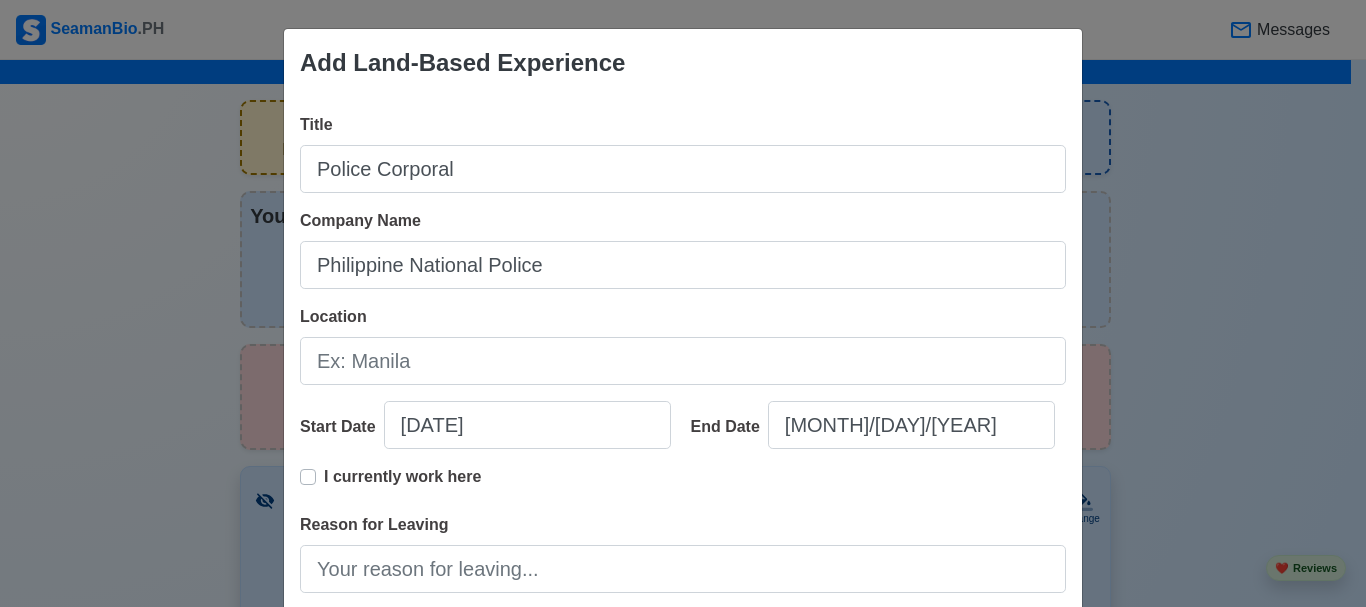scroll, scrollTop: 4014, scrollLeft: 0, axis: vertical 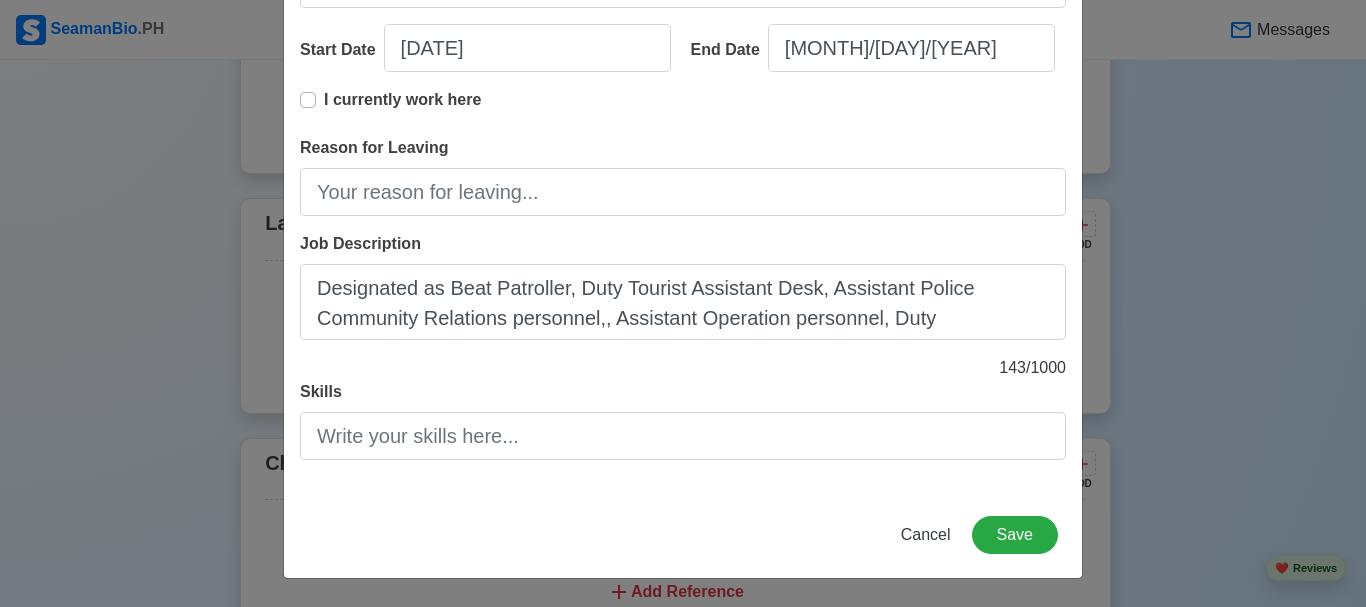 click on "Designated as Beat Patroller, Duty Tourist Assistant Desk, Assistant Police Community Relations personnel,, Assistant Operation personnel, Duty" at bounding box center [683, 302] 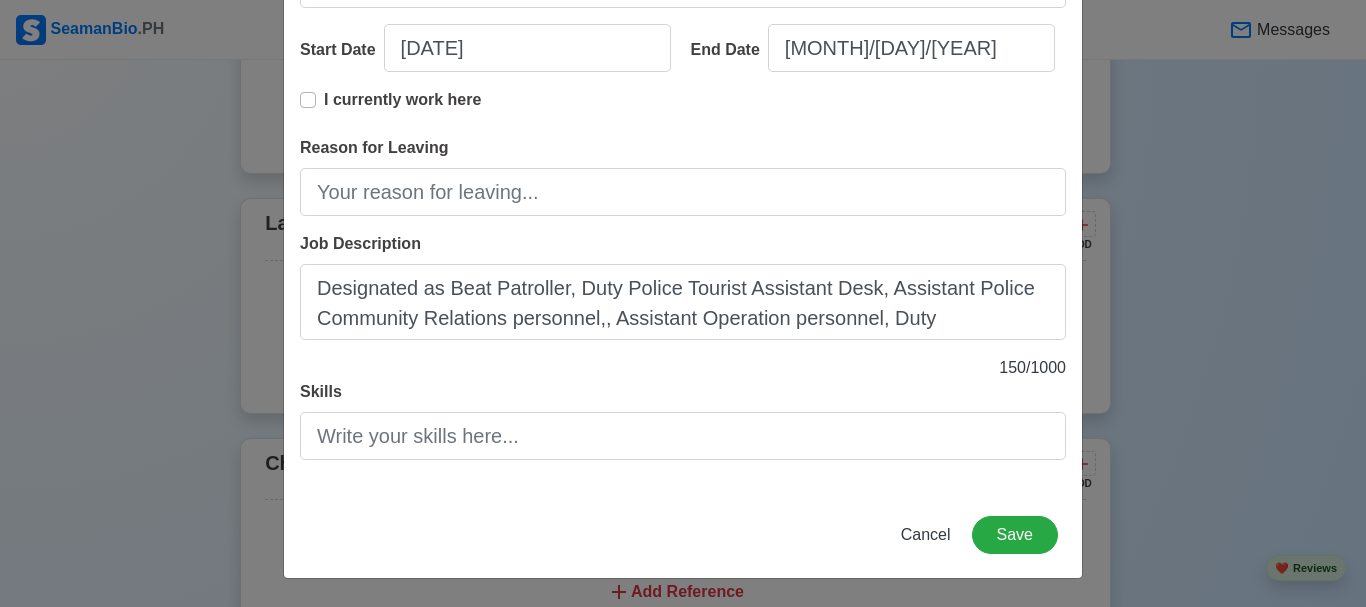 click on "Designated as Beat Patroller, Duty Police Tourist Assistant Desk, Assistant Police Community Relations personnel,, Assistant Operation personnel, Duty" at bounding box center (683, 302) 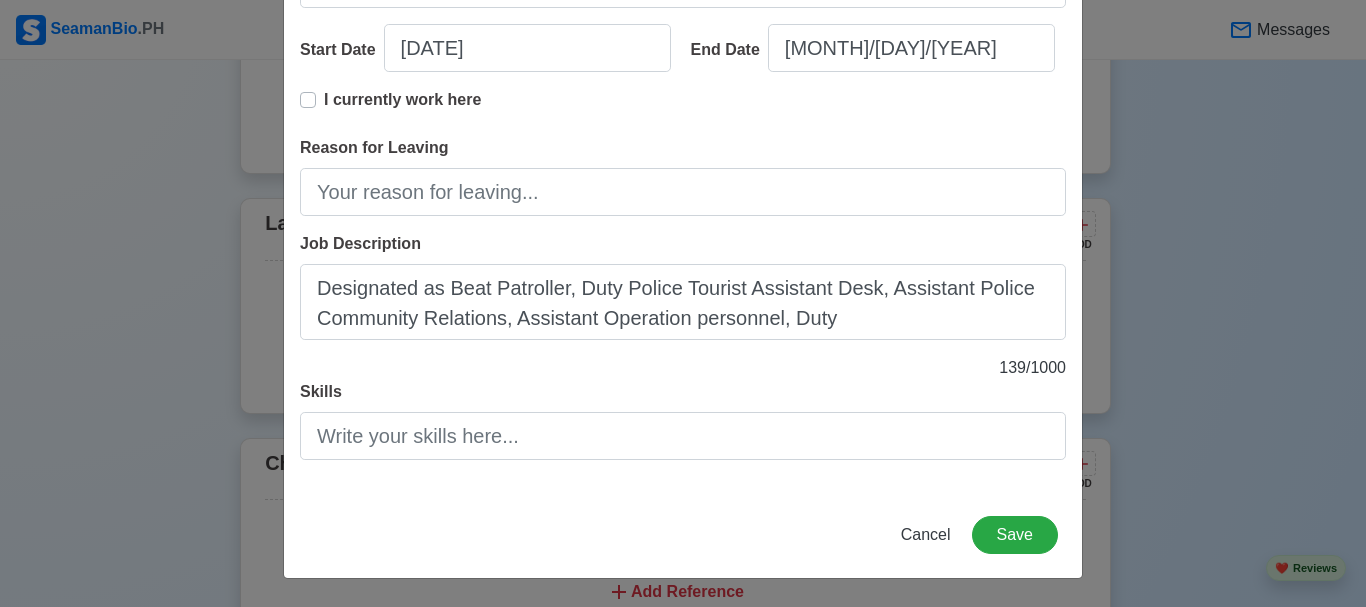 click on "Designated as Beat Patroller, Duty Police Tourist Assistant Desk, Assistant Police Community Relations, Assistant Operation personnel, Duty" at bounding box center [683, 302] 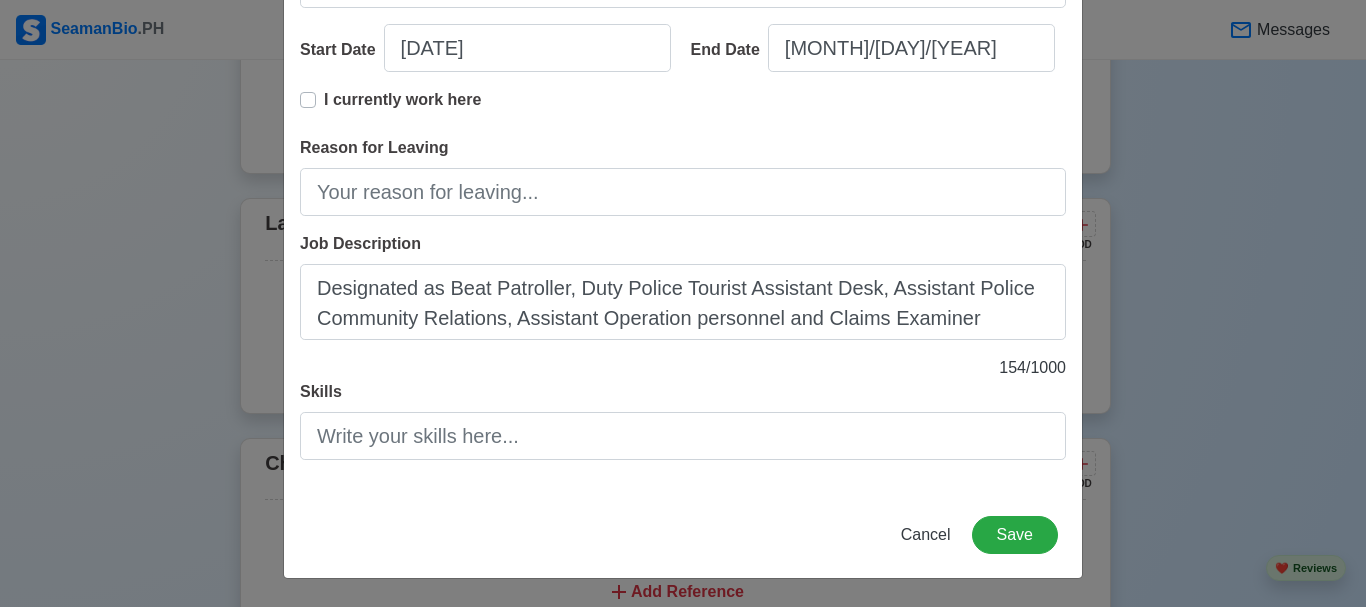 click on "Designated as Beat Patroller, Duty Police Tourist Assistant Desk, Assistant Police Community Relations, Assistant Operation personnel and Claims Examiner" at bounding box center (683, 302) 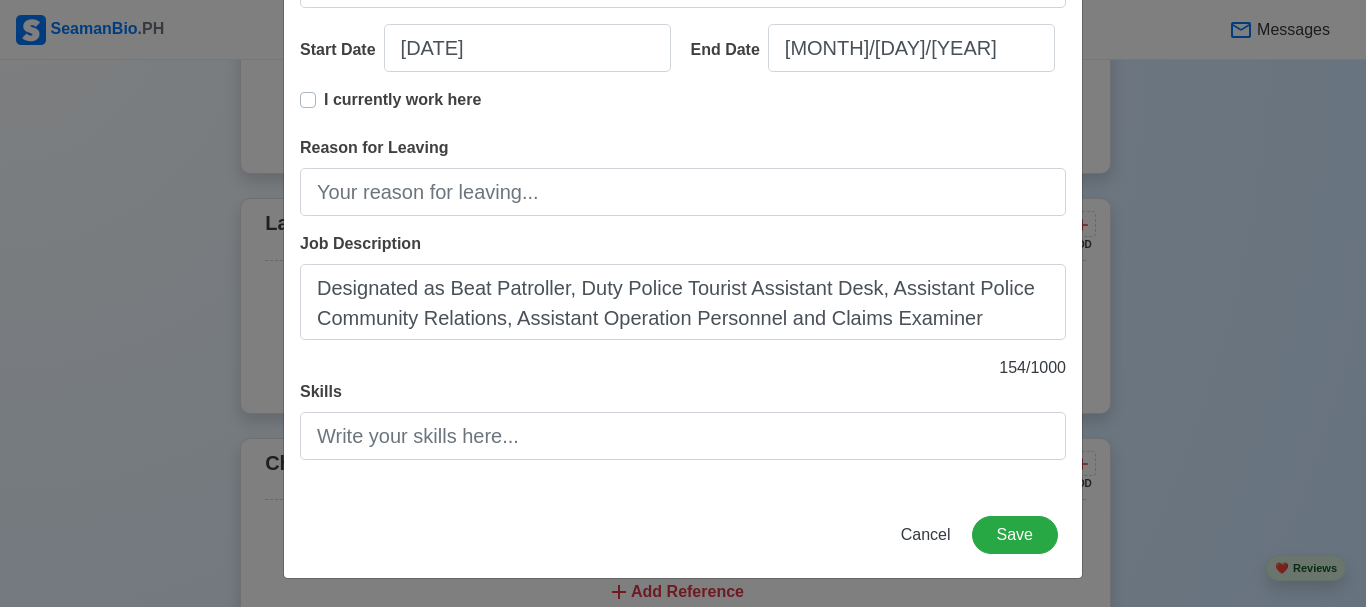 click on "Designated as Beat Patroller, Duty Police Tourist Assistant Desk, Assistant Police Community Relations, Assistant Operation Personnel and Claims Examiner" at bounding box center [683, 302] 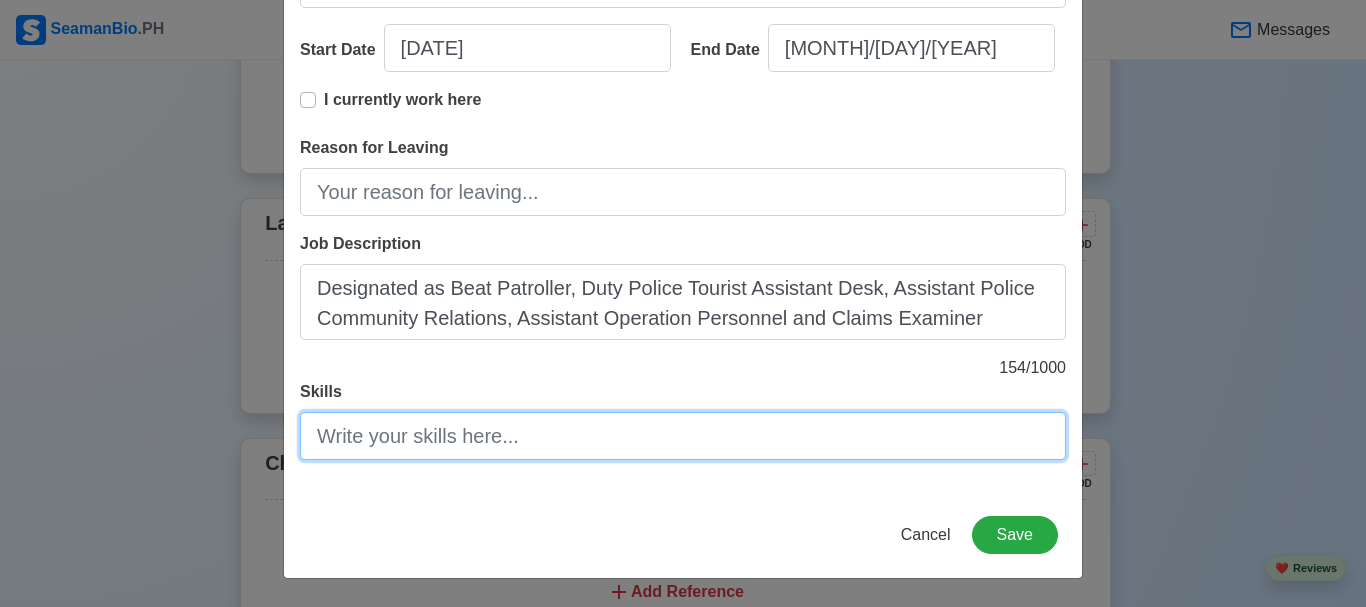 click on "Skills" at bounding box center [683, 436] 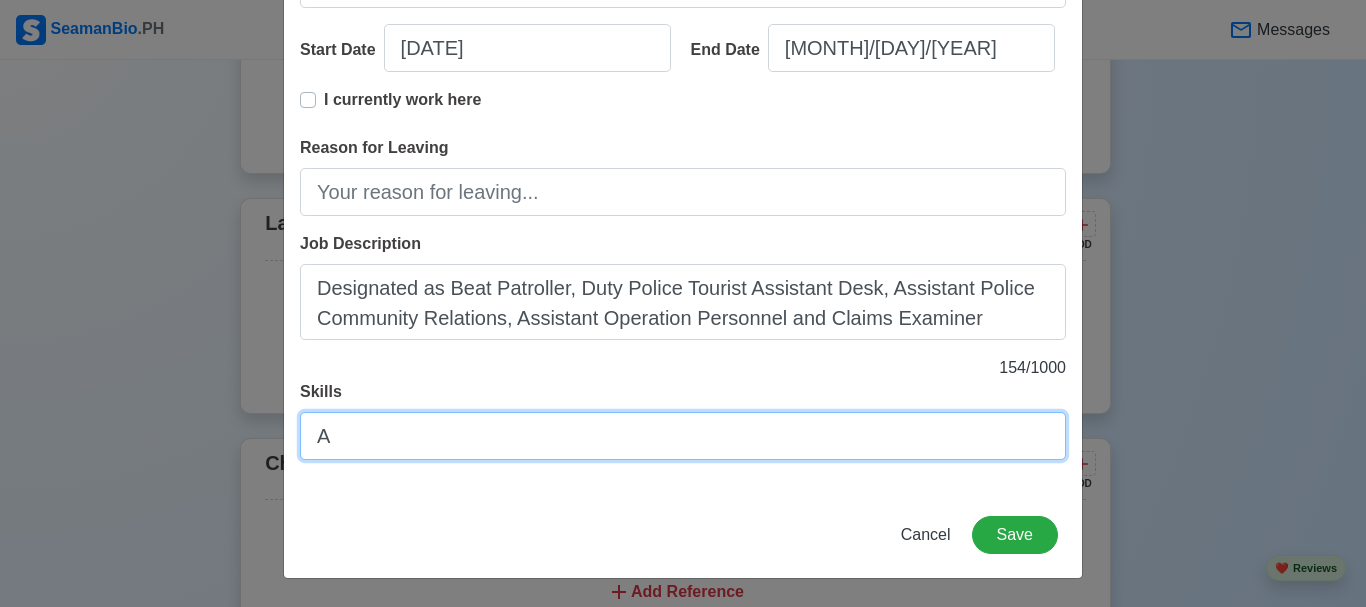 type 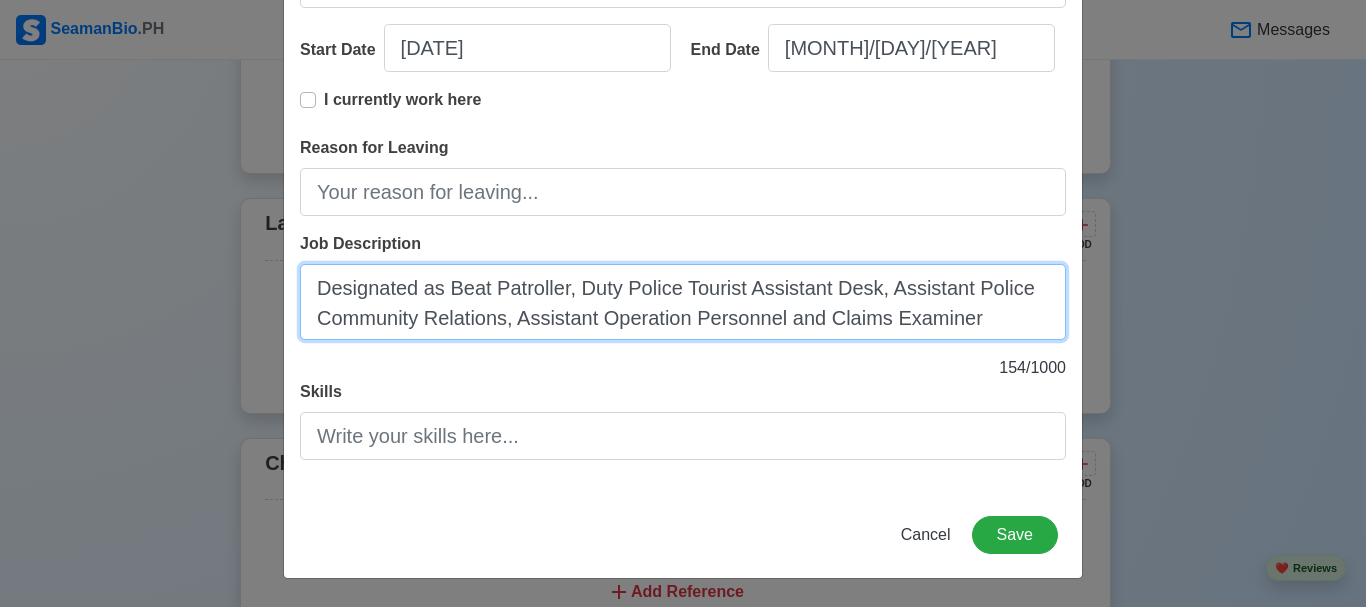 click on "Designated as Beat Patroller, Duty Police Tourist Assistant Desk, Assistant Police Community Relations, Assistant Operation Personnel and Claims Examiner" at bounding box center (683, 302) 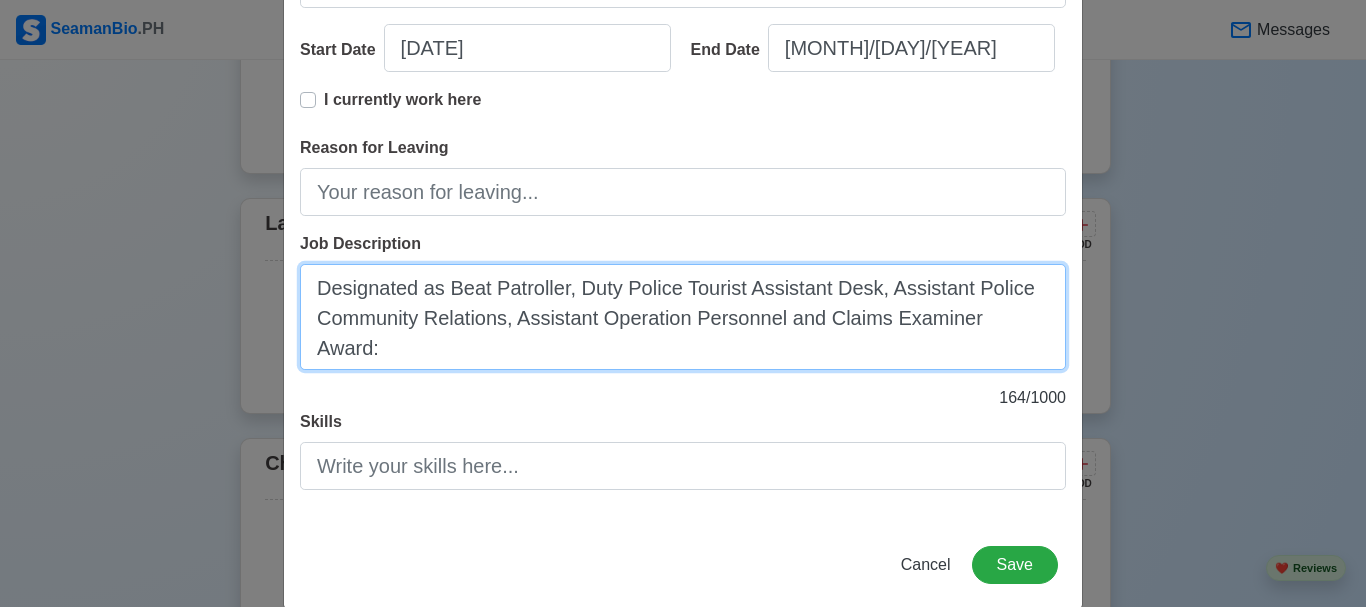click on "Designated as Beat Patroller, Duty Police Tourist Assistant Desk, Assistant Police Community Relations, Assistant Operation Personnel and Claims Examiner     Award:" at bounding box center [683, 317] 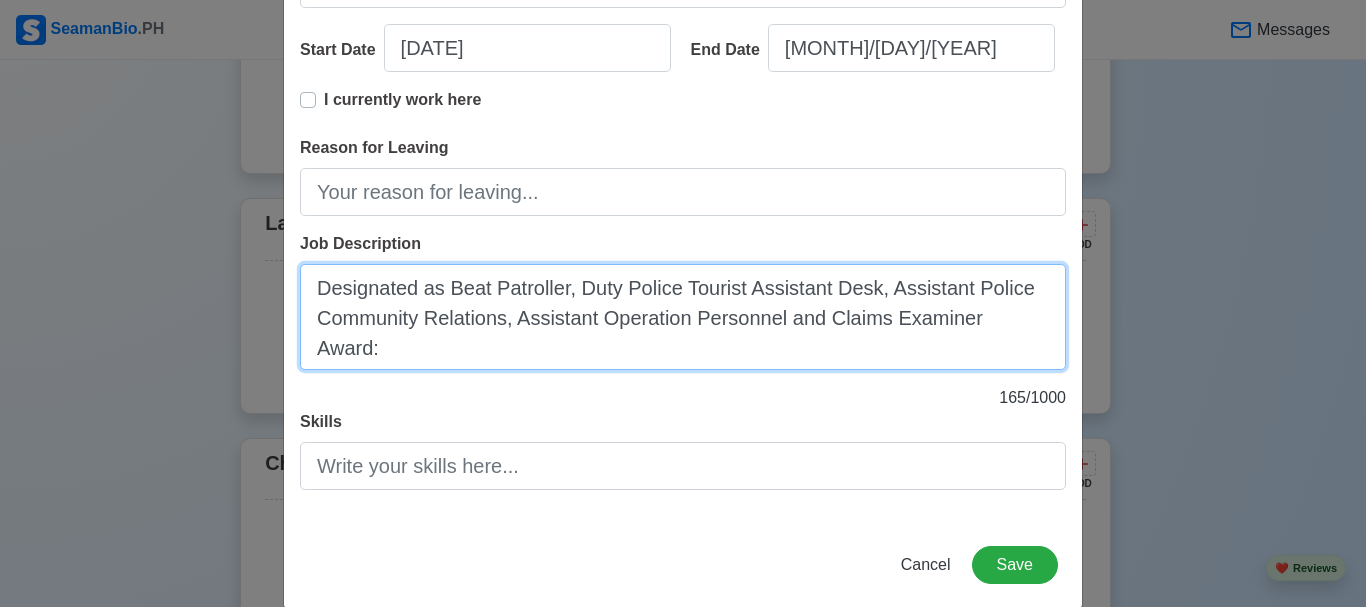 click on "Designated as Beat Patroller, Duty Police Tourist Assistant Desk, Assistant Police Community Relations, Assistant Operation Personnel and Claims Examiner     Award:" at bounding box center (683, 317) 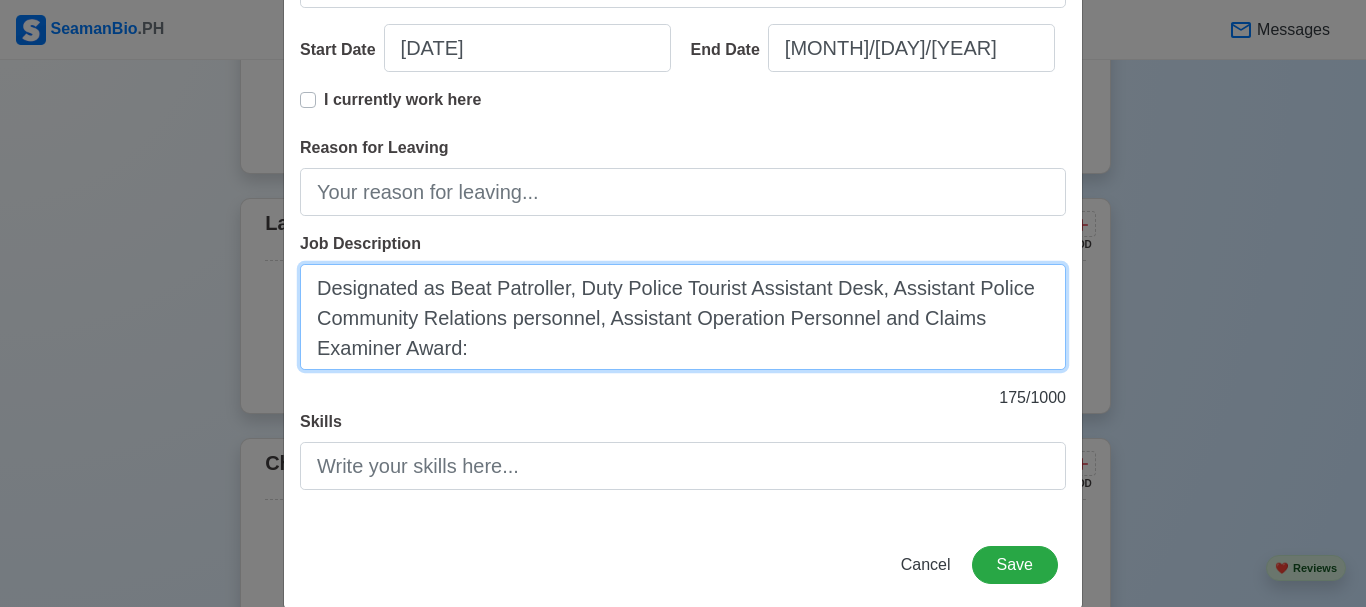 click on "Designated as Beat Patroller, Duty Police Tourist Assistant Desk, Assistant Police Community Relations personnel, Assistant Operation Personnel and Claims Examiner Award:" at bounding box center [683, 317] 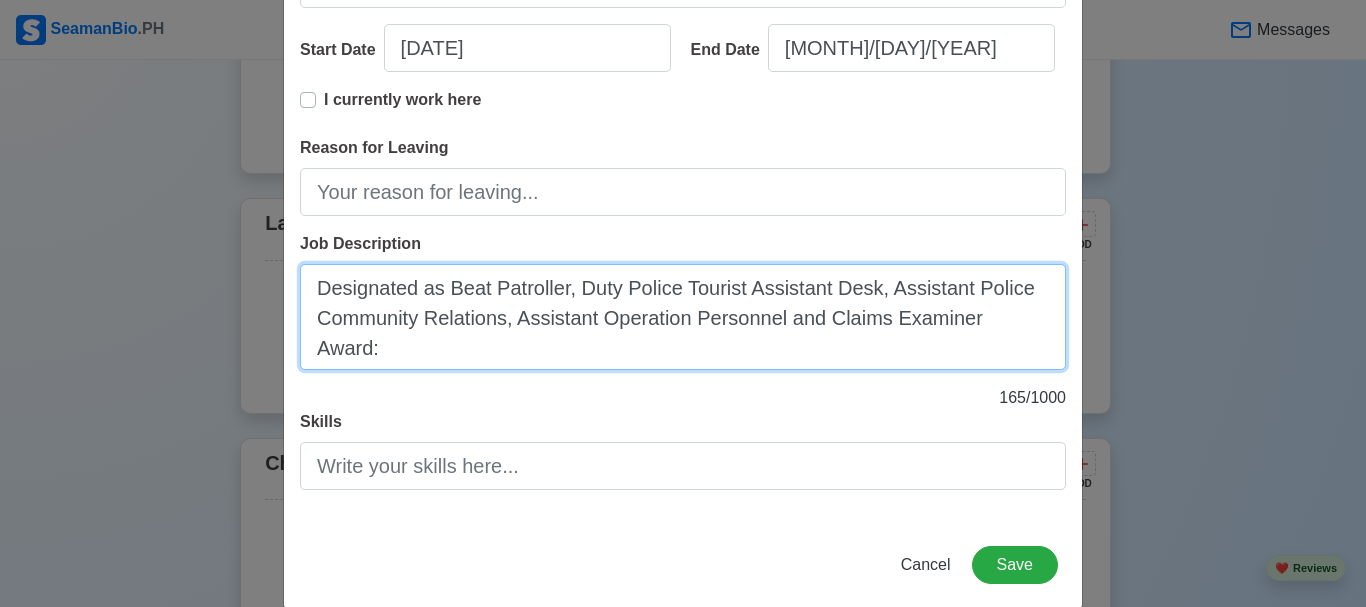 click on "Designated as Beat Patroller, Duty Police Tourist Assistant Desk, Assistant Police Community Relations, Assistant Operation Personnel and Claims Examiner     Award:" at bounding box center [683, 317] 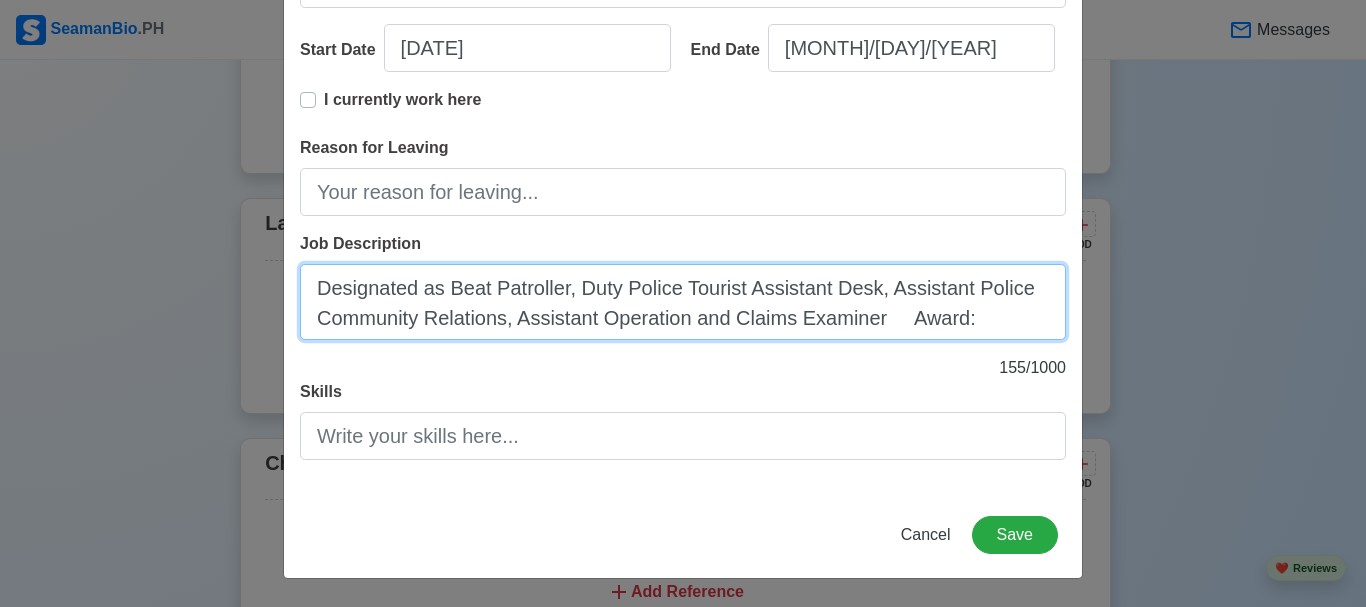 click on "Designated as Beat Patroller, Duty Police Tourist Assistant Desk, Assistant Police Community Relations, Assistant Operation and Claims Examiner     Award:" at bounding box center [683, 302] 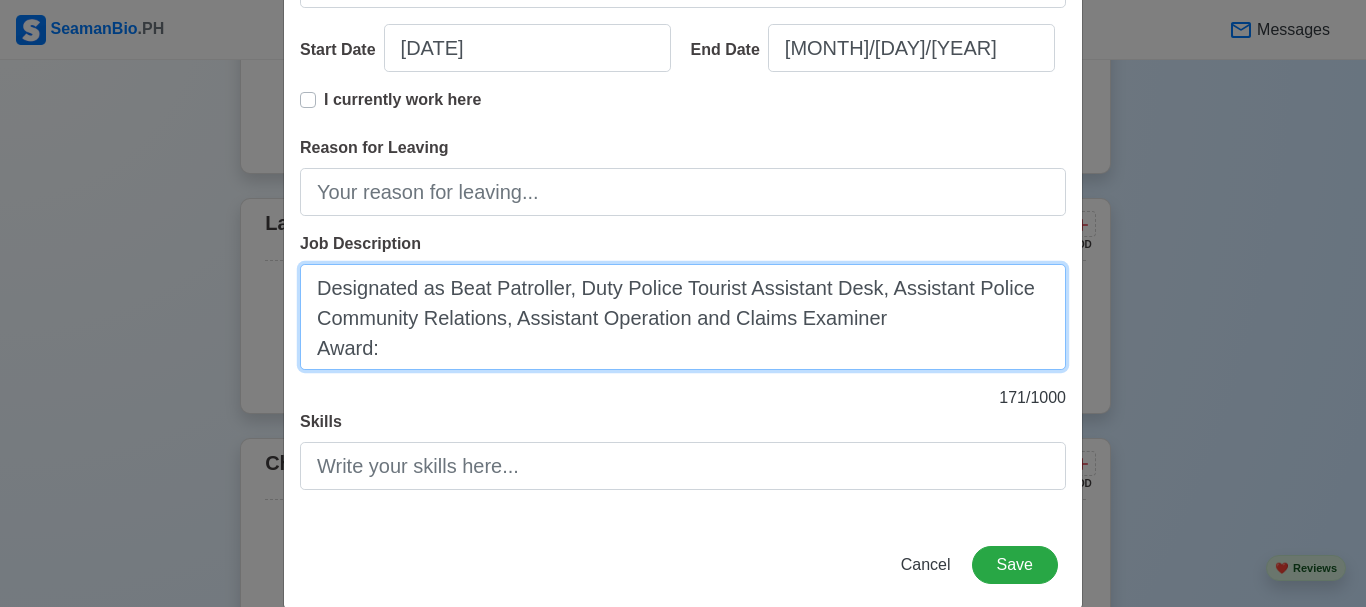 click on "Designated as Beat Patroller, Duty Police Tourist Assistant Desk, Assistant Police Community Relations, Assistant Operation and Claims Examiner                     Award:" at bounding box center [683, 317] 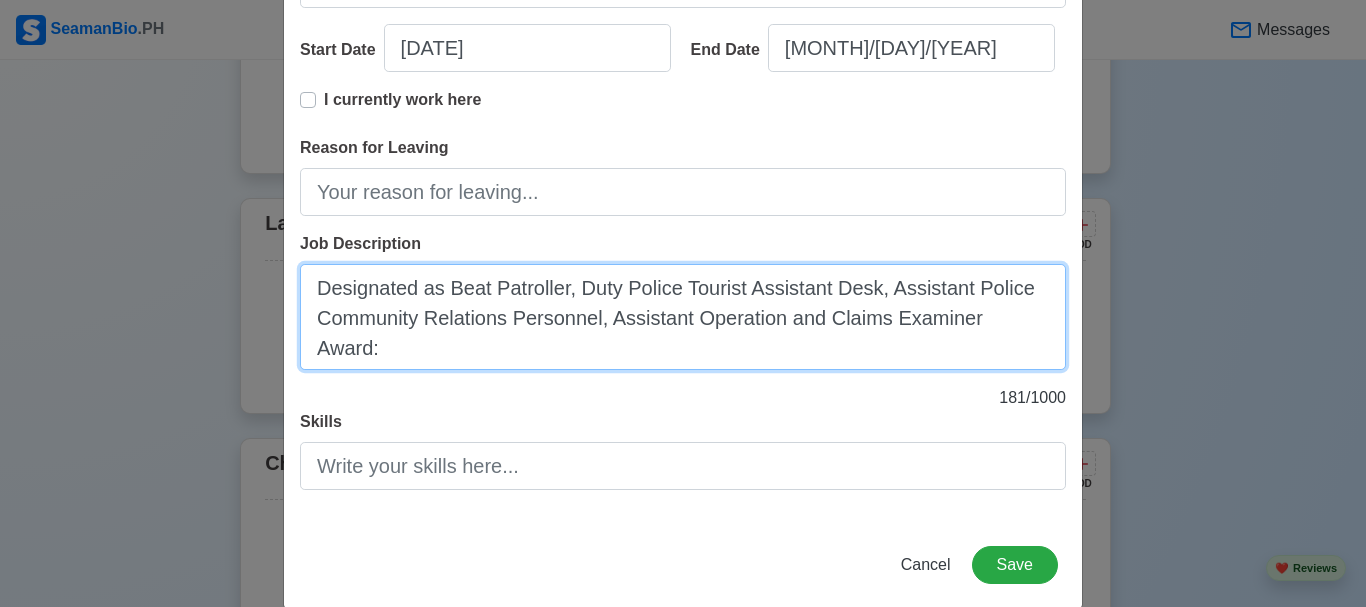 click on "Designated as Beat Patroller, Duty Police Tourist Assistant Desk, Assistant Police Community Relations Personnel, Assistant Operation and Claims Examiner                     Award:" at bounding box center [683, 317] 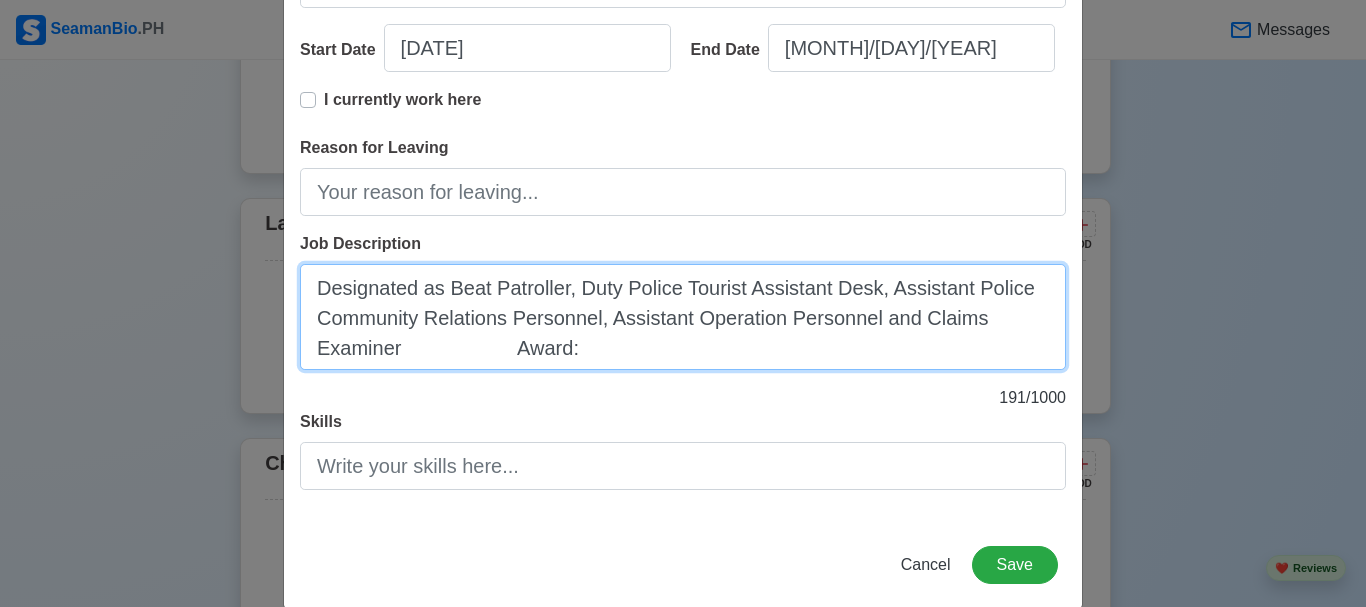 click on "Designated as Beat Patroller, Duty Police Tourist Assistant Desk, Assistant Police Community Relations Personnel, Assistant Operation Personnel and Claims Examiner                     Award:" at bounding box center [683, 317] 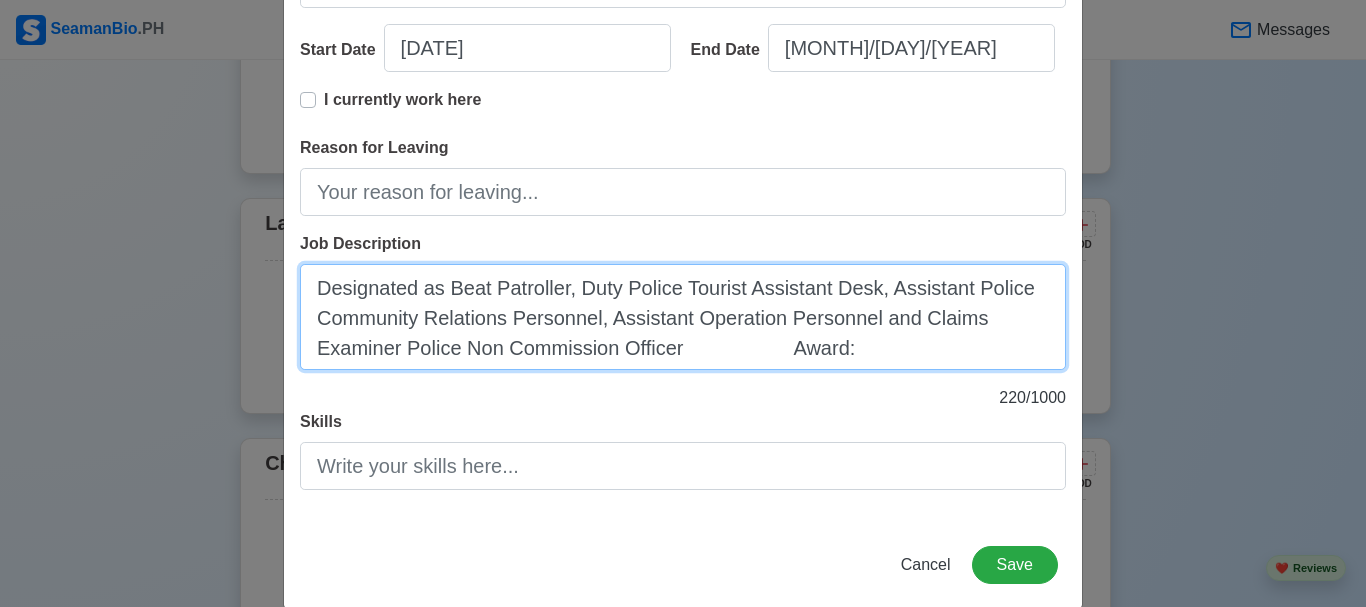 click on "Designated as Beat Patroller, Duty Police Tourist Assistant Desk, Assistant Police Community Relations Personnel, Assistant Operation Personnel and Claims Examiner Police Non Commission Officer                    Award:" at bounding box center [683, 317] 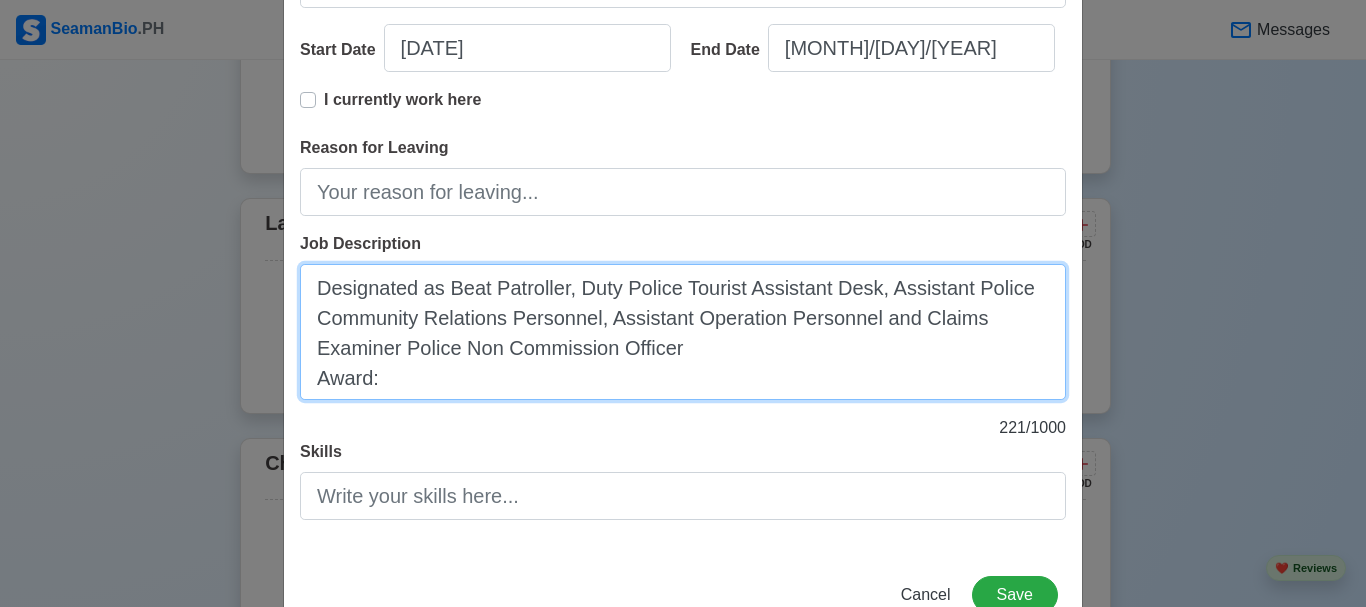 click on "Designated as Beat Patroller, Duty Police Tourist Assistant Desk, Assistant Police Community Relations Personnel, Assistant Operation Personnel and Claims Examiner Police Non Commission Officer
Award:" at bounding box center [683, 332] 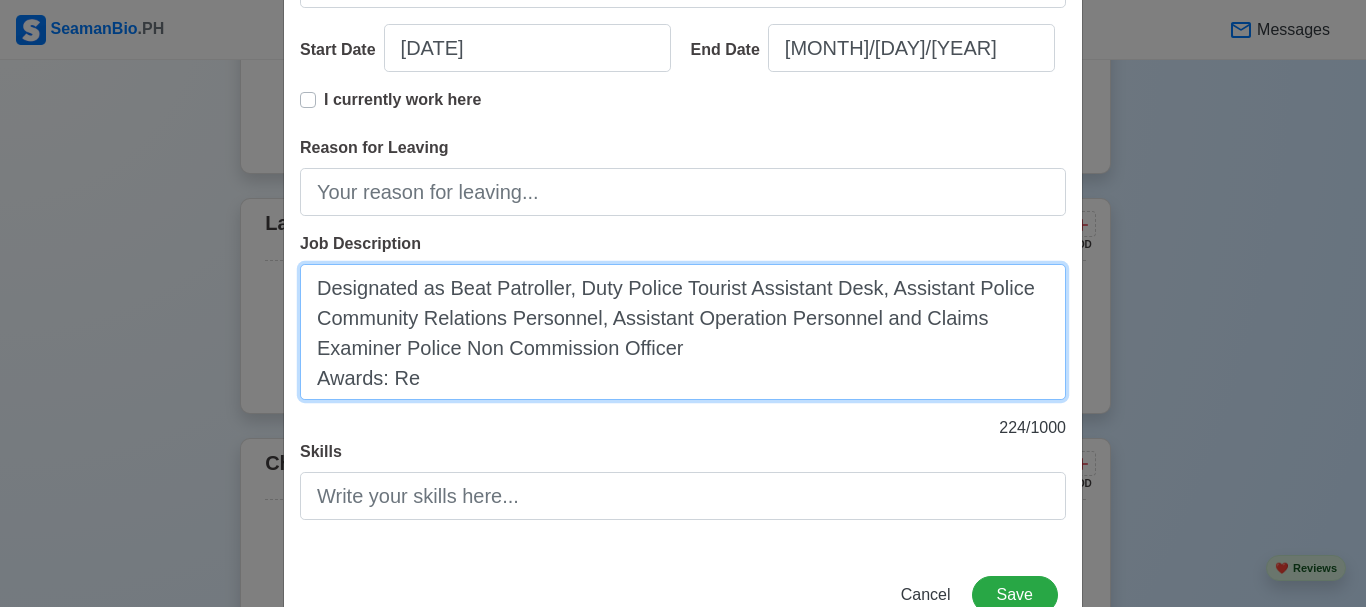 click on "Designated as Beat Patroller, Duty Police Tourist Assistant Desk, Assistant Police Community Relations Personnel, Assistant Operation Personnel and Claims Examiner Police Non Commission Officer
Awards: Re" at bounding box center (683, 332) 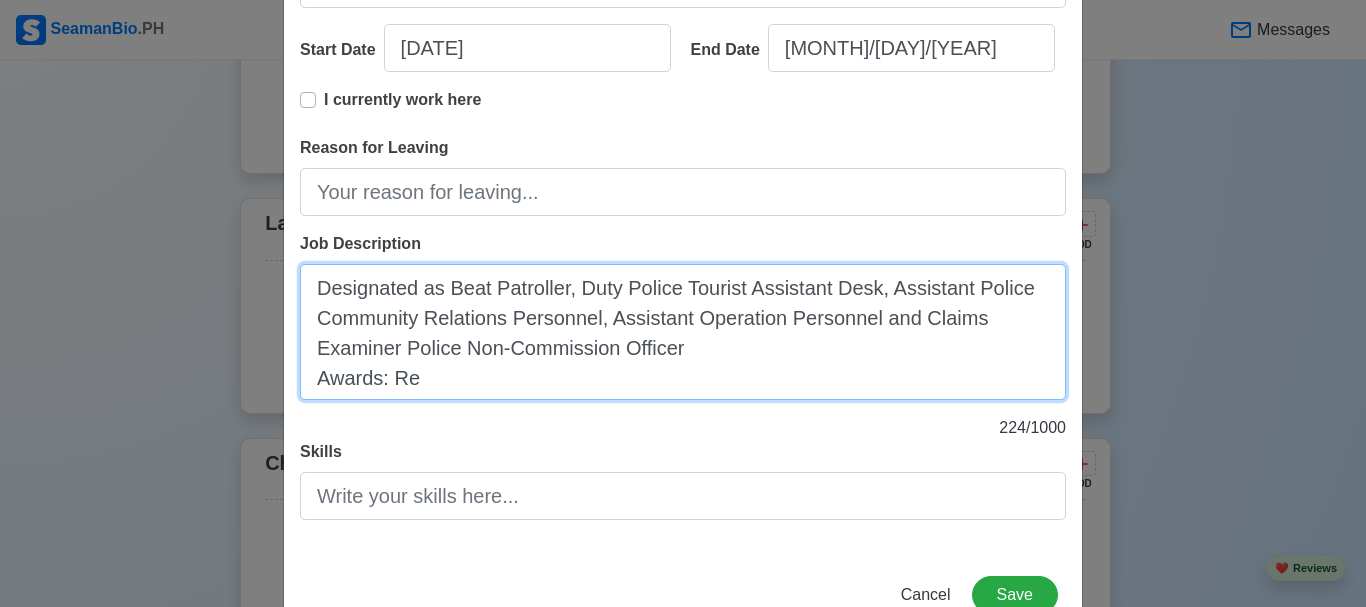 click on "Designated as Beat Patroller, Duty Police Tourist Assistant Desk, Assistant Police Community Relations Personnel, Assistant Operation Personnel and Claims Examiner Police Non-Commission Officer
Awards: Re" at bounding box center (683, 332) 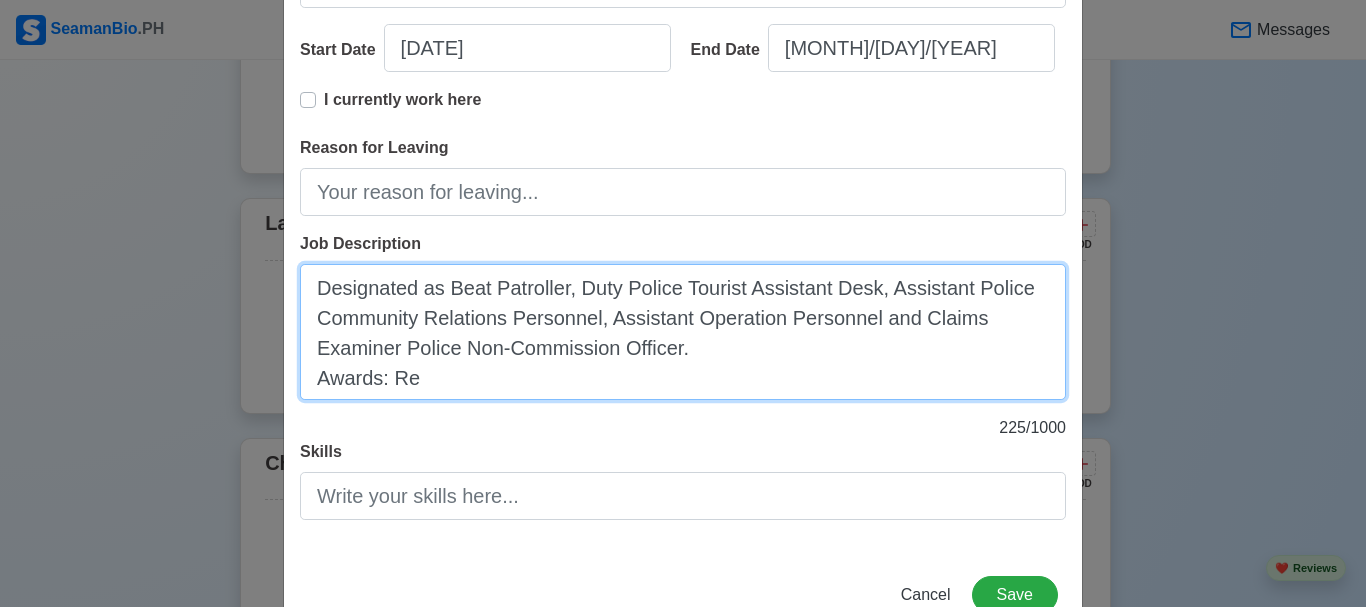 click on "Designated as Beat Patroller, Duty Police Tourist Assistant Desk, Assistant Police Community Relations Personnel, Assistant Operation Personnel and Claims Examiner Police Non-Commission Officer.
Awards: Re" at bounding box center (683, 332) 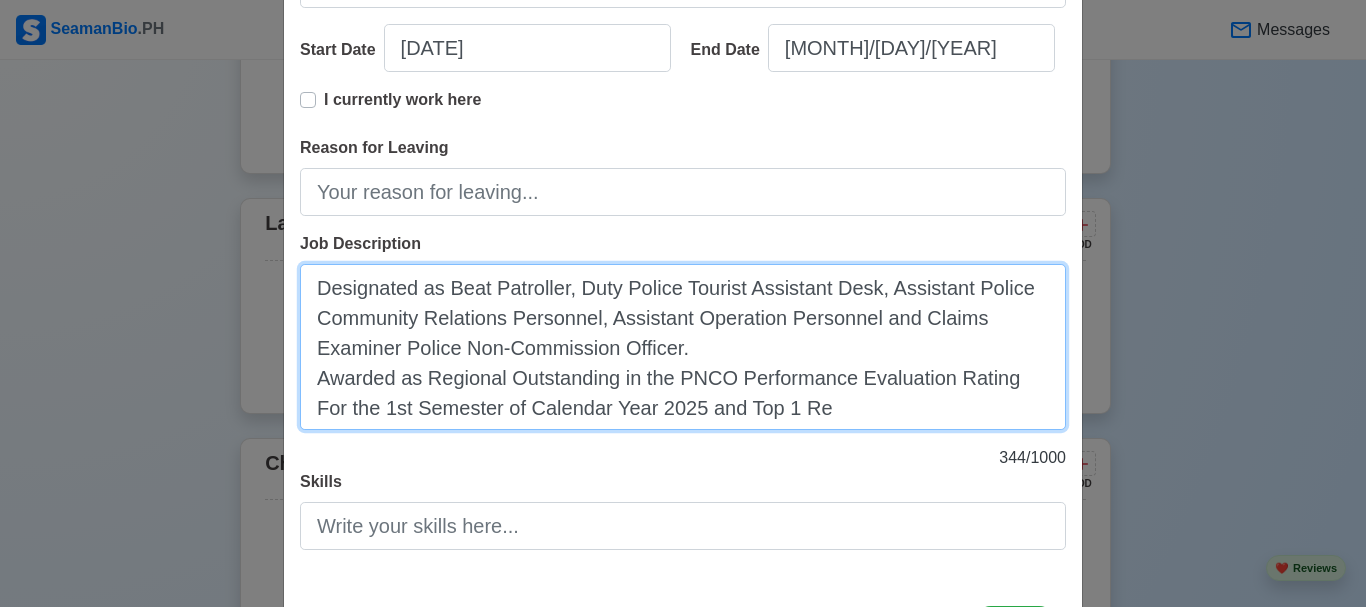 click on "Designated as Beat Patroller, Duty Police Tourist Assistant Desk, Assistant Police Community Relations Personnel, Assistant Operation Personnel and Claims Examiner Police Non-Commission Officer.
Awarded as Regional Outstanding in the PNCO Performance Evaluation Rating For the 1st Semester of Calendar Year 2025 and Top 1 Re" at bounding box center [683, 347] 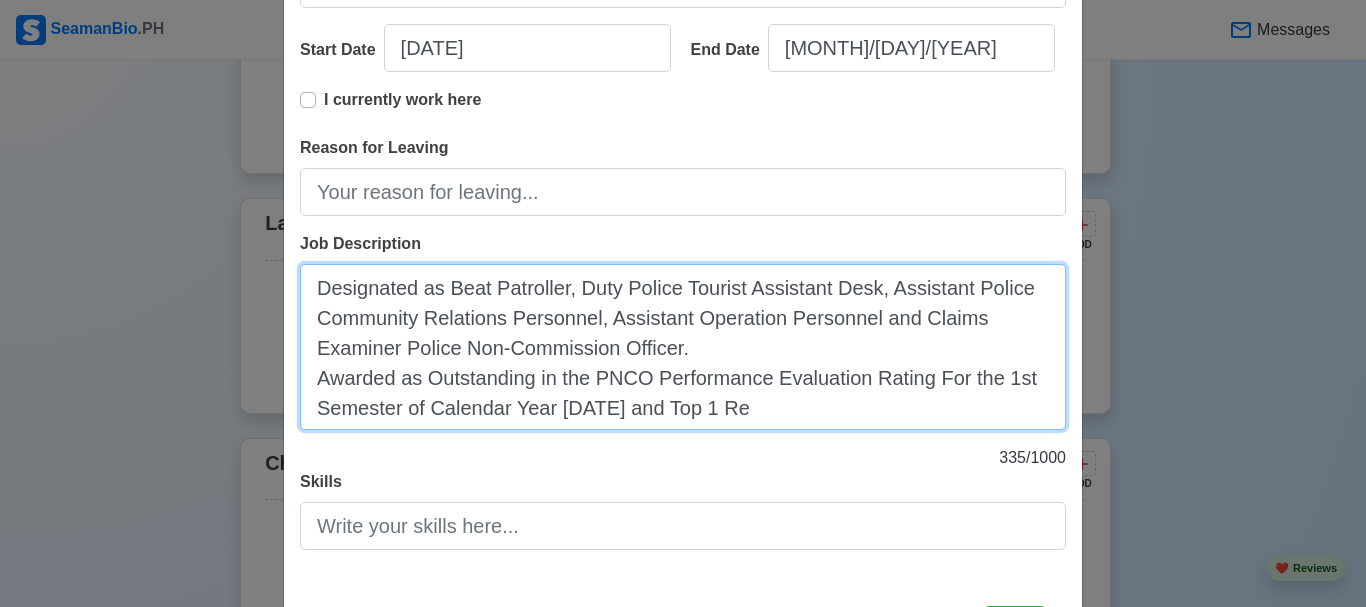 click on "Designated as Beat Patroller, Duty Police Tourist Assistant Desk, Assistant Police Community Relations Personnel, Assistant Operation Personnel and Claims Examiner Police Non-Commission Officer.
Awarded as Outstanding in the PNCO Performance Evaluation Rating For the 1st Semester of Calendar Year [DATE] and Top 1 Re" at bounding box center [683, 347] 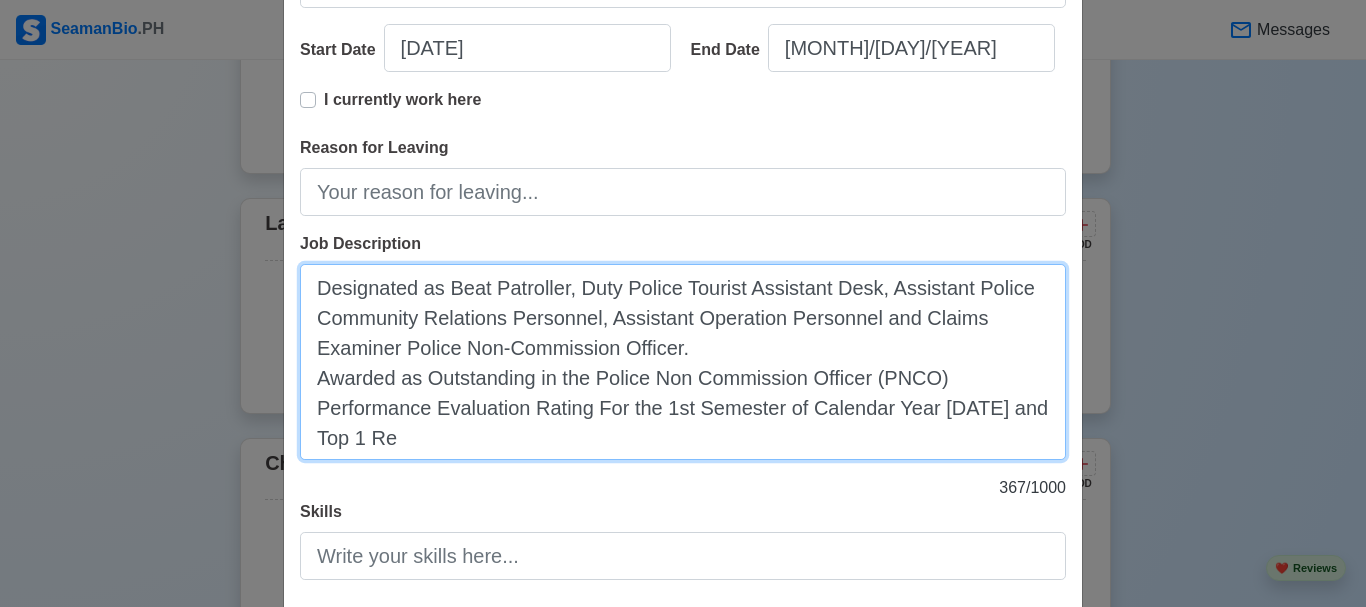 click on "Designated as Beat Patroller, Duty Police Tourist Assistant Desk, Assistant Police Community Relations Personnel, Assistant Operation Personnel and Claims Examiner Police Non-Commission Officer.
Awarded as Outstanding in the Police Non Commission Officer (PNCO) Performance Evaluation Rating For the 1st Semester of Calendar Year [DATE] and Top 1 Re" at bounding box center [683, 362] 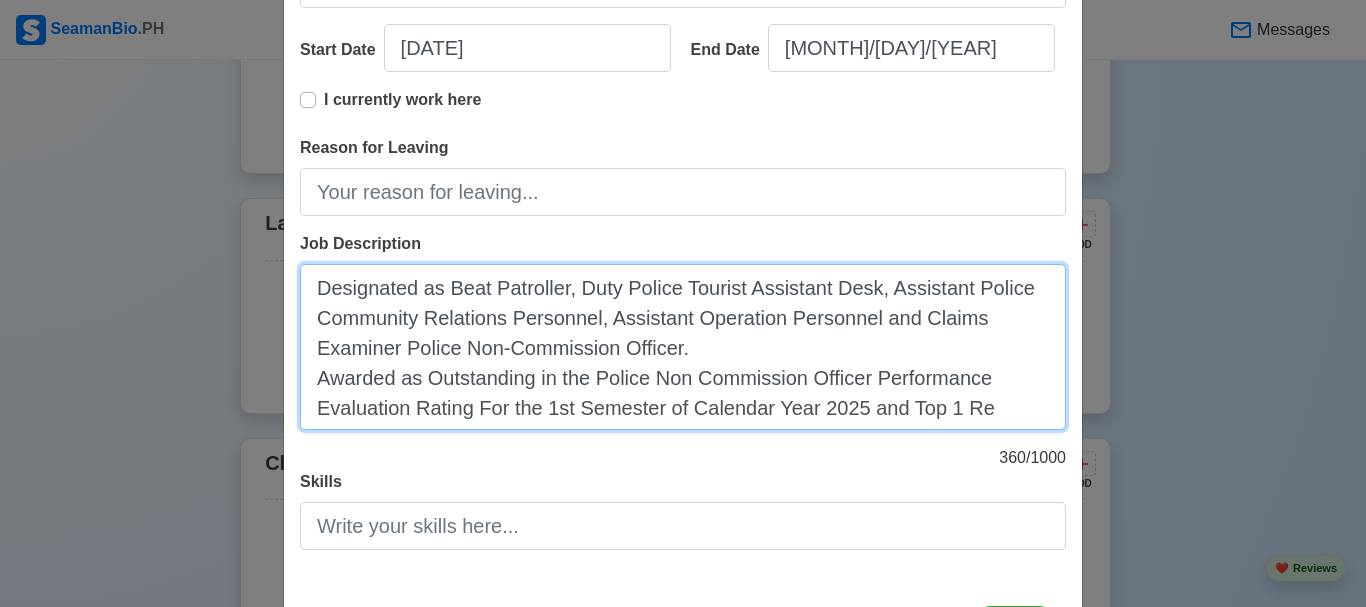 click on "Designated as Beat Patroller, Duty Police Tourist Assistant Desk, Assistant Police Community Relations Personnel, Assistant Operation Personnel and Claims Examiner Police Non-Commission Officer.
Awarded as Outstanding in the Police Non Commission Officer Performance Evaluation Rating For the 1st Semester of Calendar Year 2025 and Top 1 Re" at bounding box center (683, 347) 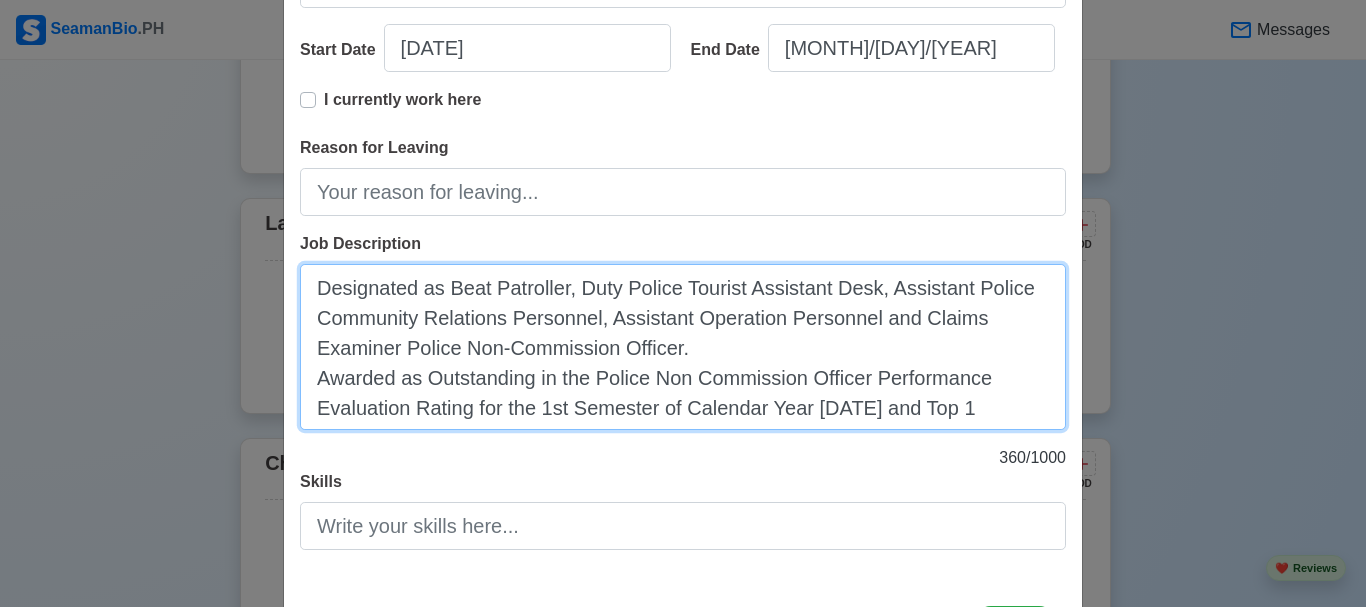 click on "Designated as Beat Patroller, Duty Police Tourist Assistant Desk, Assistant Police Community Relations Personnel, Assistant Operation Personnel and Claims Examiner Police Non-Commission Officer.
Awarded as Outstanding in the Police Non Commission Officer Performance Evaluation Rating for the 1st Semester of Calendar Year [DATE] and Top 1 [REGION]" at bounding box center [683, 347] 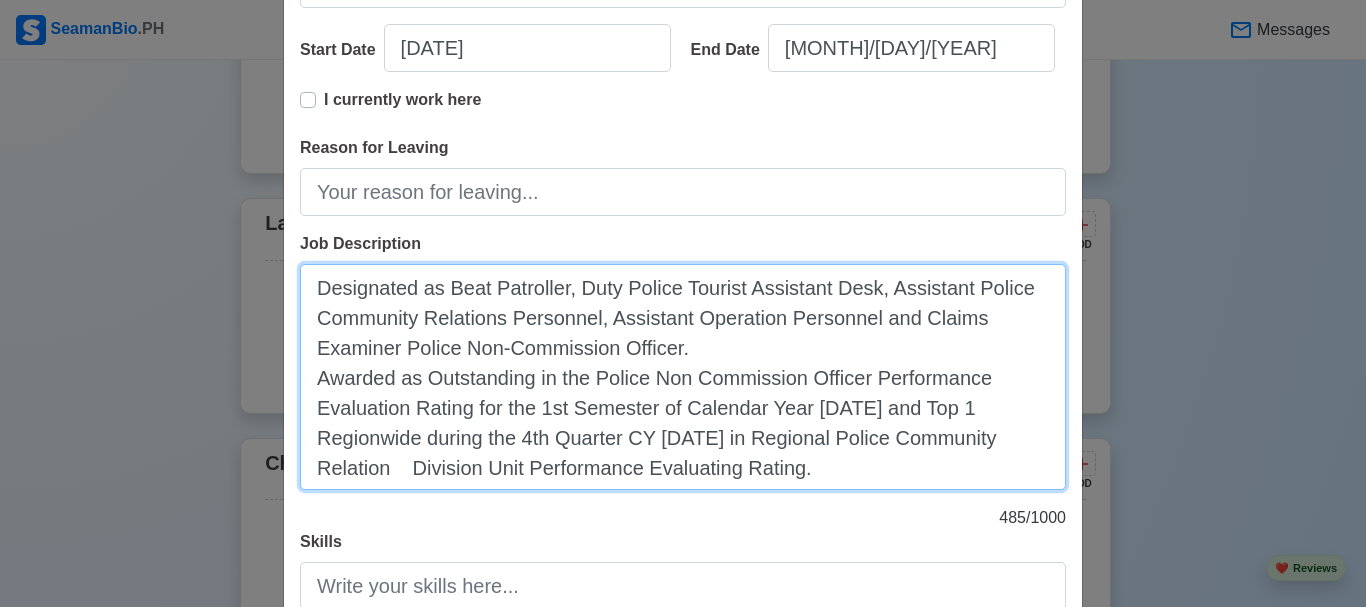click on "Designated as Beat Patroller, Duty Police Tourist Assistant Desk, Assistant Police Community Relations Personnel, Assistant Operation Personnel and Claims Examiner Police Non-Commission Officer.
Awarded as Outstanding in the Police Non Commission Officer Performance Evaluation Rating for the 1st Semester of Calendar Year [DATE] and Top 1 Regionwide during the 4th Quarter CY [DATE] in Regional Police Community Relation    Division Unit Performance Evaluating Rating." at bounding box center [683, 377] 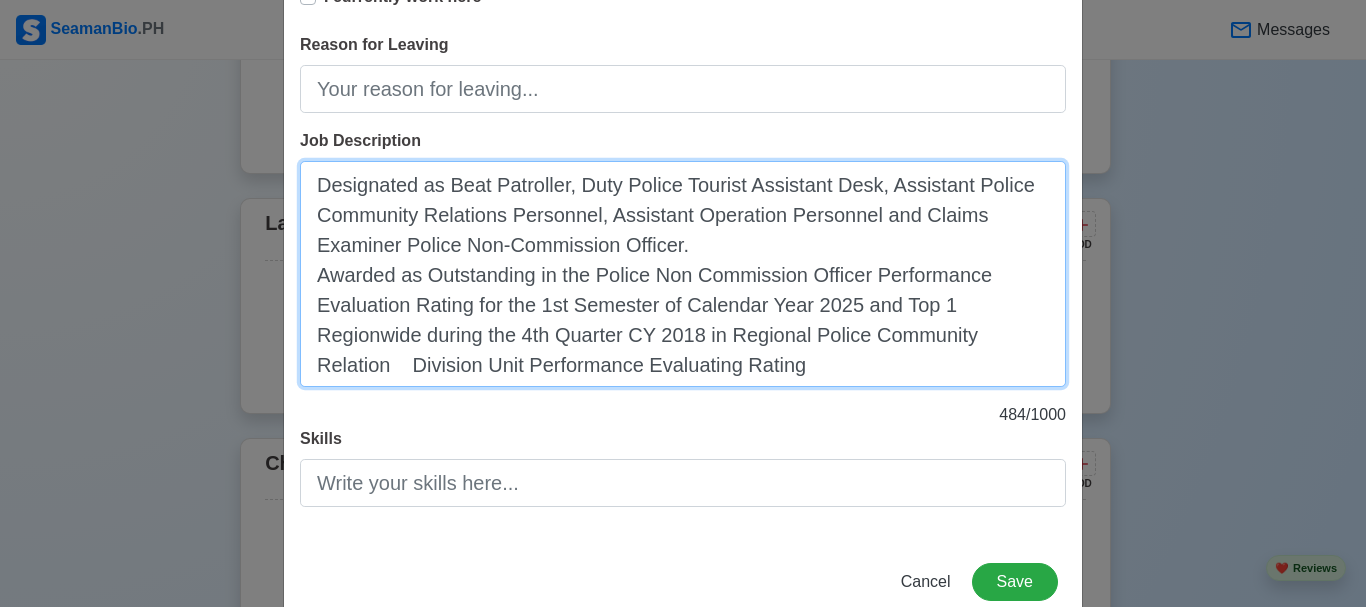 scroll, scrollTop: 527, scrollLeft: 0, axis: vertical 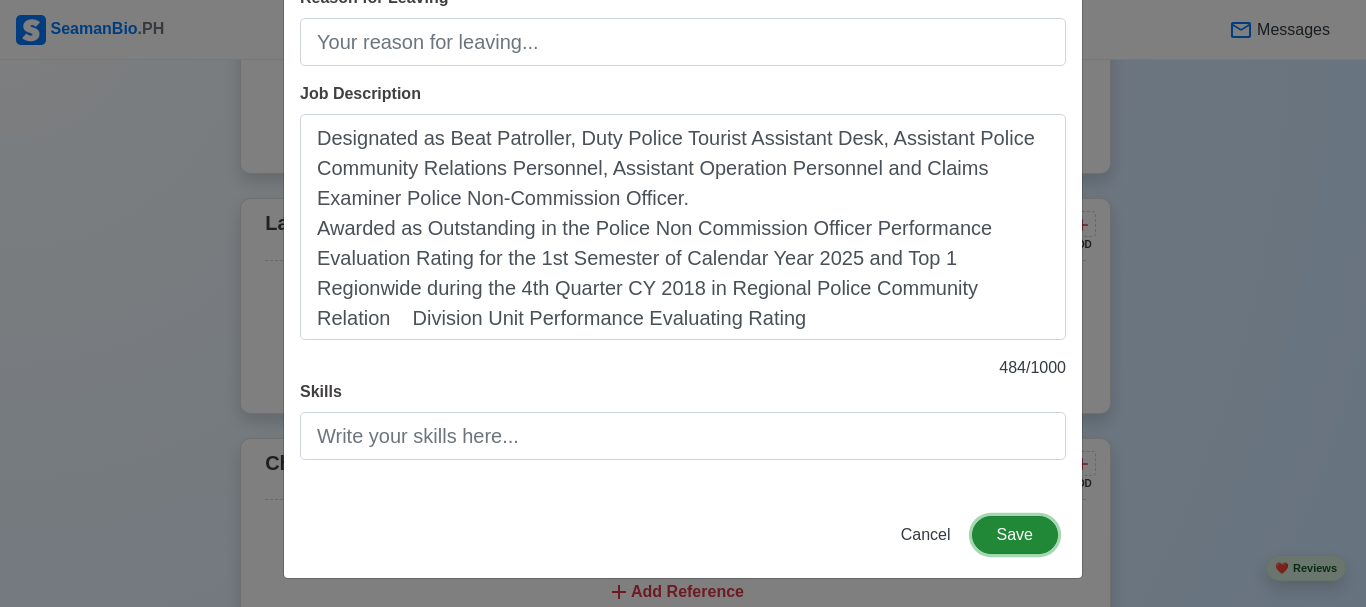 click on "Save" at bounding box center (1015, 535) 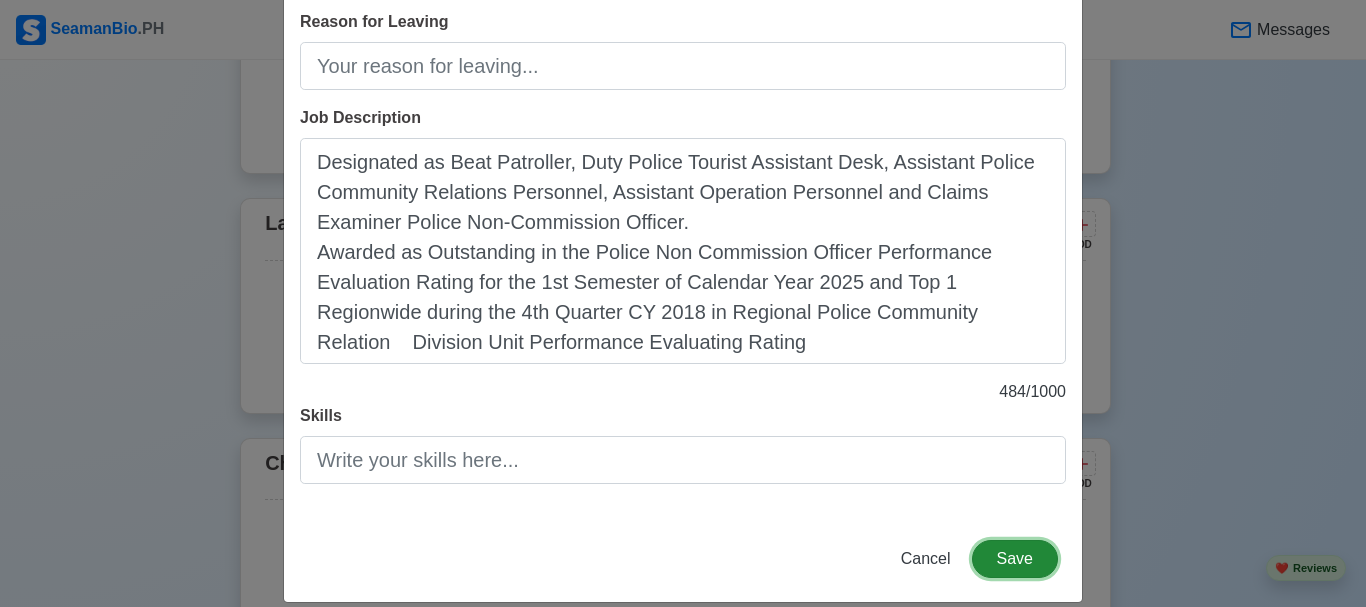 scroll, scrollTop: 551, scrollLeft: 0, axis: vertical 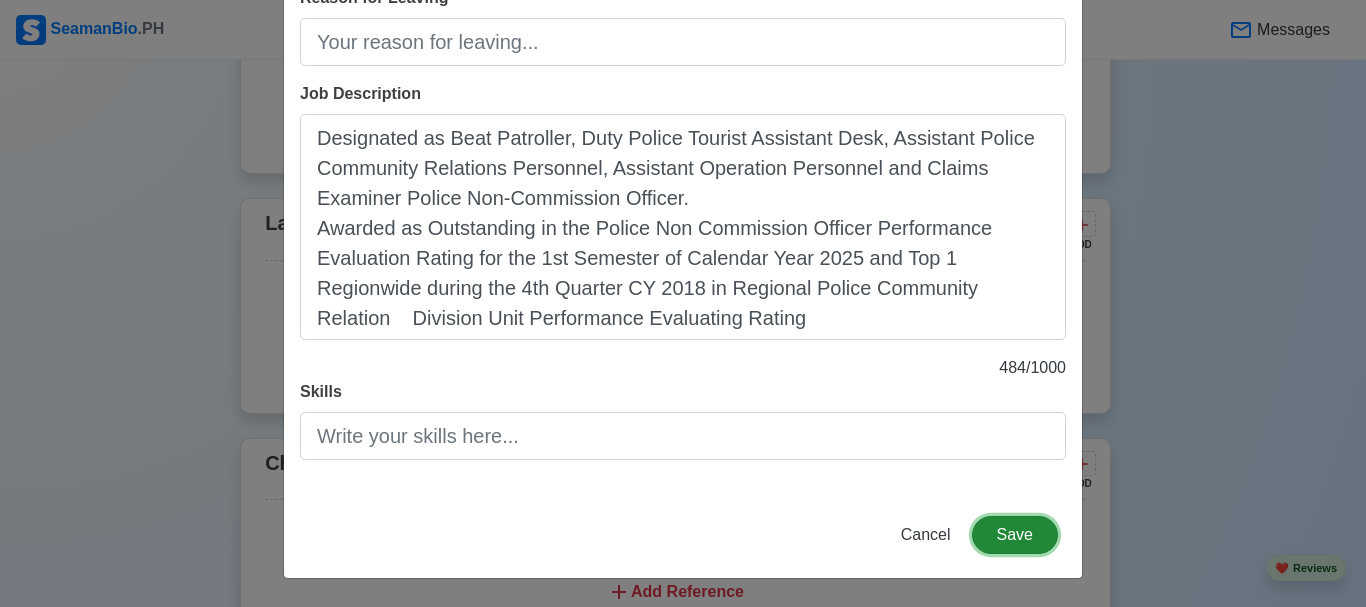 click on "Save" at bounding box center [1015, 535] 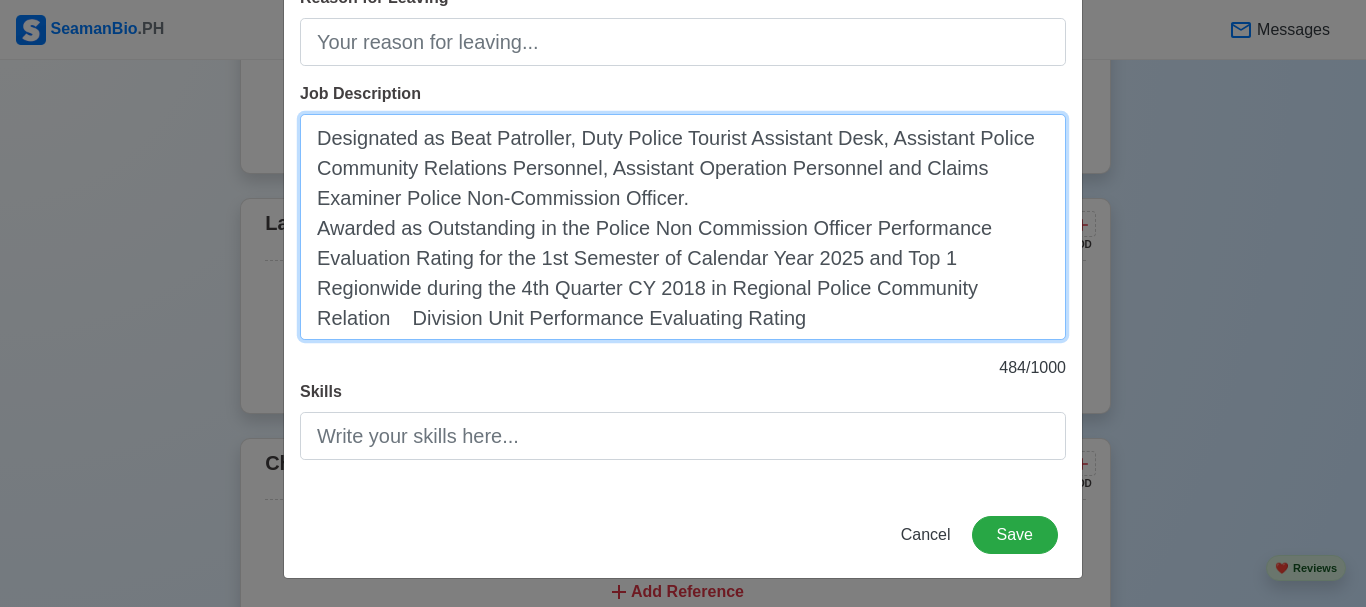 drag, startPoint x: 723, startPoint y: 320, endPoint x: 284, endPoint y: 124, distance: 480.7671 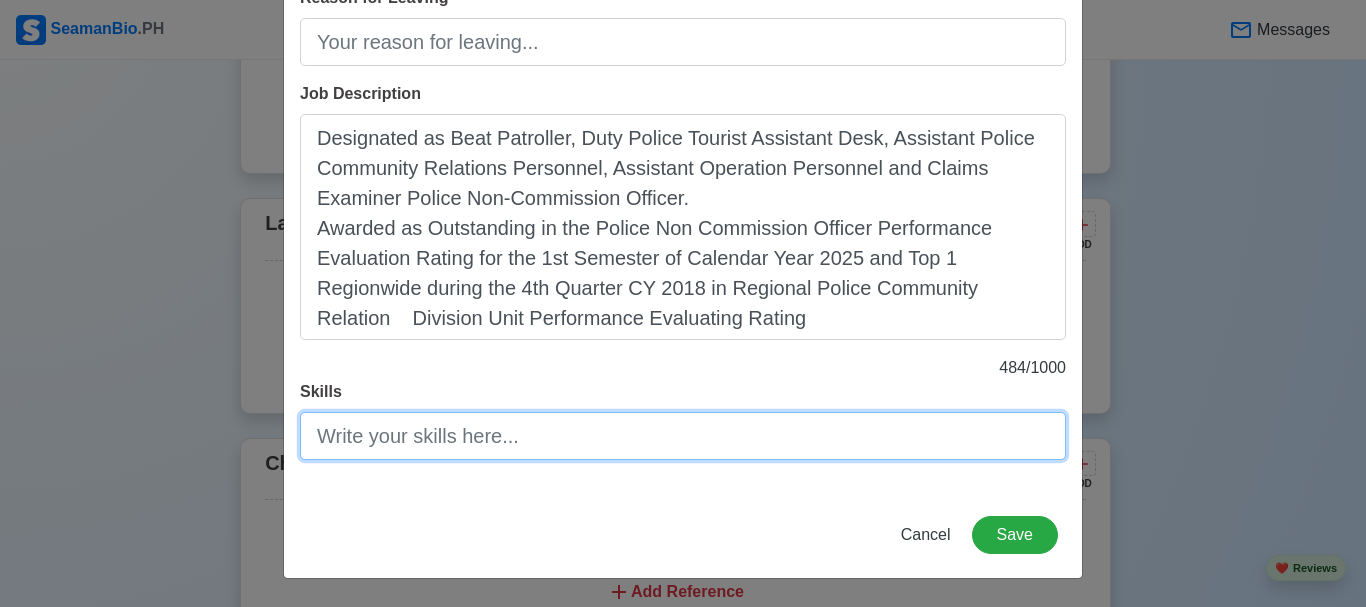 click on "Skills" at bounding box center [683, 436] 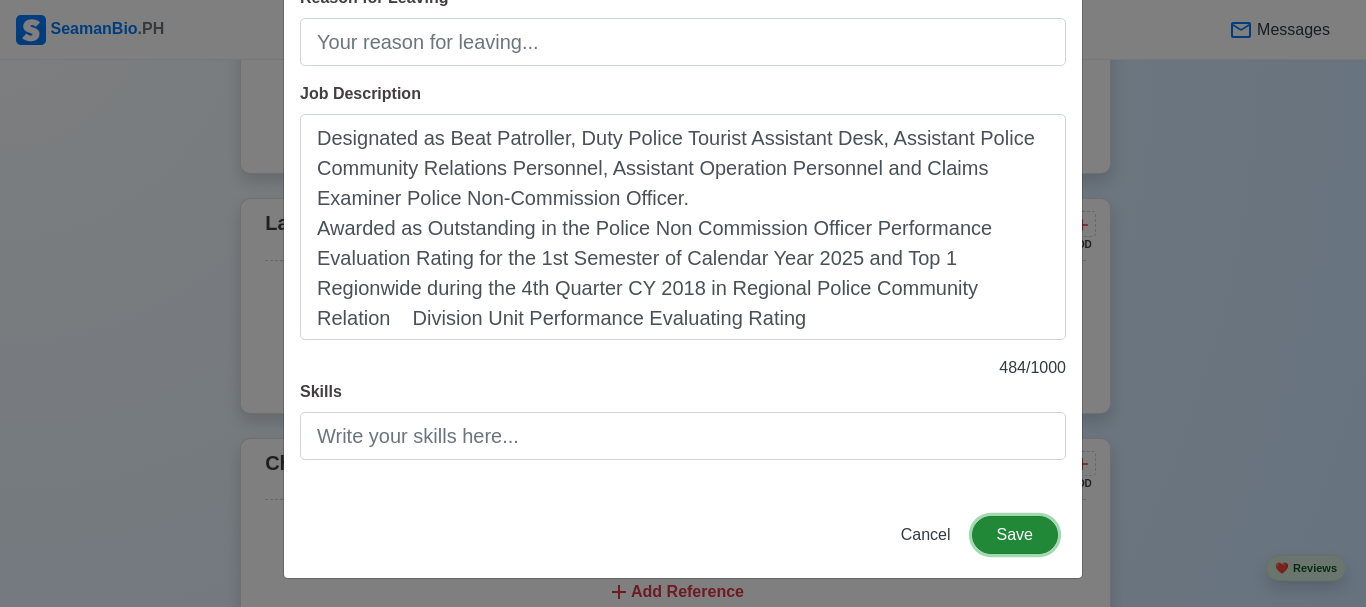 click on "Save" at bounding box center [1015, 535] 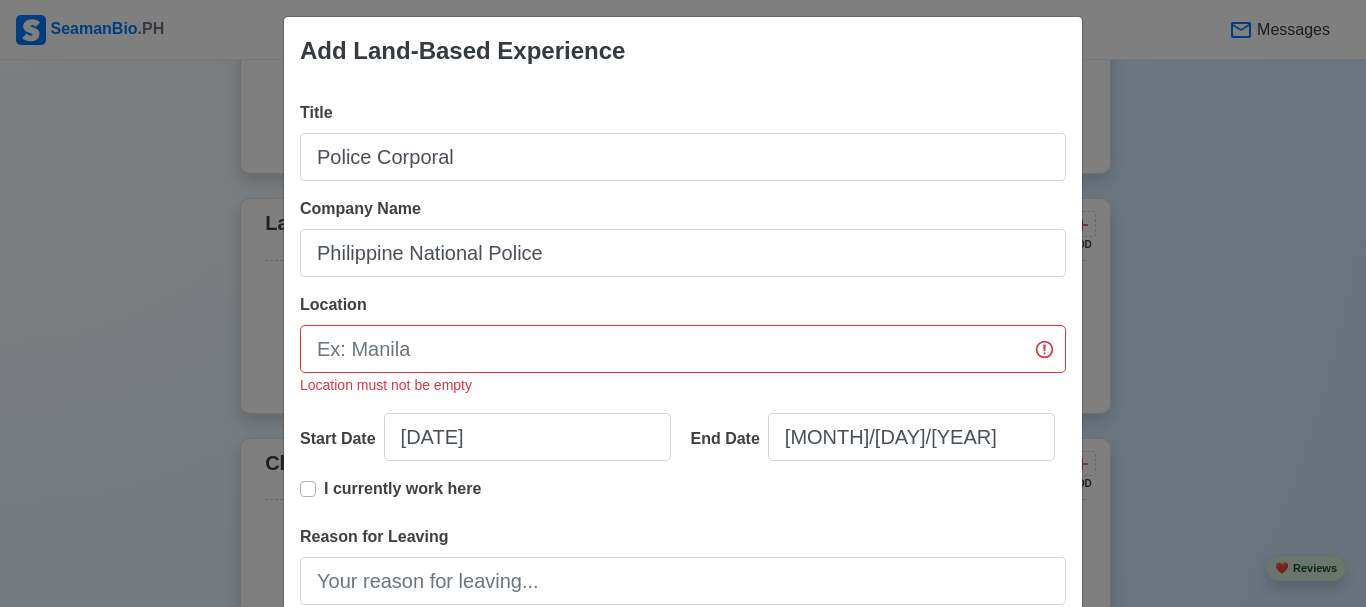 scroll, scrollTop: 0, scrollLeft: 0, axis: both 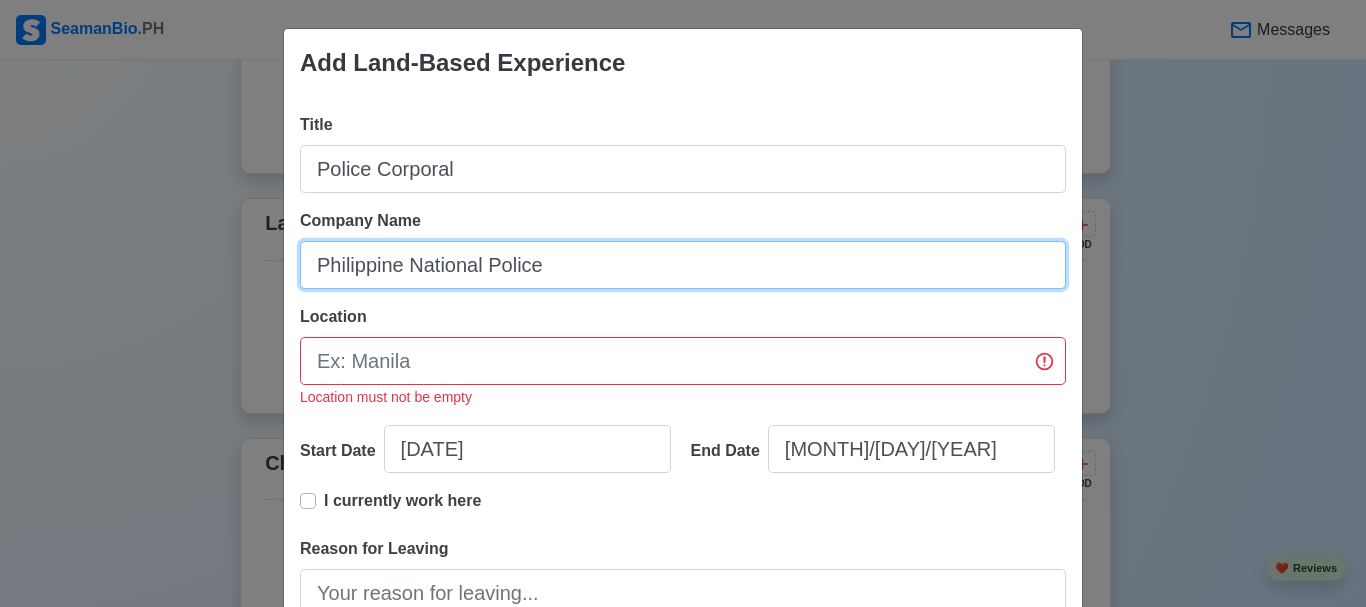 click on "Philippine National Police" at bounding box center (683, 265) 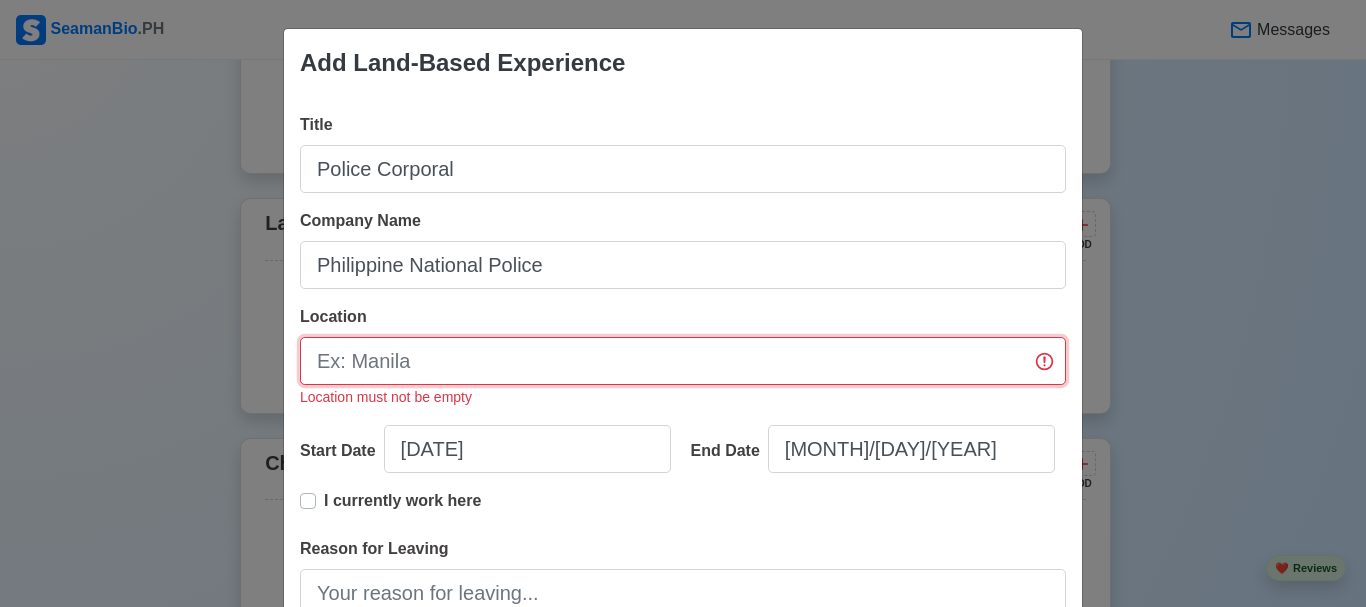 click on "Location" at bounding box center (683, 361) 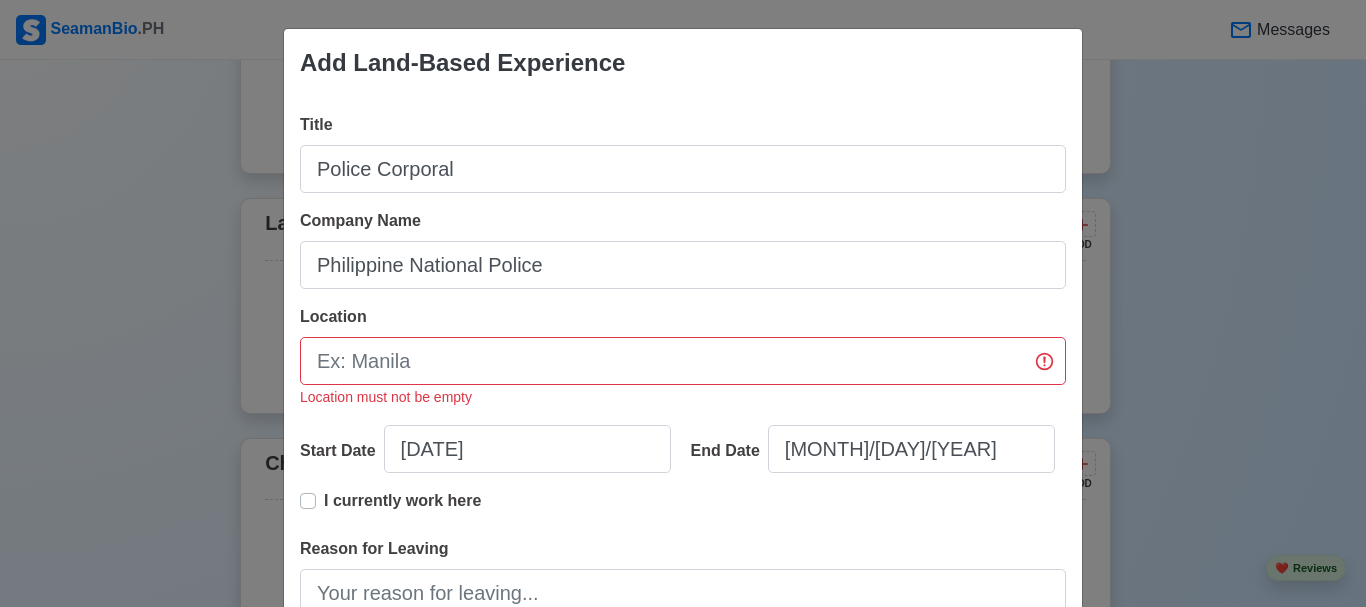 click on "Add Land-Based Experience Title Police Corporal Company Name Philippine National Police Location Location must not be empty Start Date [DATE] End Date [DATE] I currently work here Reason for Leaving Job Description Designated as Beat Patroller, Duty Police Tourist Assistant Desk, Assistant Police Community Relations Personnel, Assistant Operation Personnel and Claims Examiner Police Non-Commission Officer.
Awarded as Outstanding in the Police Non Commission Officer Performance Evaluation Rating for the 1st Semester of Calendar Year 2025 and Top 1 Regionwide during the 4th Quarter CY 2018 in Regional Police Community Relation    Division Unit Performance Evaluating Rating 484 / 1000 Skills Cancel Save" at bounding box center [683, 303] 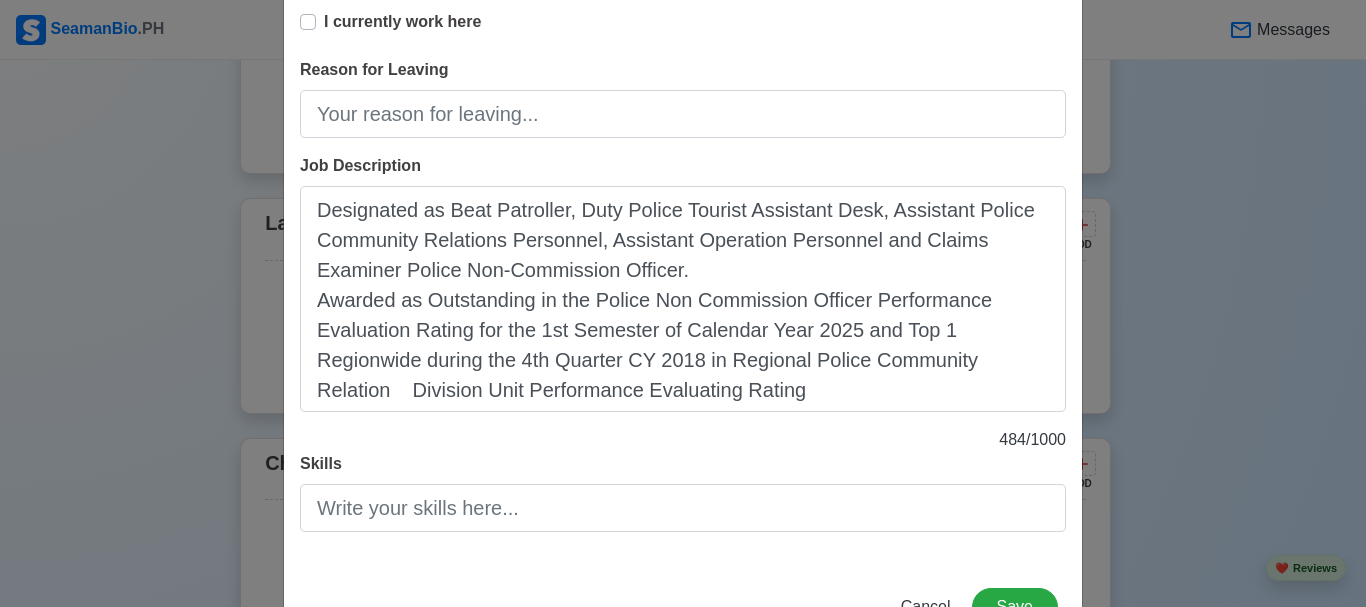 scroll, scrollTop: 551, scrollLeft: 0, axis: vertical 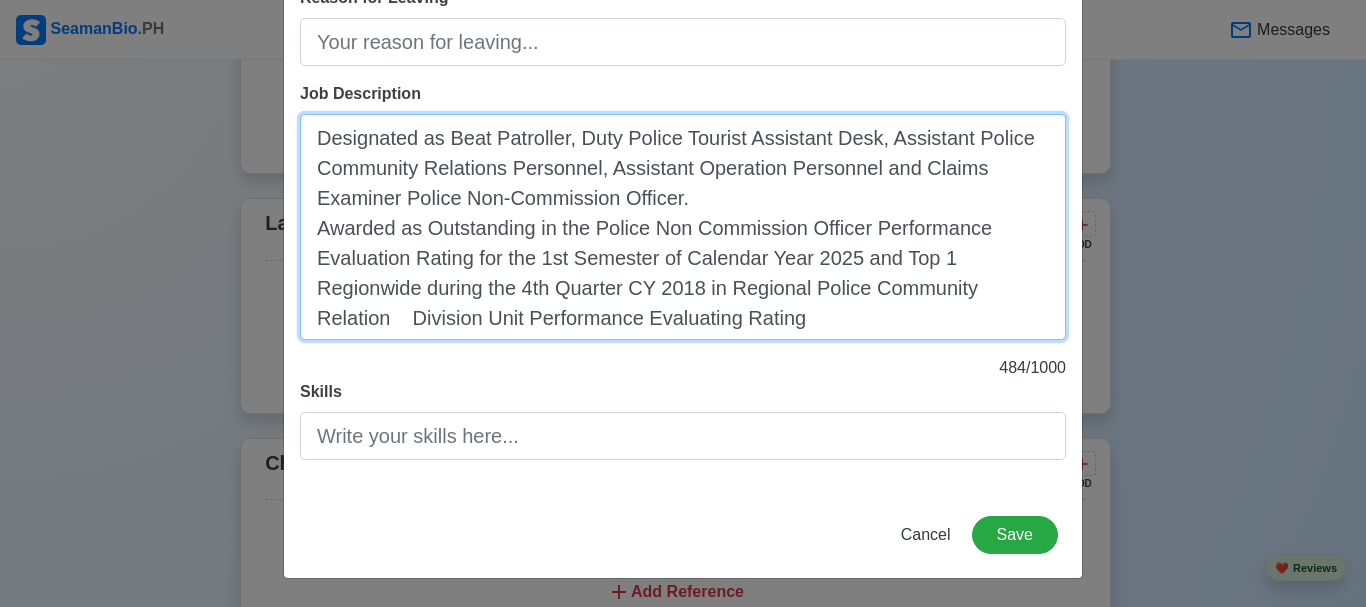 click on "Designated as Beat Patroller, Duty Police Tourist Assistant Desk, Assistant Police Community Relations Personnel, Assistant Operation Personnel and Claims Examiner Police Non-Commission Officer.
Awarded as Outstanding in the Police Non Commission Officer Performance Evaluation Rating for the 1st Semester of Calendar Year 2025 and Top 1 Regionwide during the 4th Quarter CY 2018 in Regional Police Community Relation    Division Unit Performance Evaluating Rating" at bounding box center [683, 227] 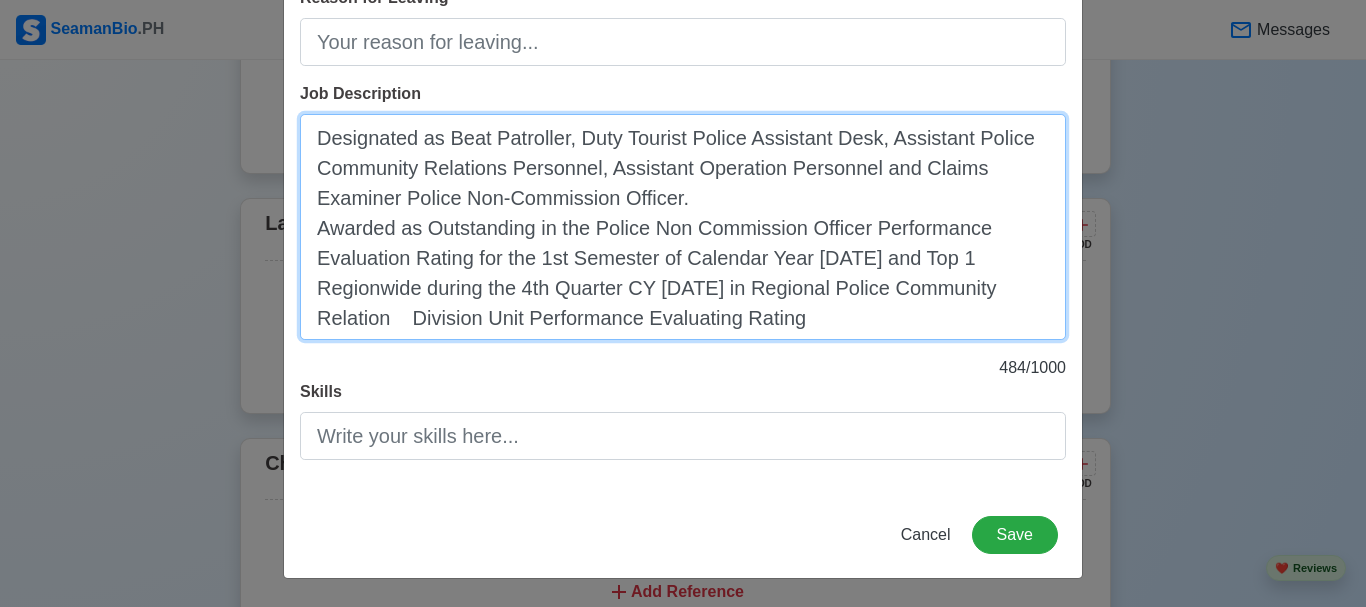 drag, startPoint x: 794, startPoint y: 258, endPoint x: 678, endPoint y: 272, distance: 116.841774 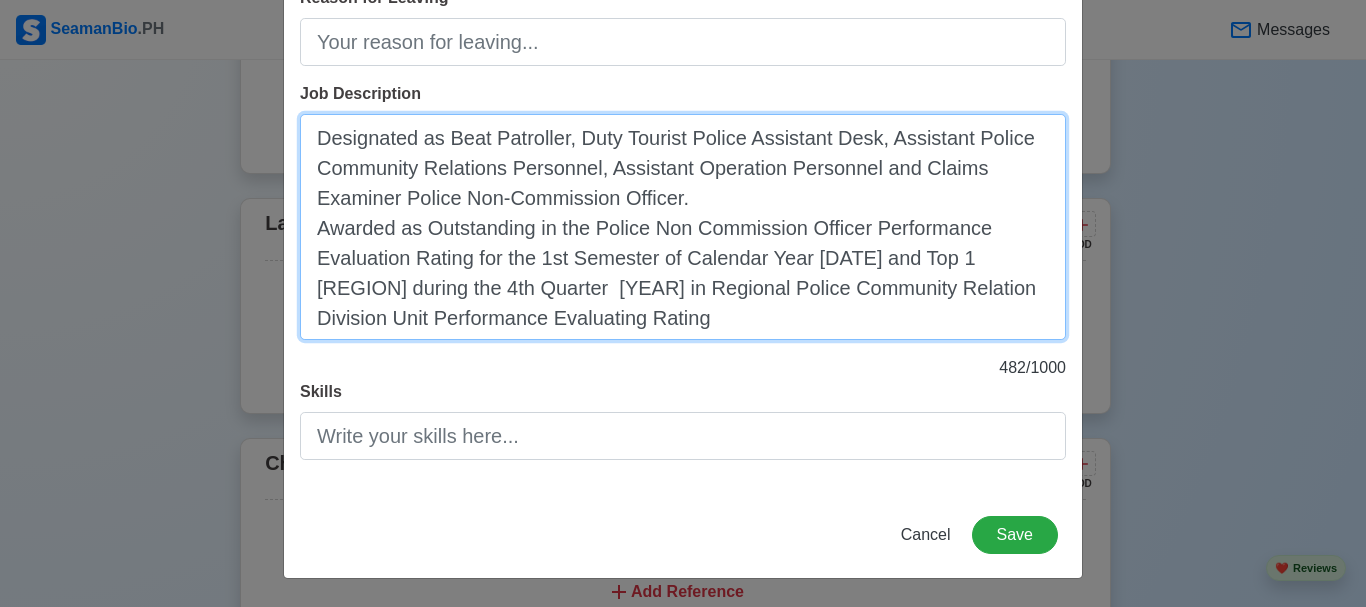 paste on "Calendar Year" 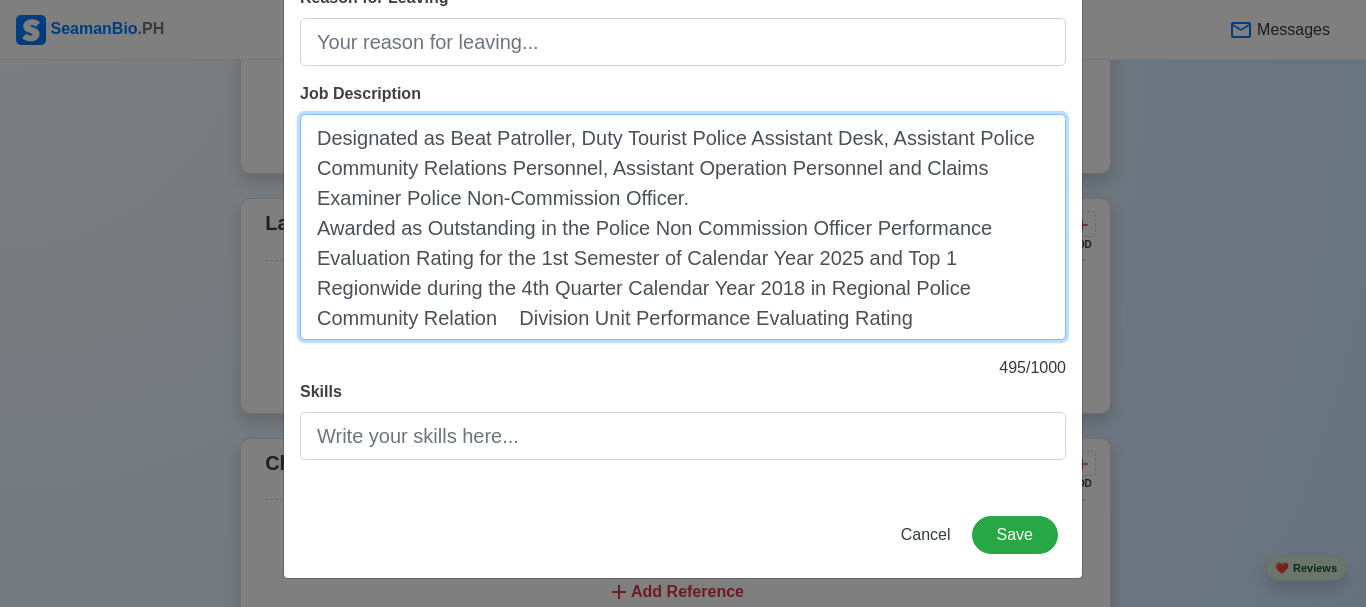 click on "Designated as Beat Patroller, Duty Tourist Police Assistant Desk, Assistant Police Community Relations Personnel, Assistant Operation Personnel and Claims Examiner Police Non-Commission Officer.
Awarded as Outstanding in the Police Non Commission Officer Performance Evaluation Rating for the 1st Semester of Calendar Year 2025 and Top 1 Regionwide during the 4th Quarter Calendar Year 2018 in Regional Police Community Relation    Division Unit Performance Evaluating Rating" at bounding box center (683, 227) 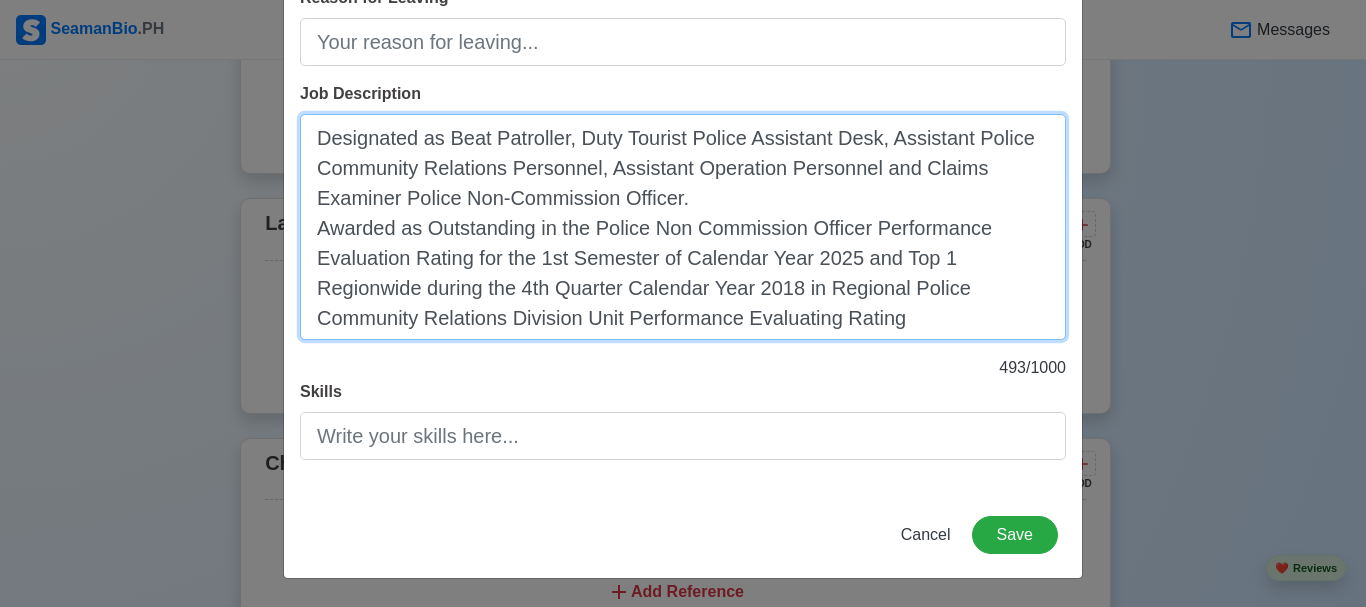 click on "Designated as Beat Patroller, Duty Tourist Police Assistant Desk, Assistant Police Community Relations Personnel, Assistant Operation Personnel and Claims Examiner Police Non-Commission Officer.
Awarded as Outstanding in the Police Non Commission Officer Performance Evaluation Rating for the 1st Semester of Calendar Year 2025 and Top 1 Regionwide during the 4th Quarter Calendar Year 2018 in Regional Police Community Relations Division Unit Performance Evaluating Rating" at bounding box center (683, 227) 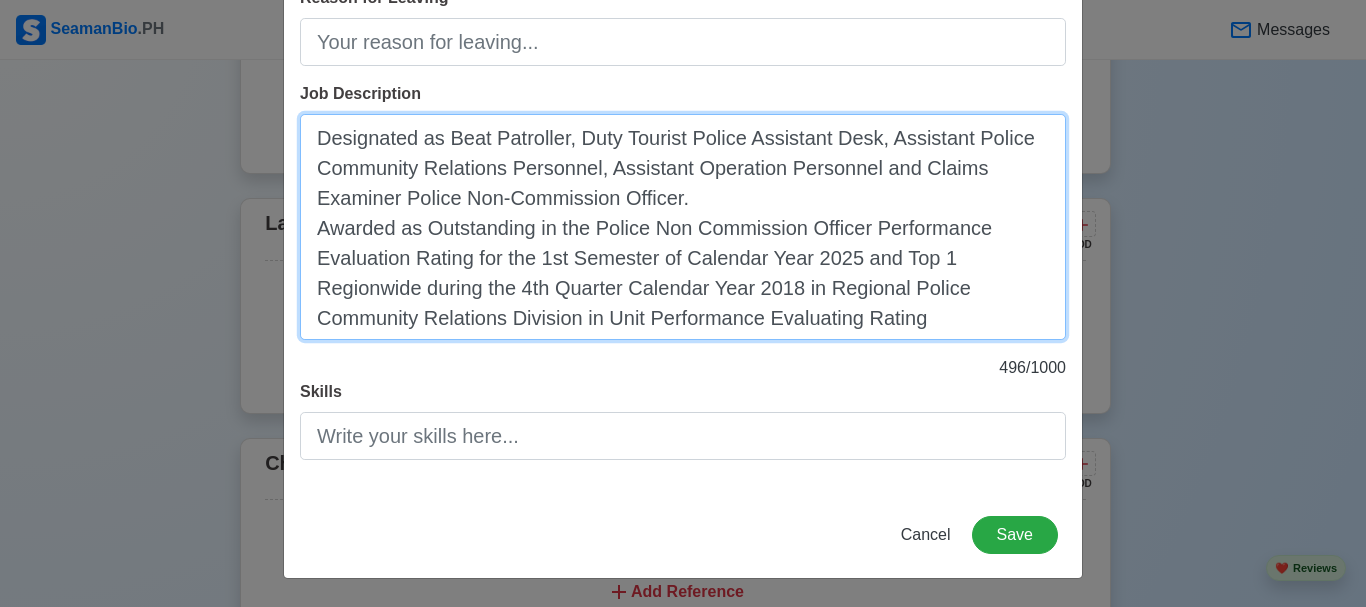 click on "Designated as Beat Patroller, Duty Tourist Police Assistant Desk, Assistant Police Community Relations Personnel, Assistant Operation Personnel and Claims Examiner Police Non-Commission Officer.
Awarded as Outstanding in the Police Non Commission Officer Performance Evaluation Rating for the 1st Semester of Calendar Year 2025 and Top 1 Regionwide during the 4th Quarter Calendar Year 2018 in Regional Police Community Relations Division in Unit Performance Evaluating Rating" at bounding box center (683, 227) 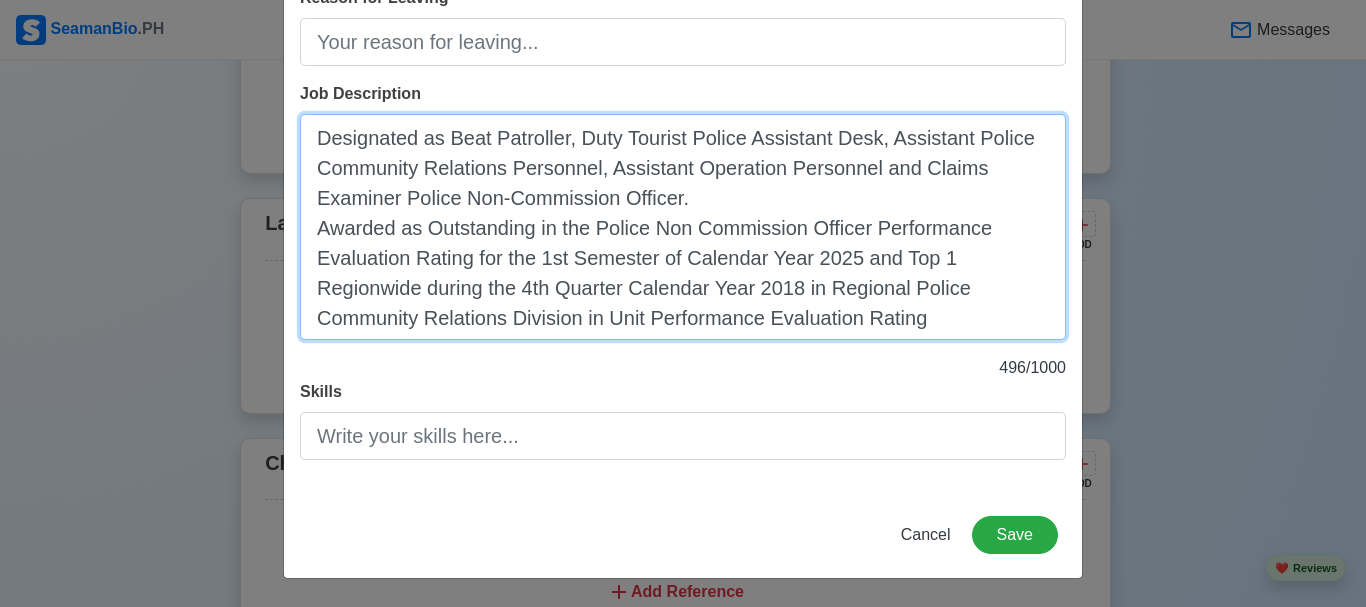drag, startPoint x: 764, startPoint y: 290, endPoint x: 297, endPoint y: 125, distance: 495.29184 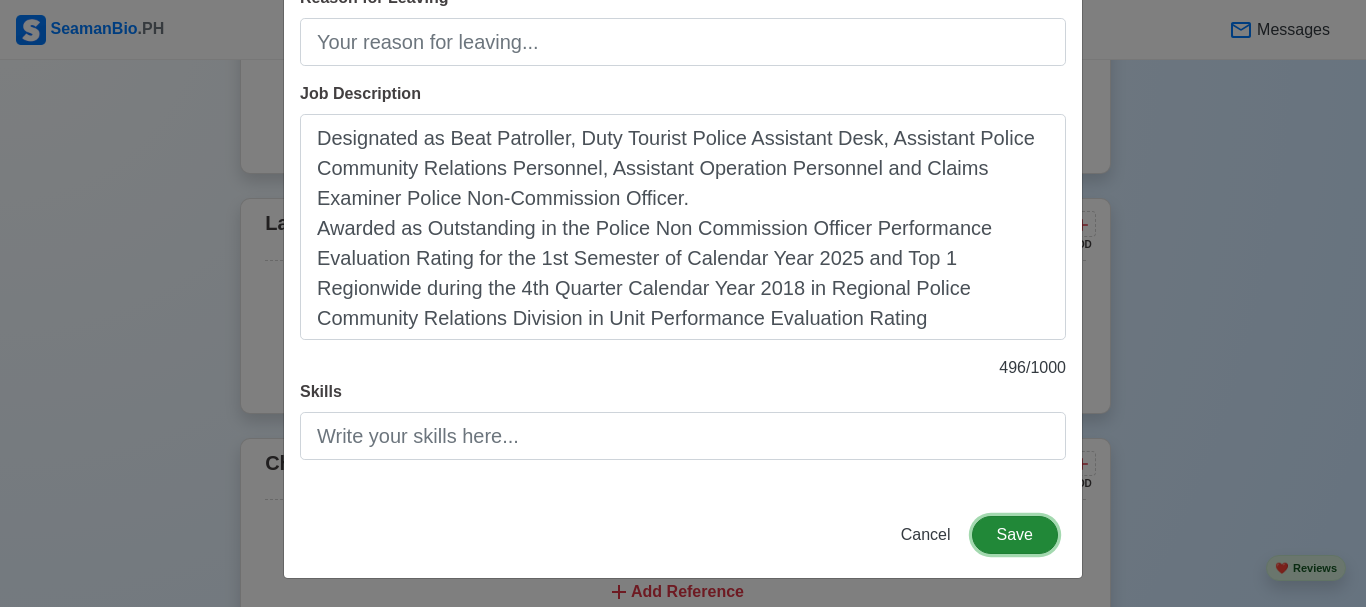 click on "Save" at bounding box center (1015, 535) 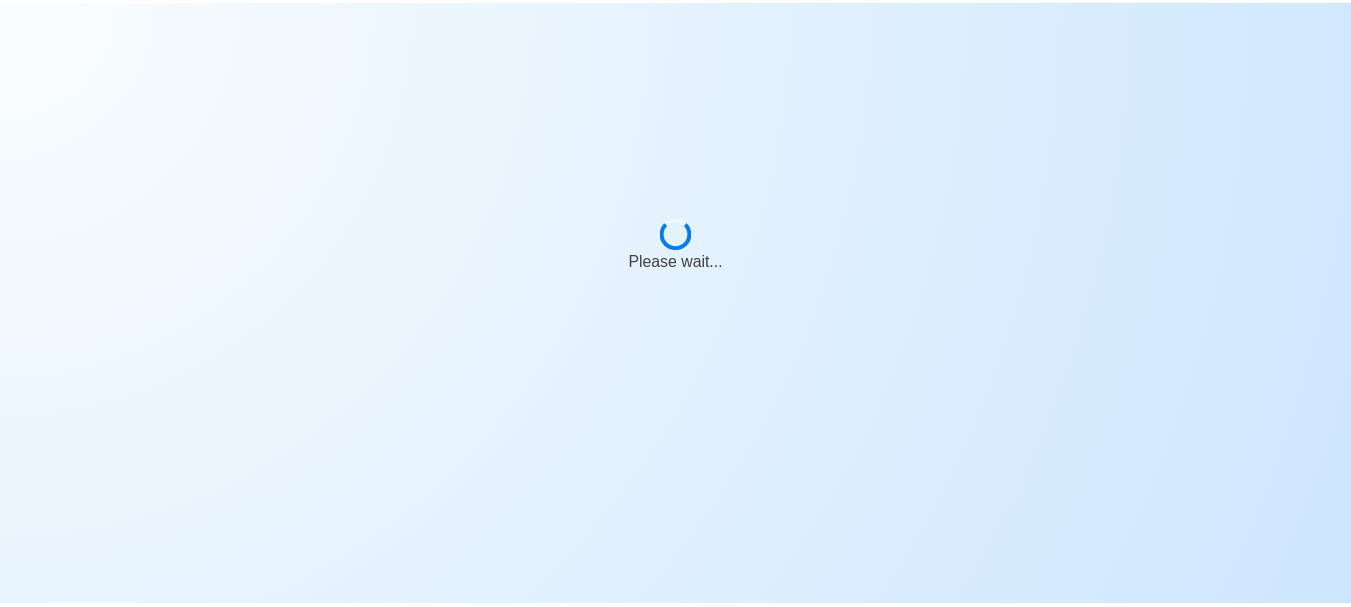 scroll, scrollTop: 0, scrollLeft: 0, axis: both 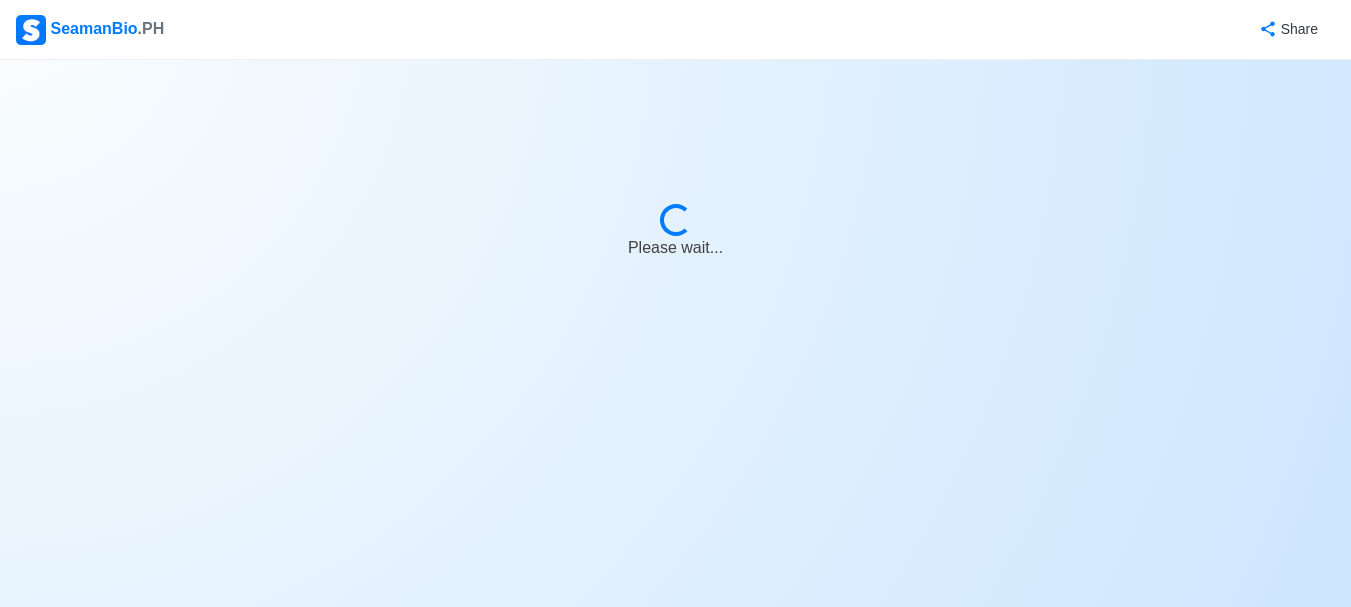 select on "Not Looking for Job" 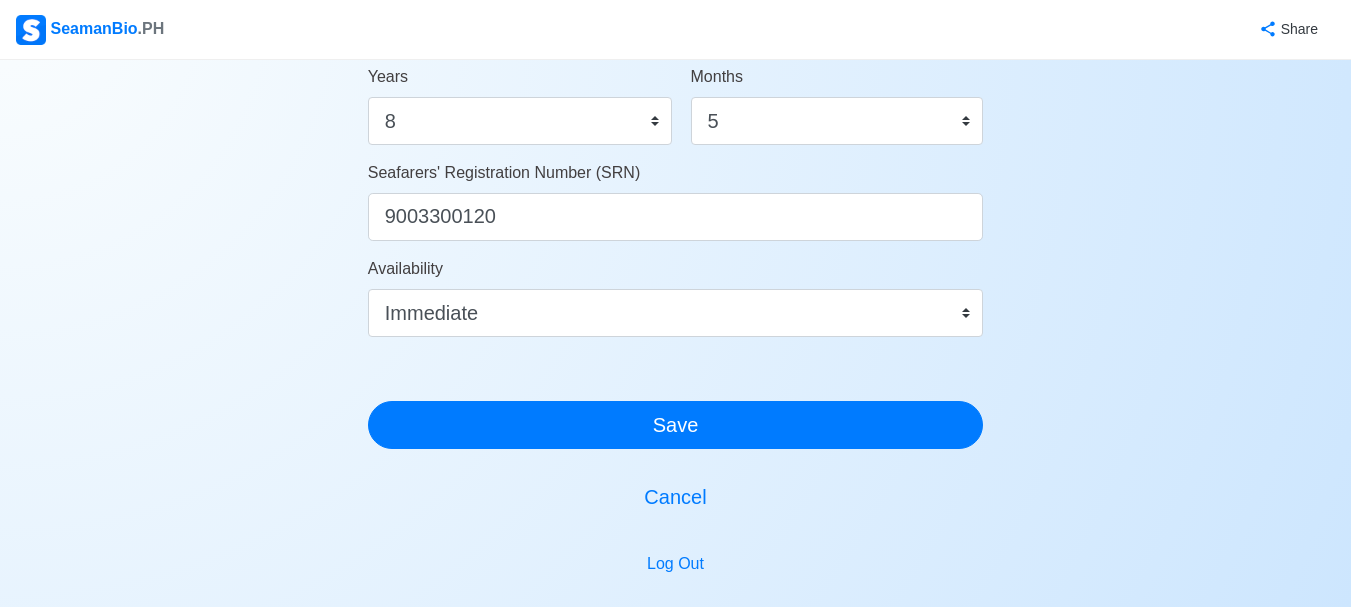 scroll, scrollTop: 1200, scrollLeft: 0, axis: vertical 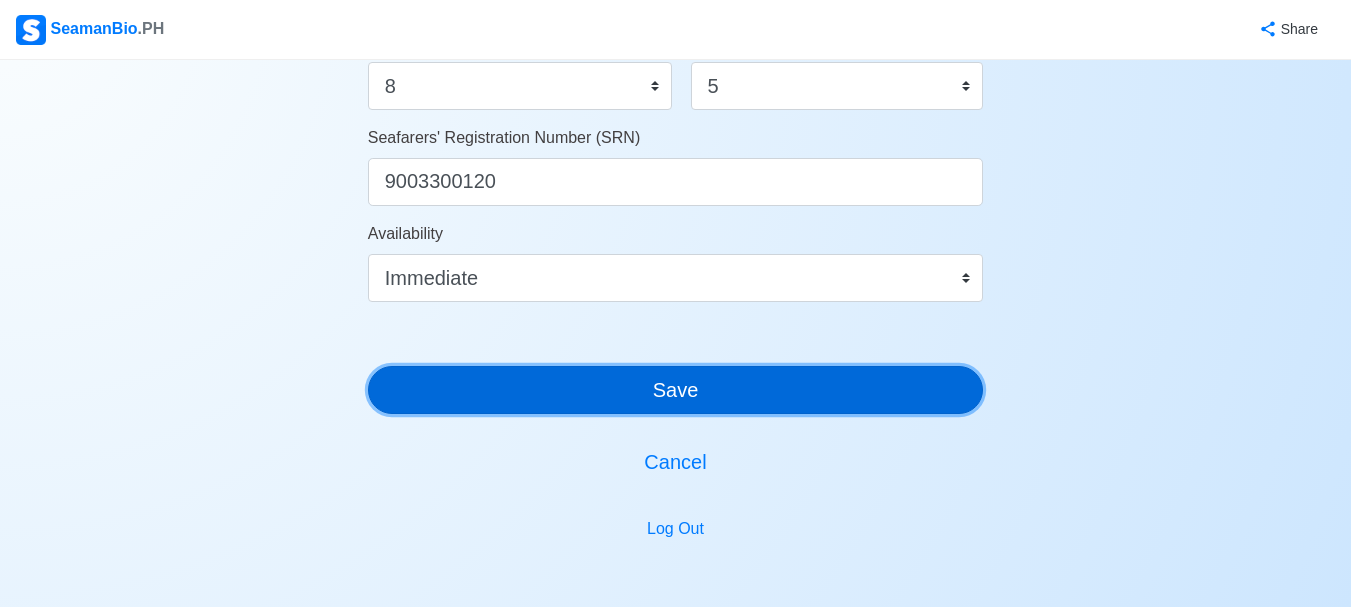 click on "Save" at bounding box center [676, 390] 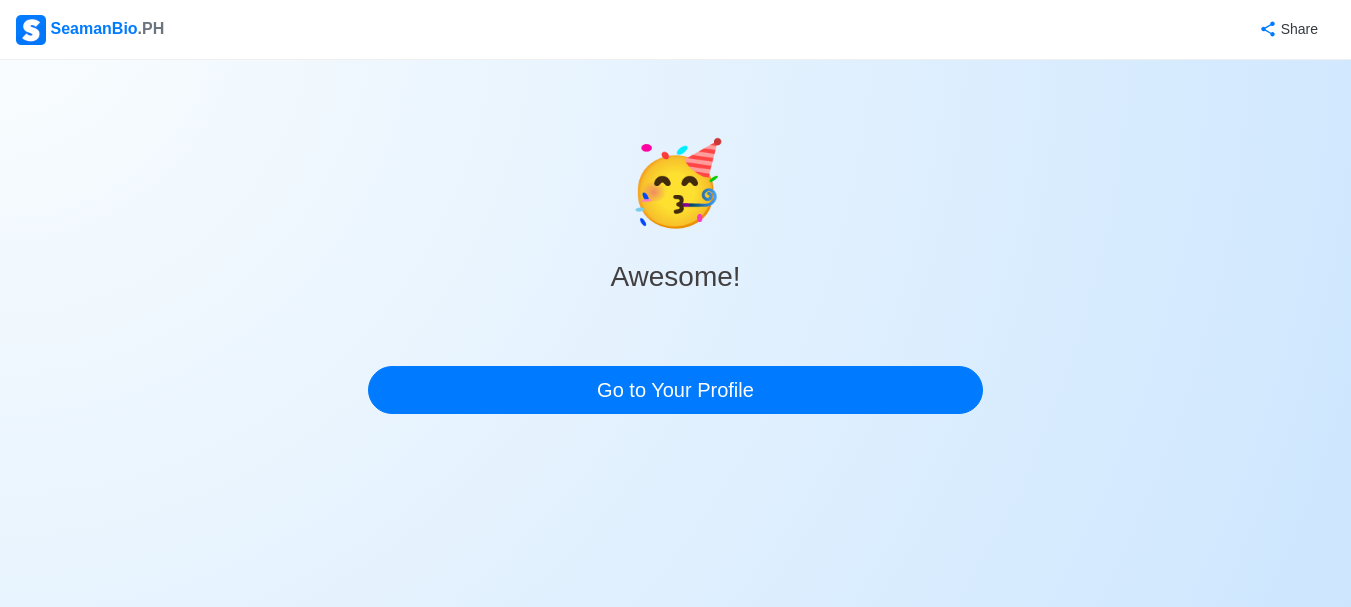 scroll, scrollTop: 0, scrollLeft: 0, axis: both 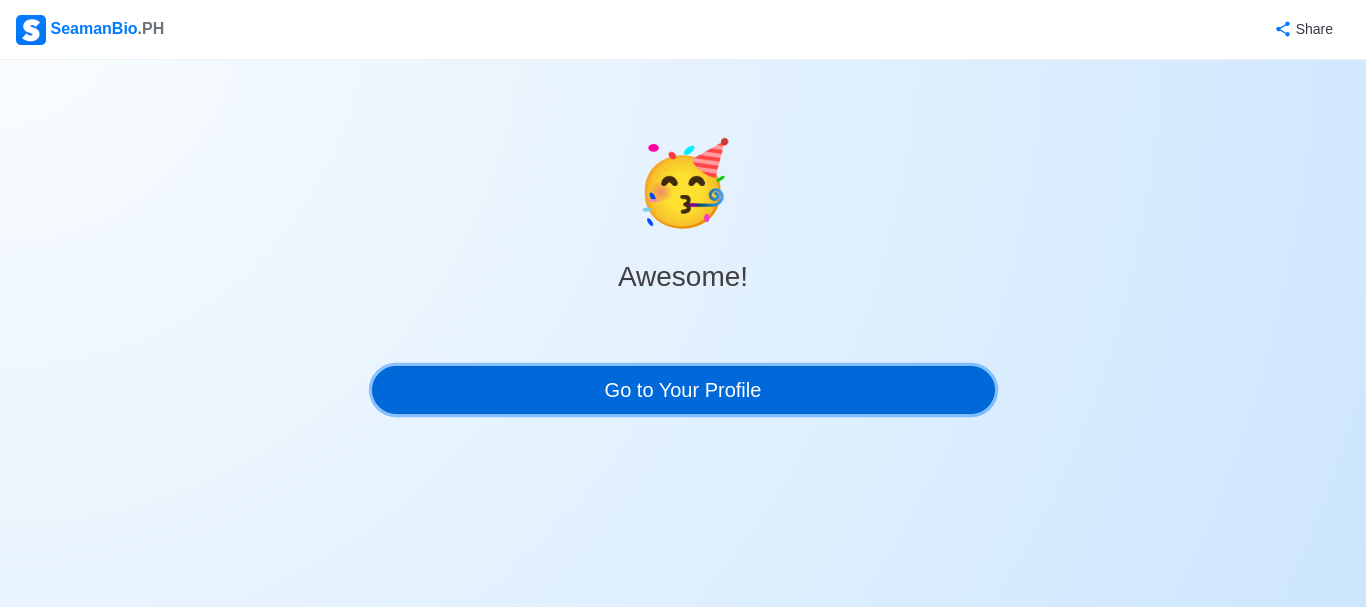 click on "Go to Your Profile" at bounding box center [683, 390] 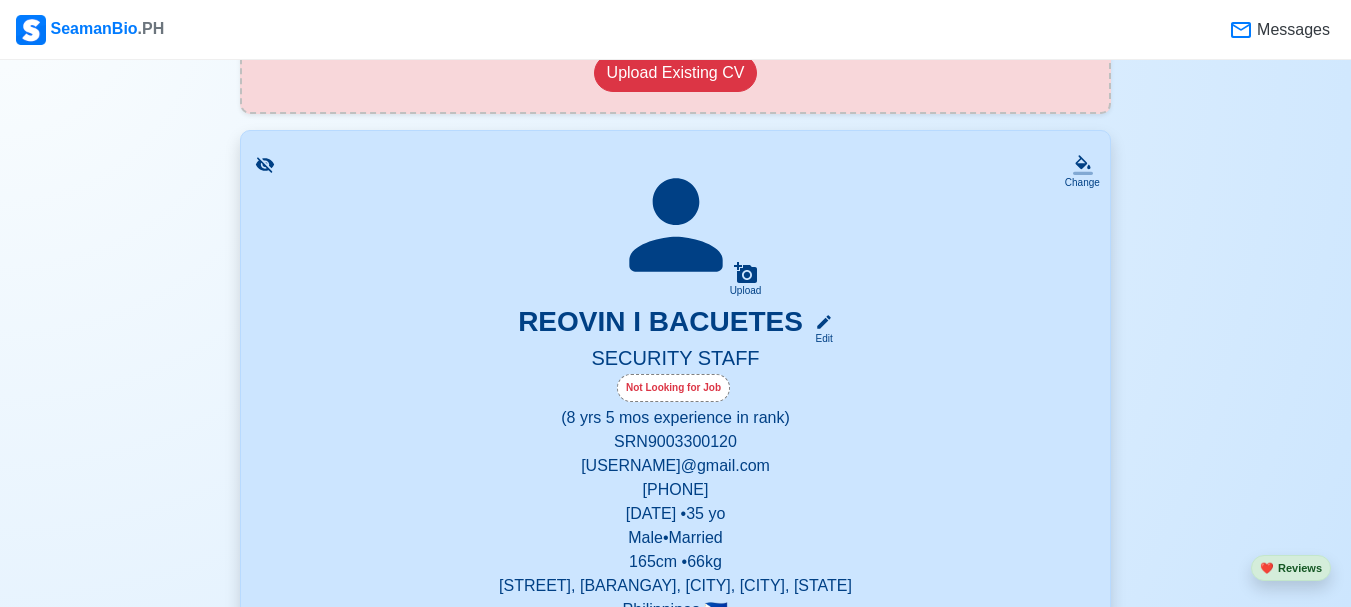 scroll, scrollTop: 300, scrollLeft: 0, axis: vertical 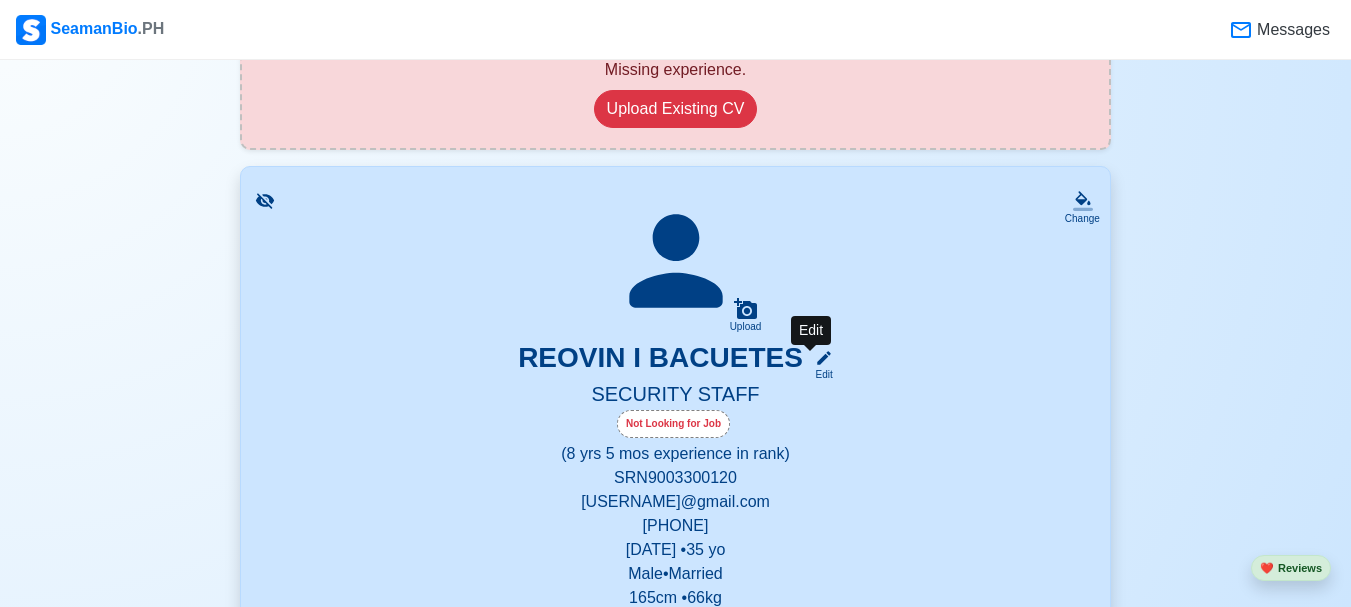 click 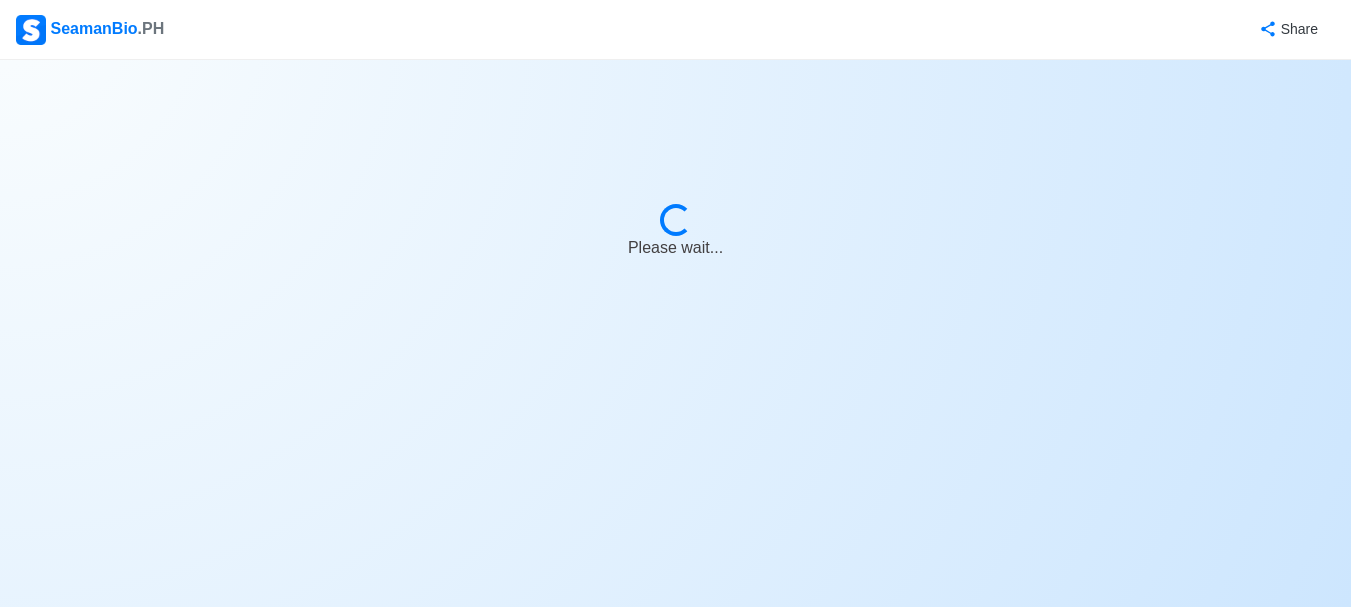 select on "Not Looking for Job" 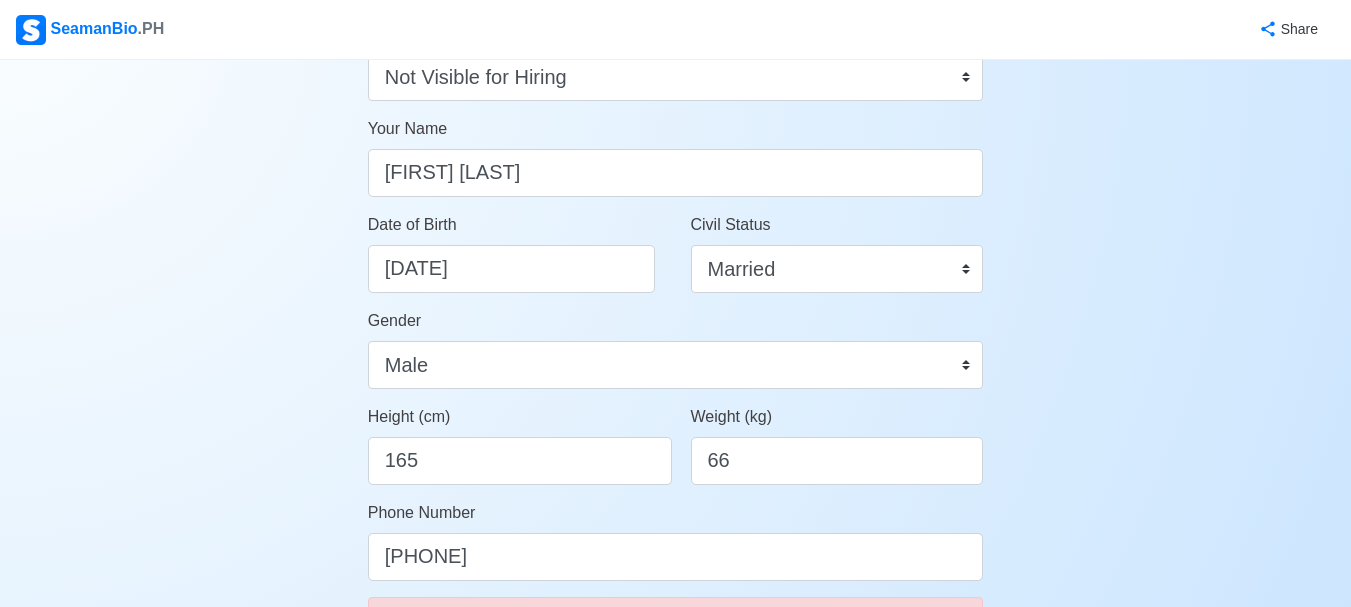 scroll, scrollTop: 300, scrollLeft: 0, axis: vertical 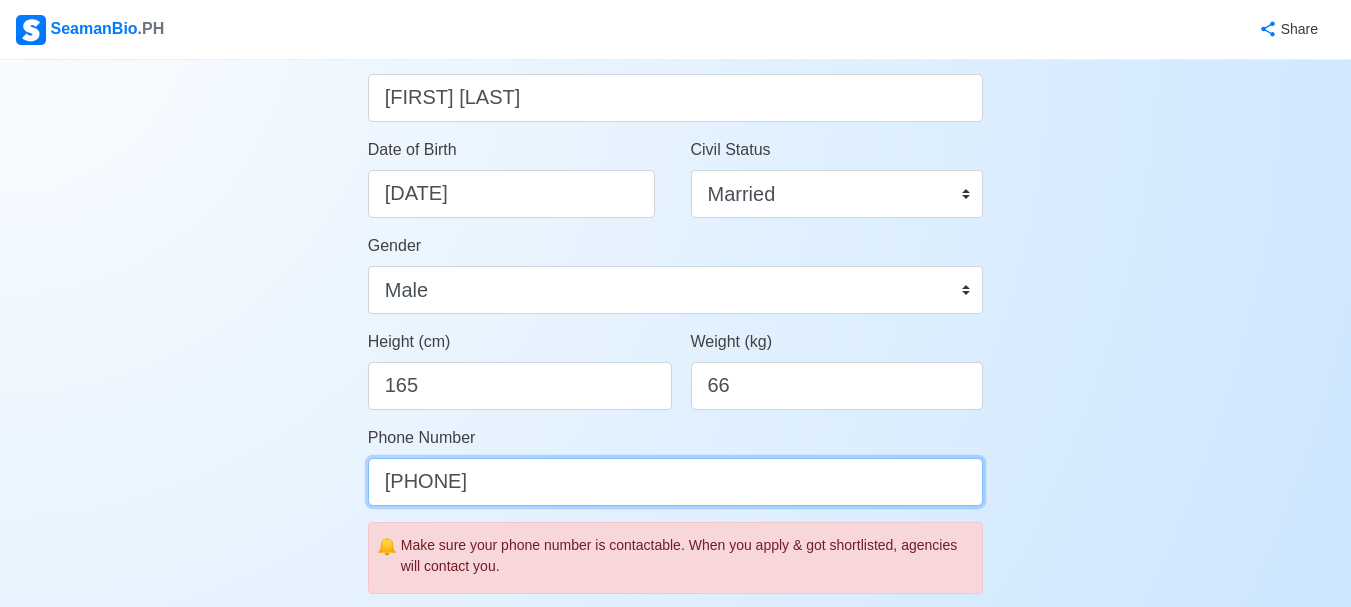 click on "[PHONE]" at bounding box center (676, 482) 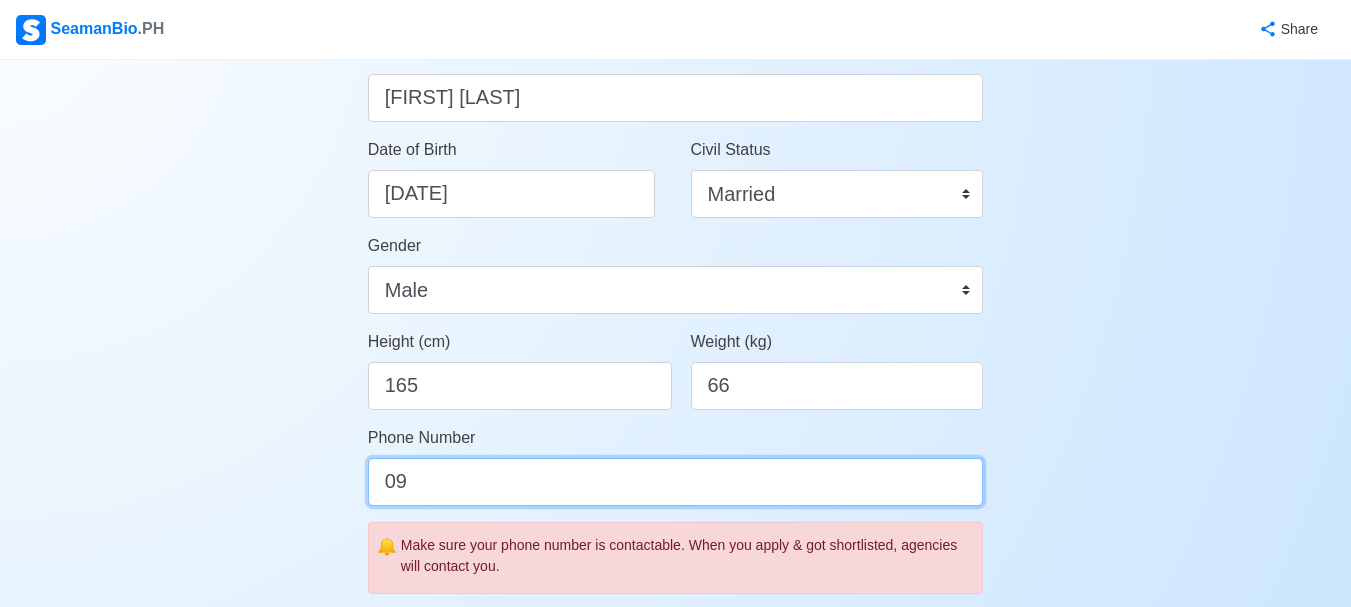 type on "0" 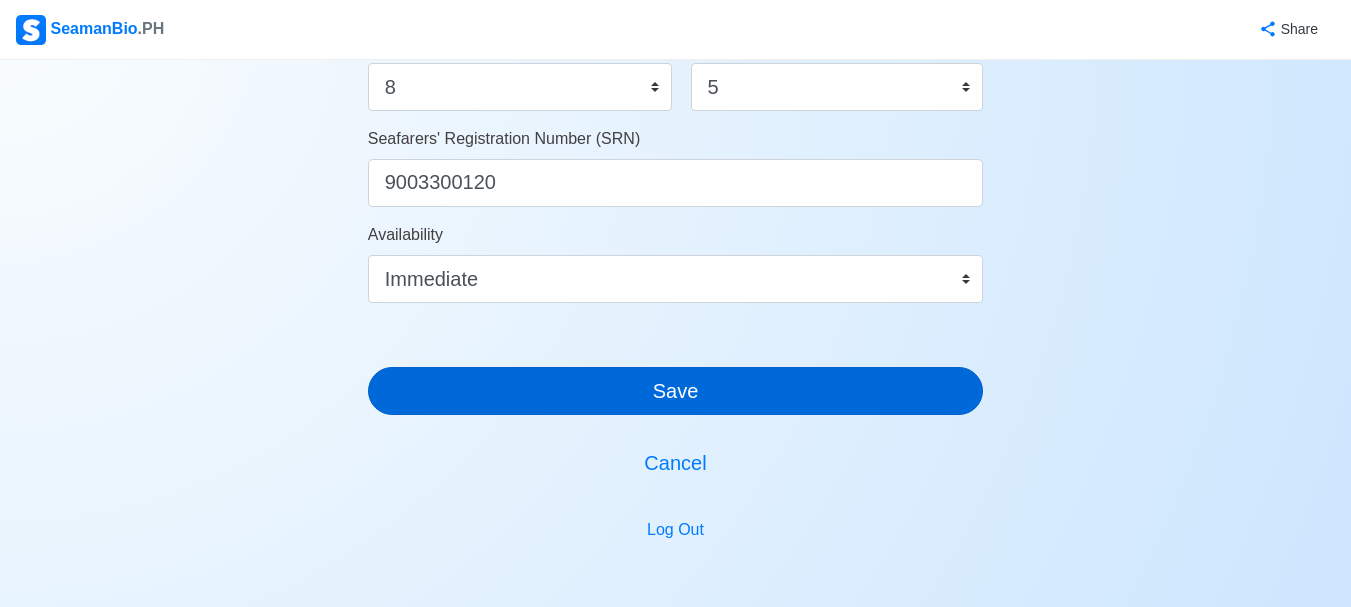 scroll, scrollTop: 1200, scrollLeft: 0, axis: vertical 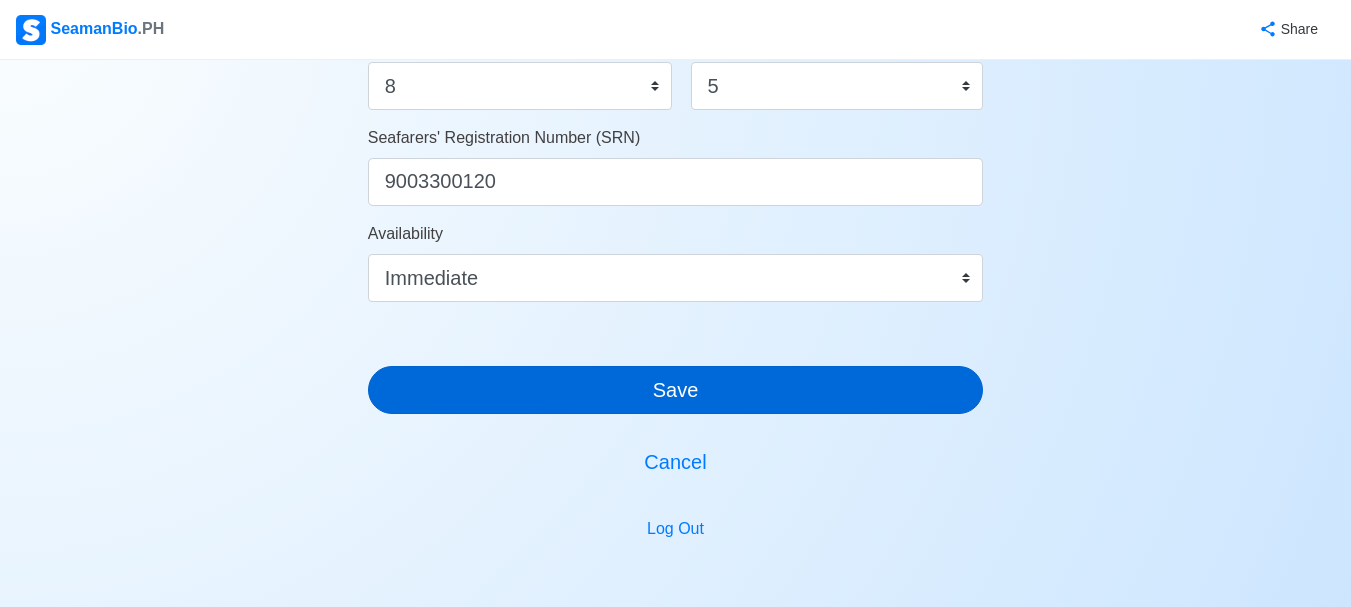 type on "09953604184" 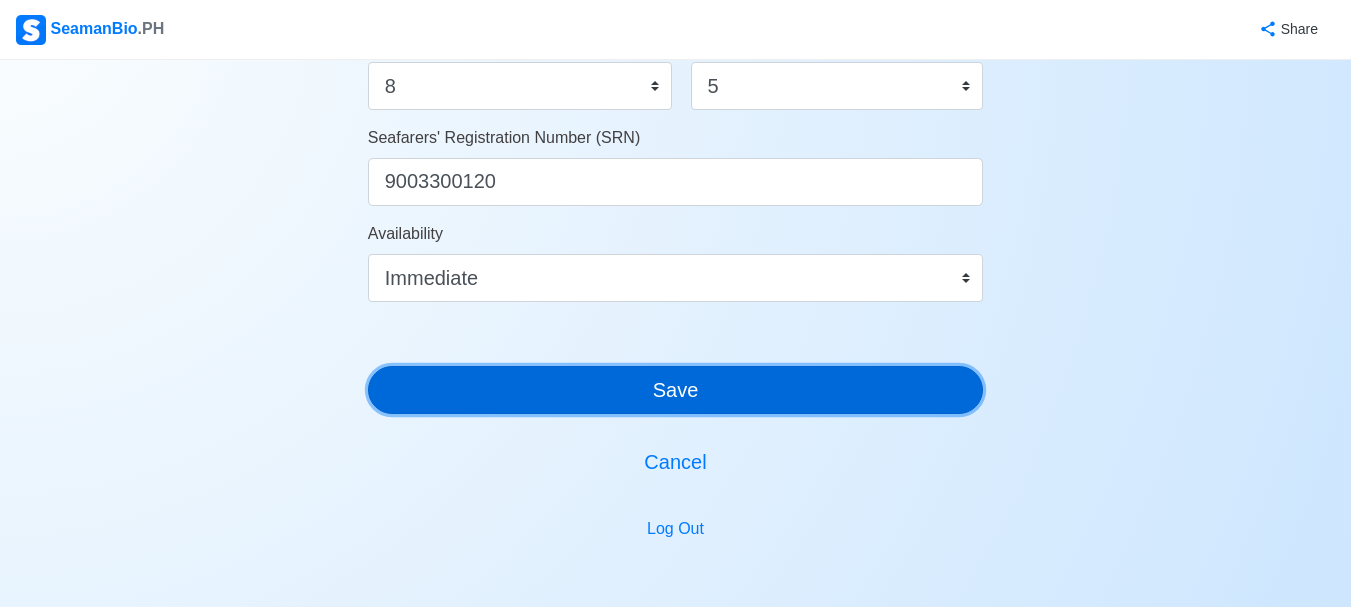 click on "Save" at bounding box center (676, 390) 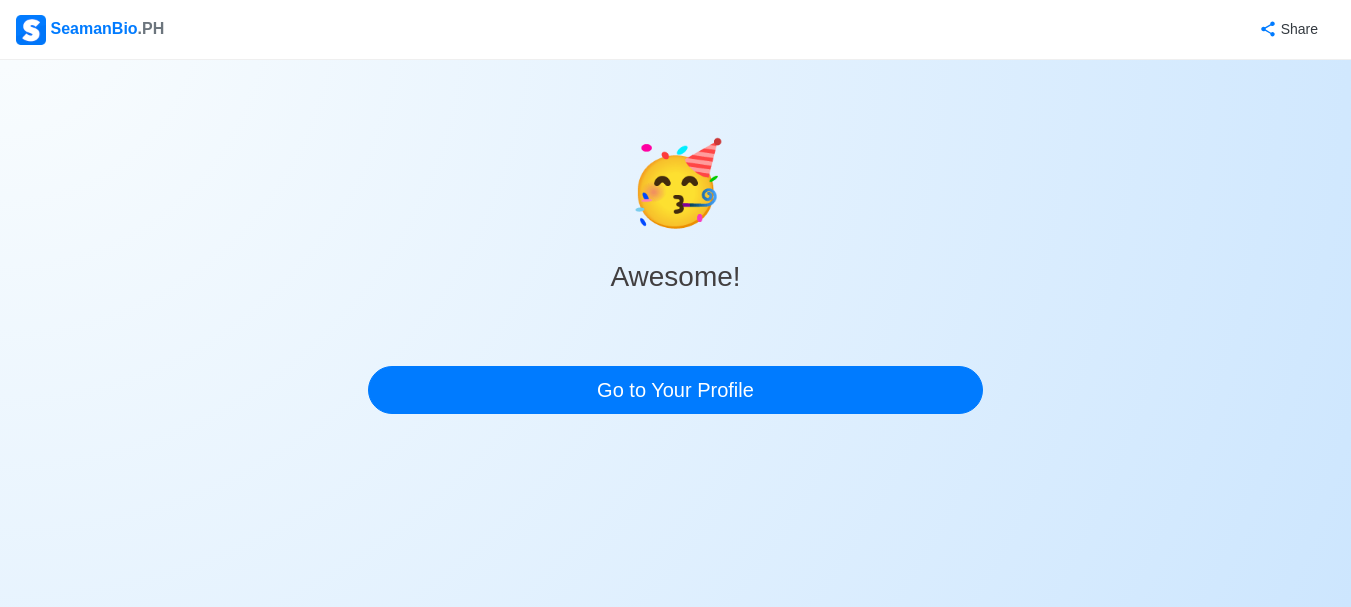 scroll, scrollTop: 0, scrollLeft: 0, axis: both 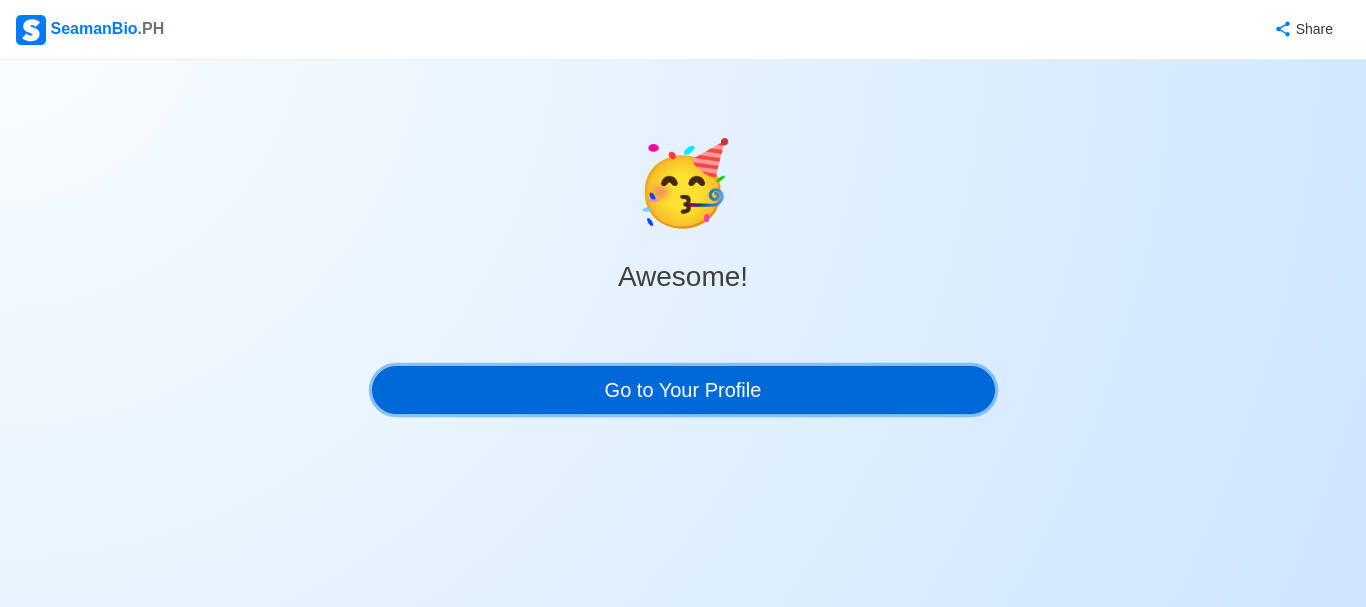 click on "Go to Your Profile" at bounding box center [683, 390] 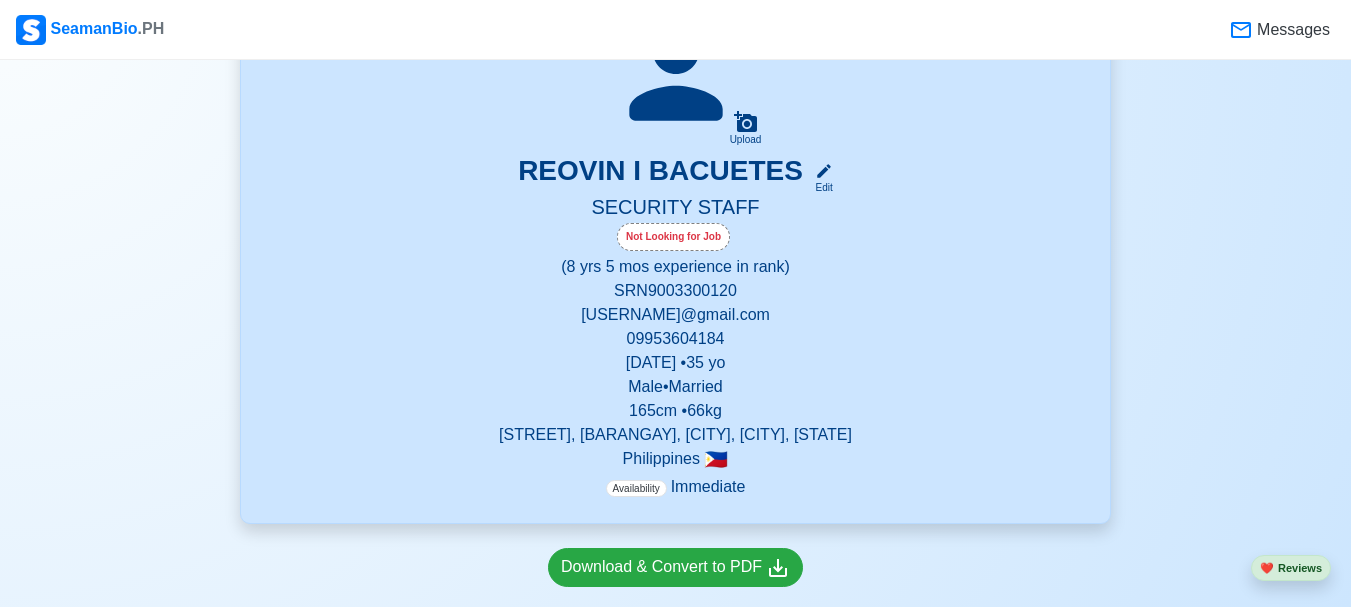 scroll, scrollTop: 500, scrollLeft: 0, axis: vertical 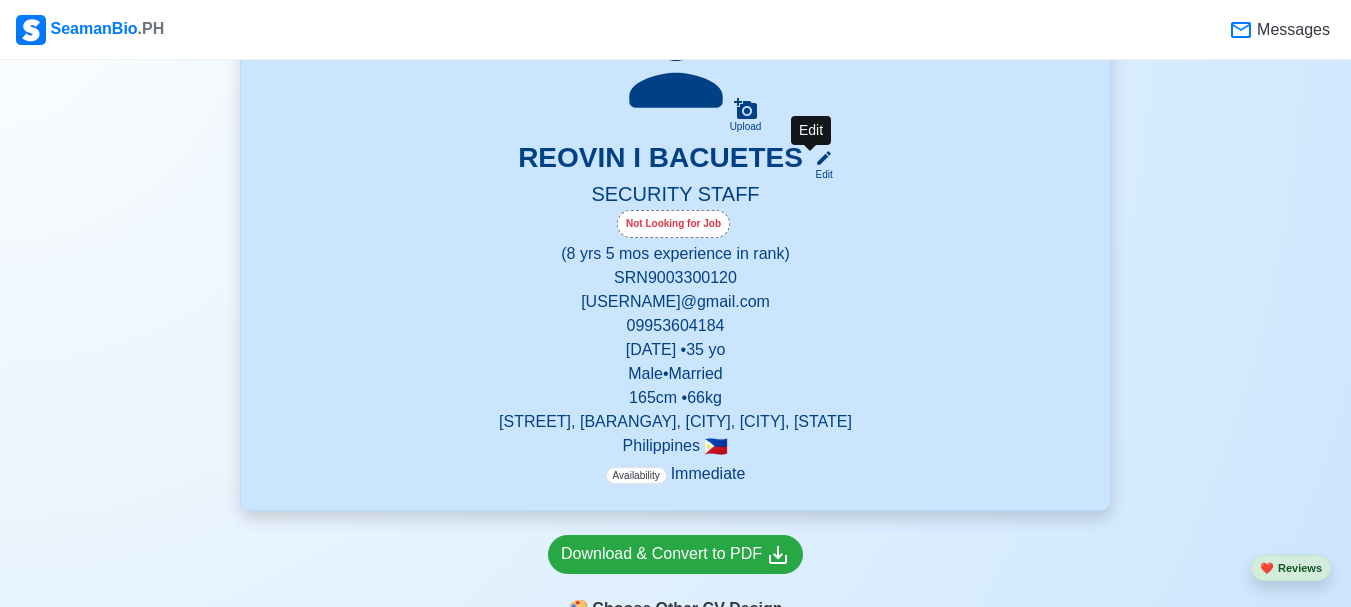 click on "Edit" at bounding box center [820, 174] 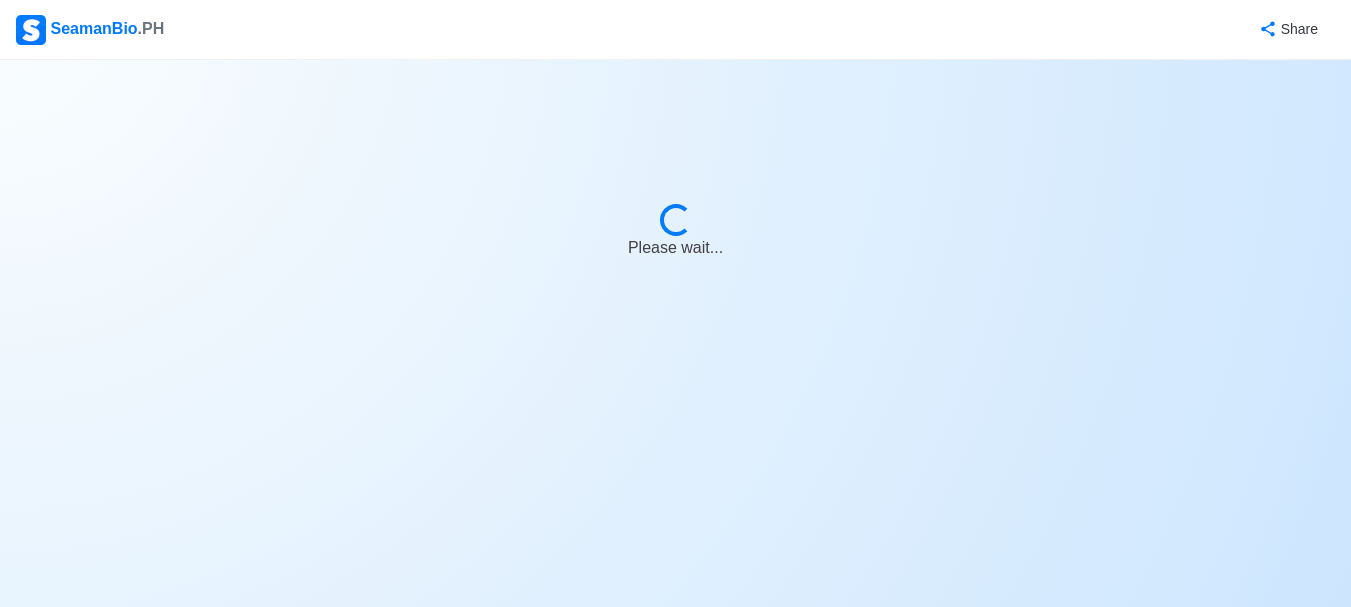 scroll, scrollTop: 0, scrollLeft: 0, axis: both 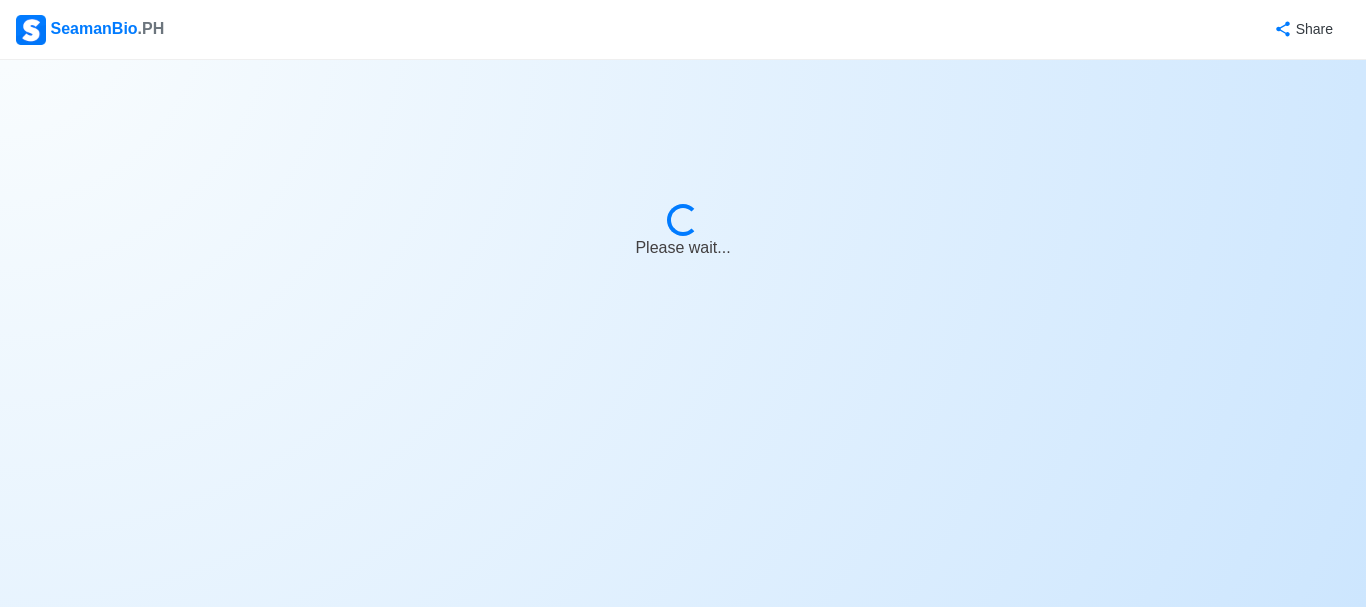 select on "Not Looking for Job" 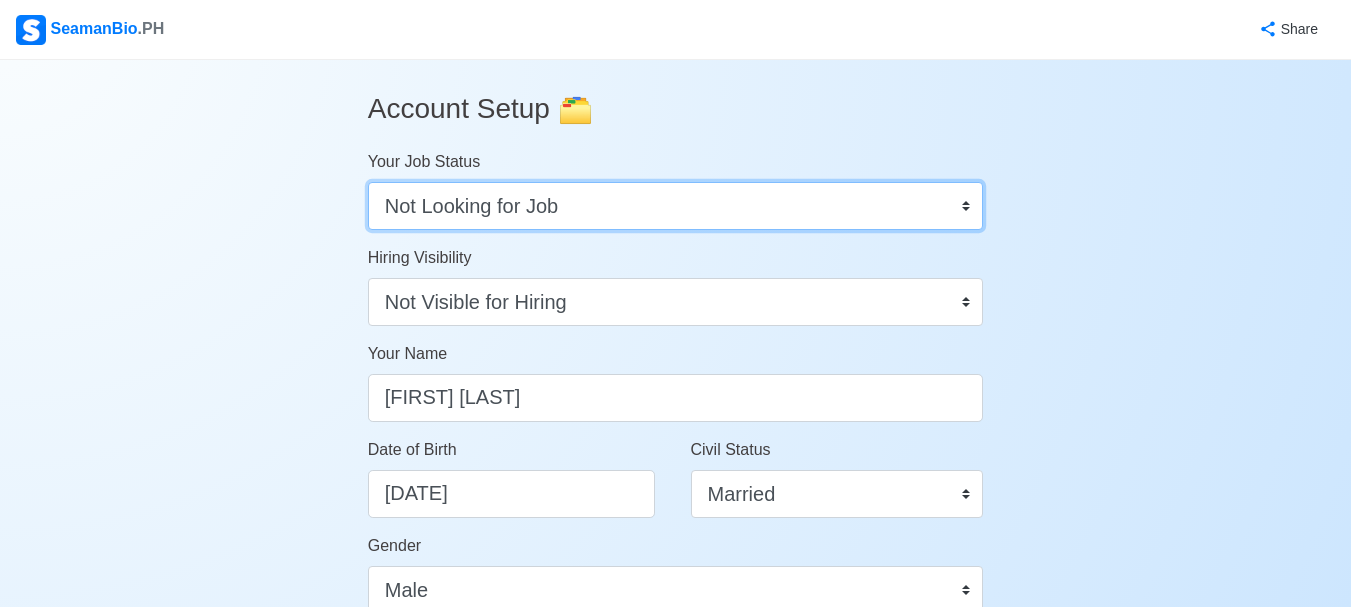 click on "Onboard Actively Looking for Job Not Looking for Job" at bounding box center [676, 206] 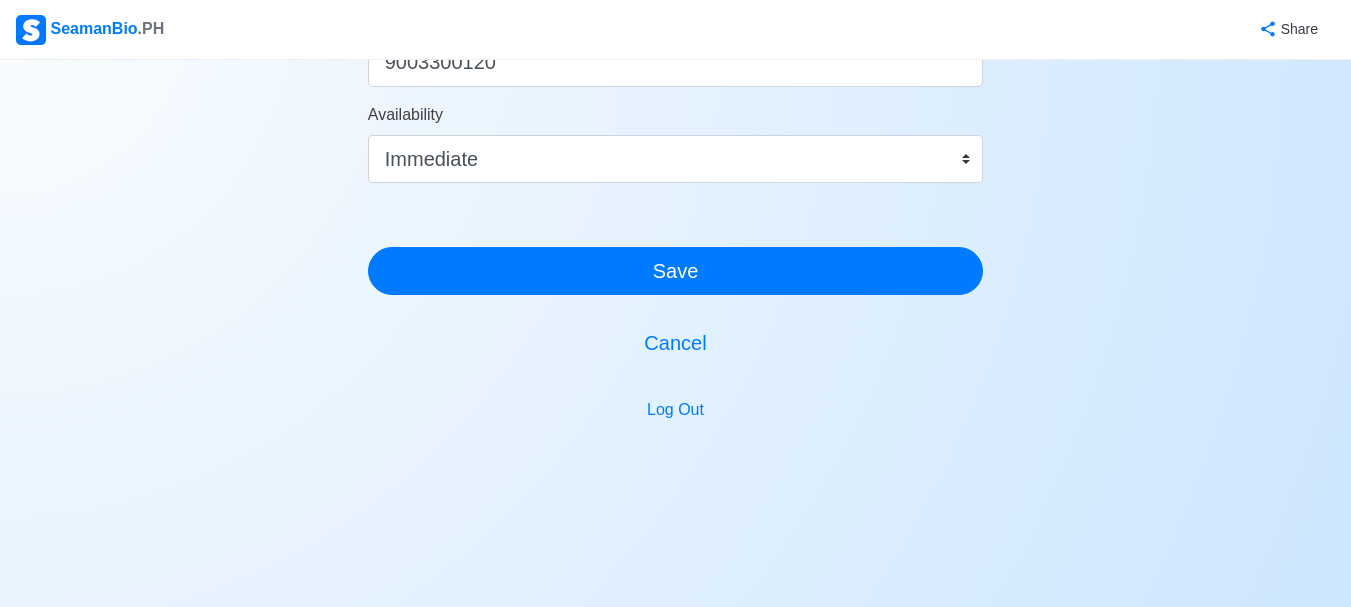 scroll, scrollTop: 1325, scrollLeft: 0, axis: vertical 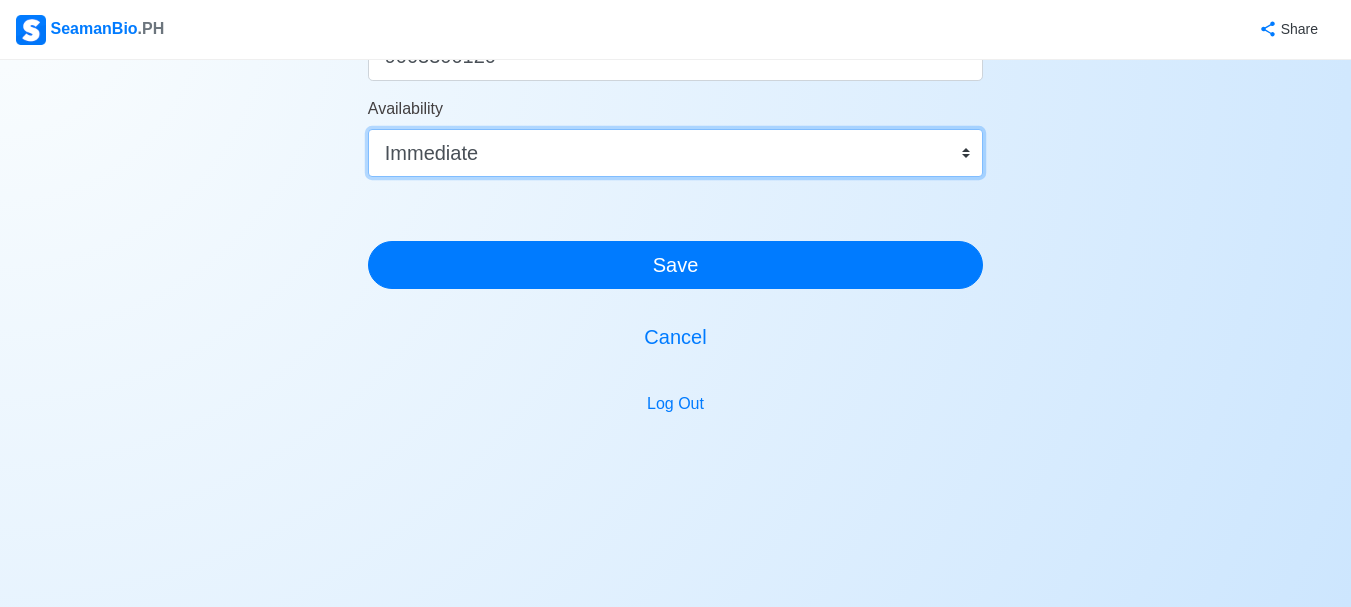 click on "Immediate Aug 2025  Sep 2025  Oct 2025  Nov 2025  Dec 2025  Jan 2026  Feb 2026  Mar 2026  Apr 2026" at bounding box center [676, 153] 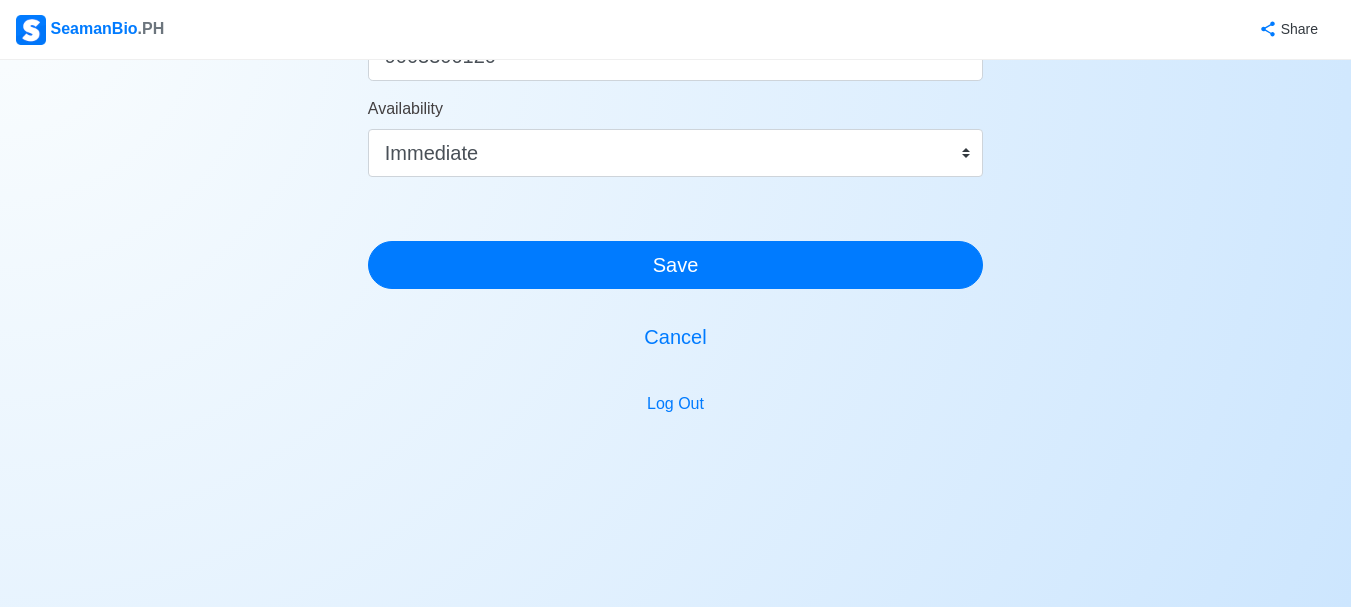 click on "Account Setup   🗂️ Your Job Status Onboard Actively Looking for Job Not Looking for Job Hiring Visibility Visible for Hiring Not Visible for Hiring Your Name [FIRST] [LAST] Date of Birth     03/30/1990 Civil Status Single Married Widowed Separated Gender Male Female Height (cm) 165 Weight (kg) 66 Phone Number [PHONE] 🔔 Make sure your phone number is contactable. When you apply & got shortlisted, agencies will contact you. Address [STREET], [BARANGAY], [CITY], [CITY], [COUNTRY] Afghanistan Åland Islands Albania Algeria American Samoa Andorra Angola Anguilla Antarctica Antigua and Barbuda Argentina Armenia Aruba Australia Austria Azerbaijan Bahamas Bahrain Bangladesh Barbados Belarus Belgium Belize Benin Bermuda Bhutan Bolivia, Plurinational State of Bonaire, Sint Eustatius and Saba Bosnia and Herzegovina Botswana Bouvet Island Brazil British Indian Ocean Territory Brunei Darussalam Bulgaria Burkina Faso Burundi Cabo Verde Cambodia Cameroon Canada Cayman Islands Chad Chile China 0 1" at bounding box center (675, -353) 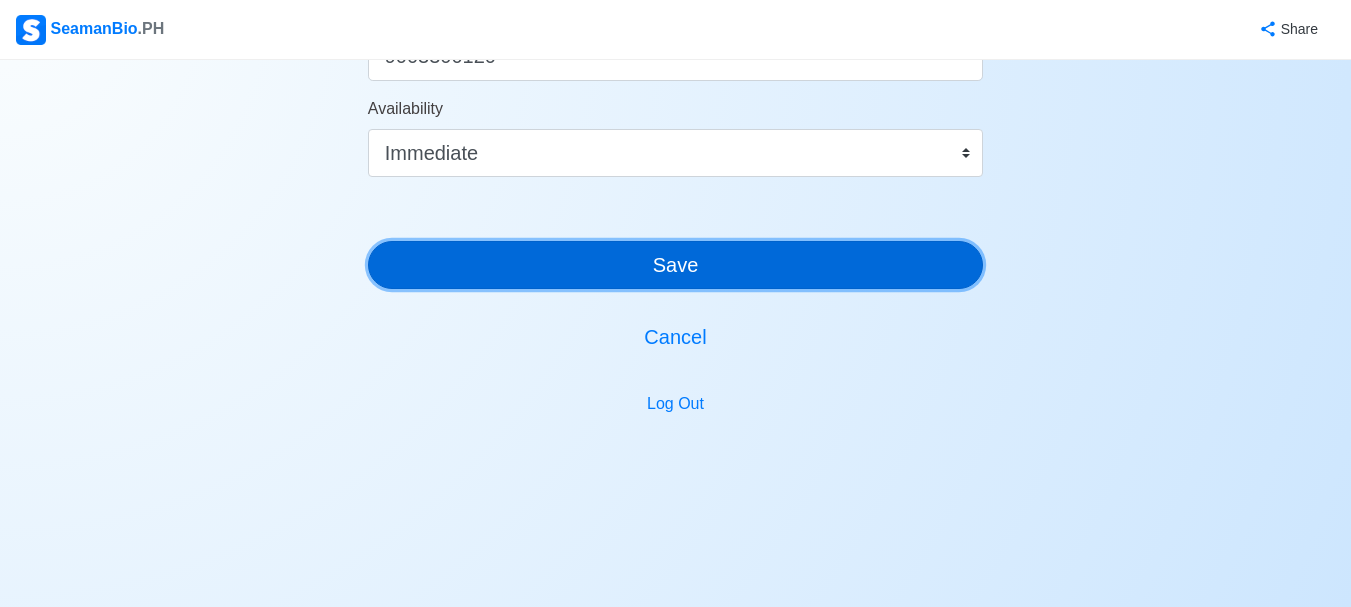 click on "Save" at bounding box center (676, 265) 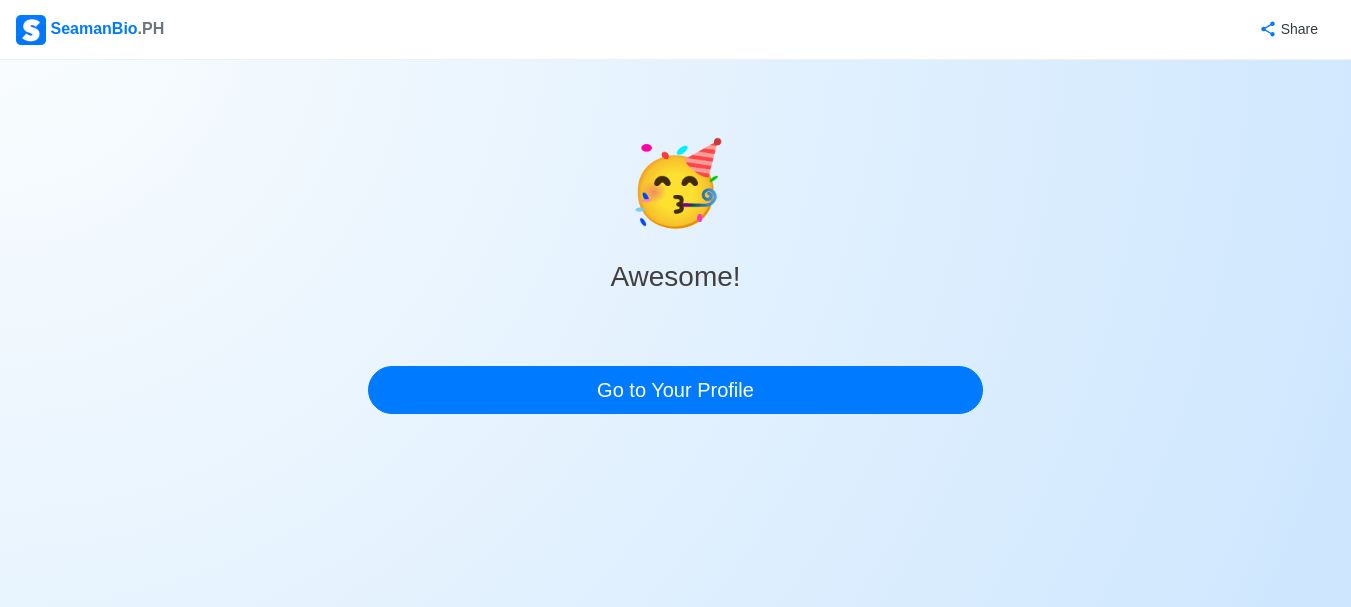 scroll, scrollTop: 0, scrollLeft: 0, axis: both 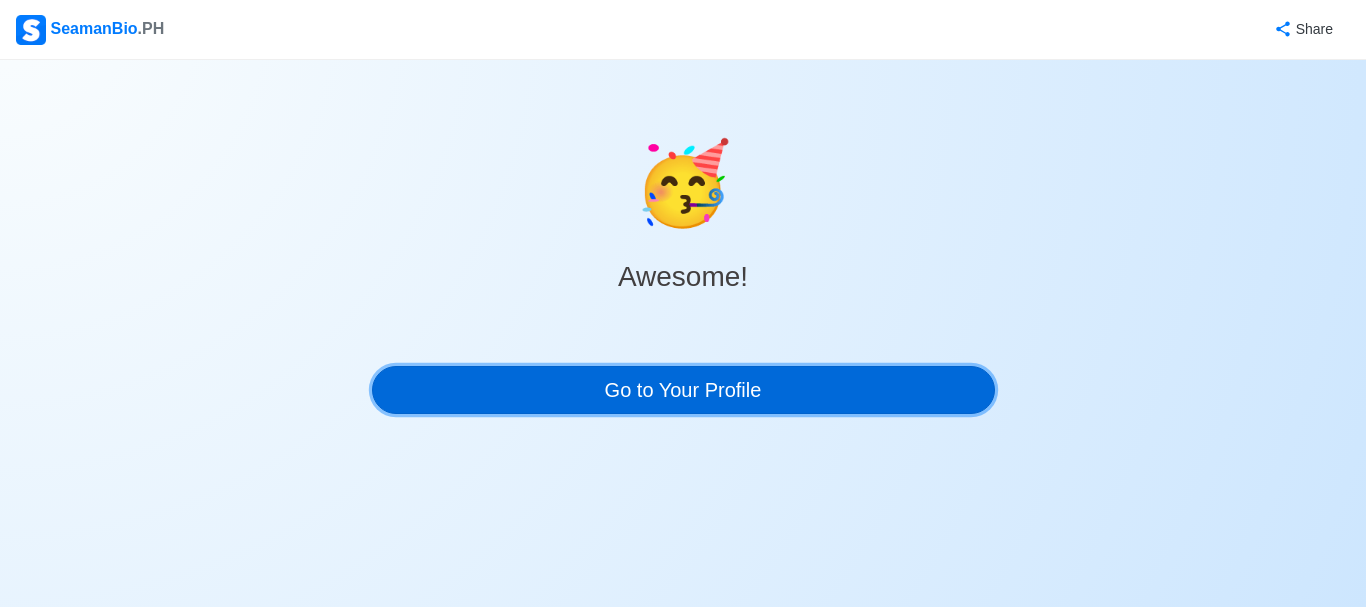 click on "Go to Your Profile" at bounding box center (683, 390) 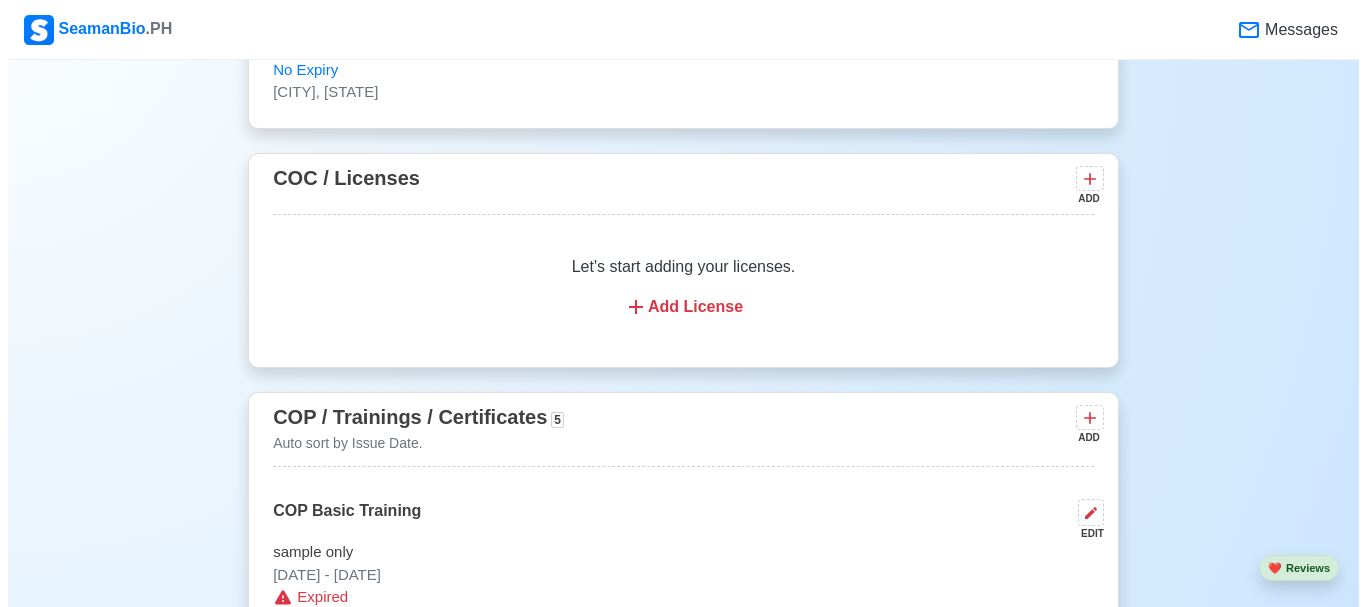 scroll, scrollTop: 2600, scrollLeft: 0, axis: vertical 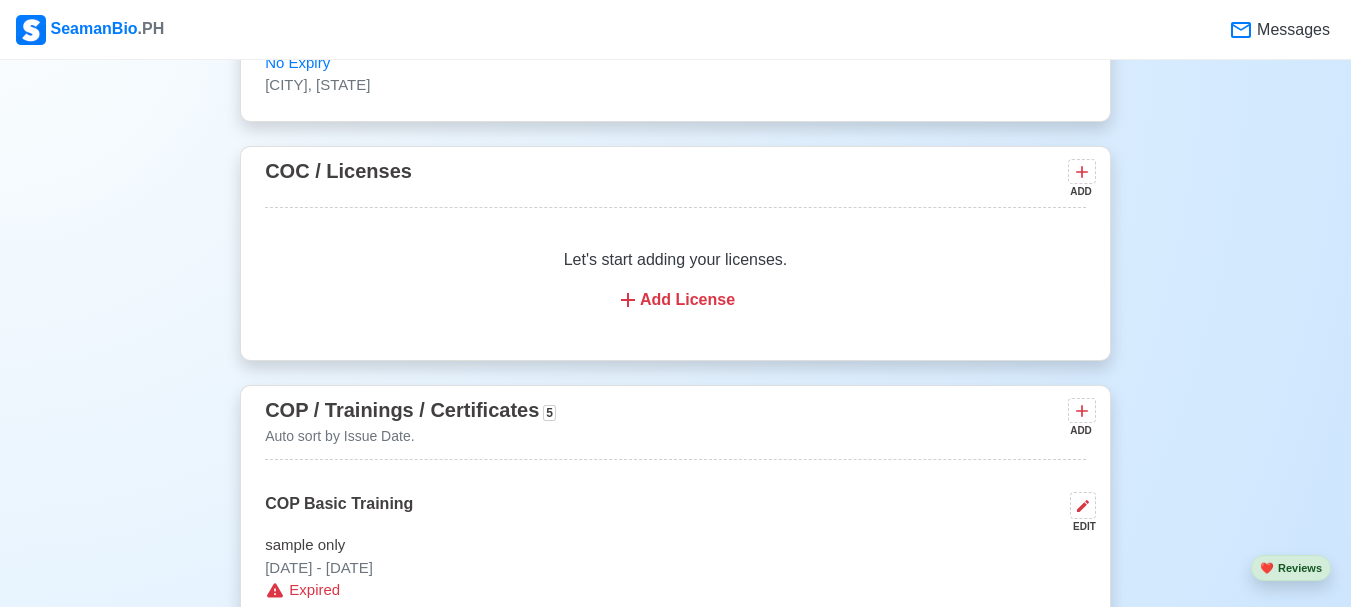 click on "Add License" at bounding box center [675, 300] 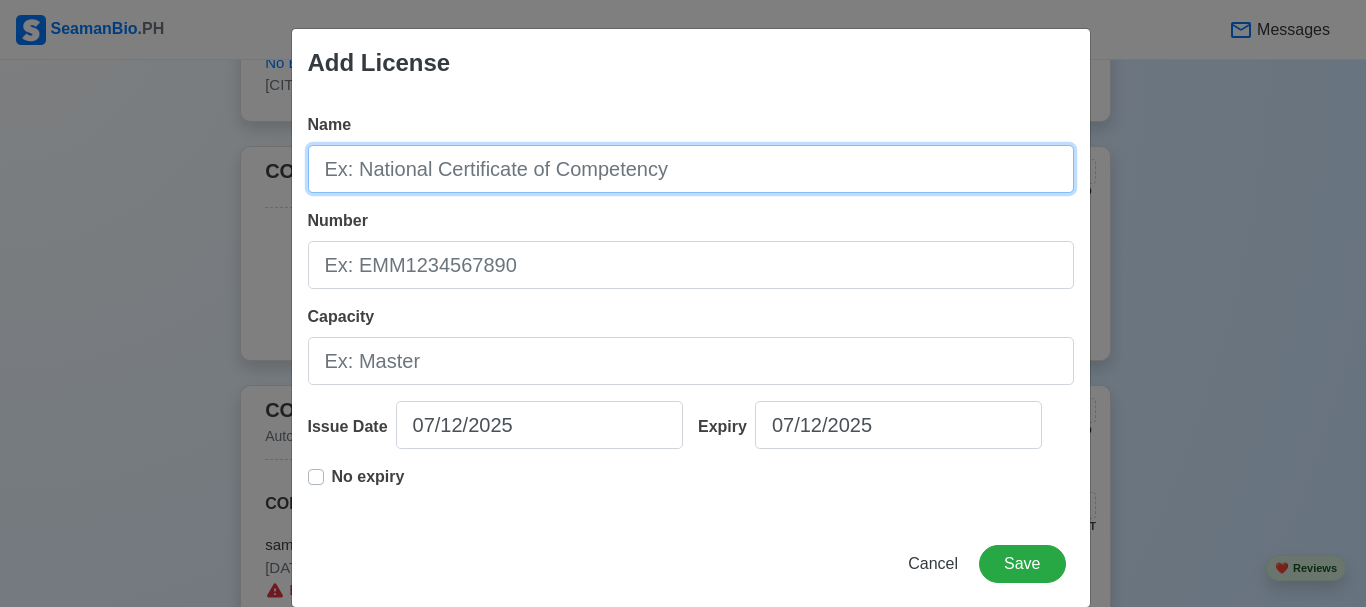 click on "Name" at bounding box center (691, 169) 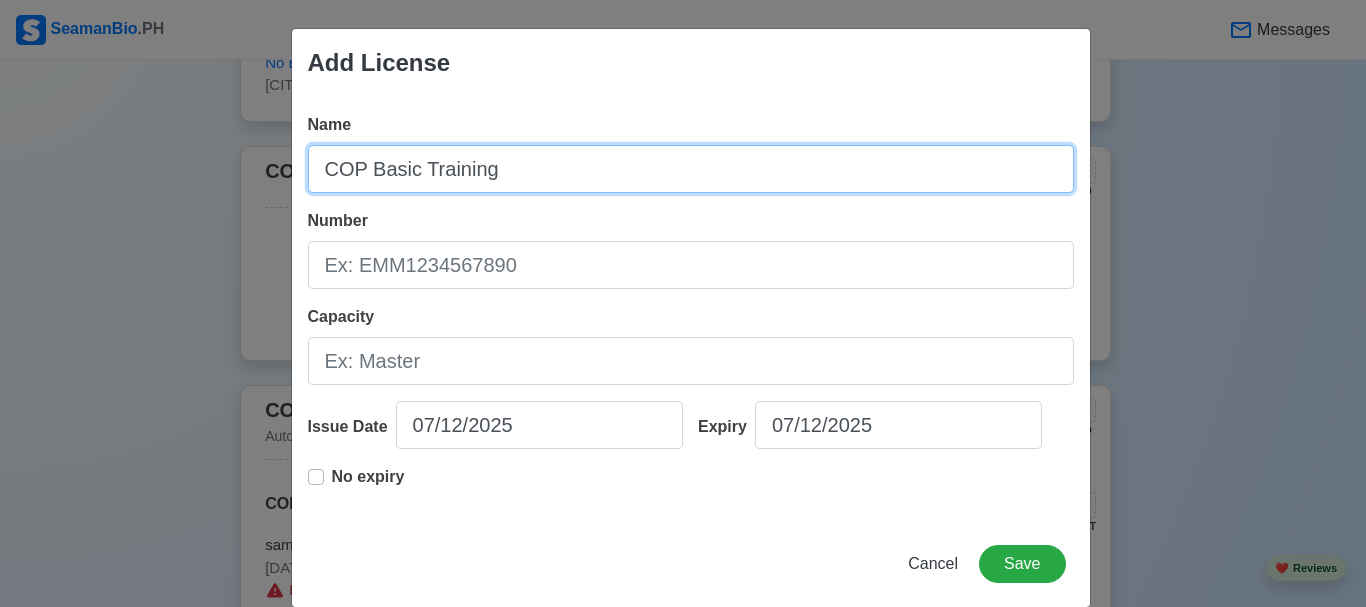 type on "COP Basic Training" 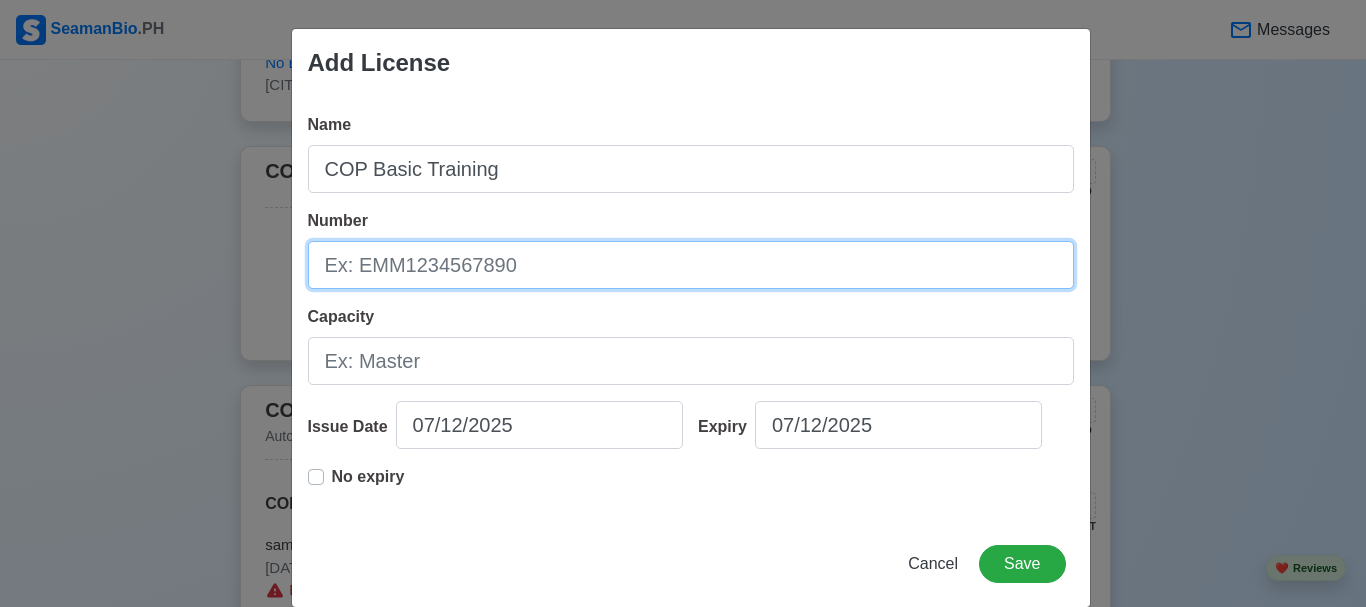 click on "Number" at bounding box center [691, 265] 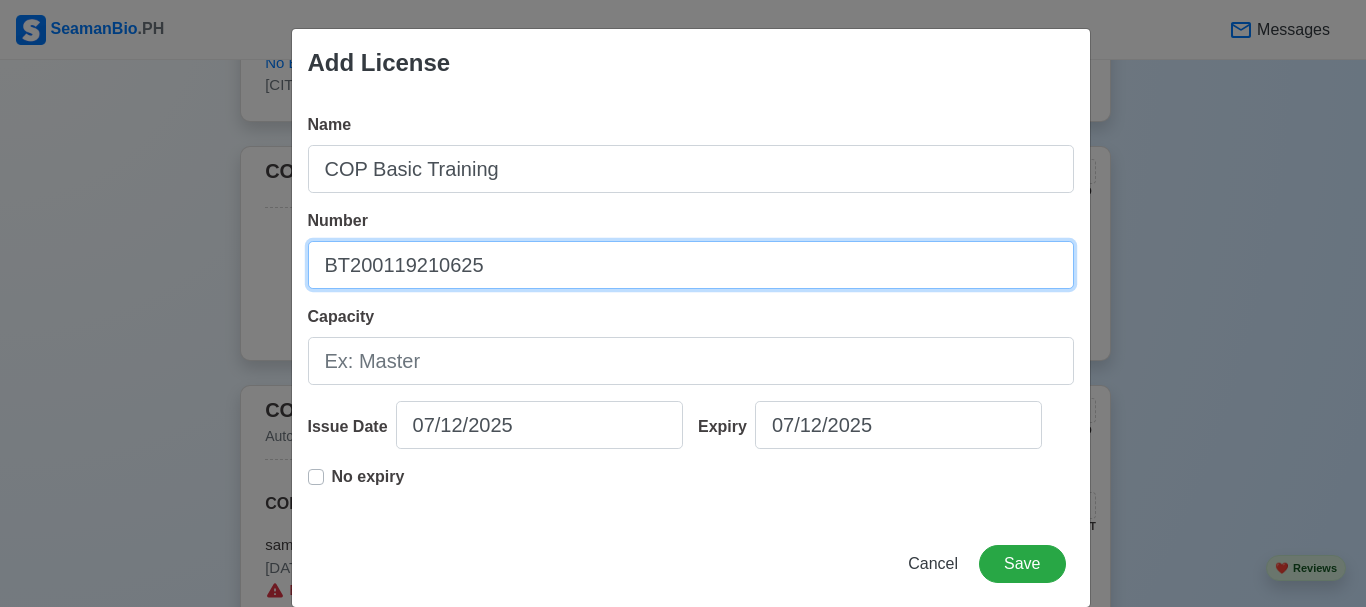 type on "BT200119210625" 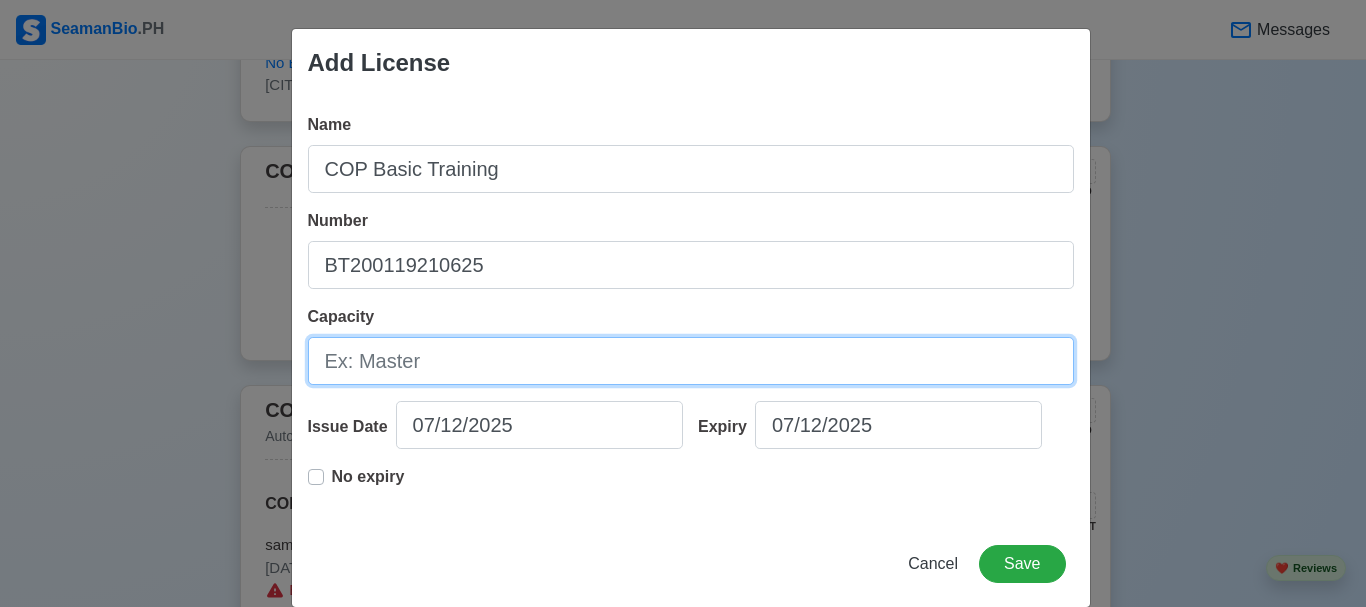 click on "Capacity" at bounding box center [691, 361] 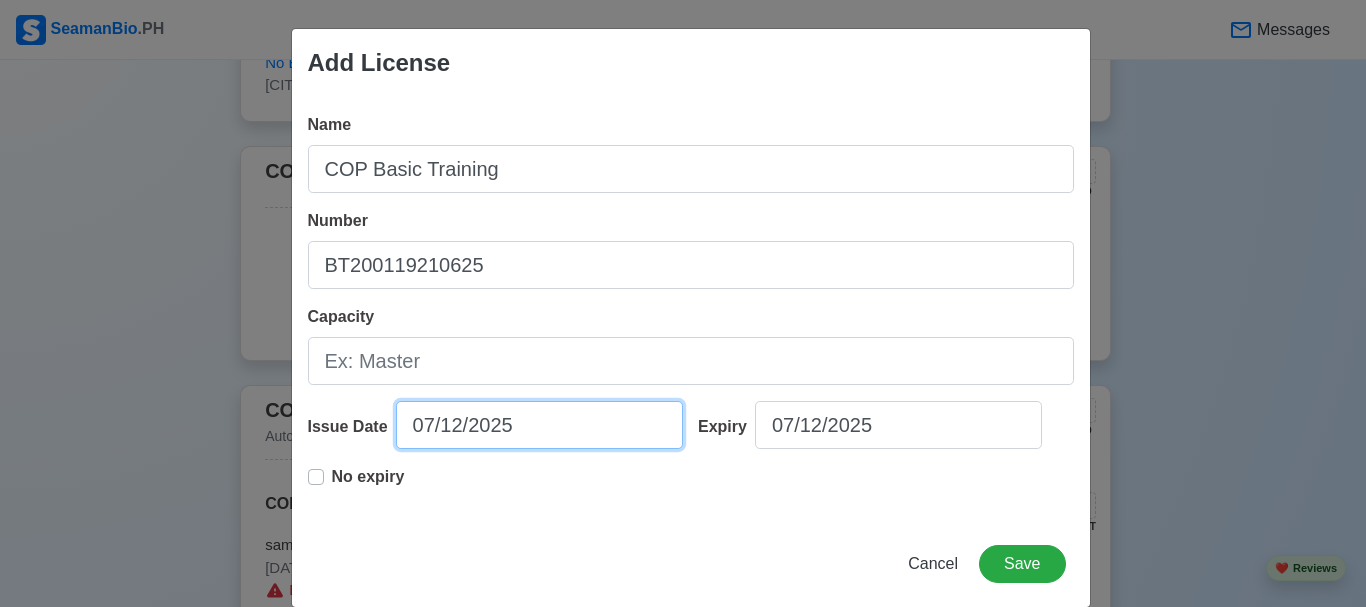 click on "07/12/2025" at bounding box center (539, 425) 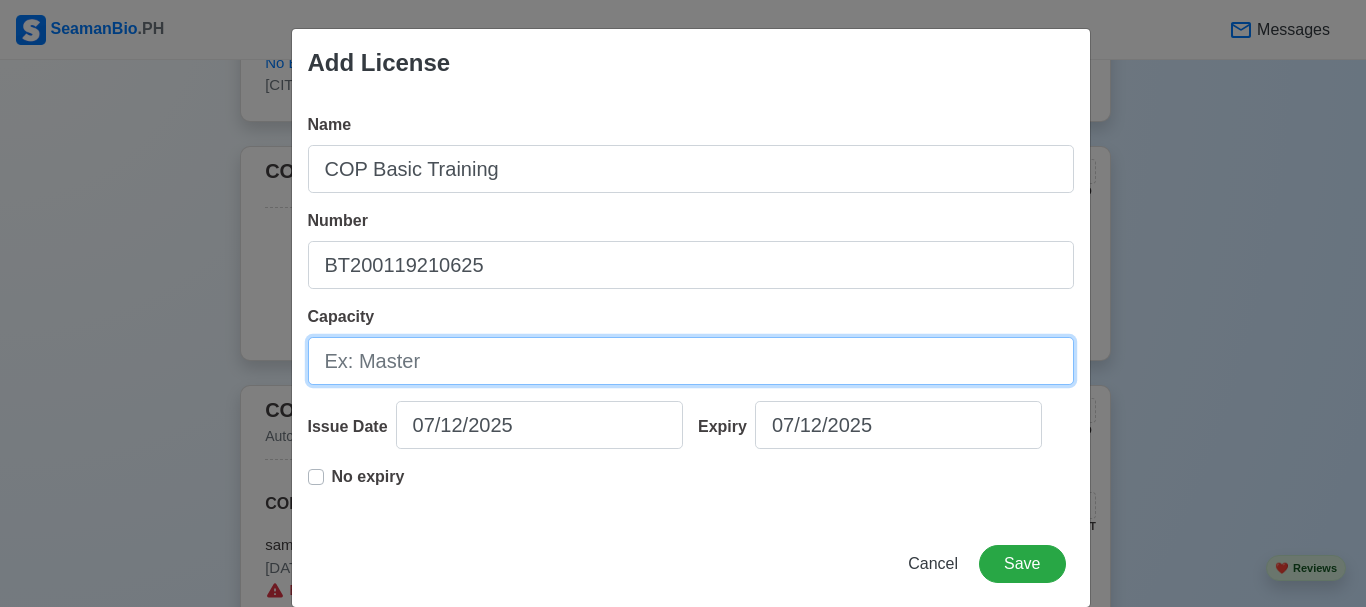 click on "Capacity" at bounding box center (691, 361) 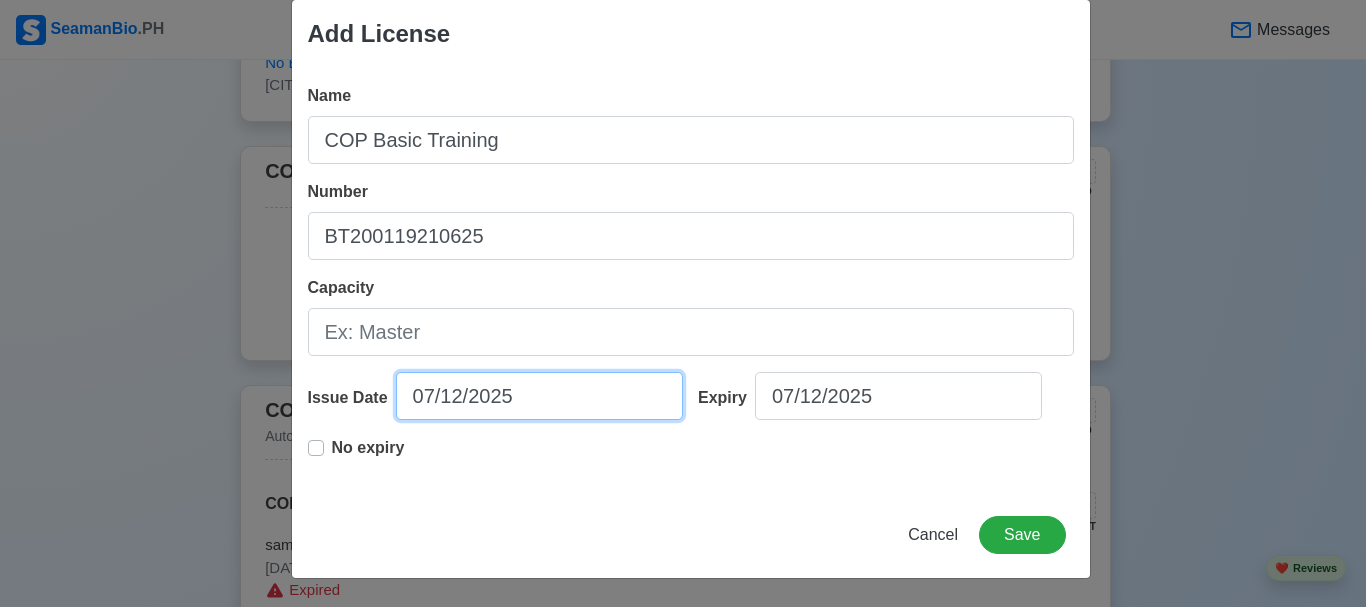 select on "****" 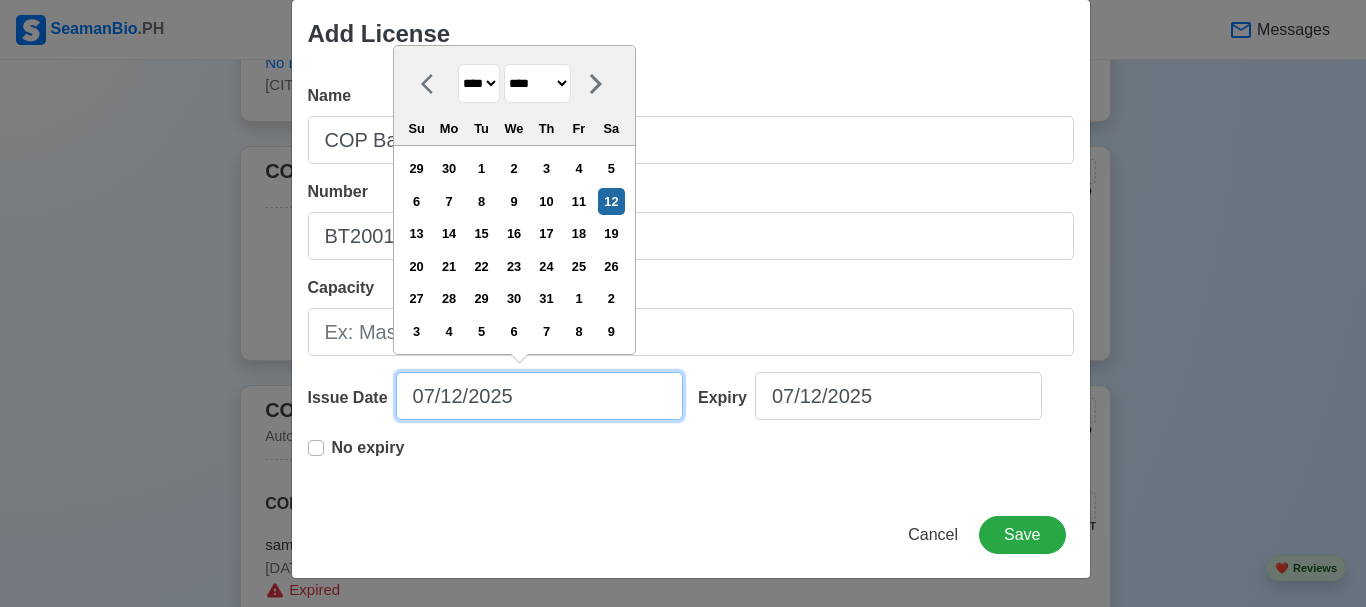 click on "07/12/2025" at bounding box center [539, 396] 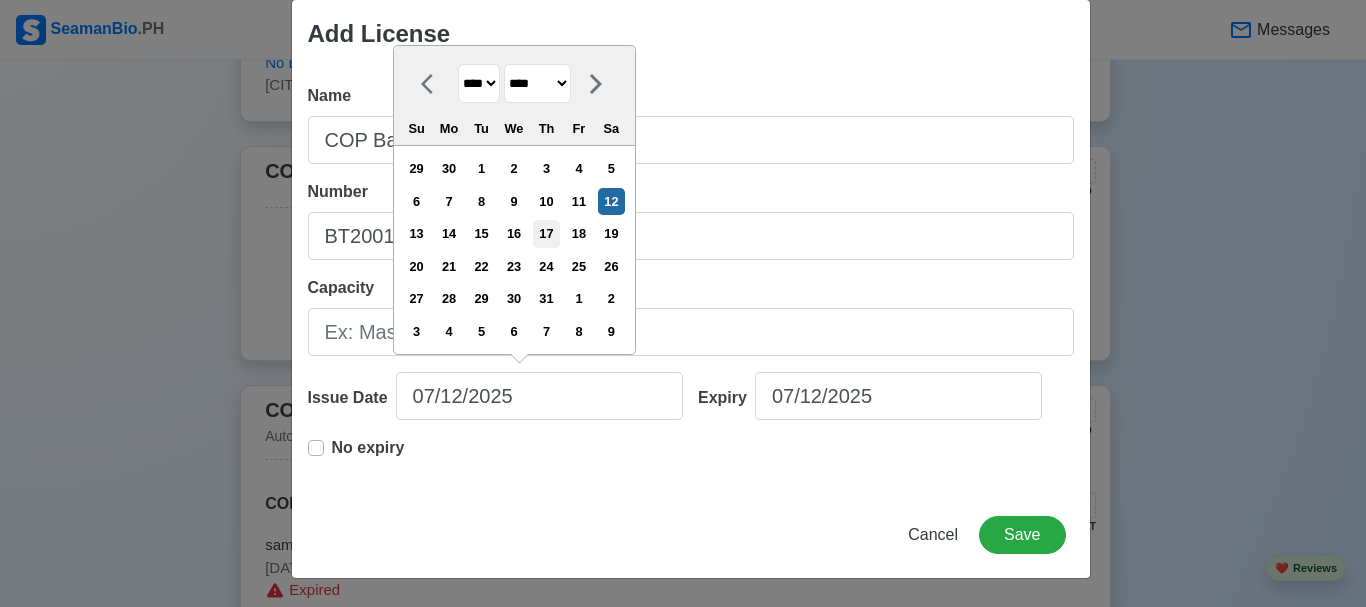 click on "17" at bounding box center (546, 233) 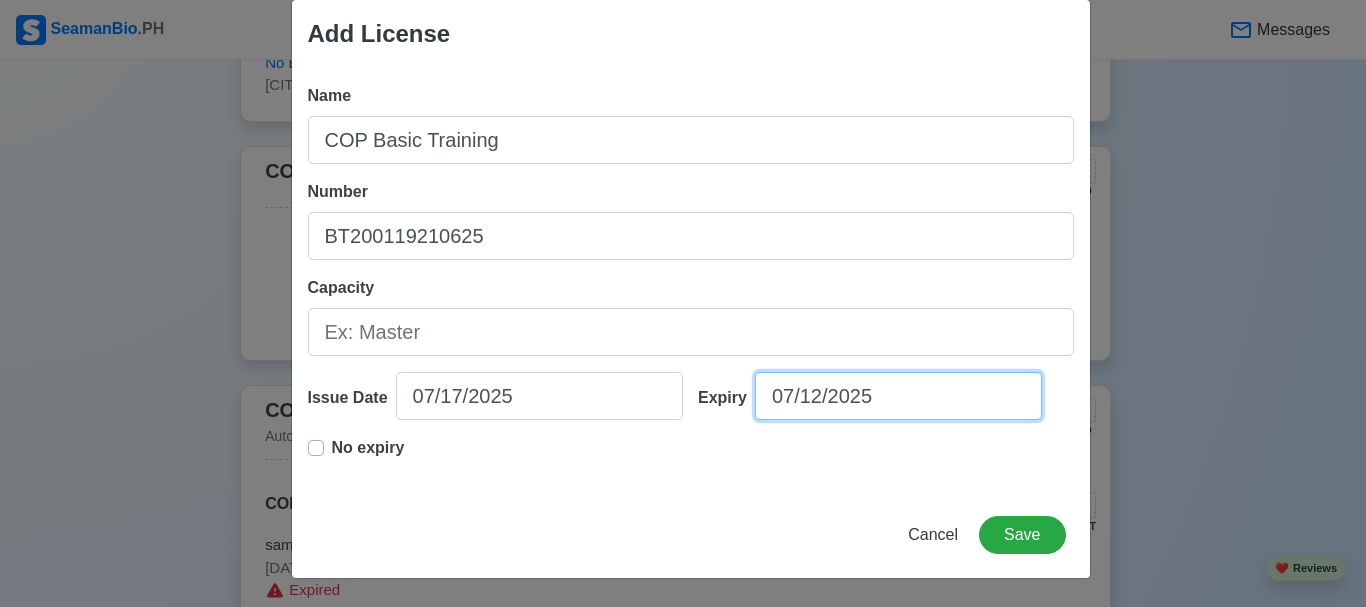 select on "****" 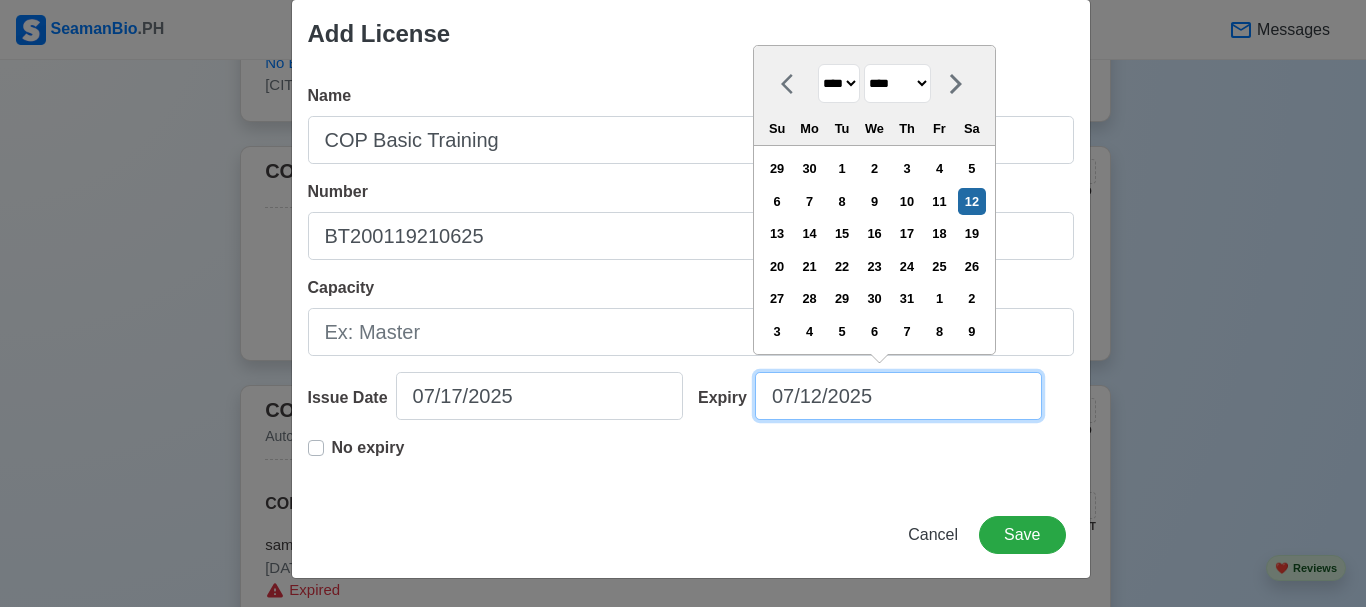 click on "07/12/2025" at bounding box center [898, 396] 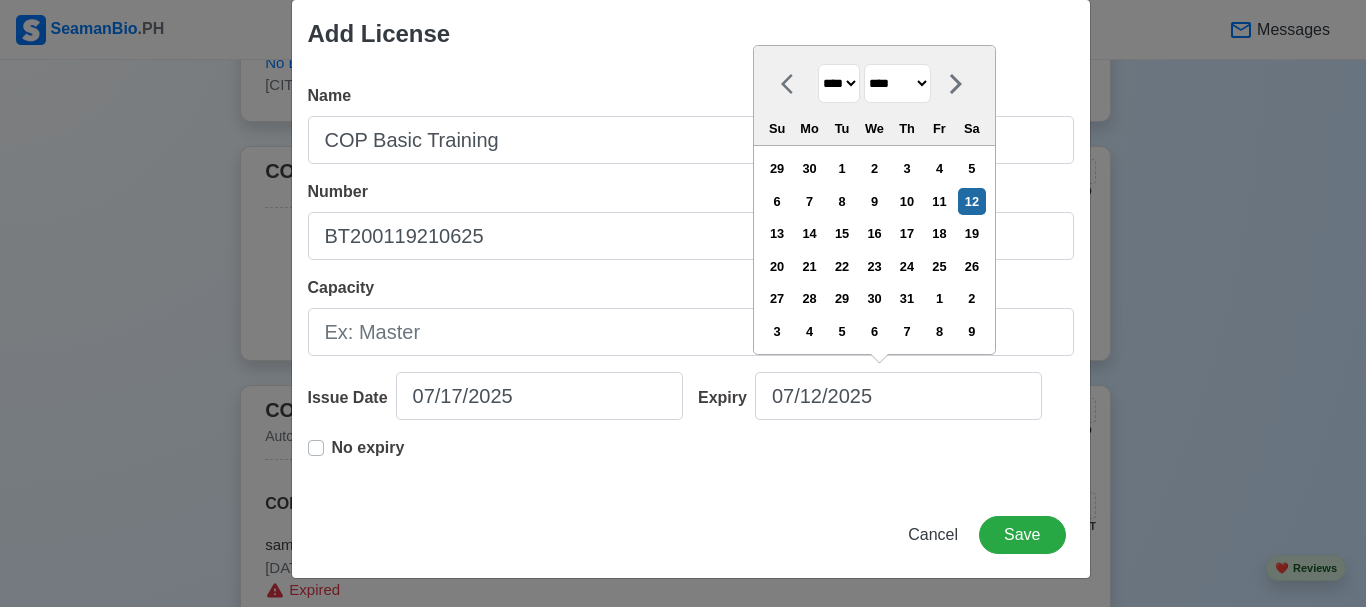 click on "17" at bounding box center (906, 233) 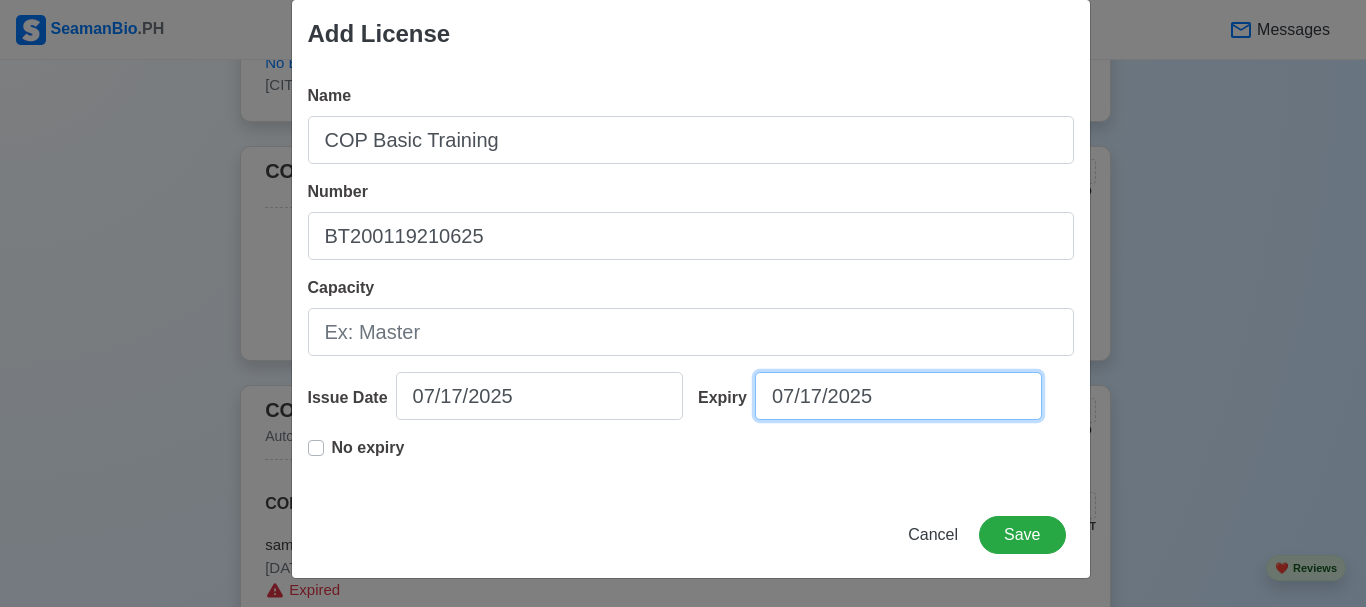 click on "07/17/2025" at bounding box center (898, 396) 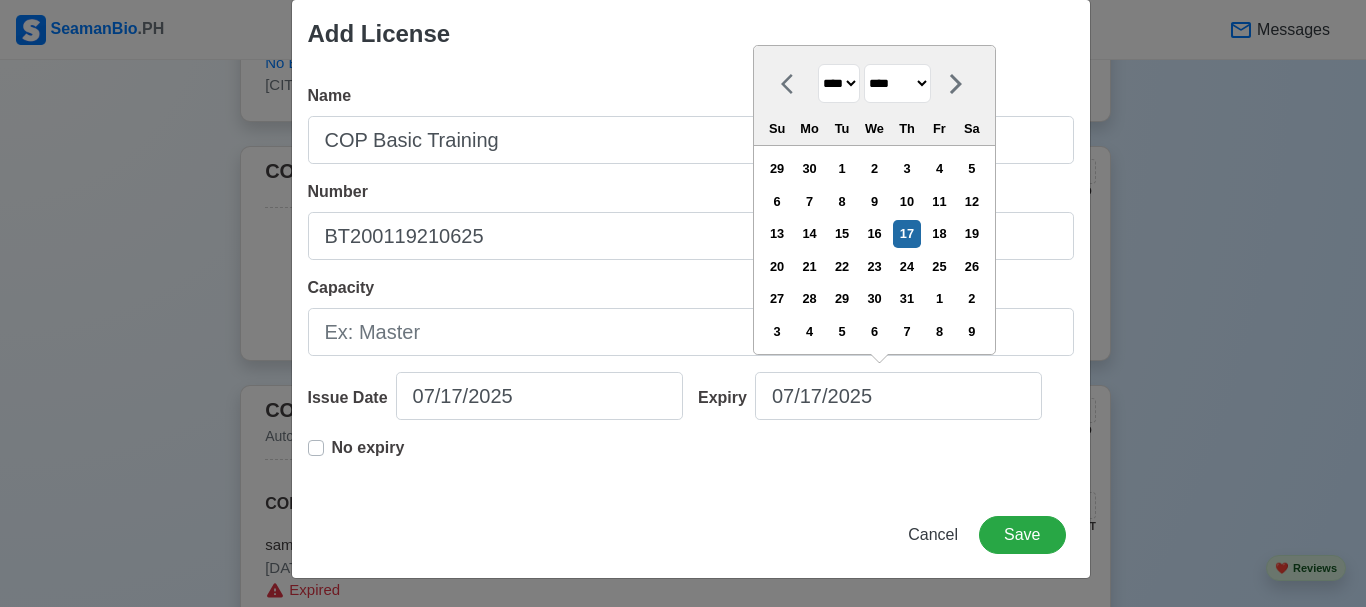 click on "**** **** **** **** **** **** **** **** **** **** **** **** **** **** **** **** **** **** **** **** **** **** **** **** **** **** **** **** **** **** **** **** **** **** **** **** **** **** **** **** **** **** **** **** **** **** **** **** **** **** **** **** **** **** **** **** **** **** **** **** **** **** **** **** **** **** **** **** **** **** **** **** **** **** **** **** **** **** **** **** **** **** **** **** **** **** **** **** **** **** **** **** **** **** **** **** **** **** **** **** **** **** **** **** **** **** **** **** **** **** **** **** **** **** **** **** **** **** **** **** ****" at bounding box center [839, 83] 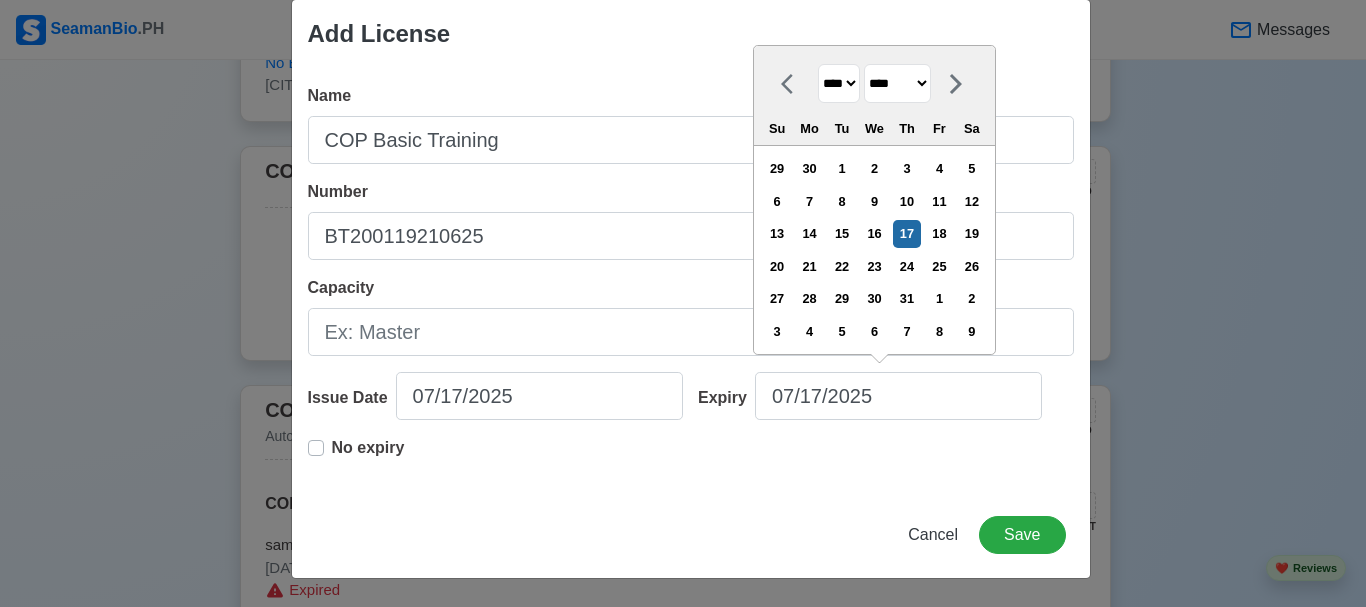 select on "****" 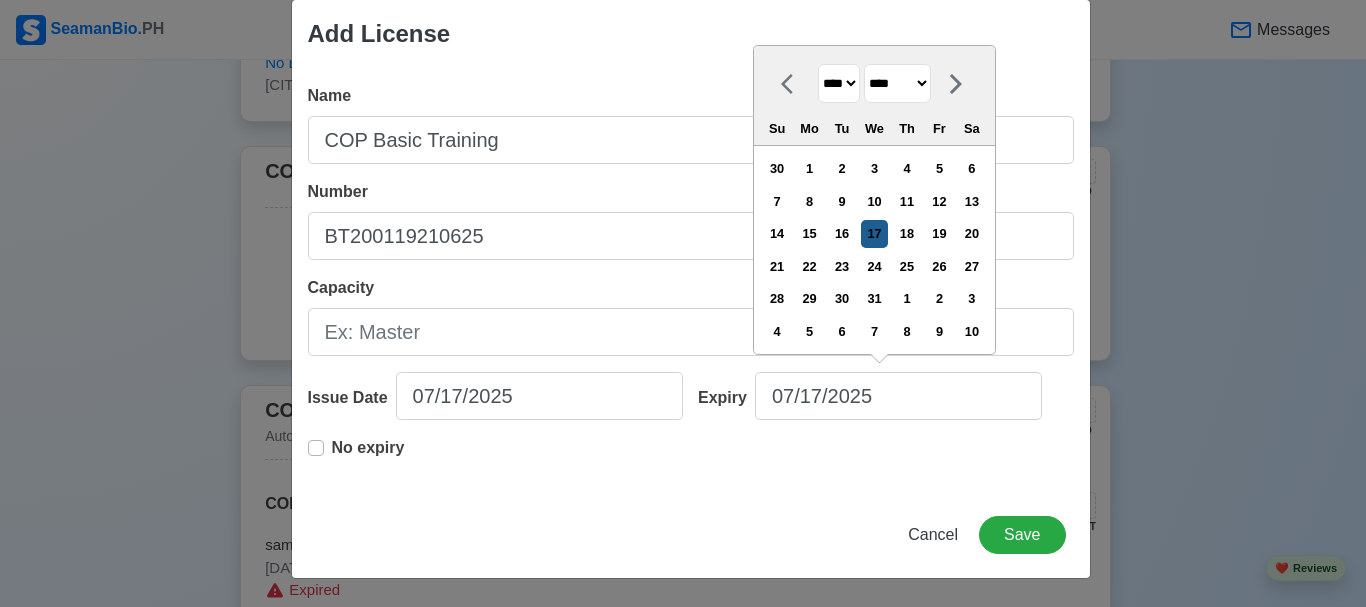 click on "17" at bounding box center (874, 233) 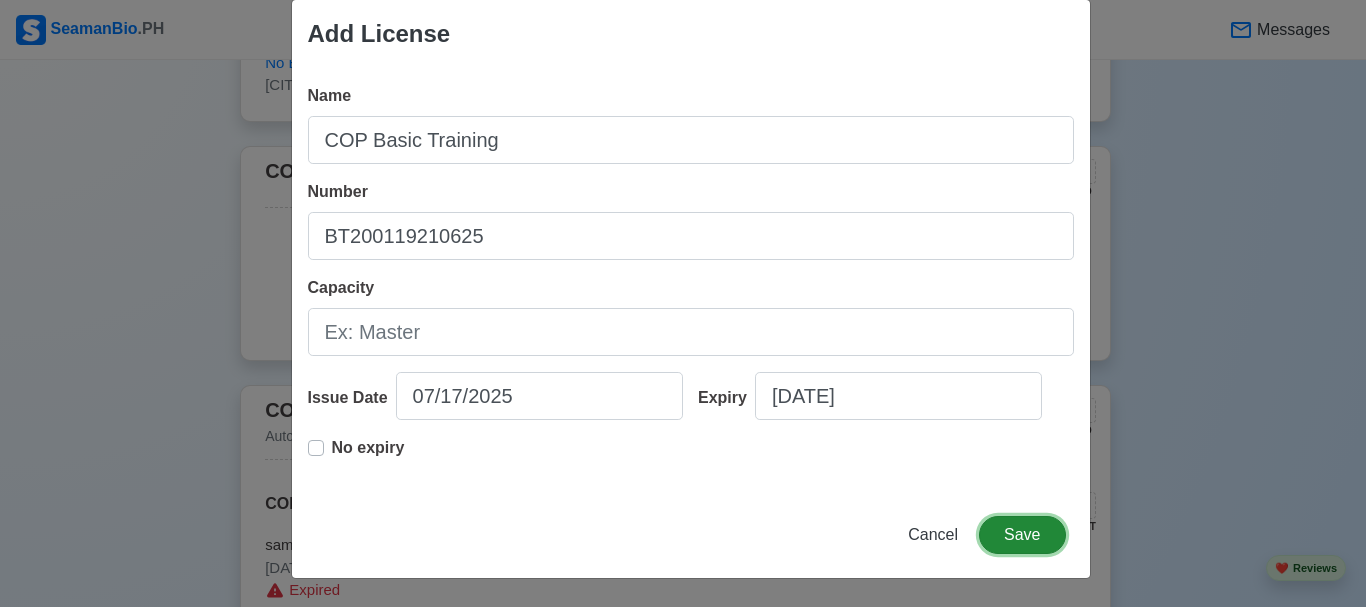 click on "Save" at bounding box center (1022, 535) 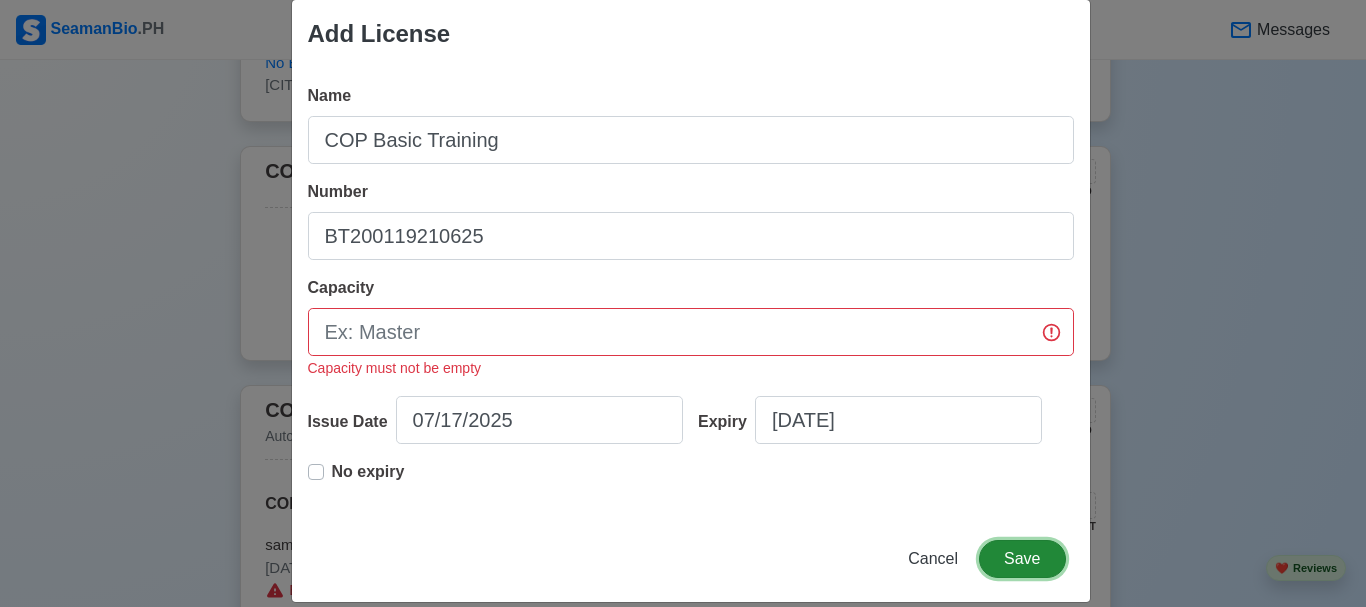 type 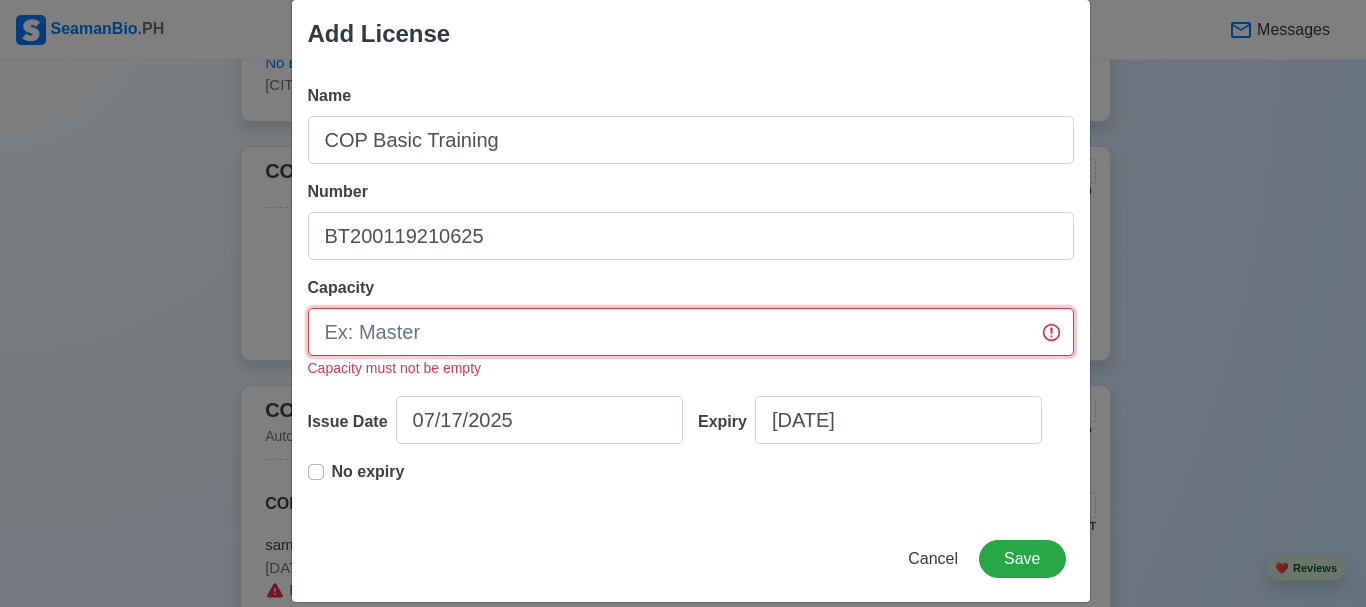 click on "Capacity" at bounding box center (691, 332) 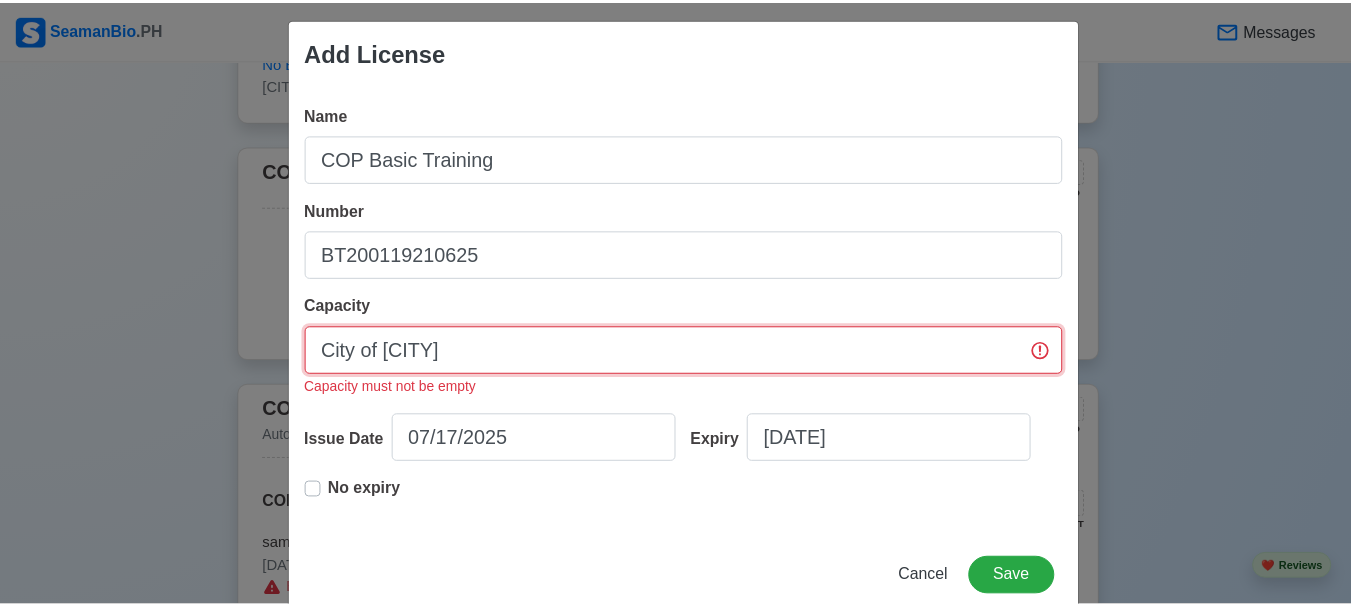 scroll, scrollTop: 0, scrollLeft: 0, axis: both 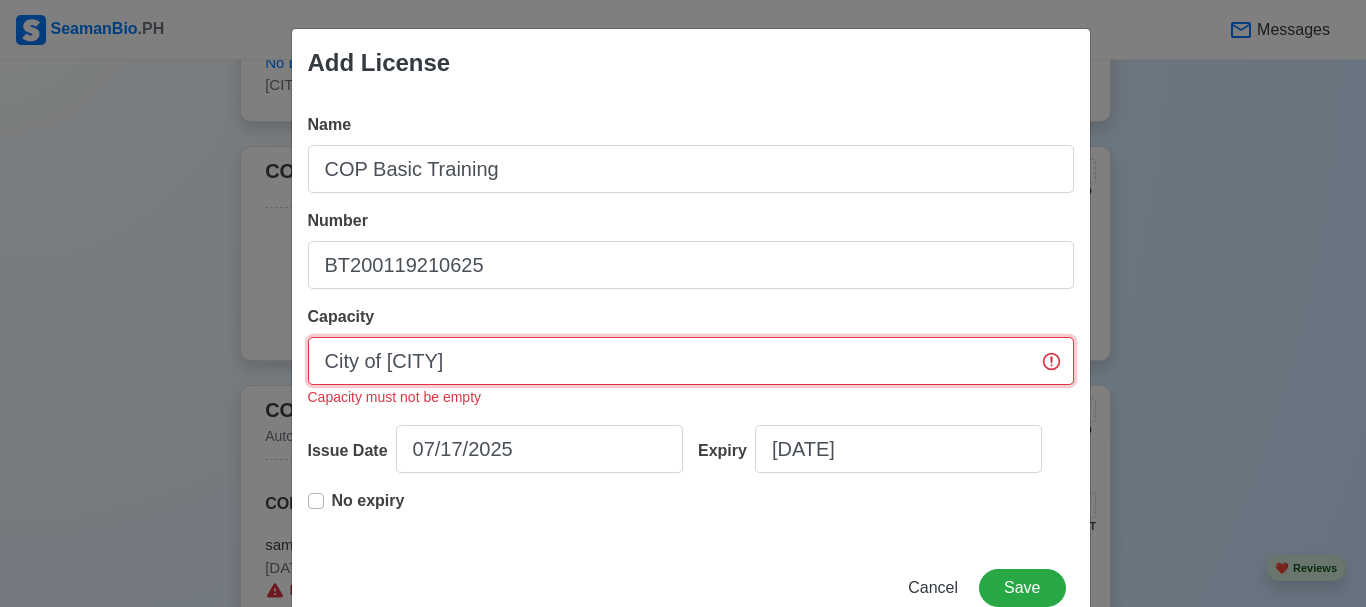 type on "City of [CITY]" 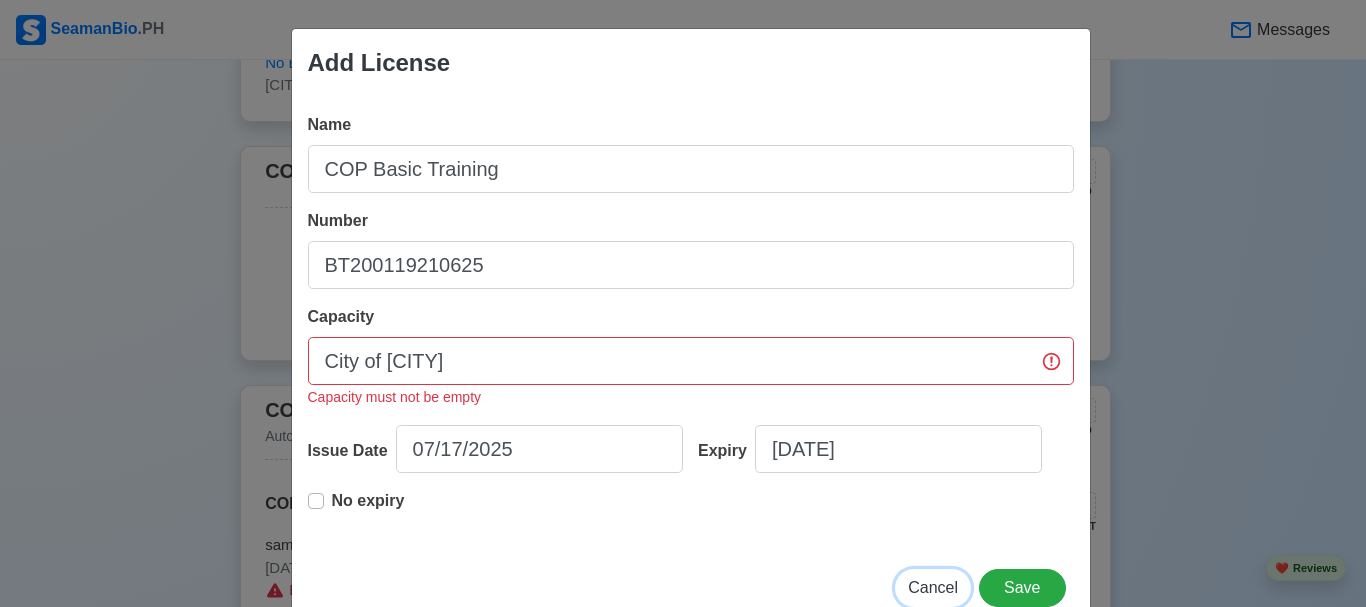 click on "Cancel" at bounding box center (933, 587) 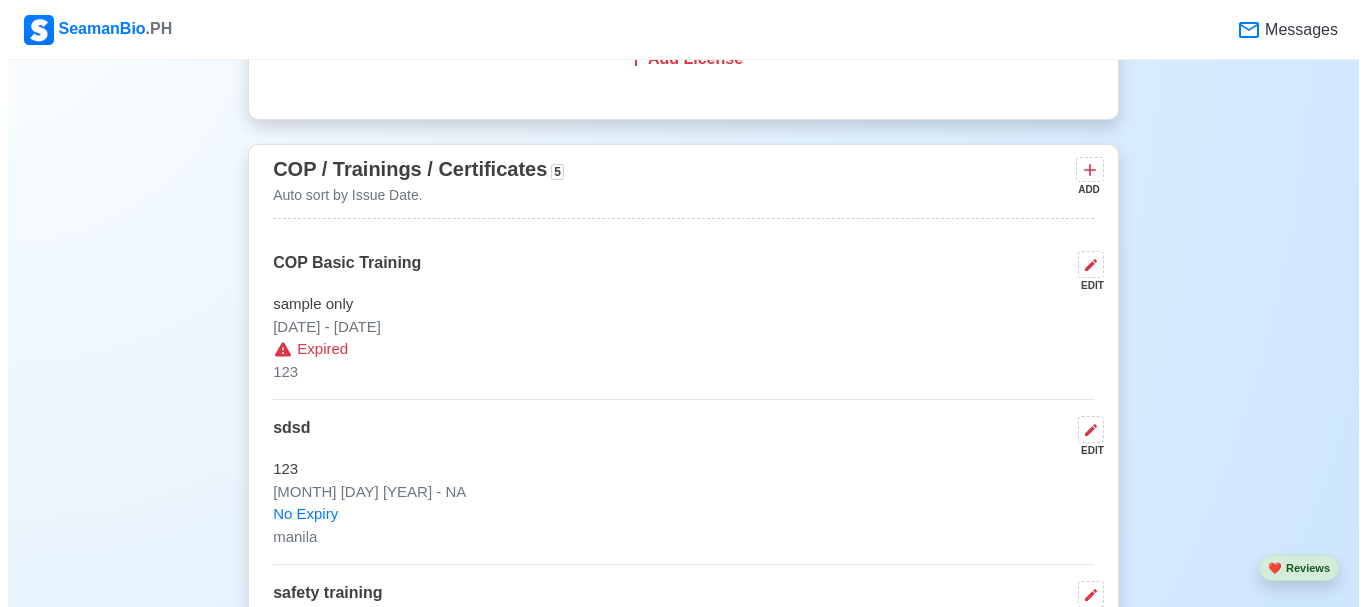 scroll, scrollTop: 2900, scrollLeft: 0, axis: vertical 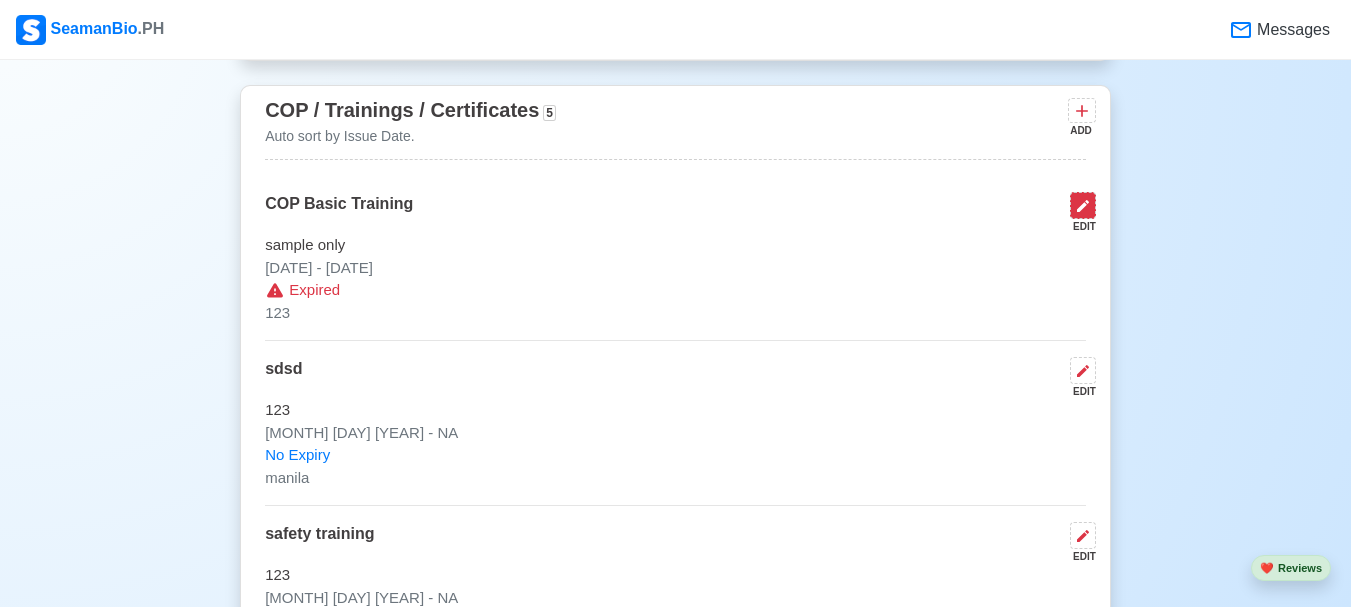 click at bounding box center [1083, 205] 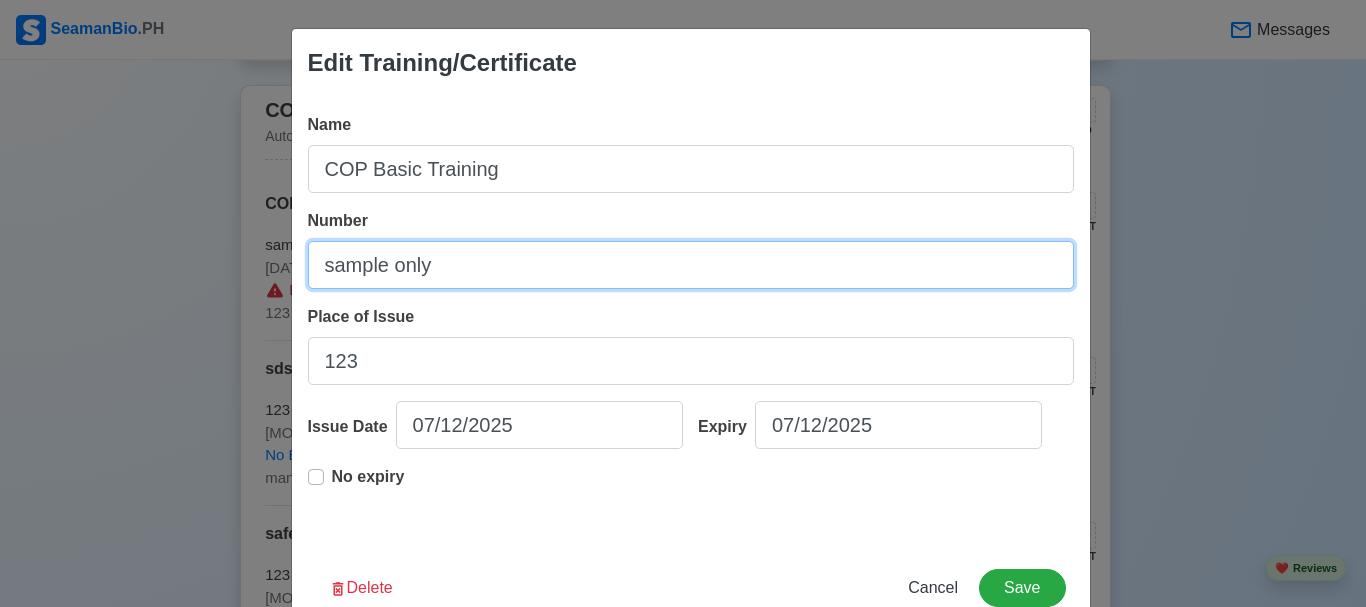 click on "sample only" at bounding box center (691, 265) 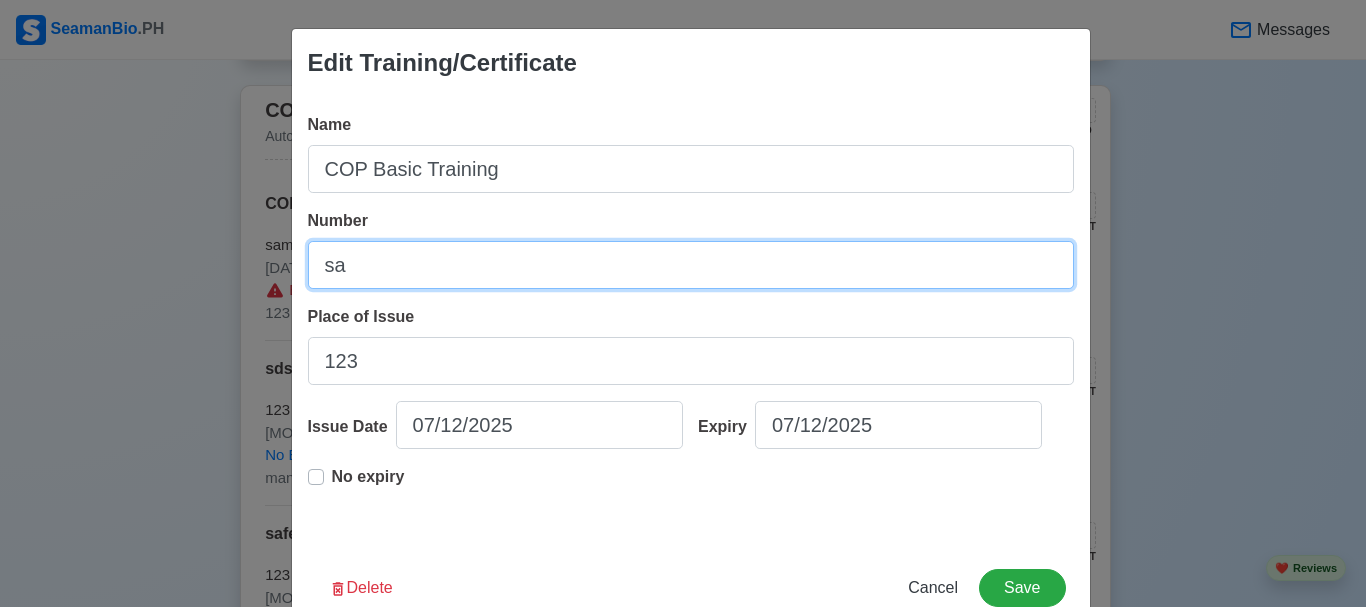 type on "s" 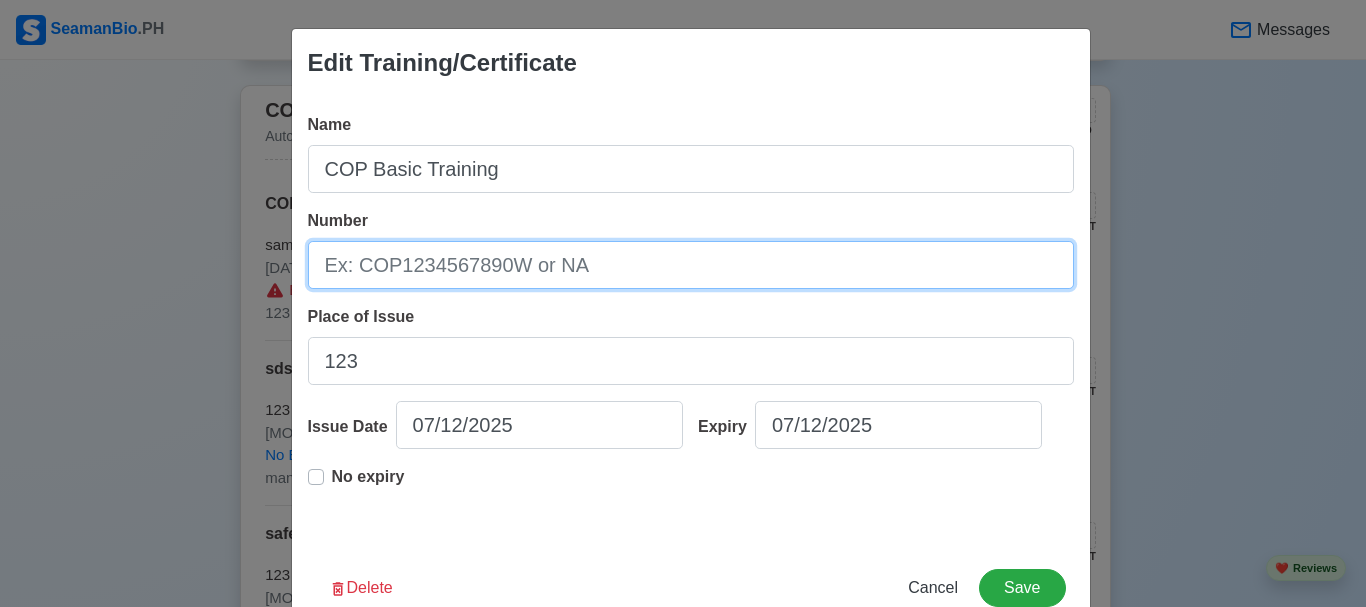 type 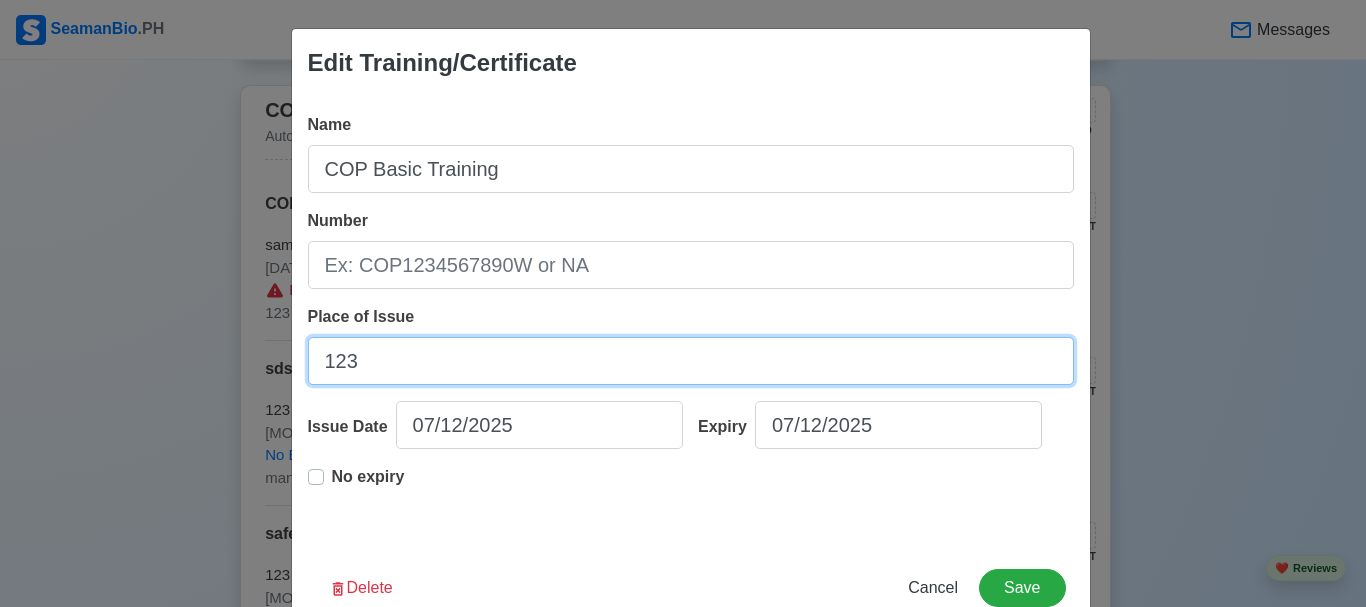 click on "123" at bounding box center (691, 361) 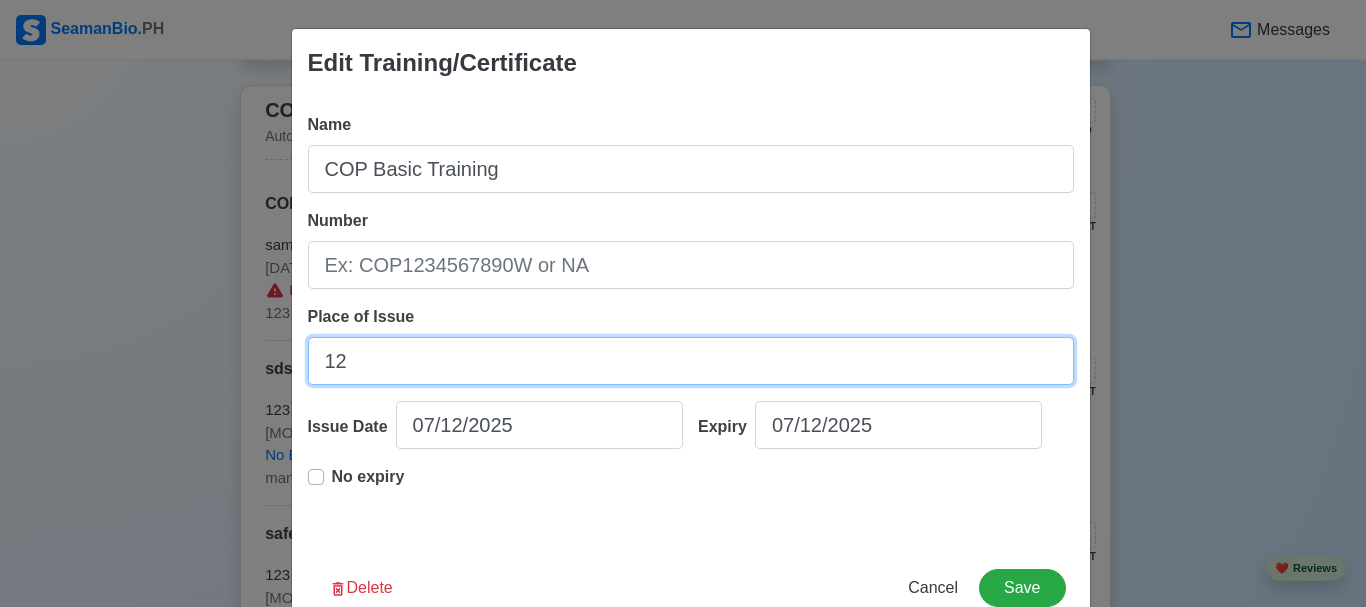 type on "1" 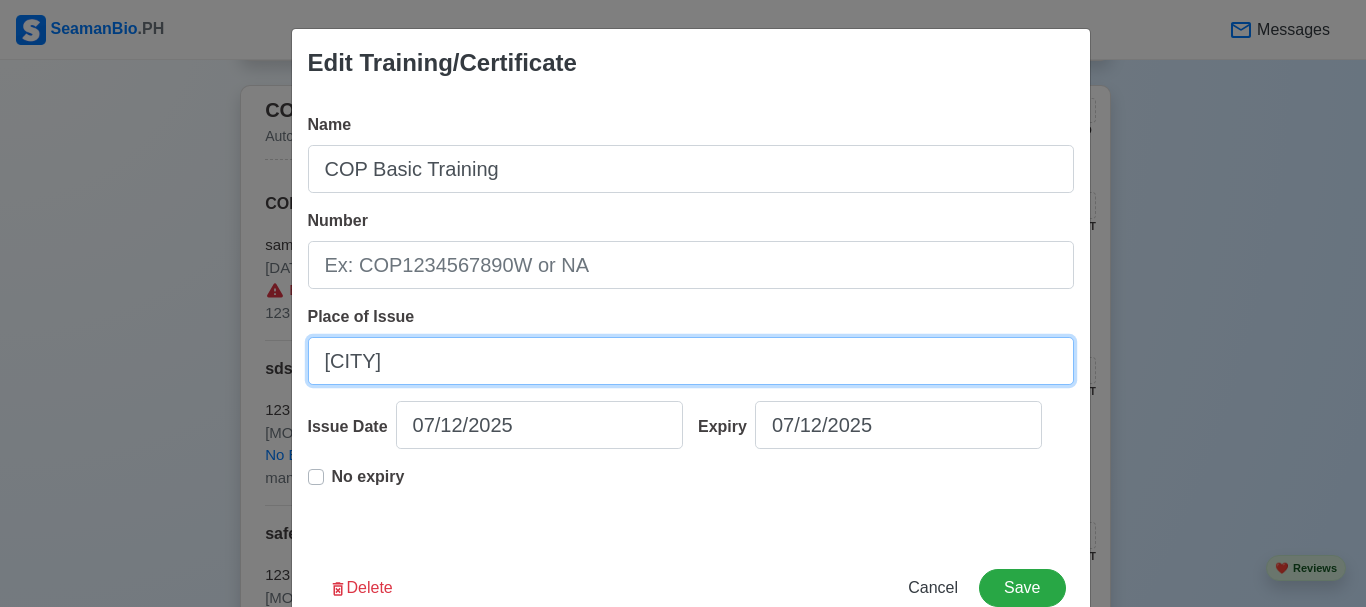 type on "[CITY]" 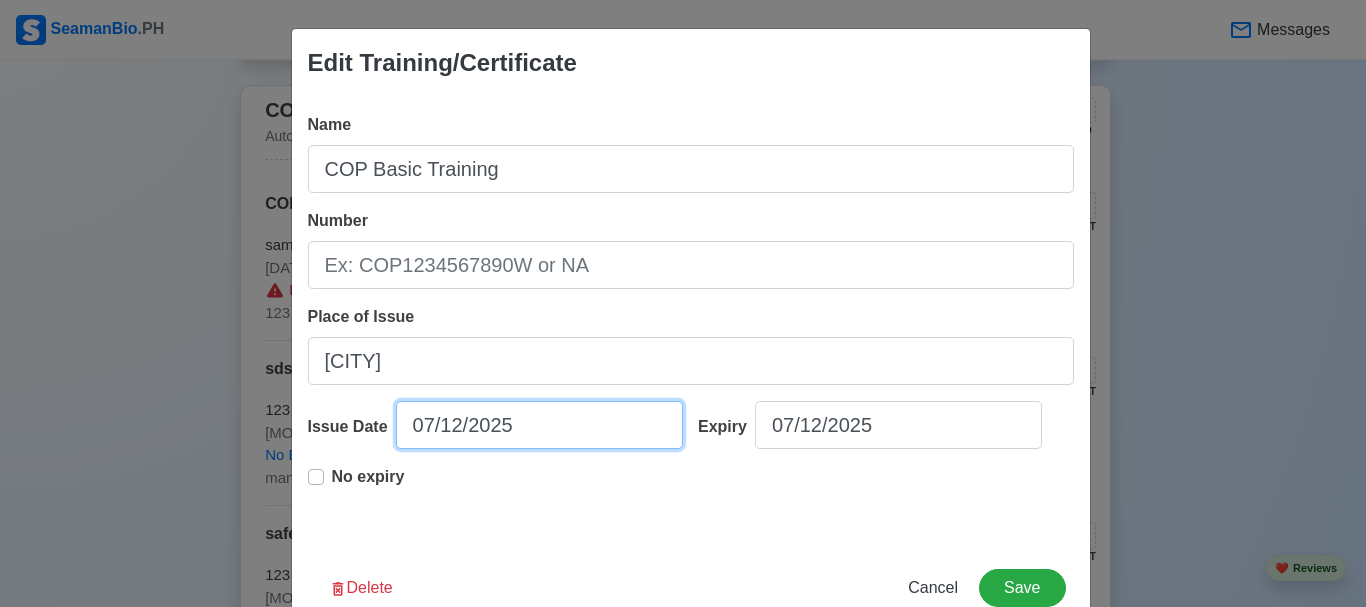 click on "07/12/2025" at bounding box center (539, 425) 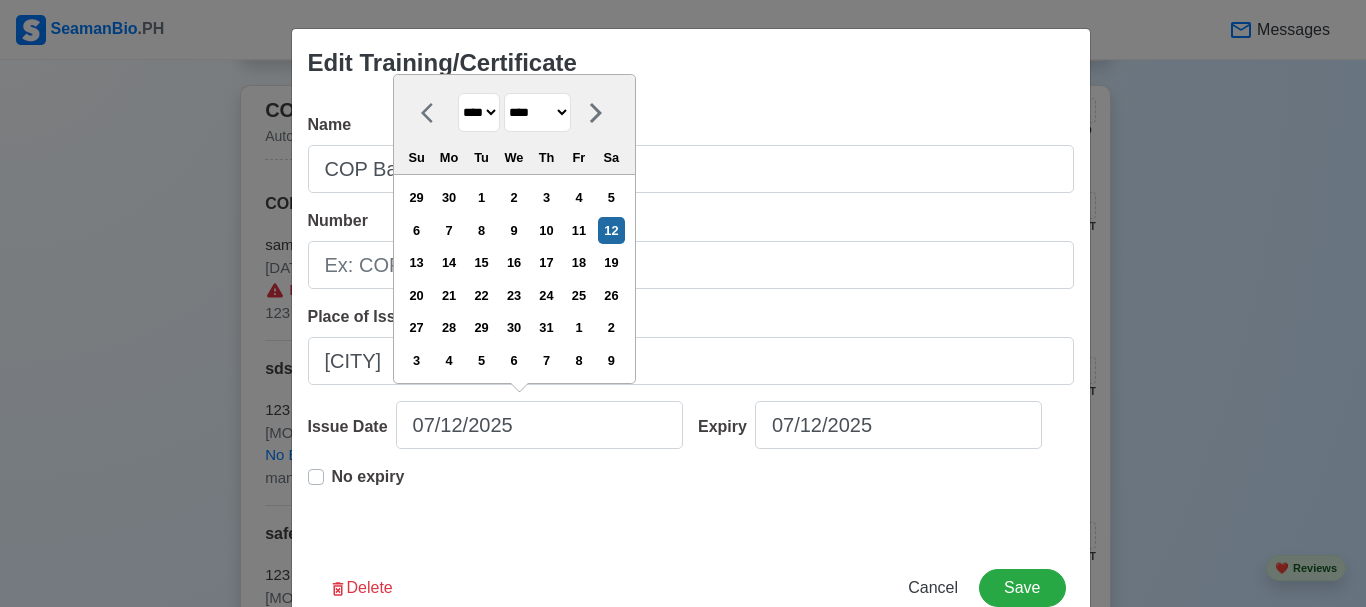 click on "17" at bounding box center [546, 262] 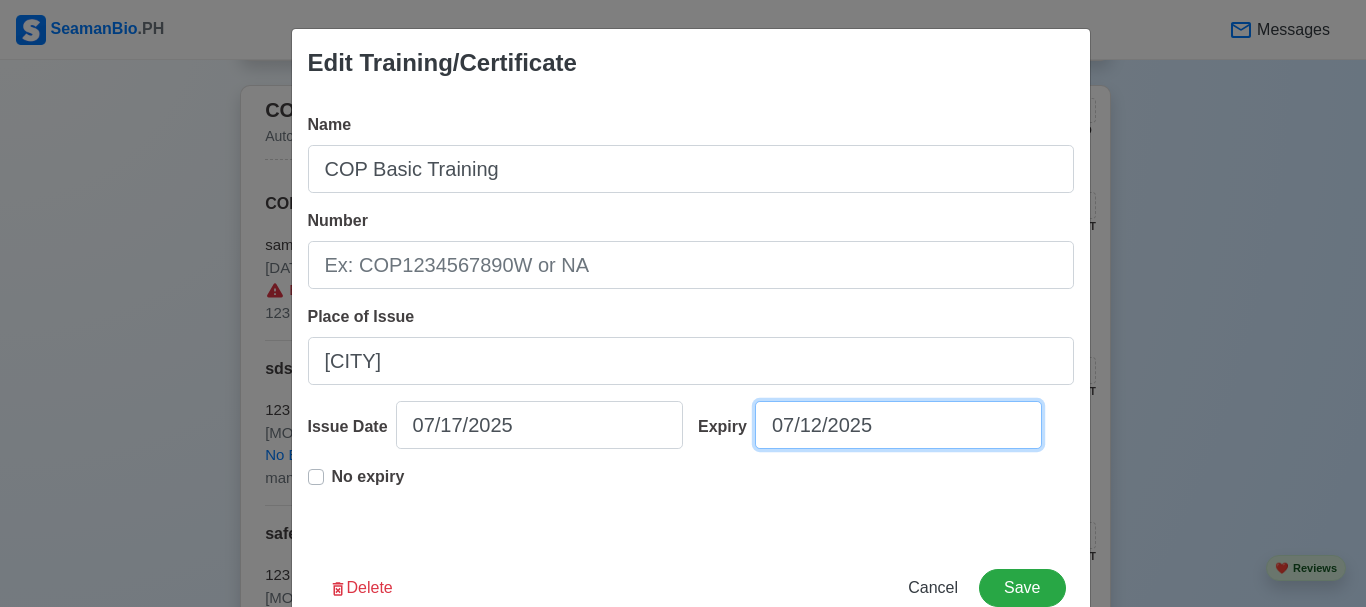 select on "****" 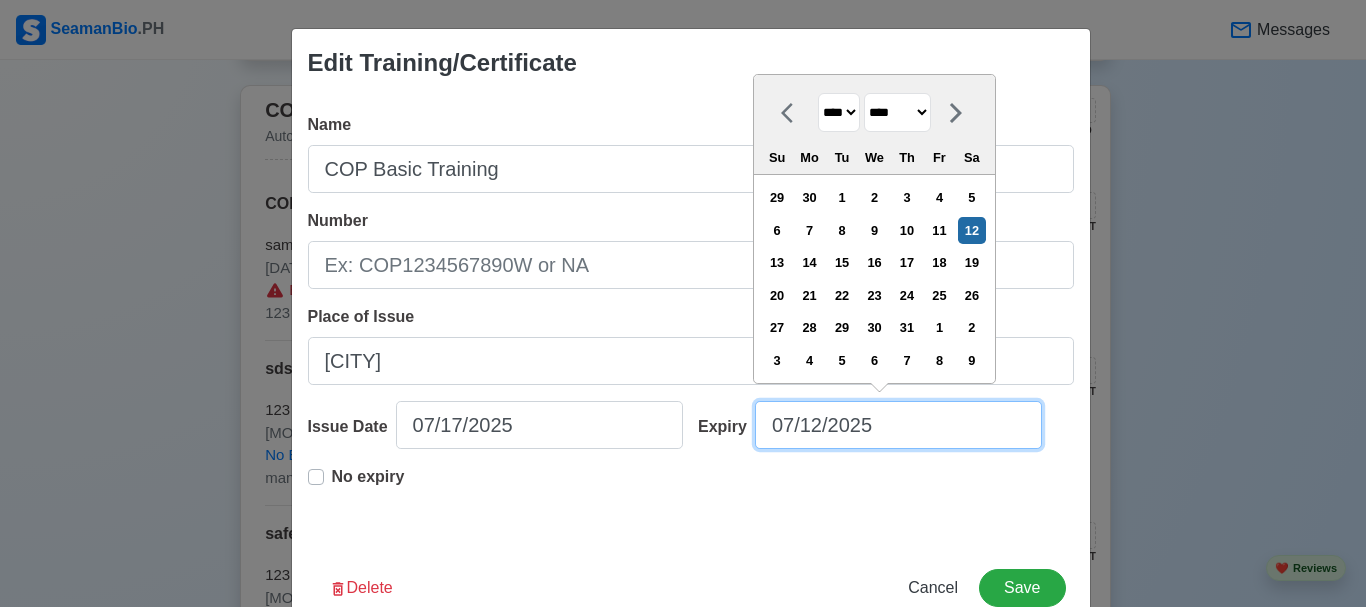 click on "07/12/2025" at bounding box center (898, 425) 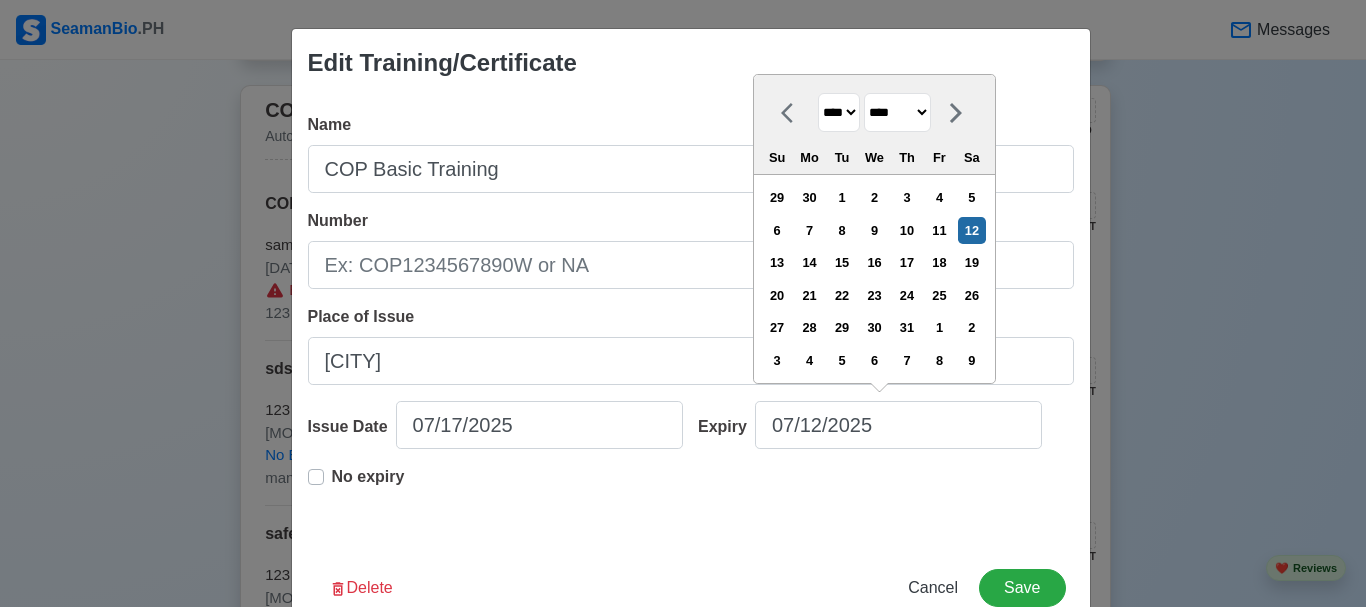 click on "**** **** **** **** **** **** **** **** **** **** **** **** **** **** **** **** **** **** **** **** **** **** **** **** **** **** **** **** **** **** **** **** **** **** **** **** **** **** **** **** **** **** **** **** **** **** **** **** **** **** **** **** **** **** **** **** **** **** **** **** **** **** **** **** **** **** **** **** **** **** **** **** **** **** **** **** **** **** **** **** **** **** **** **** **** **** **** **** **** **** **** **** **** **** **** **** **** **** **** **** **** **** **** **** **** **** **** **** **** **** **** **** **** **** **** **** **** **** **** **** ****" at bounding box center [839, 112] 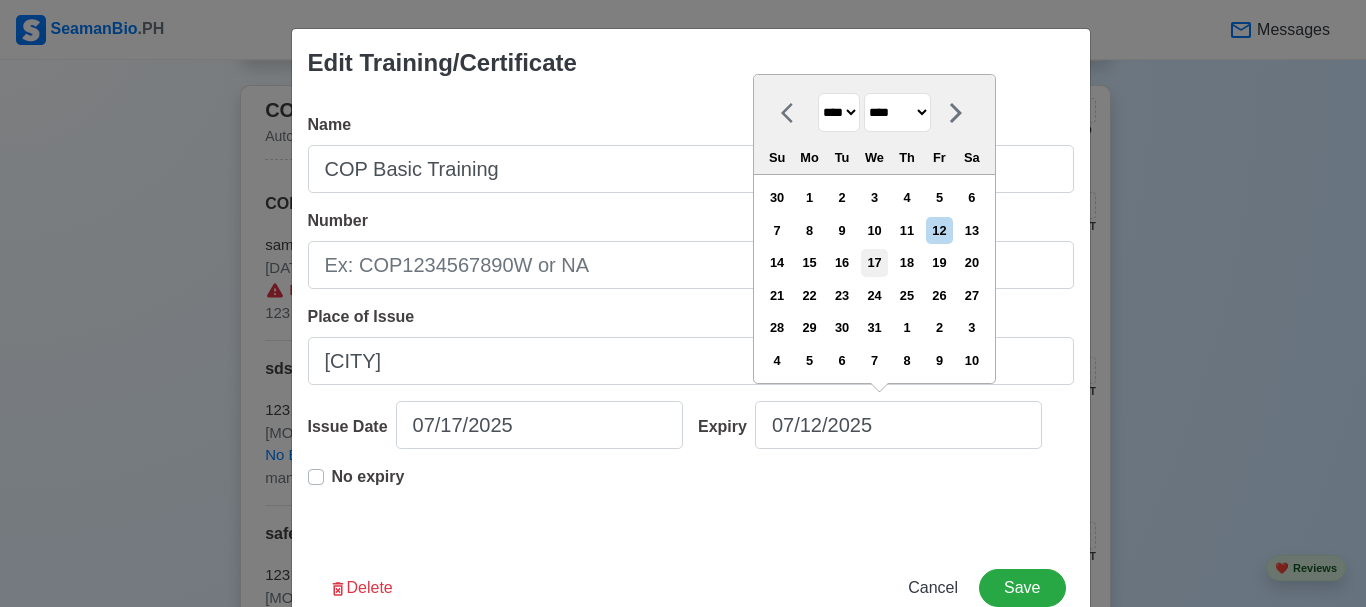 click on "17" at bounding box center [874, 262] 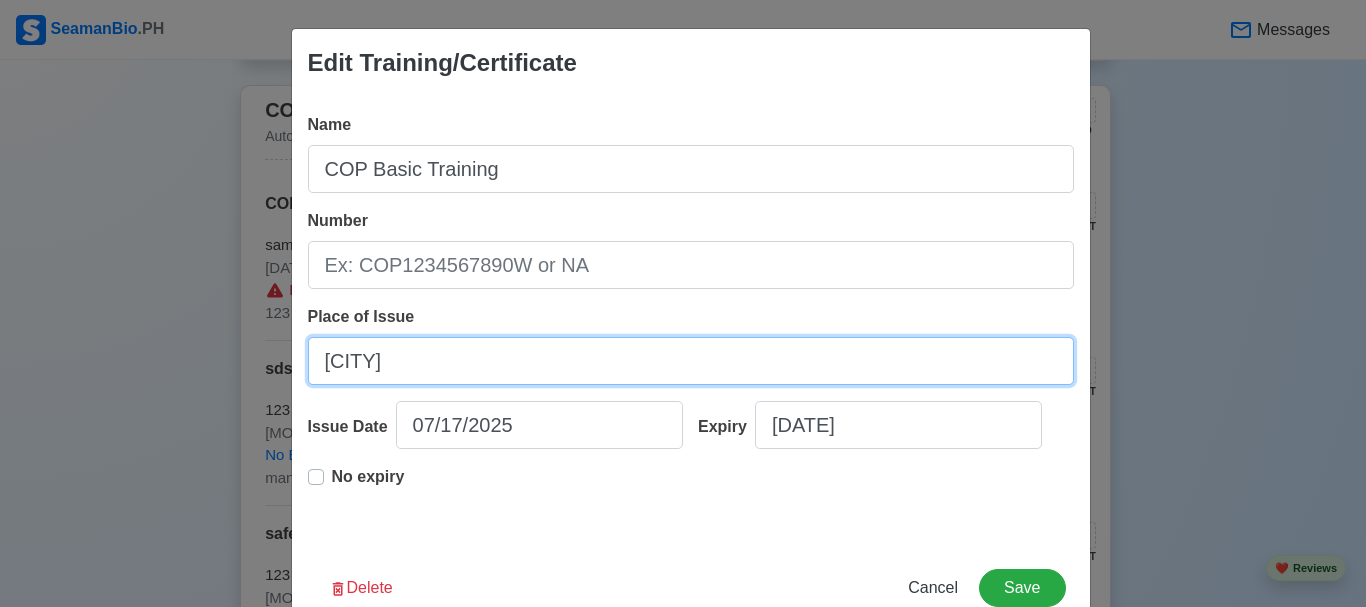click on "[CITY]" at bounding box center [691, 361] 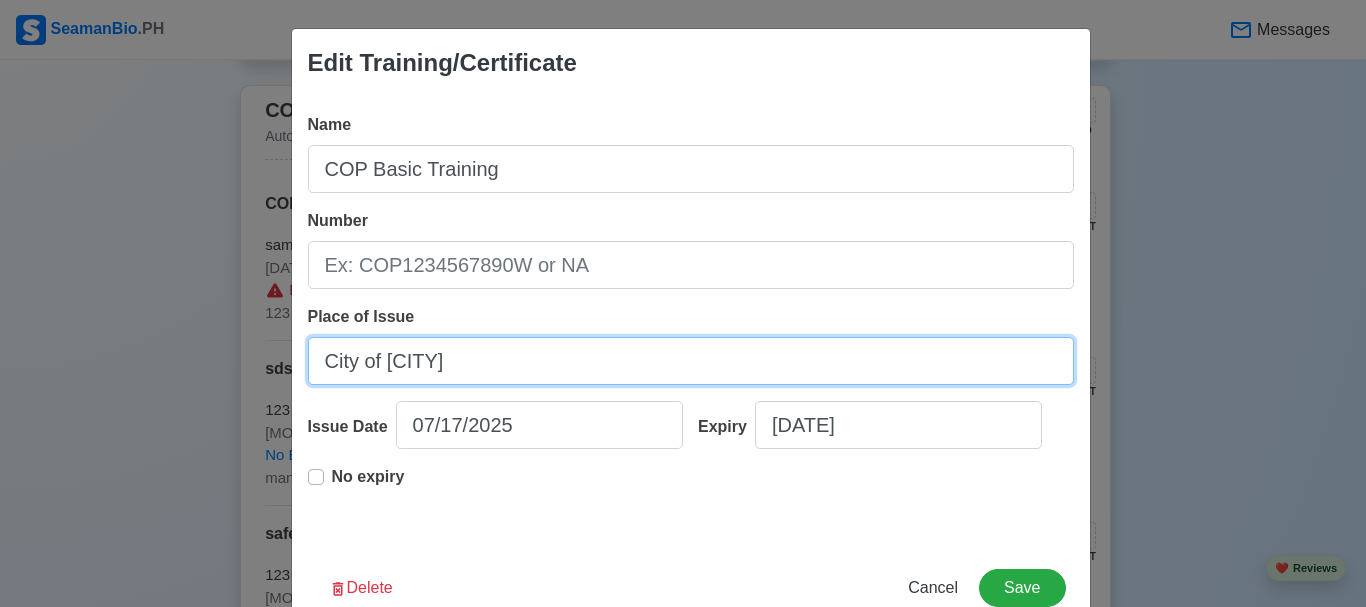 type on "City of [CITY]" 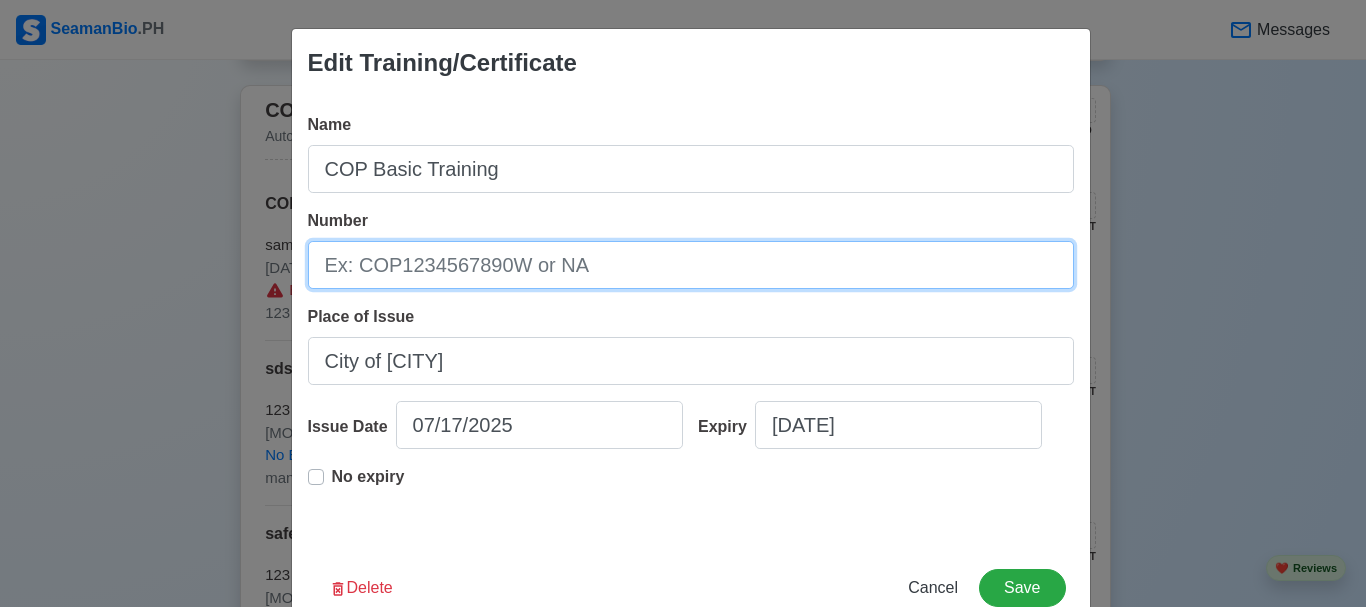 click on "Number" at bounding box center [691, 265] 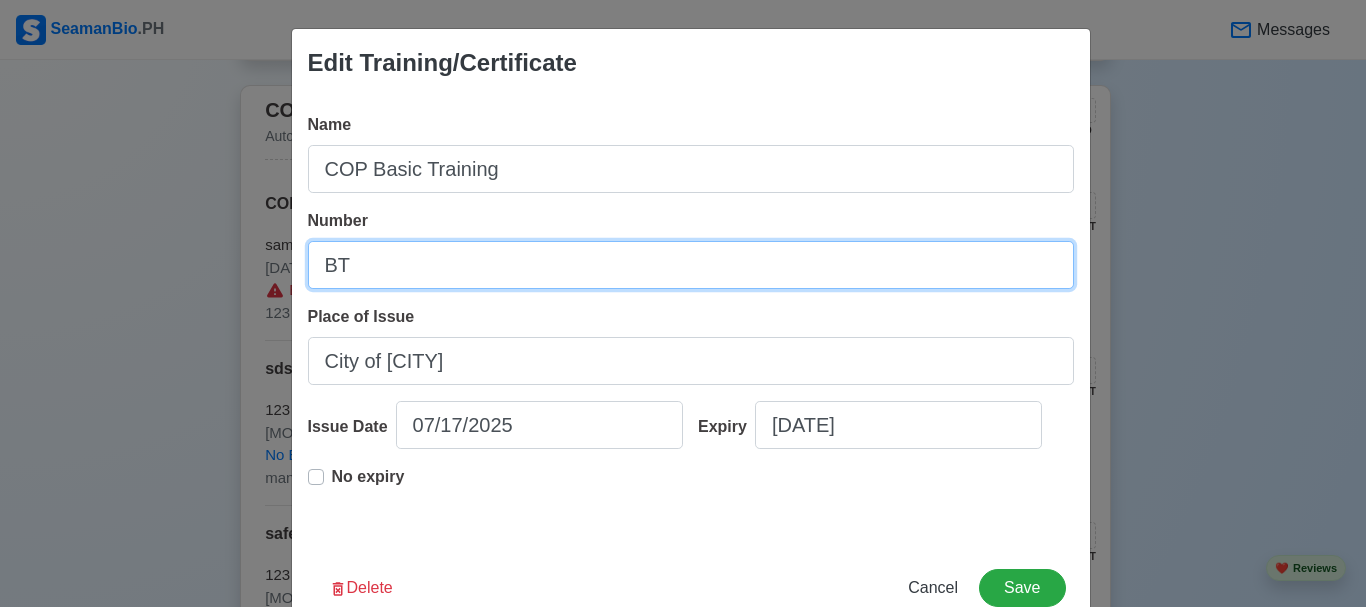 type on "BT200119210625" 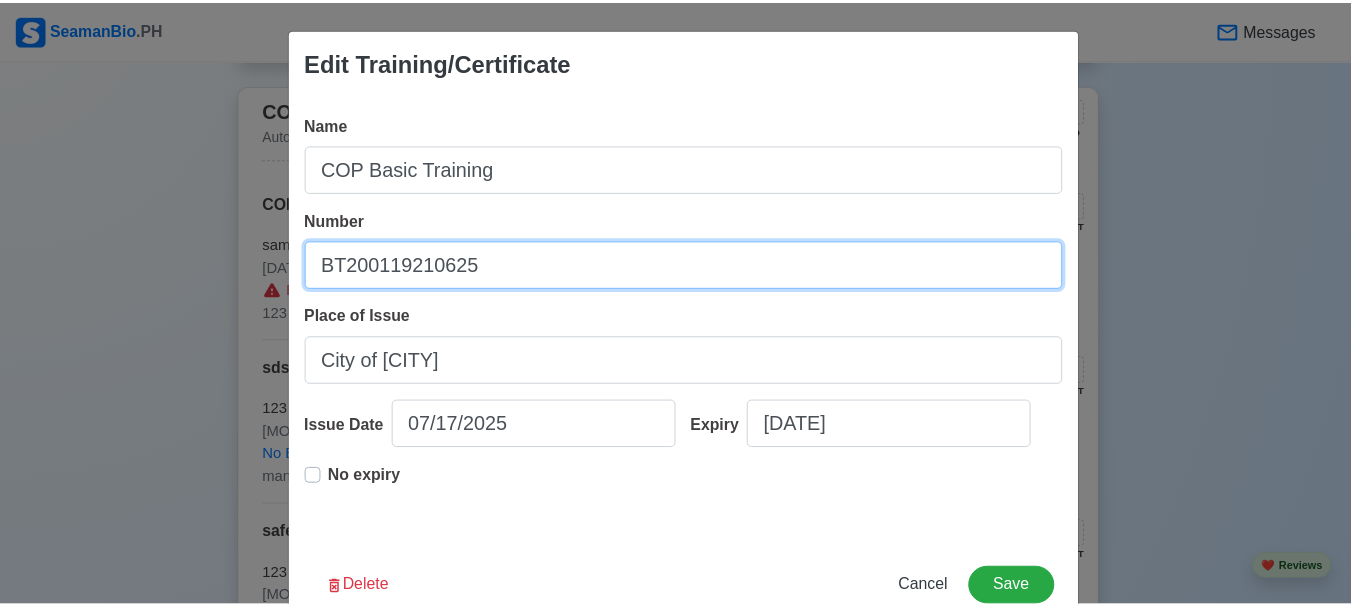scroll, scrollTop: 53, scrollLeft: 0, axis: vertical 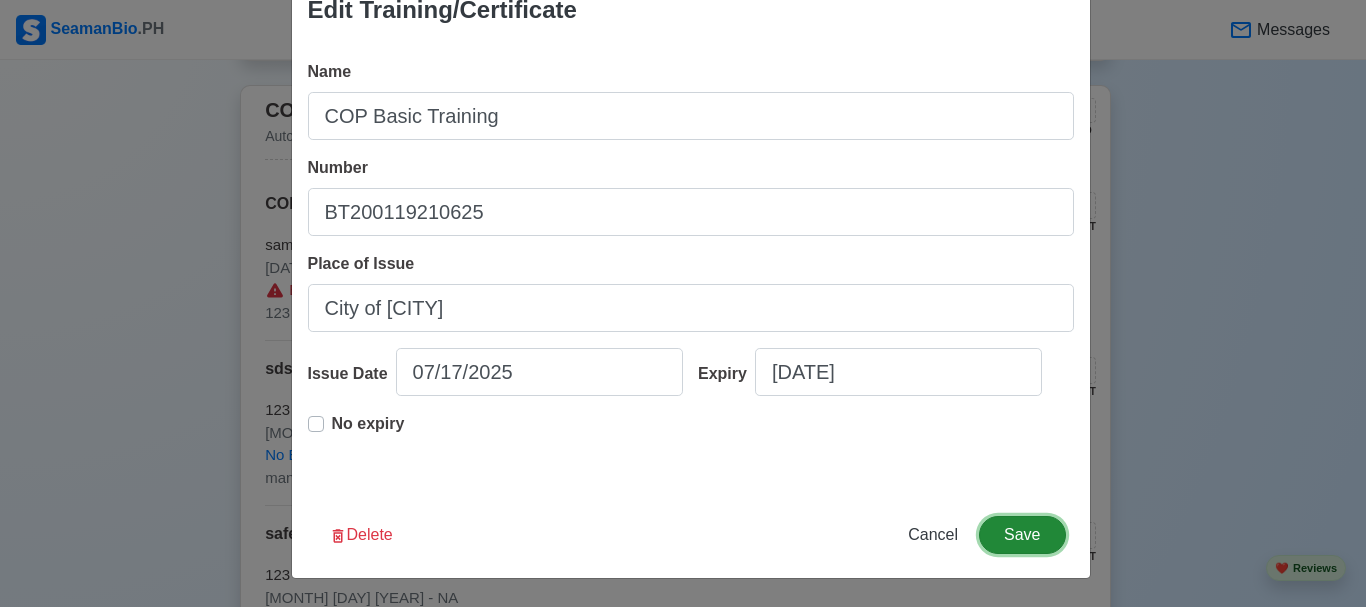 click on "Save" at bounding box center [1022, 535] 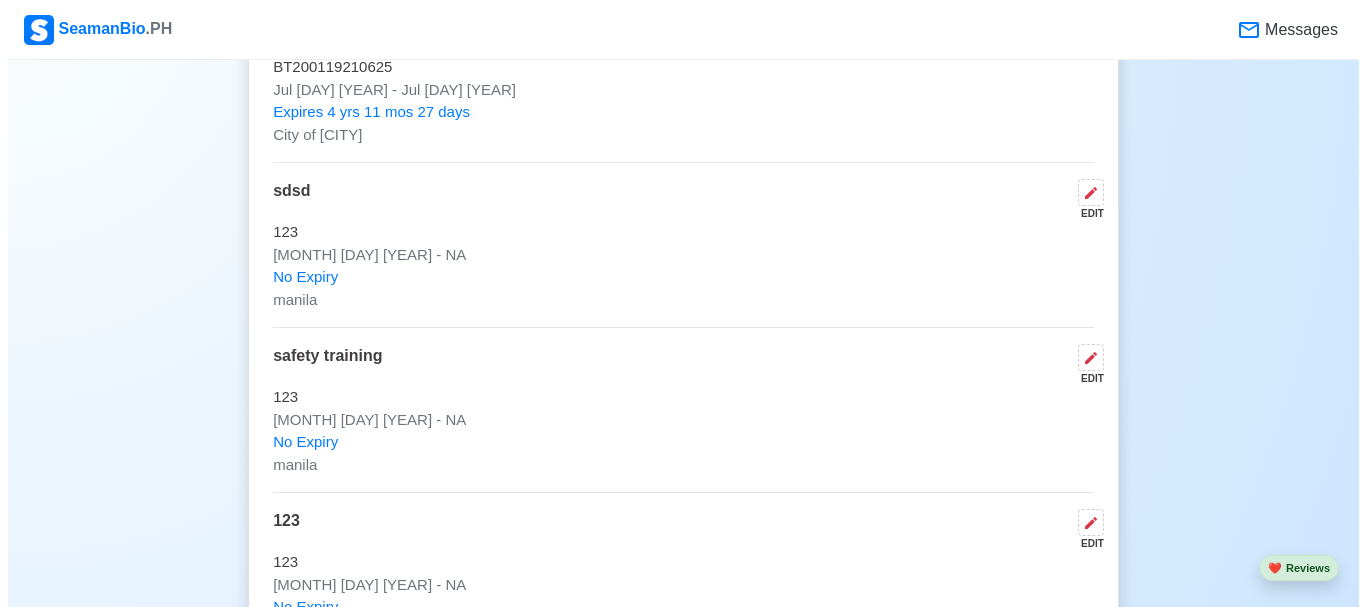 scroll, scrollTop: 3100, scrollLeft: 0, axis: vertical 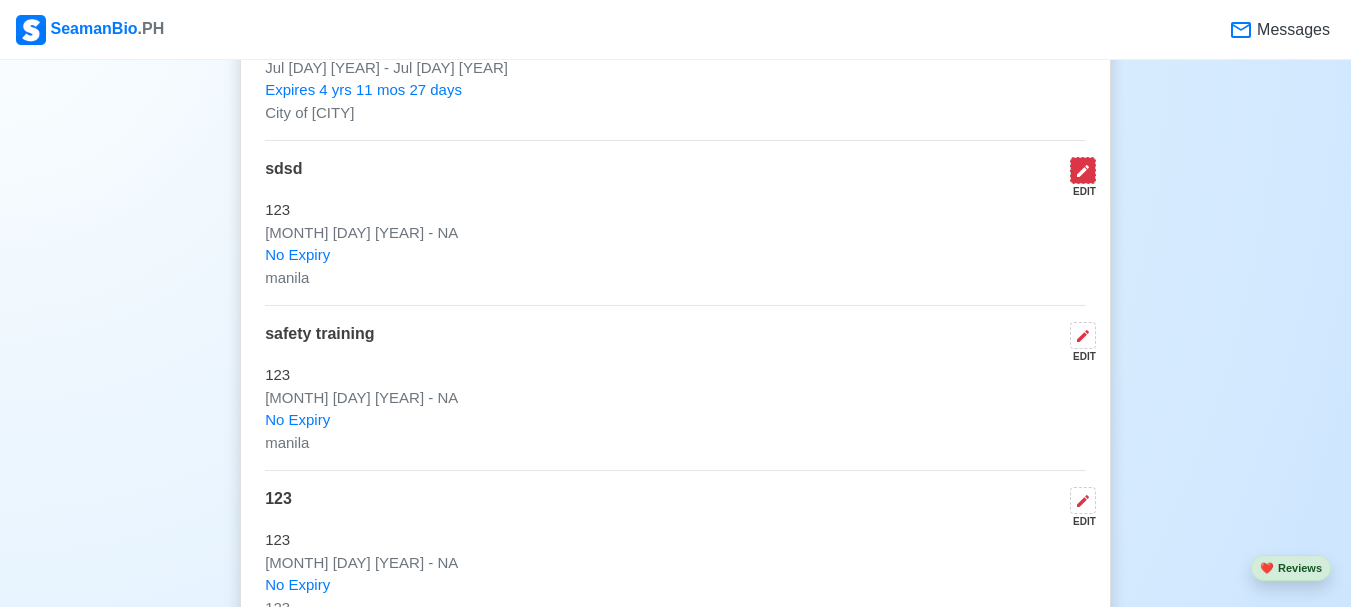 click 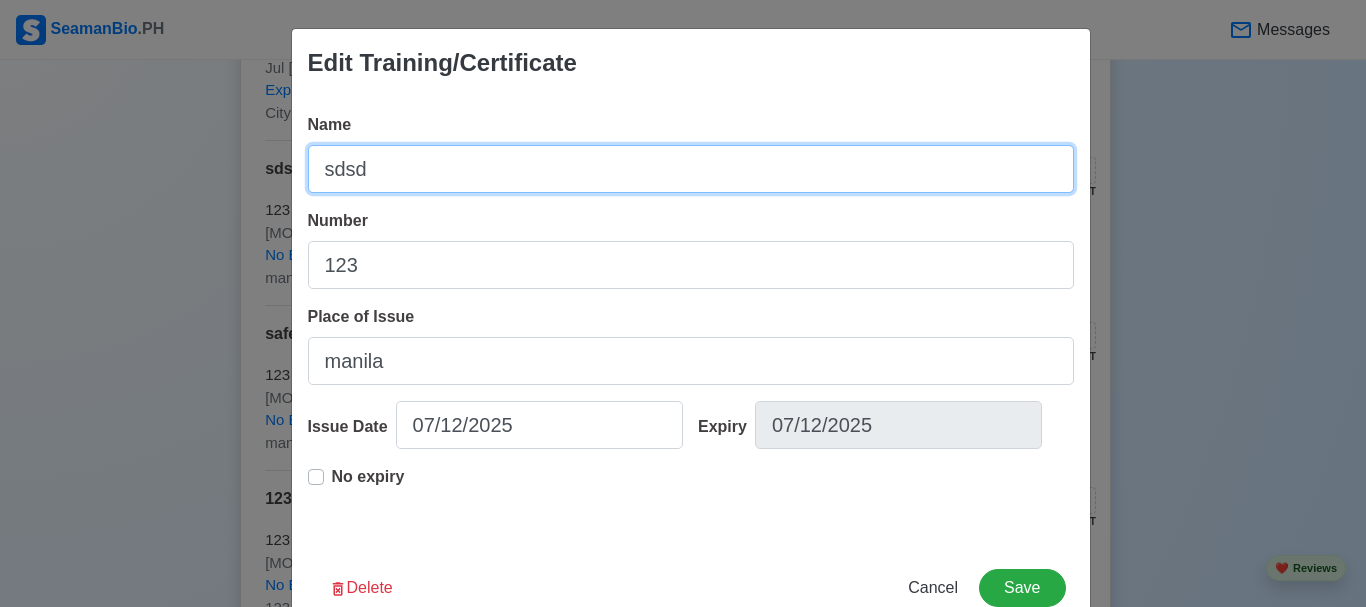 click on "sdsd" at bounding box center [691, 169] 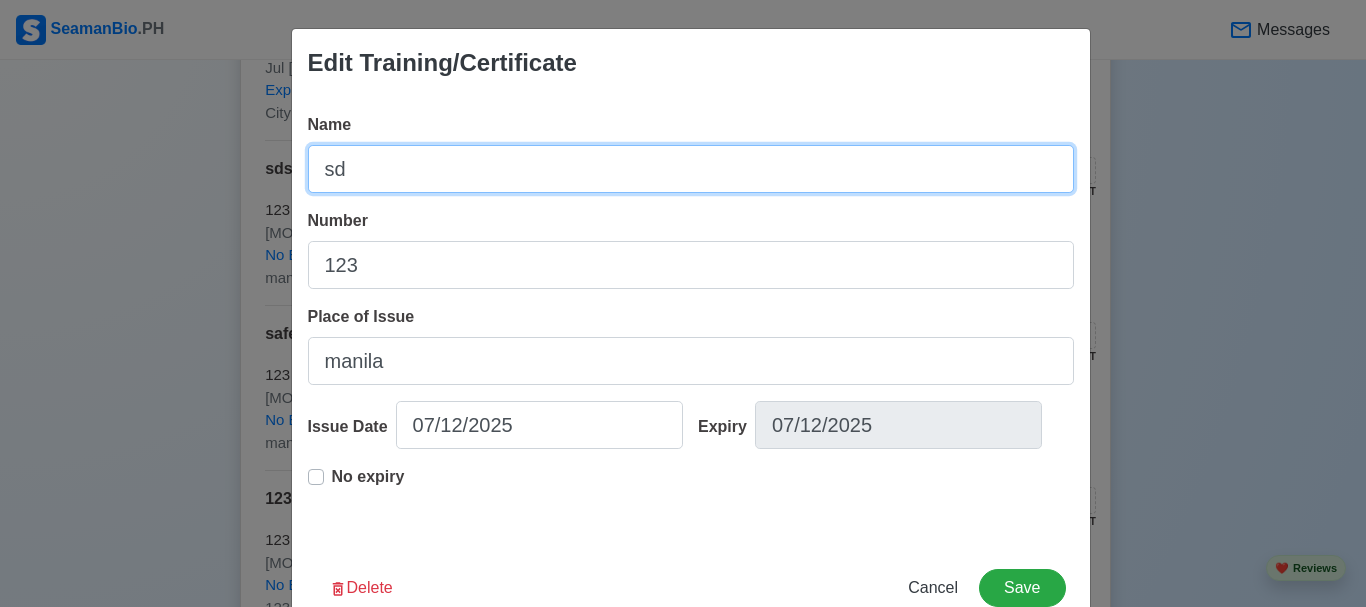 type on "s" 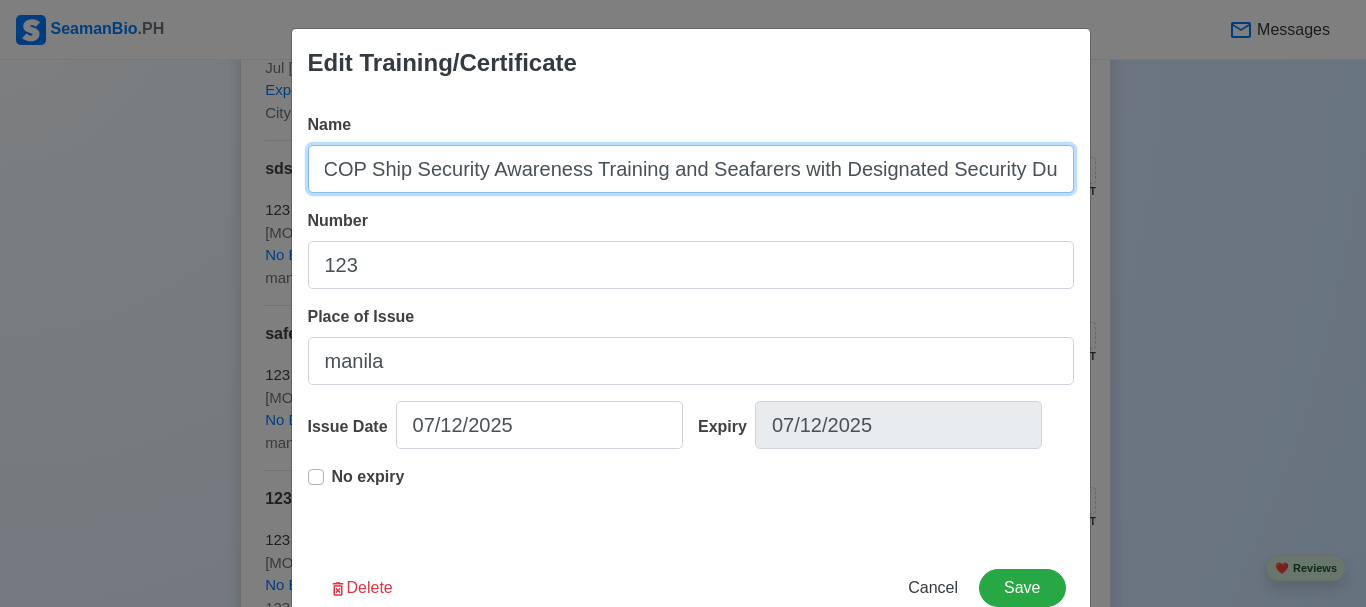 scroll, scrollTop: 0, scrollLeft: 9, axis: horizontal 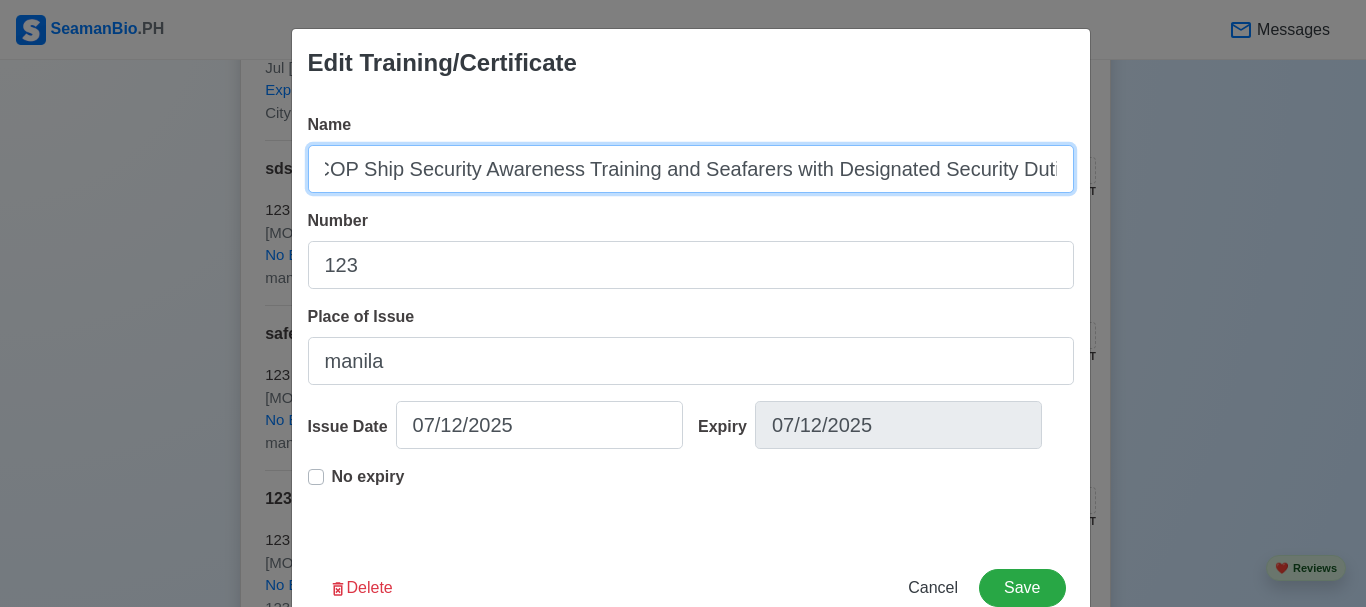 type on "COP Ship Security Awareness Training and Seafarers with Designated Security Duties" 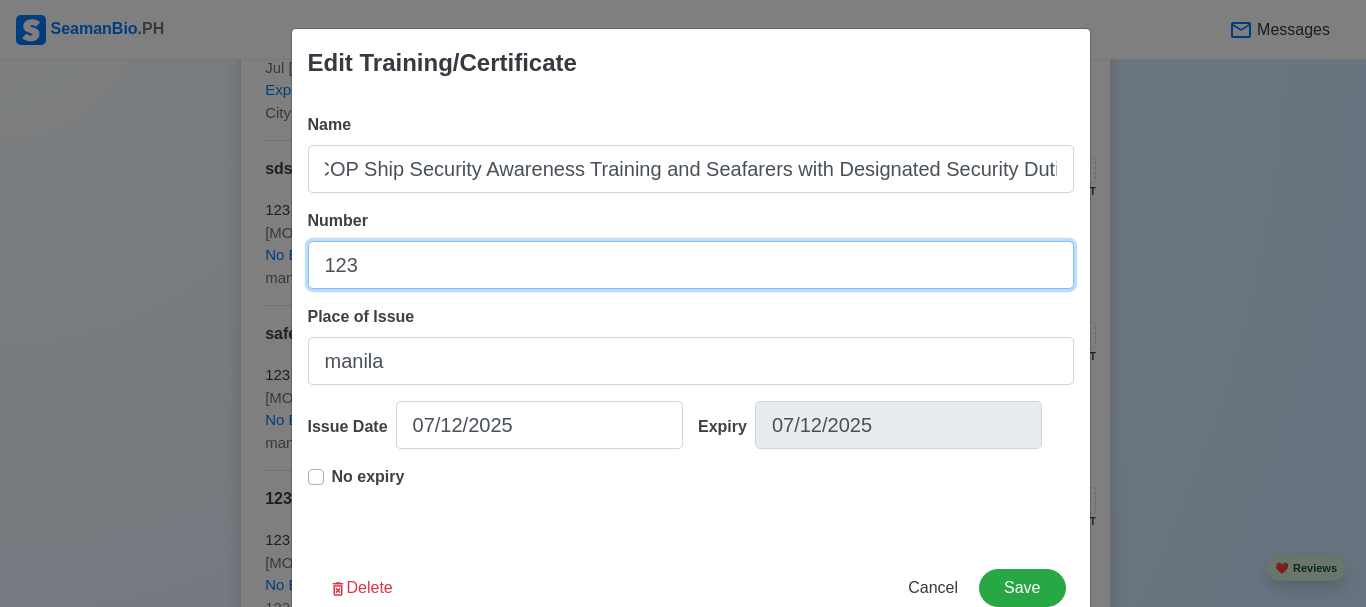 click on "123" at bounding box center (691, 265) 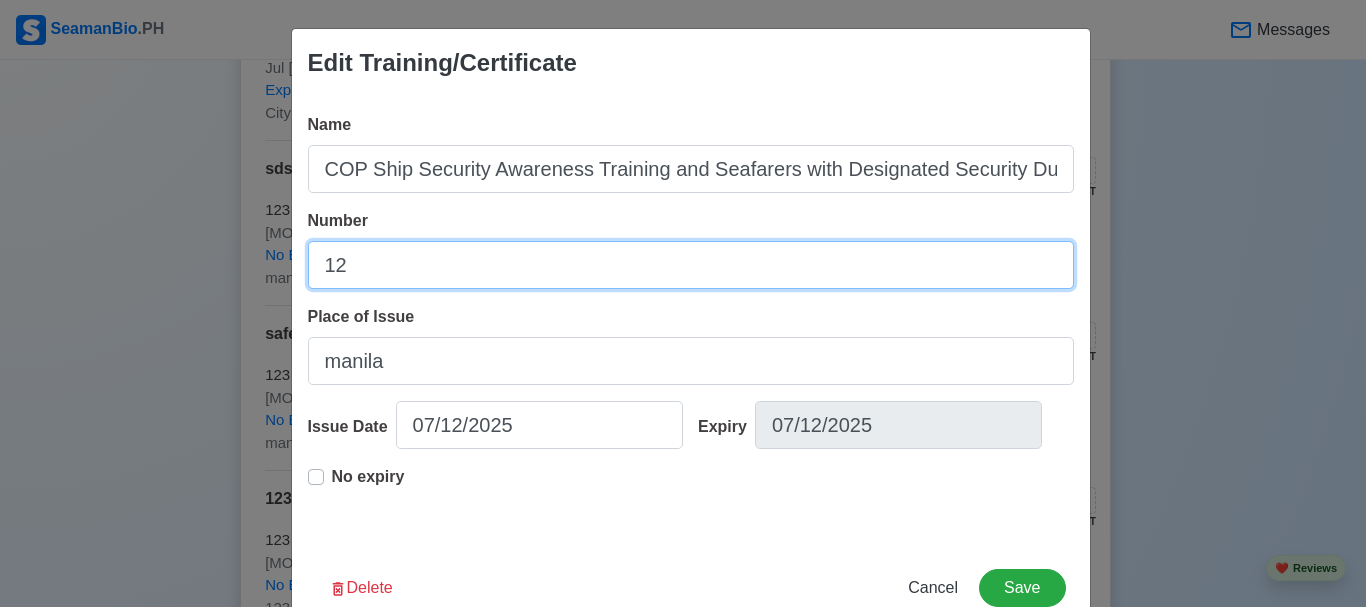 type on "1" 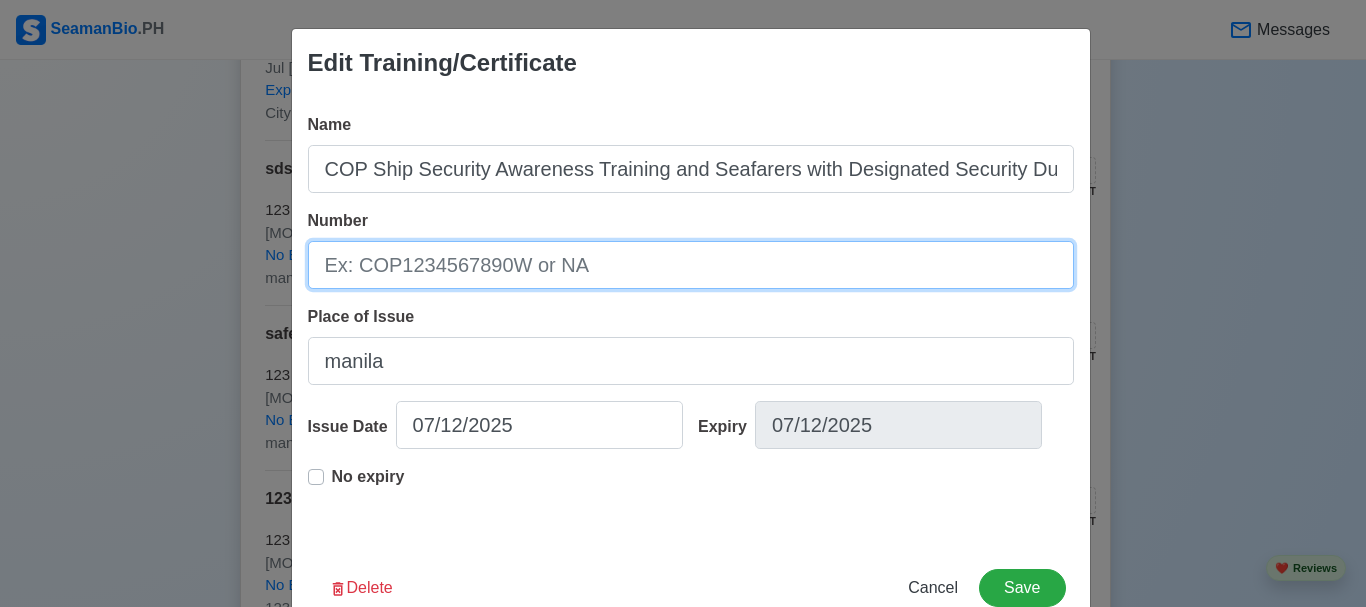 paste on "SDSD200031079025" 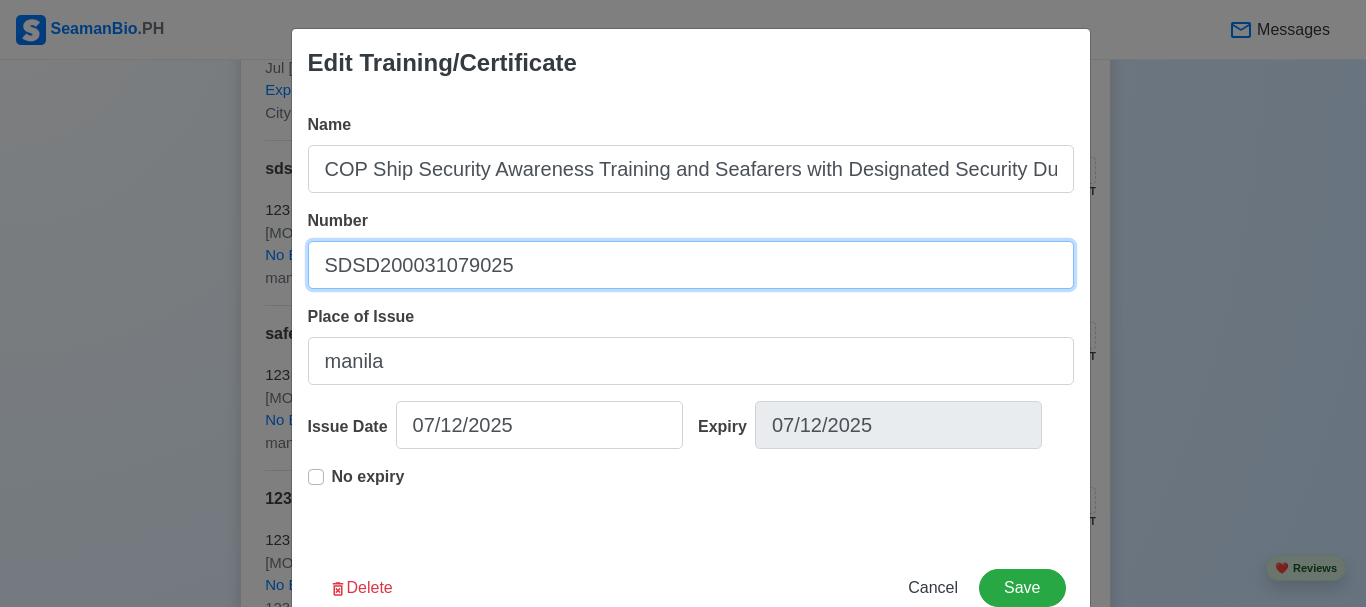 type on "SDSD200031079025" 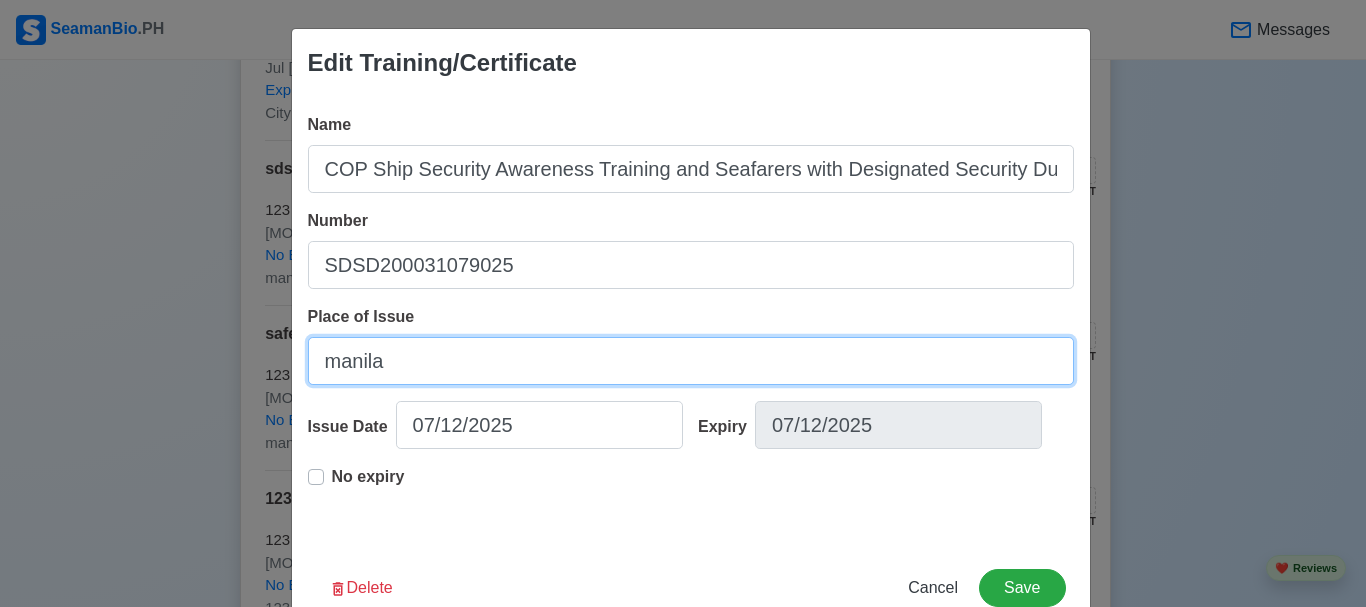 click on "manila" at bounding box center (691, 361) 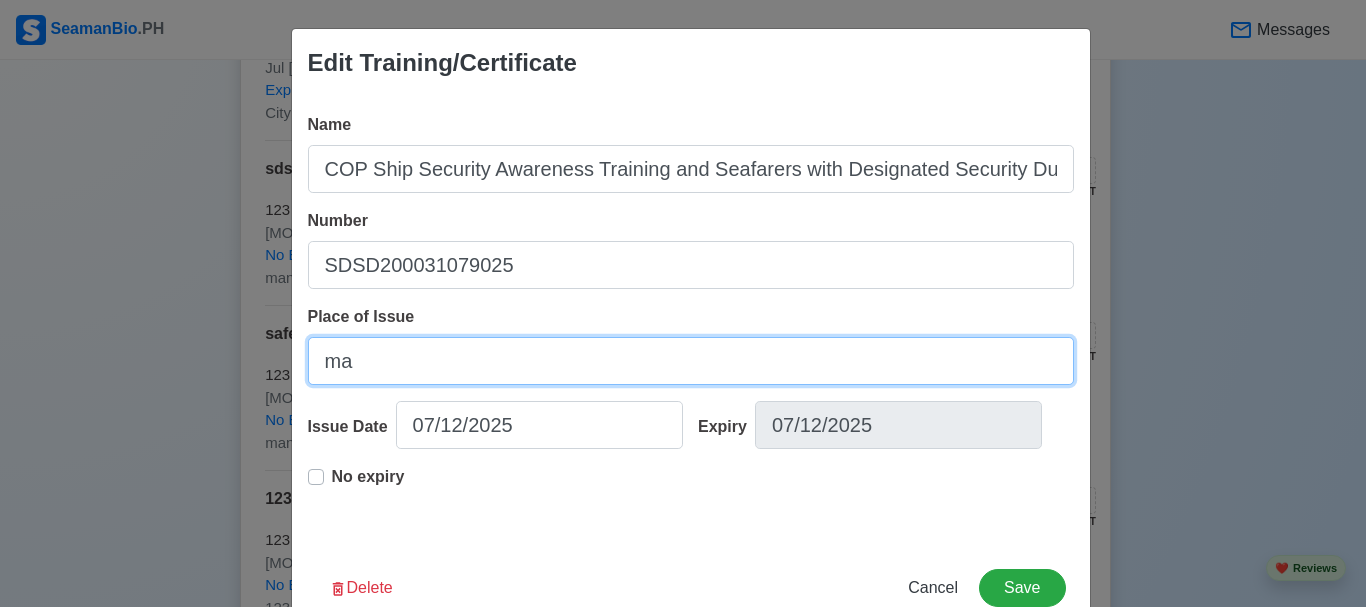 type on "m" 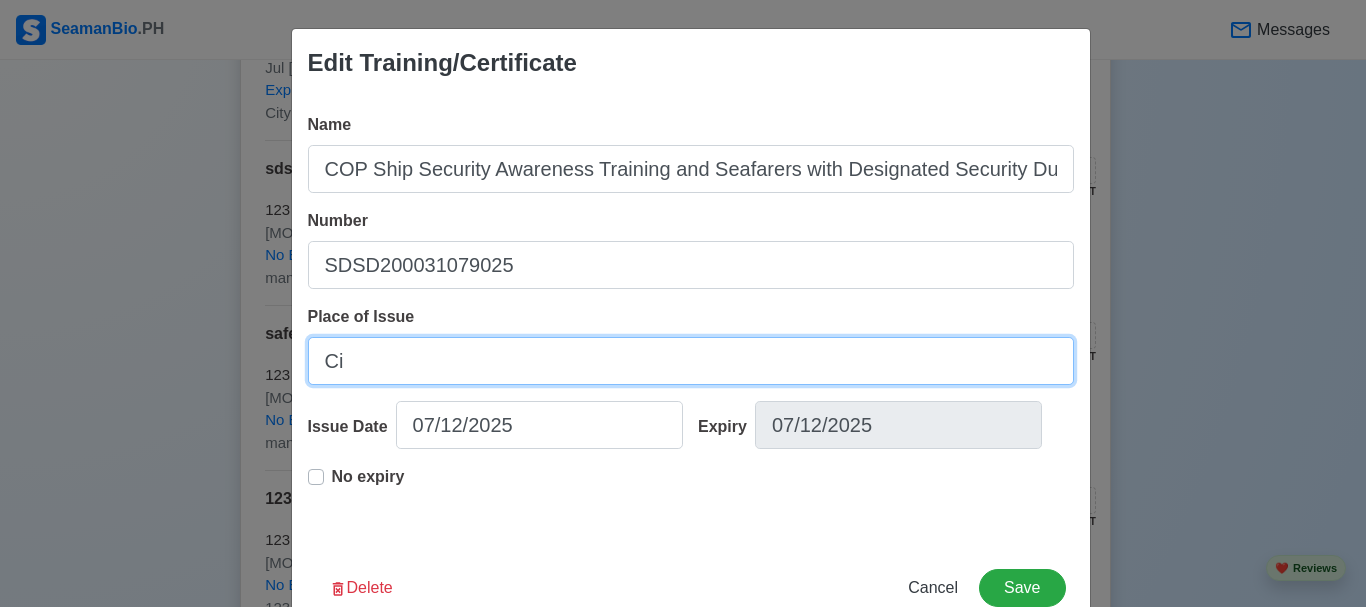 type on "City of [CITY]" 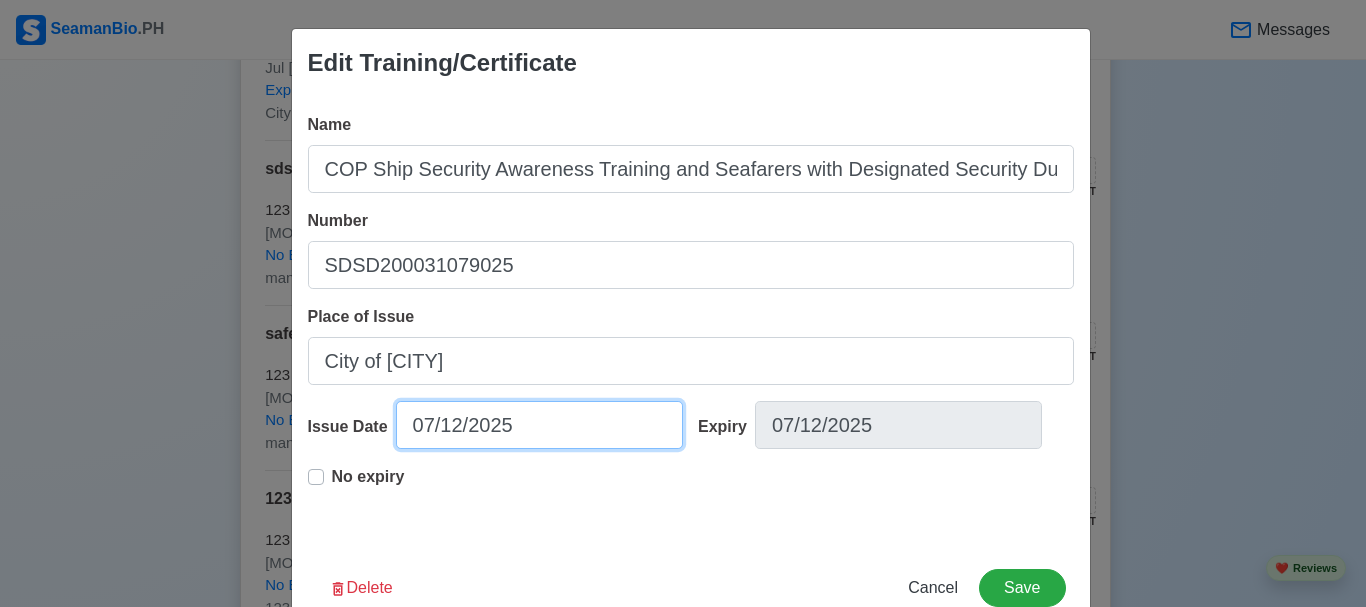select on "****" 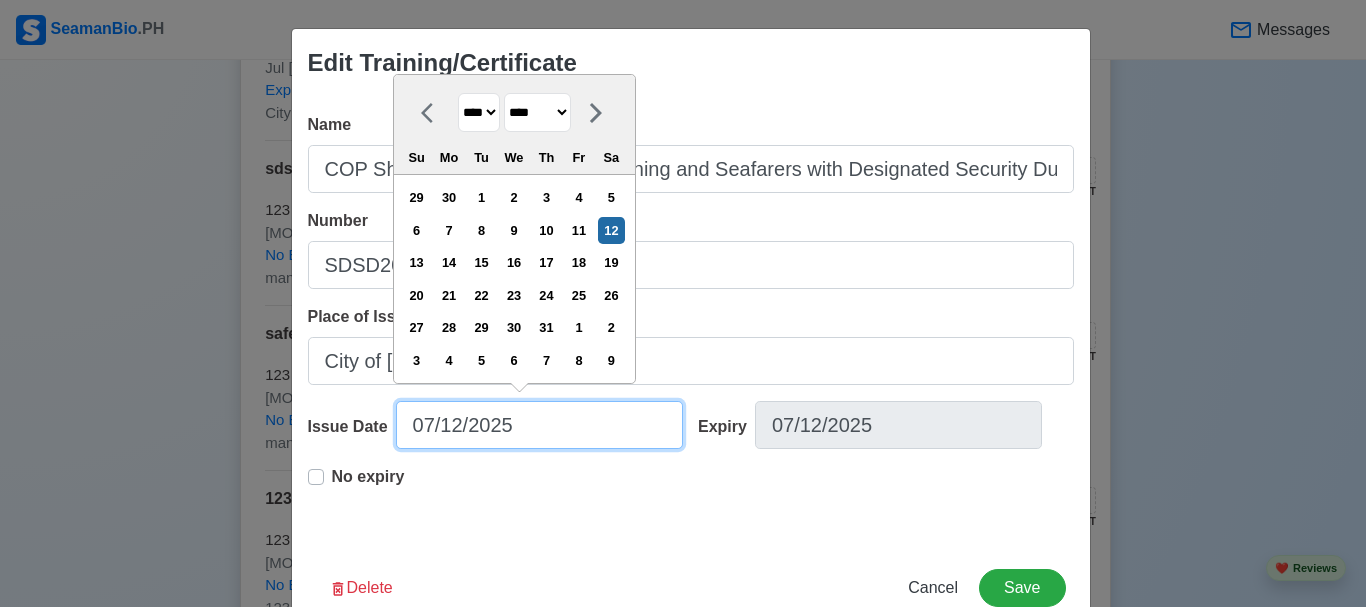 click on "07/12/2025" at bounding box center [539, 425] 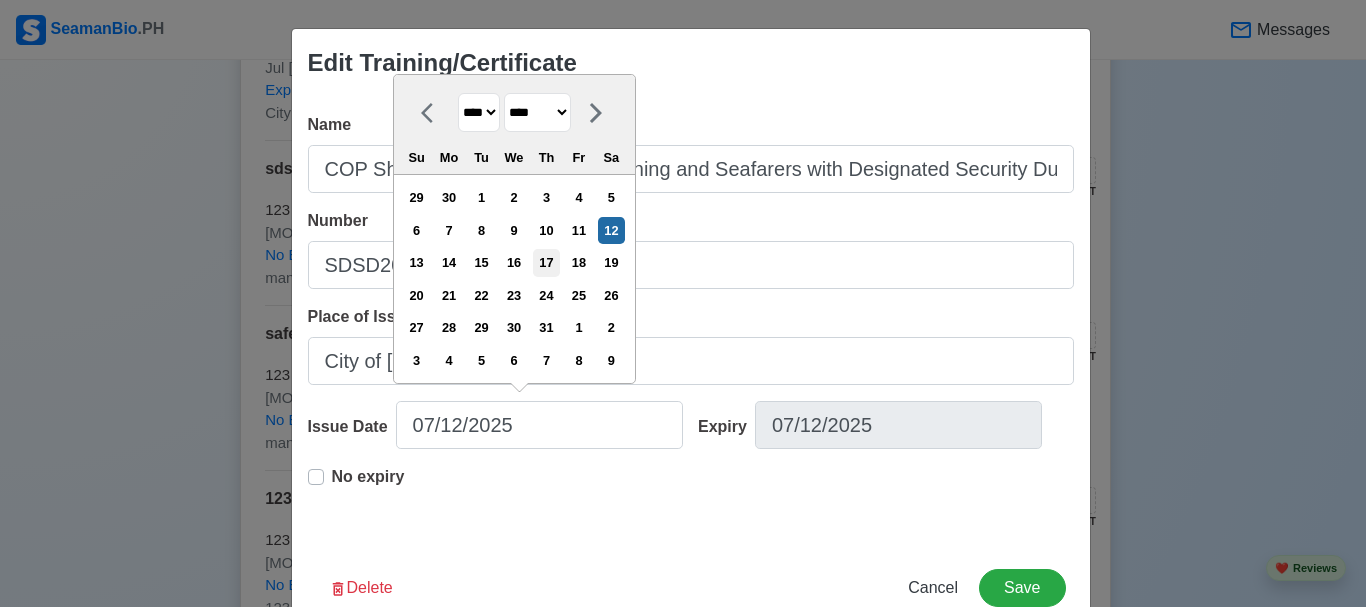 click on "17" at bounding box center (546, 262) 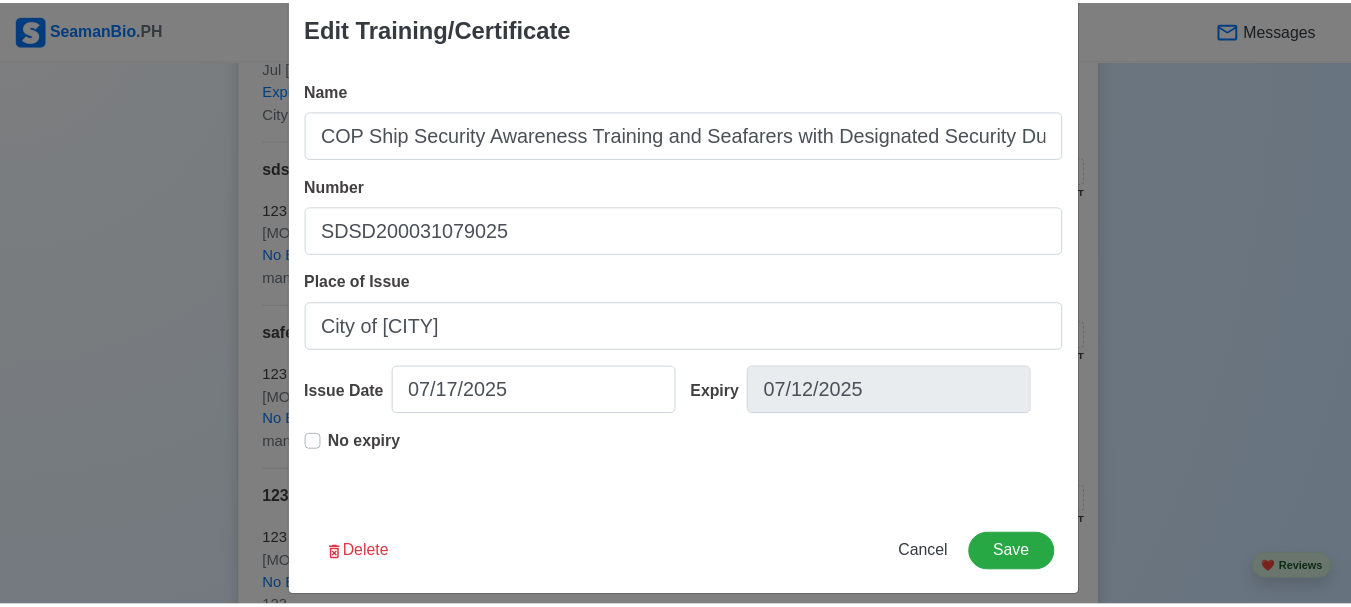 scroll, scrollTop: 53, scrollLeft: 0, axis: vertical 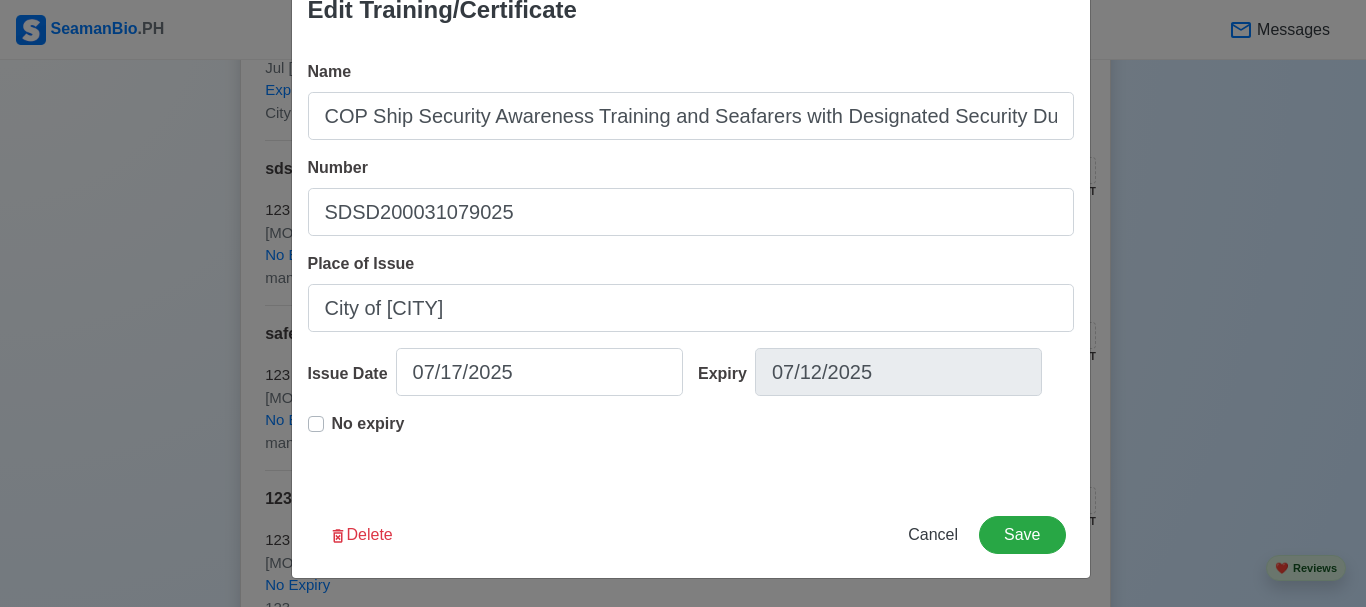click on "No expiry" at bounding box center [368, 432] 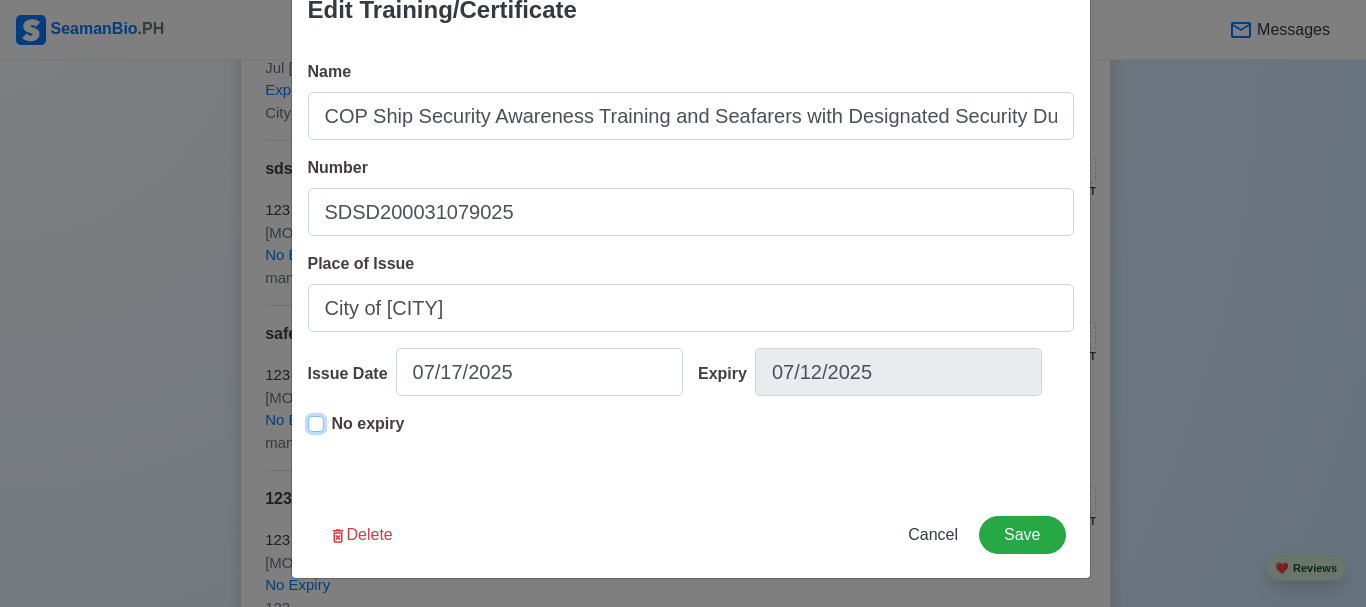 type on "07/17/2025" 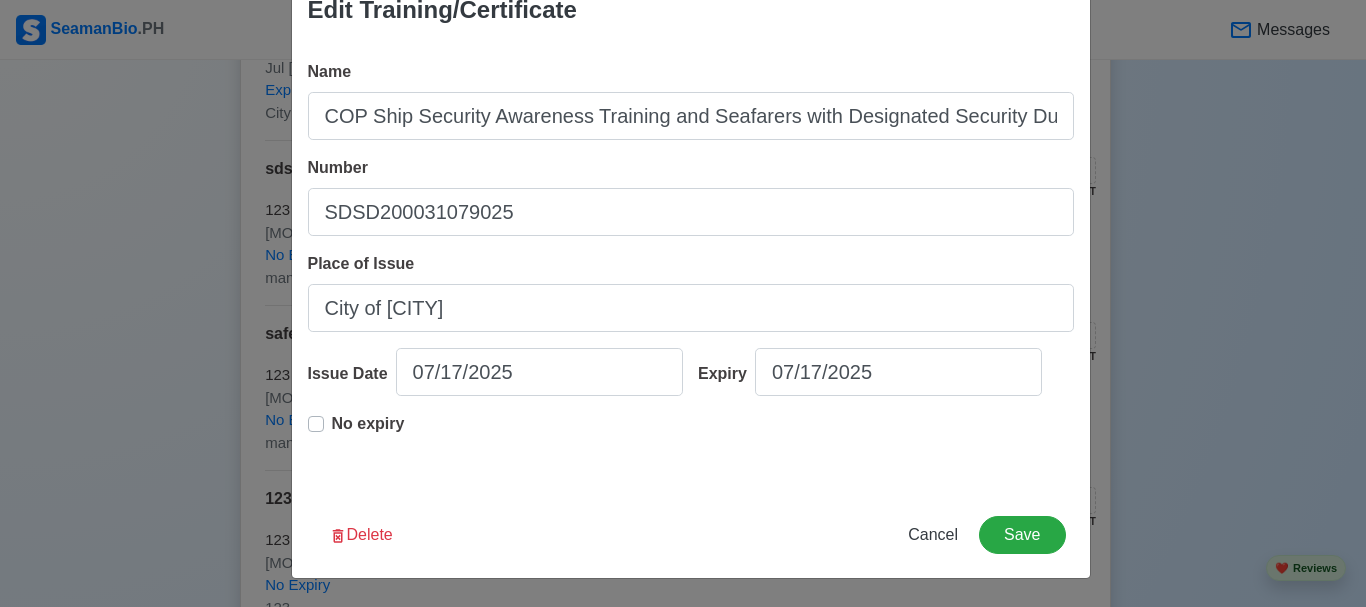 click on "No expiry" at bounding box center (368, 432) 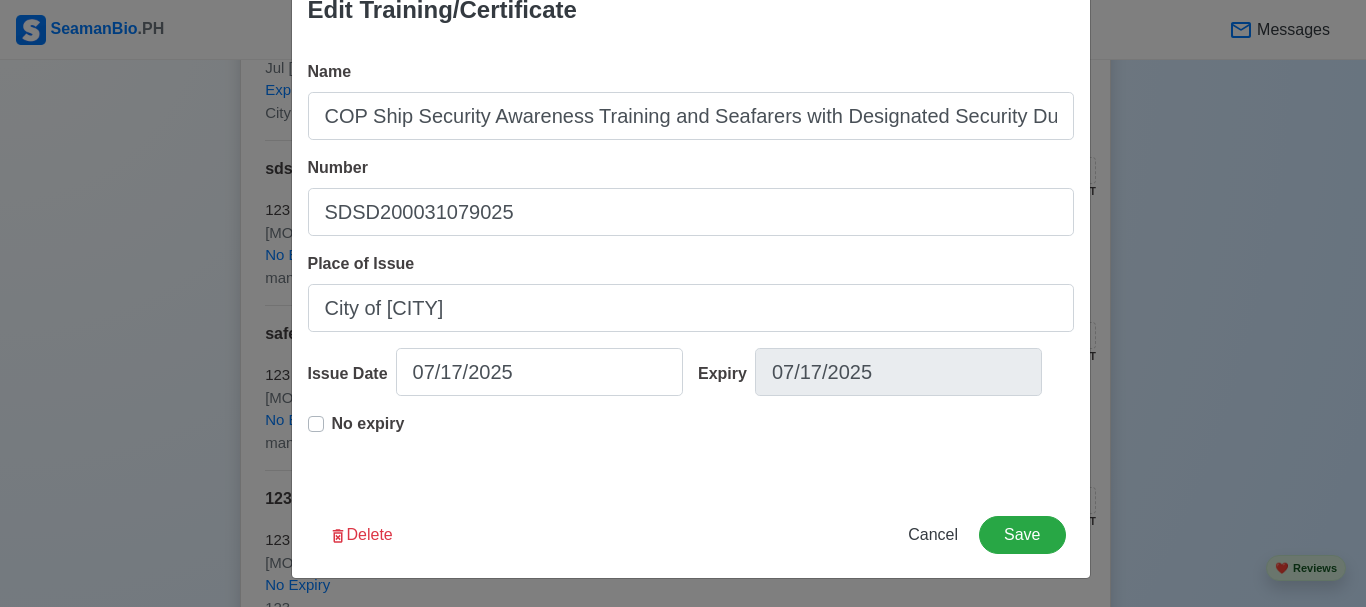 drag, startPoint x: 809, startPoint y: 373, endPoint x: 311, endPoint y: 428, distance: 501.02795 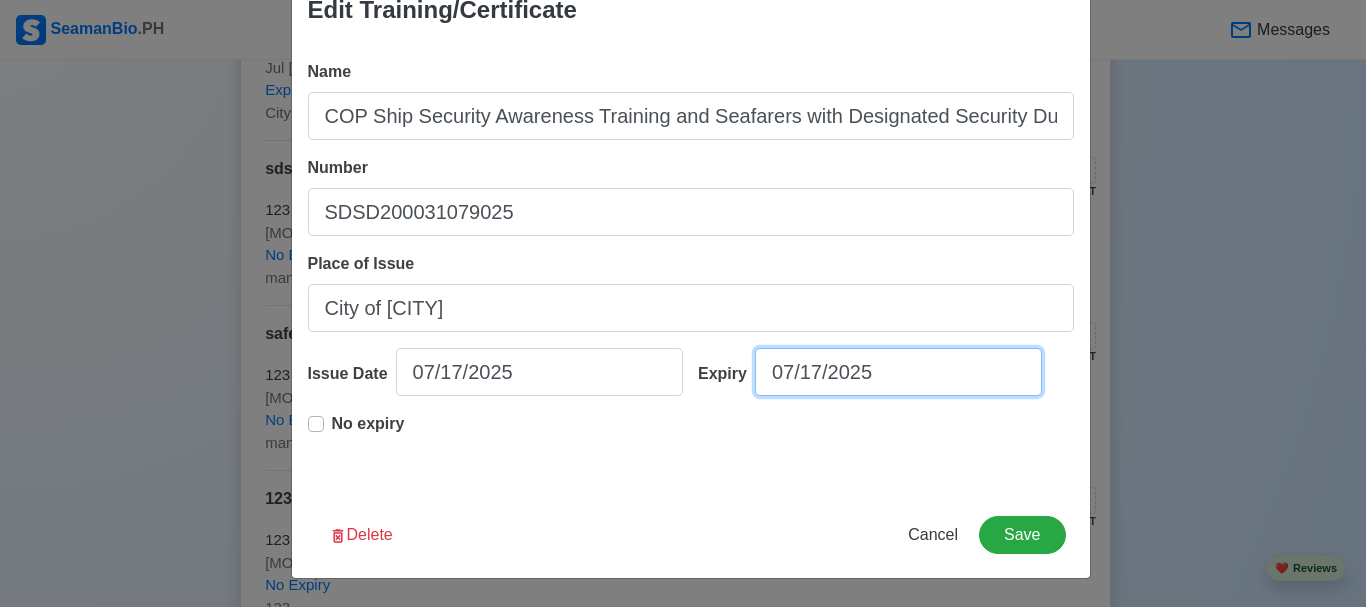 select on "****" 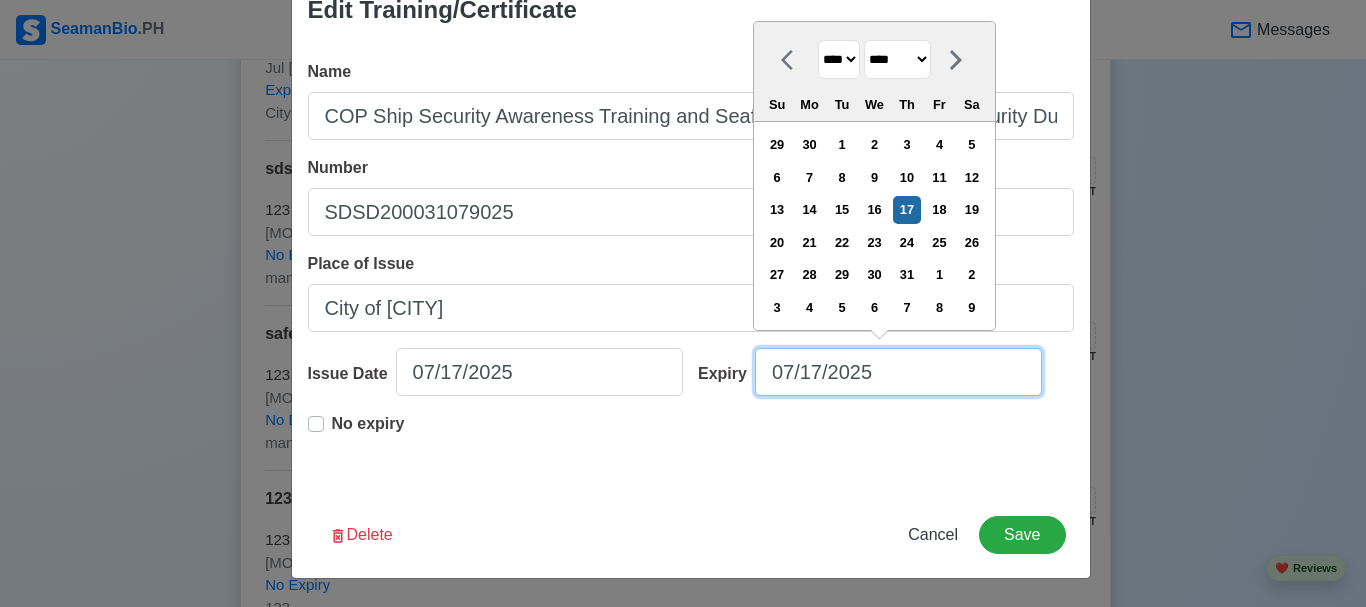 drag, startPoint x: 864, startPoint y: 372, endPoint x: 746, endPoint y: 380, distance: 118.270874 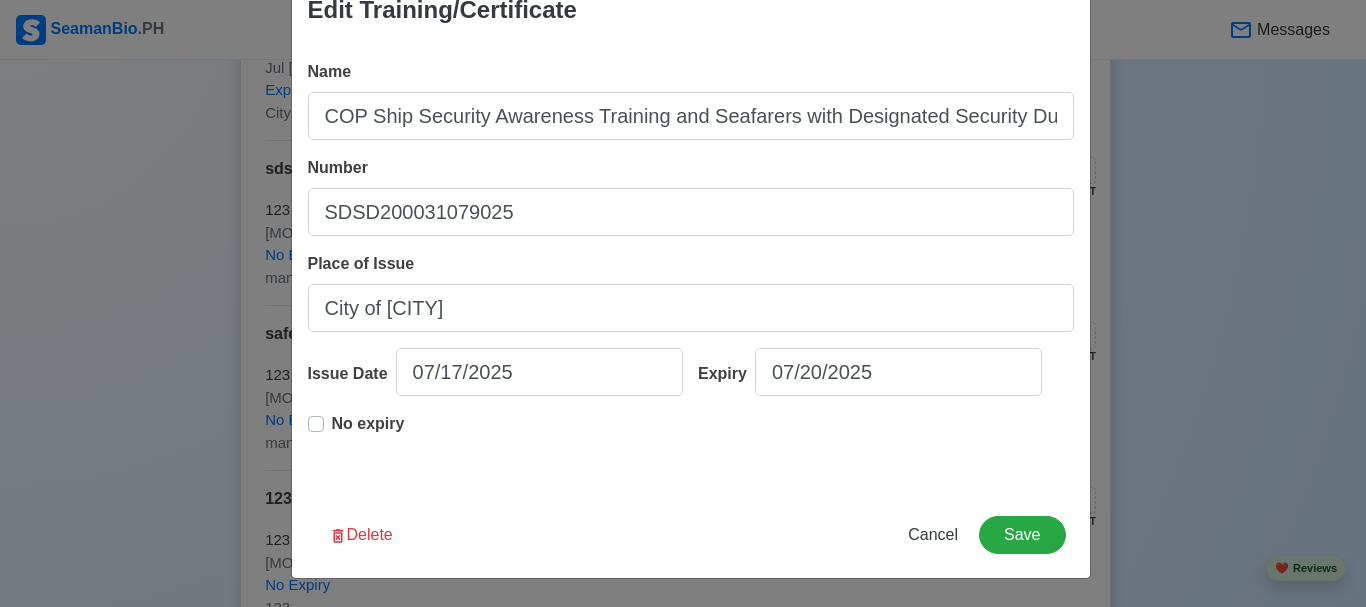 click on "No expiry" at bounding box center (368, 432) 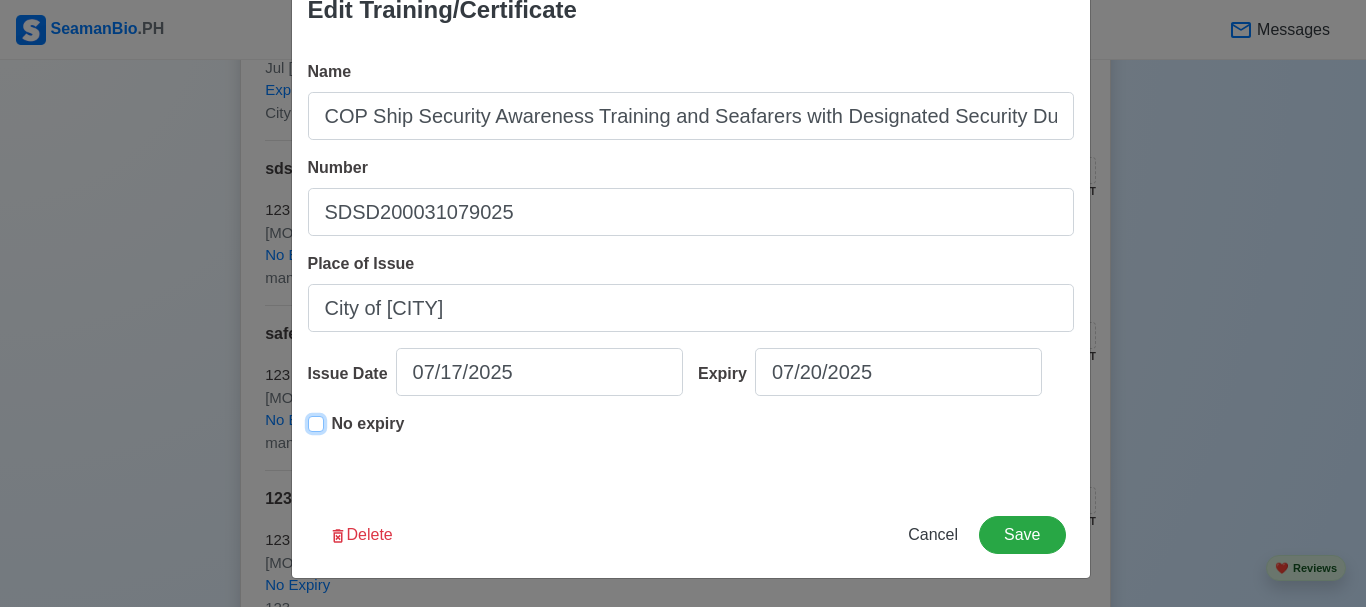 type on "07/17/2025" 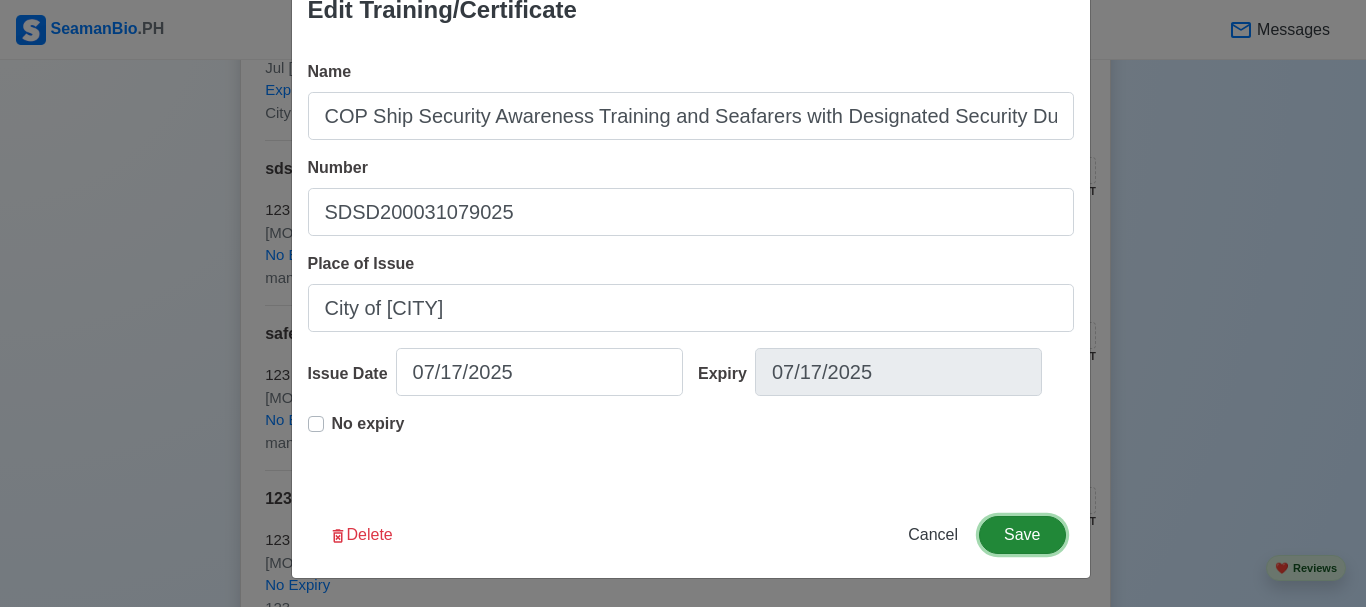 click on "Save" at bounding box center (1022, 535) 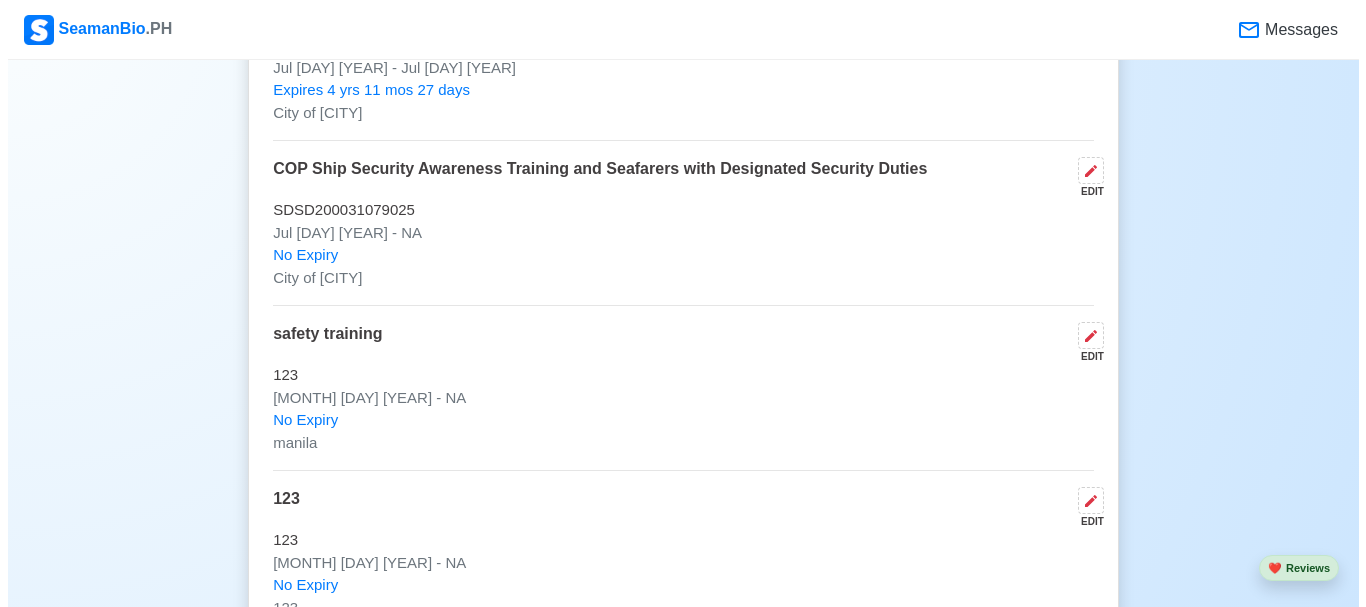 scroll, scrollTop: 3200, scrollLeft: 0, axis: vertical 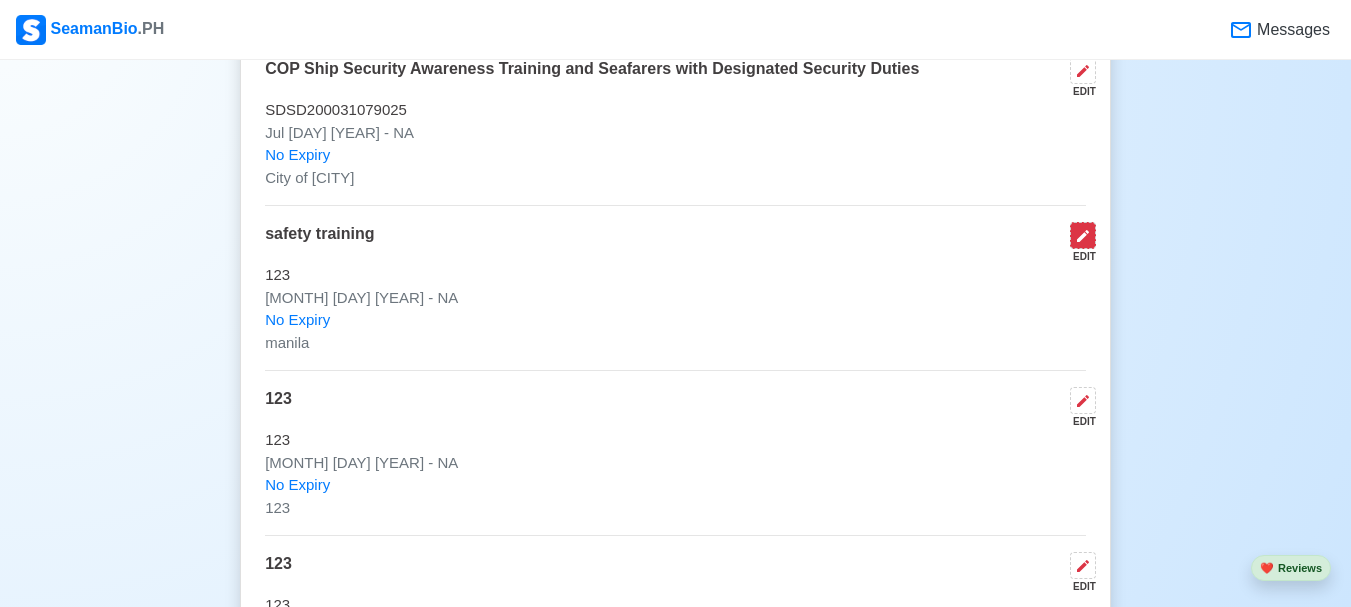 click 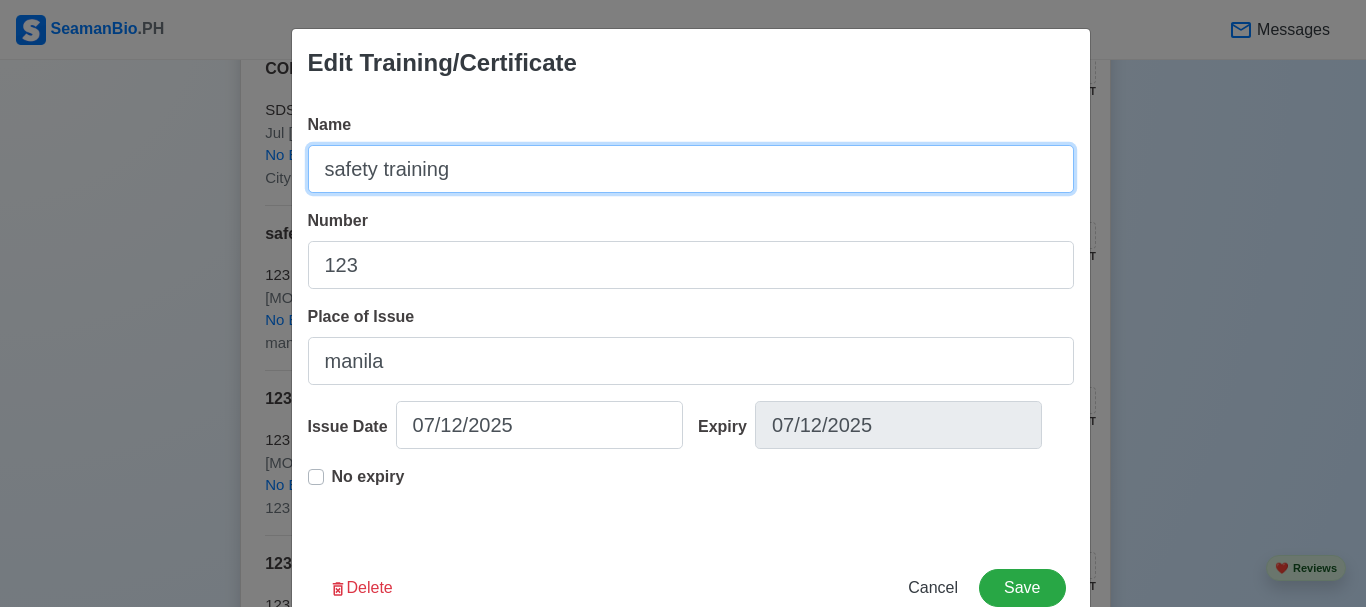 click on "safety training" at bounding box center (691, 169) 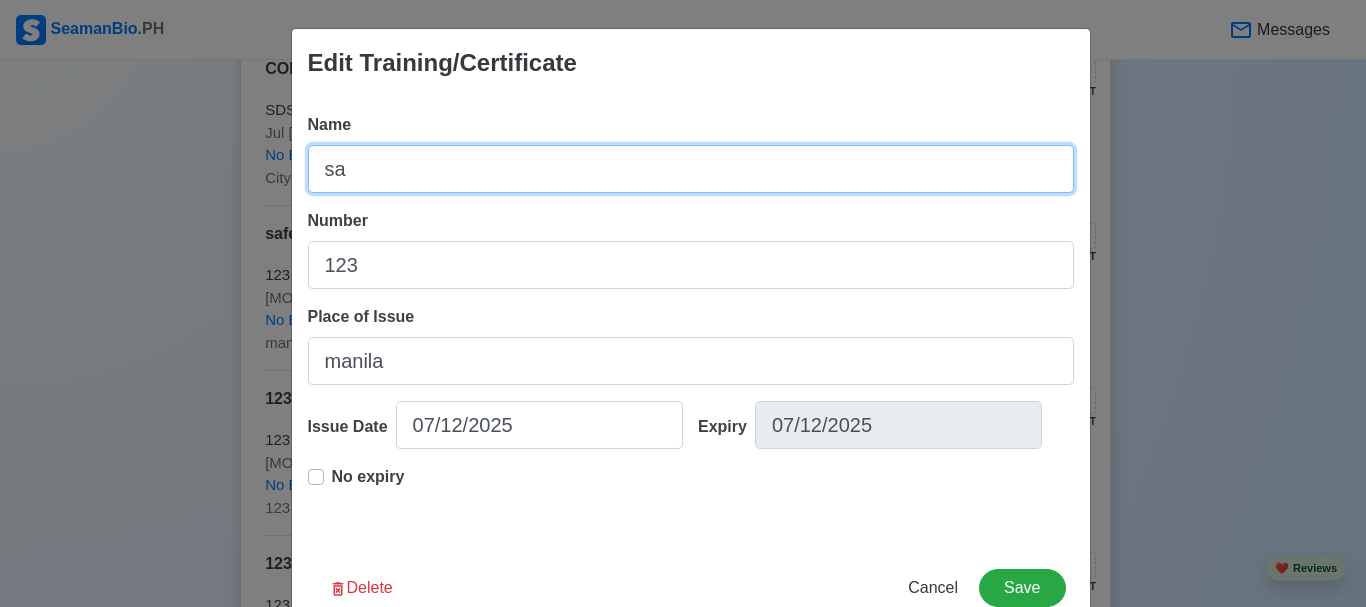 type on "s" 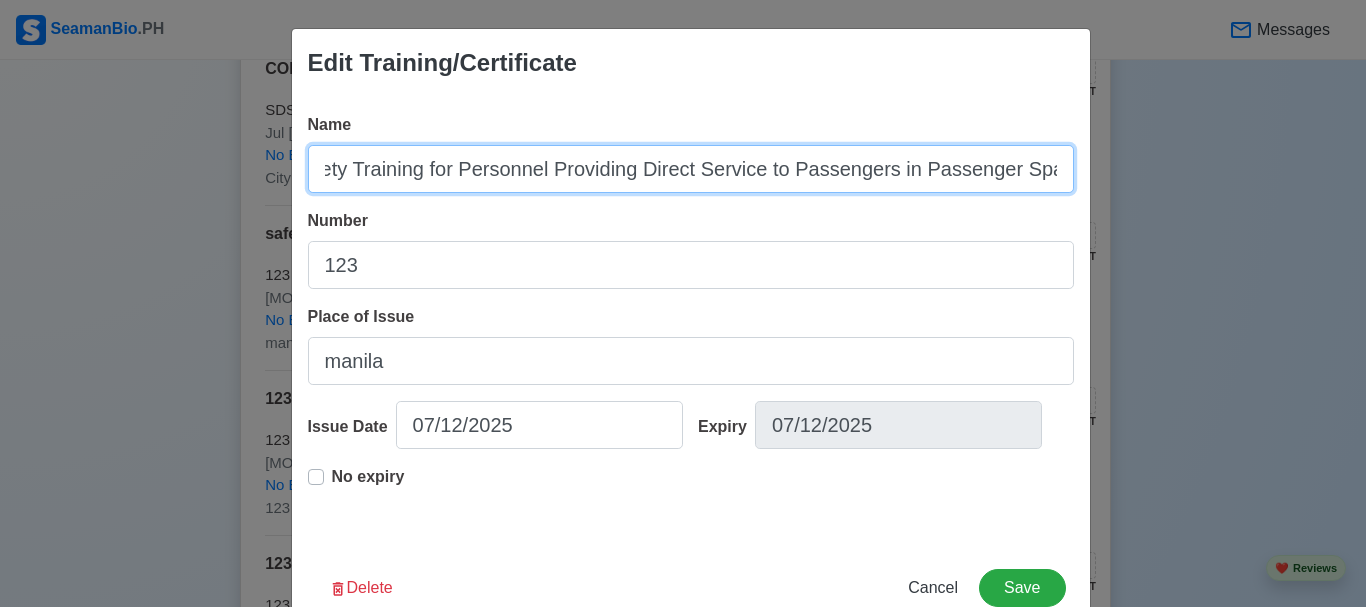 scroll, scrollTop: 0, scrollLeft: 42, axis: horizontal 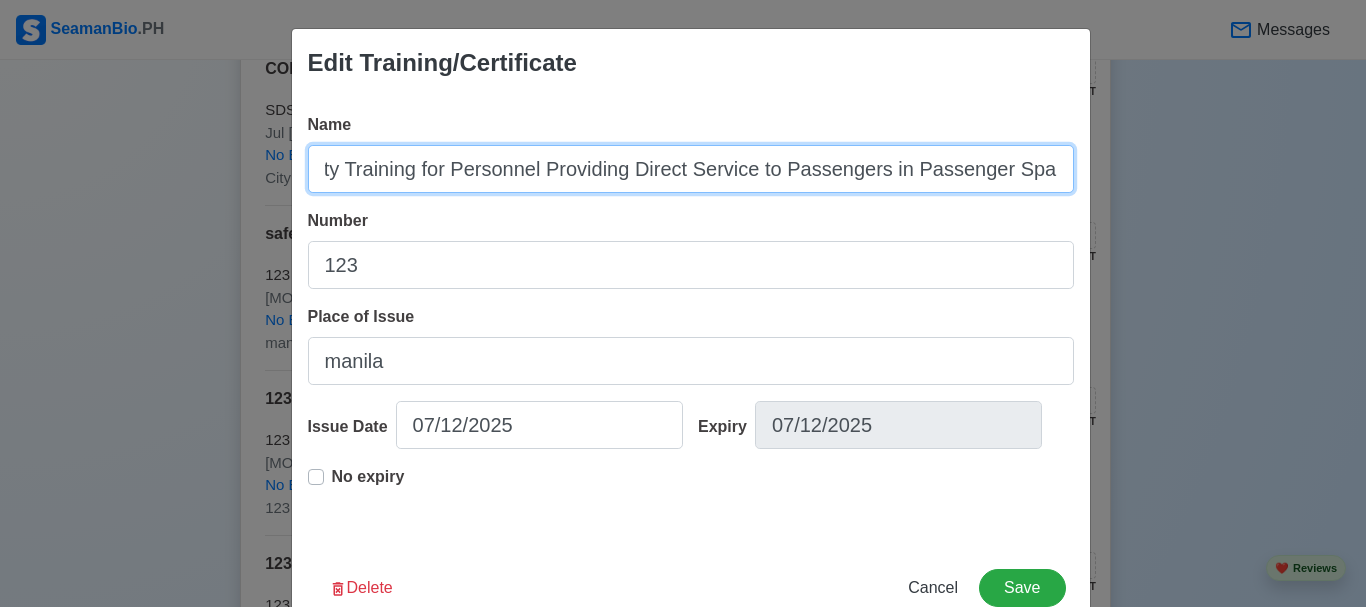 type on "Safety Training for Personnel Providing Direct Service to Passengers in Passenger Spaces" 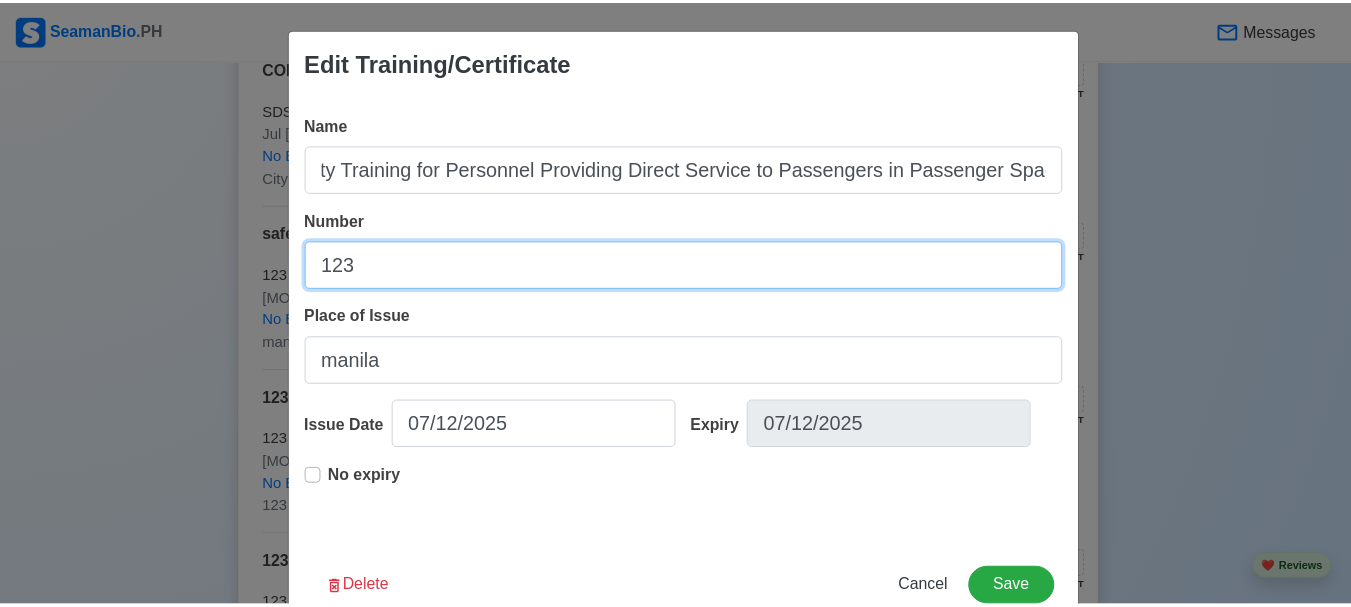 scroll, scrollTop: 0, scrollLeft: 0, axis: both 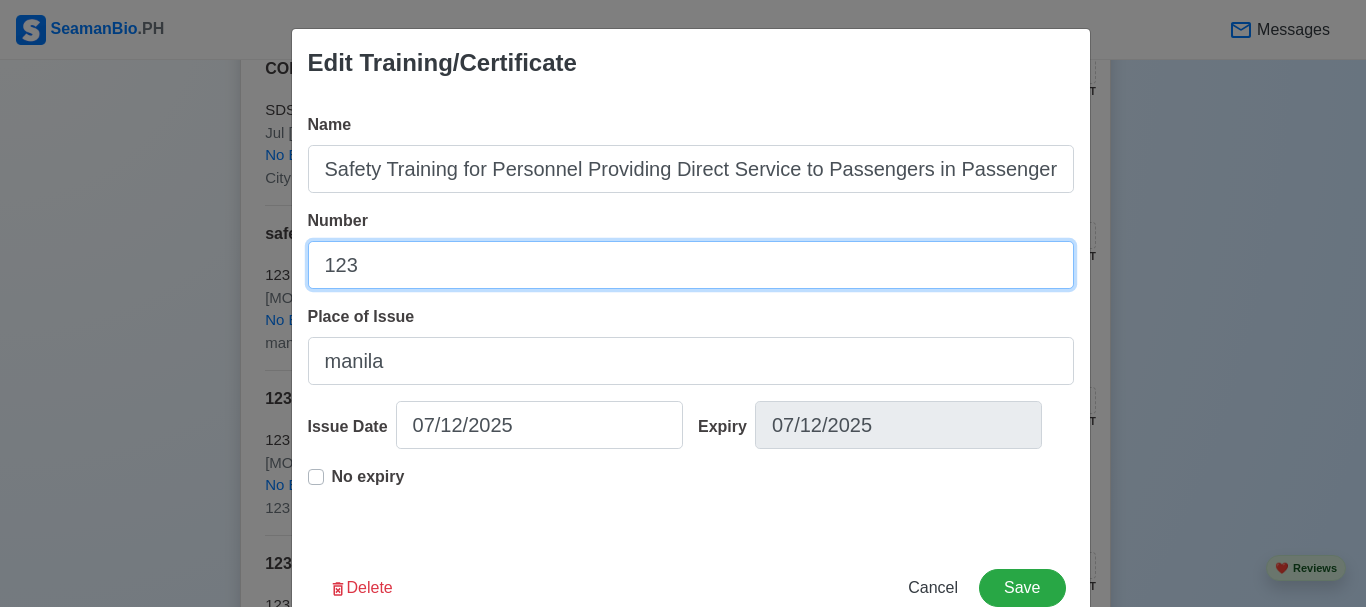 click on "123" at bounding box center [691, 265] 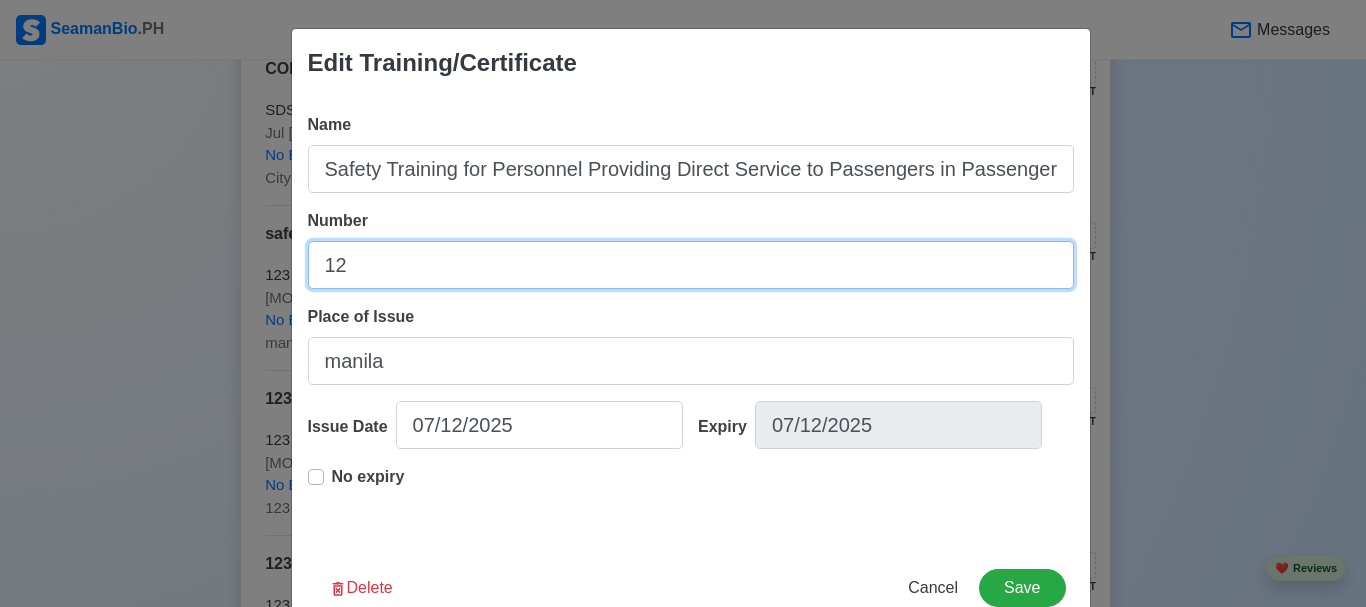 type on "1" 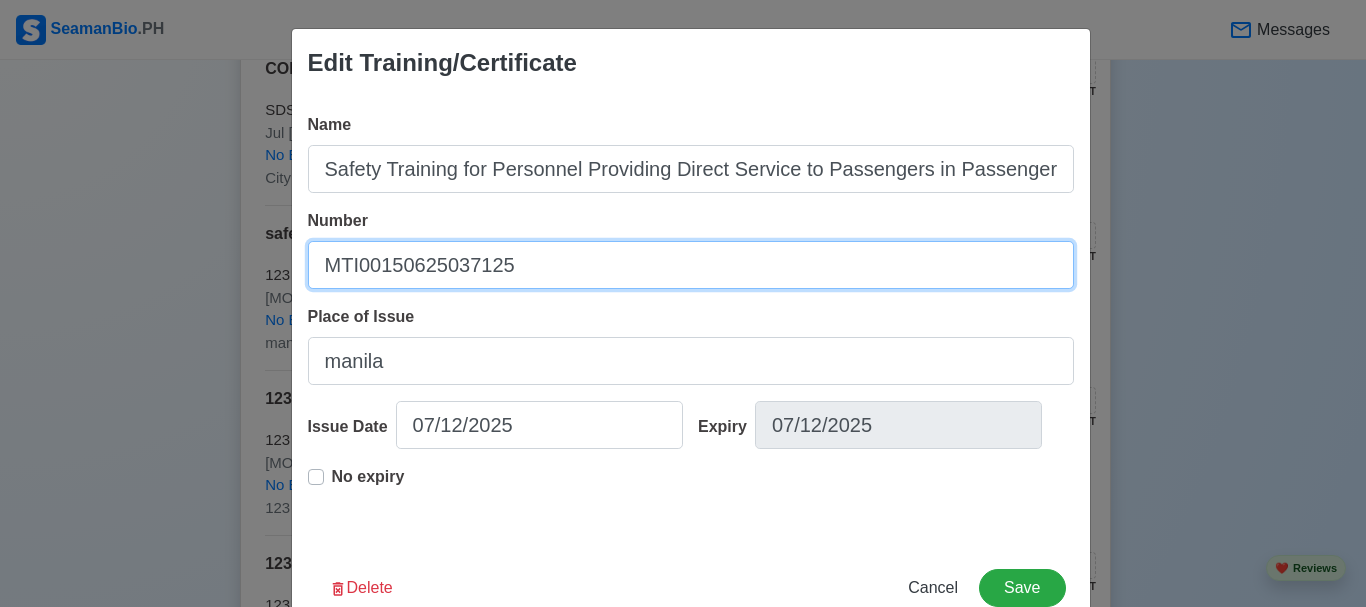 type on "MTI00150625037125" 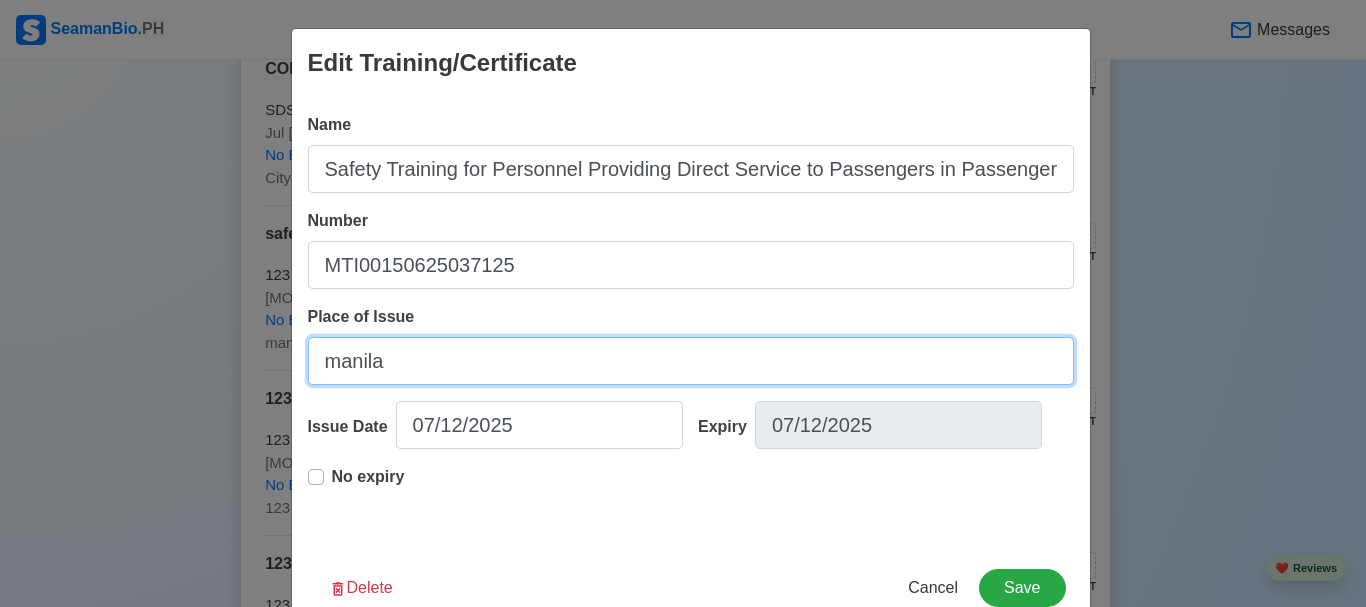 click on "manila" at bounding box center (691, 361) 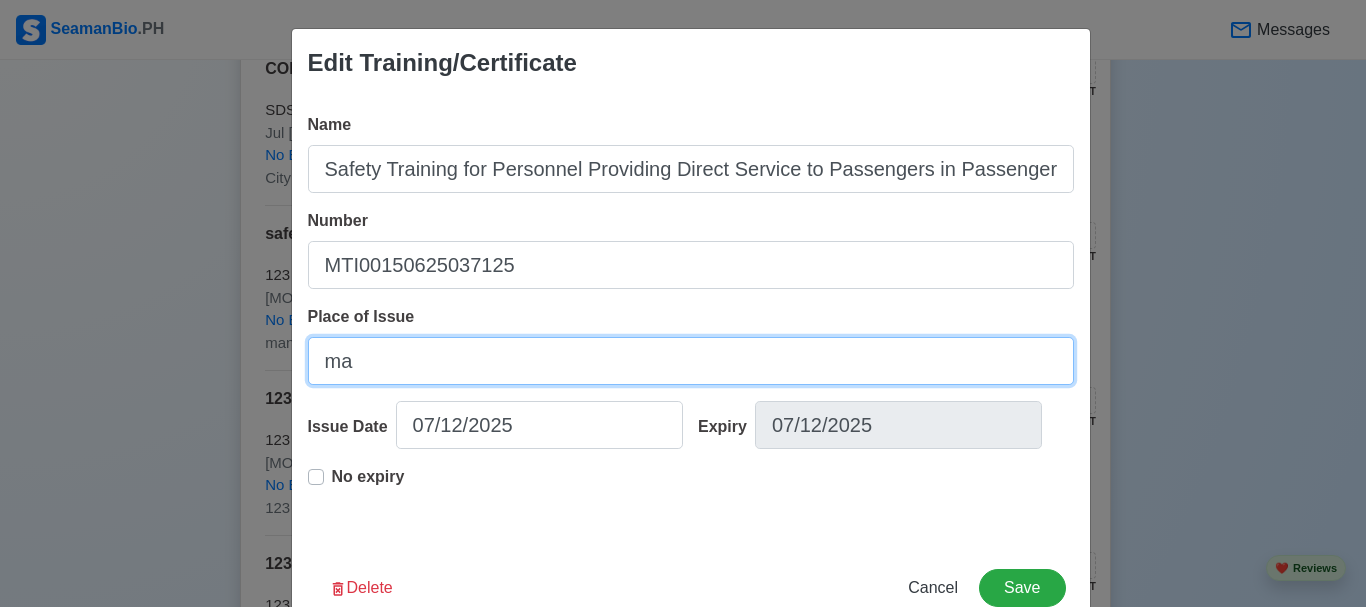 type on "m" 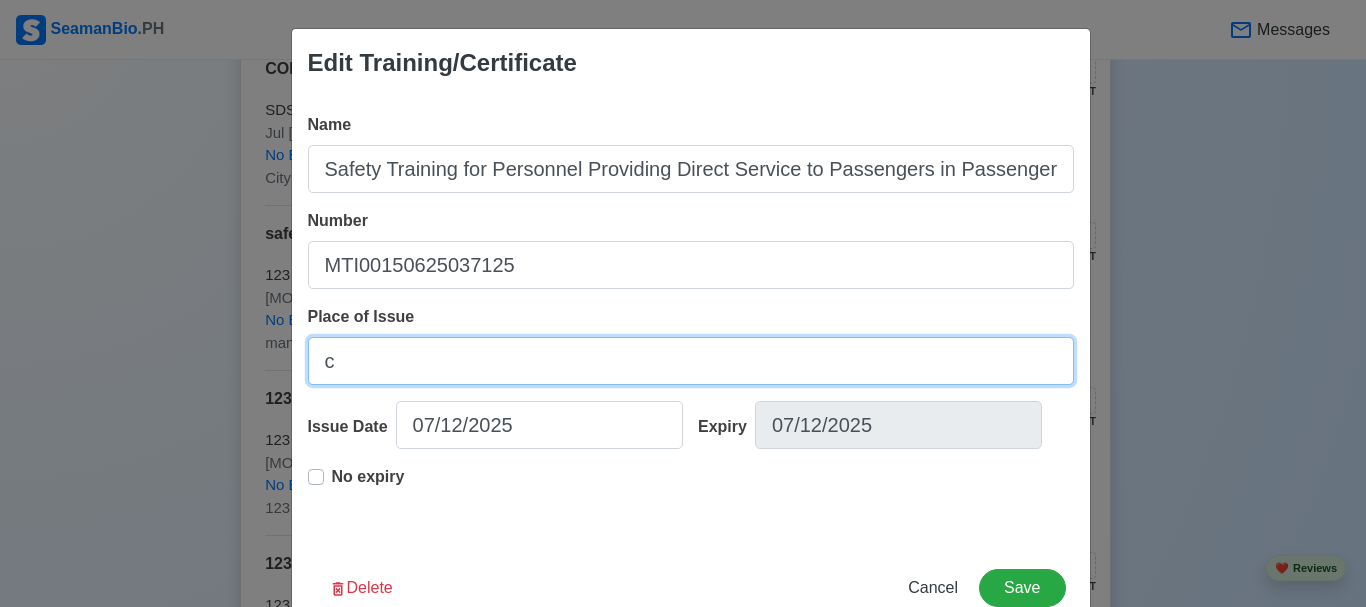 type on "City of [CITY]" 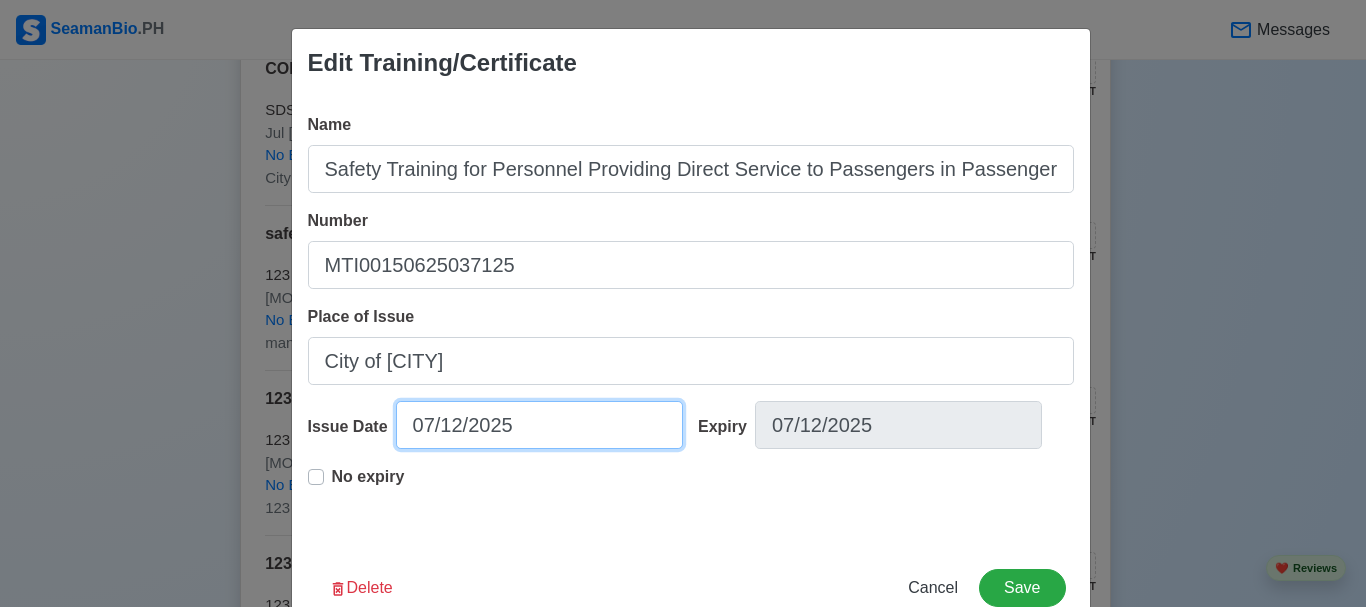 select on "****" 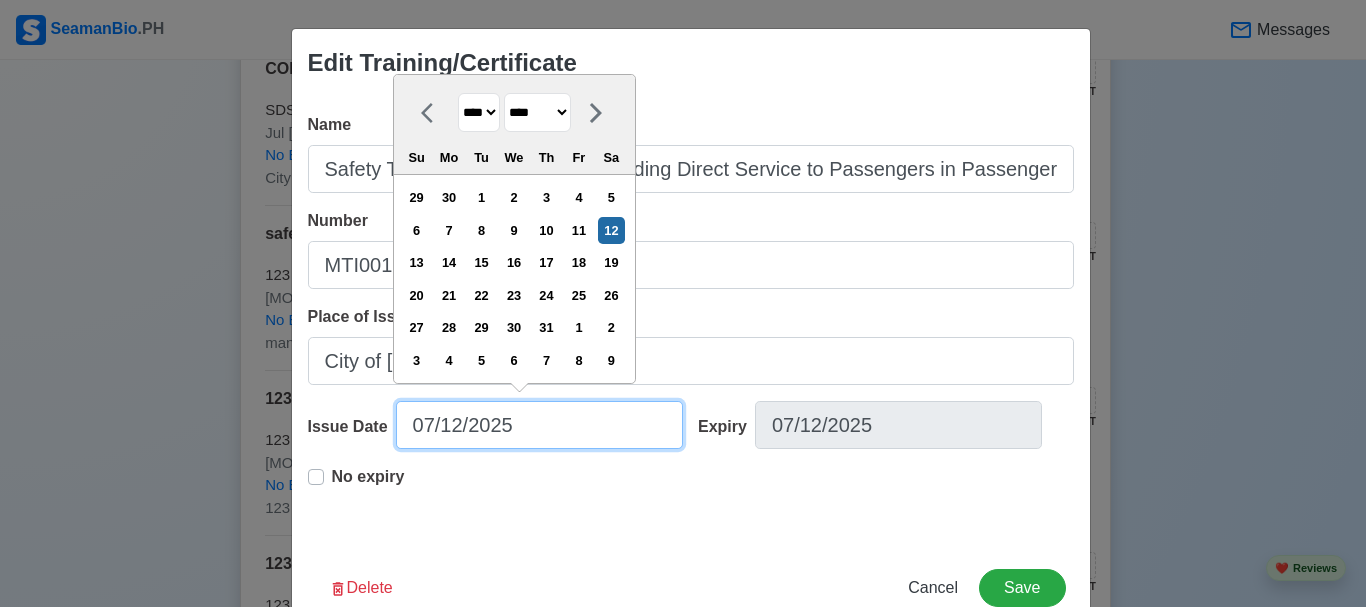 click on "07/12/2025" at bounding box center (539, 425) 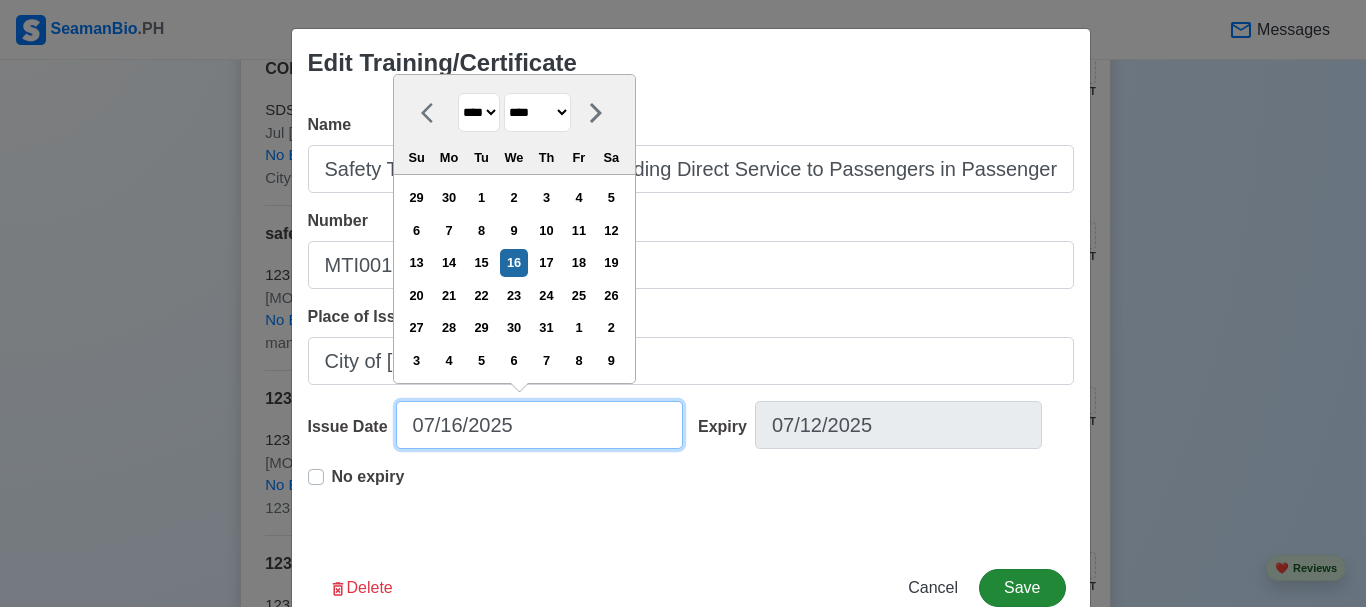 type on "07/16/2025" 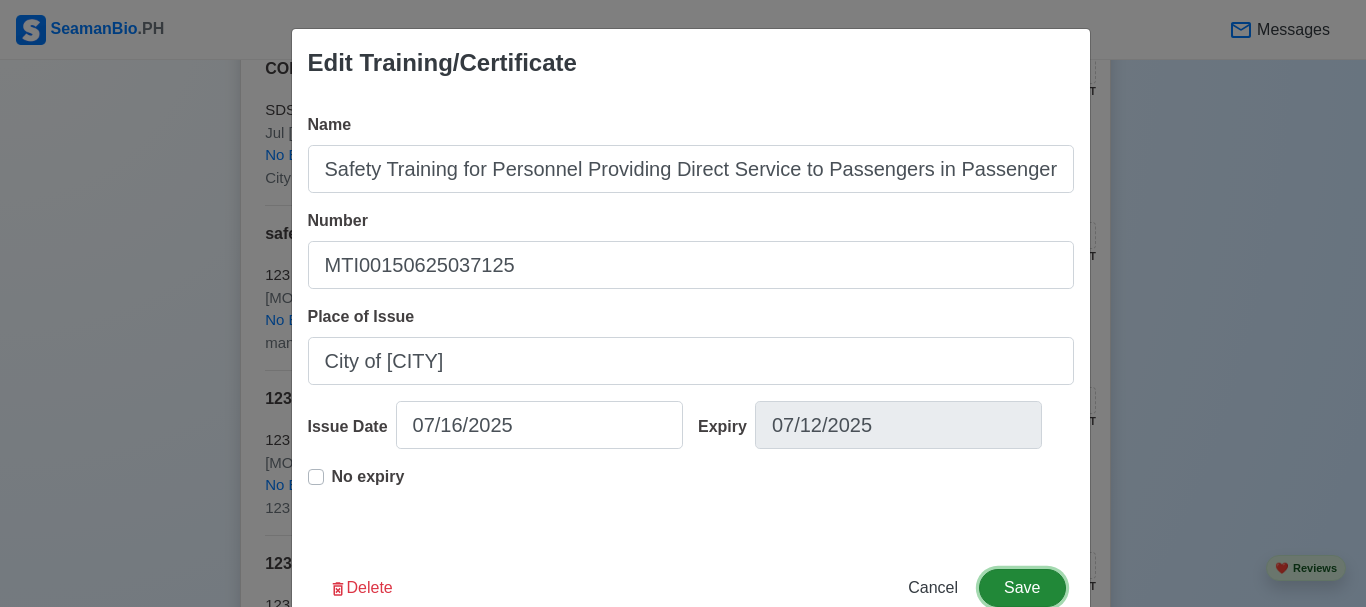 click on "Save" at bounding box center (1022, 588) 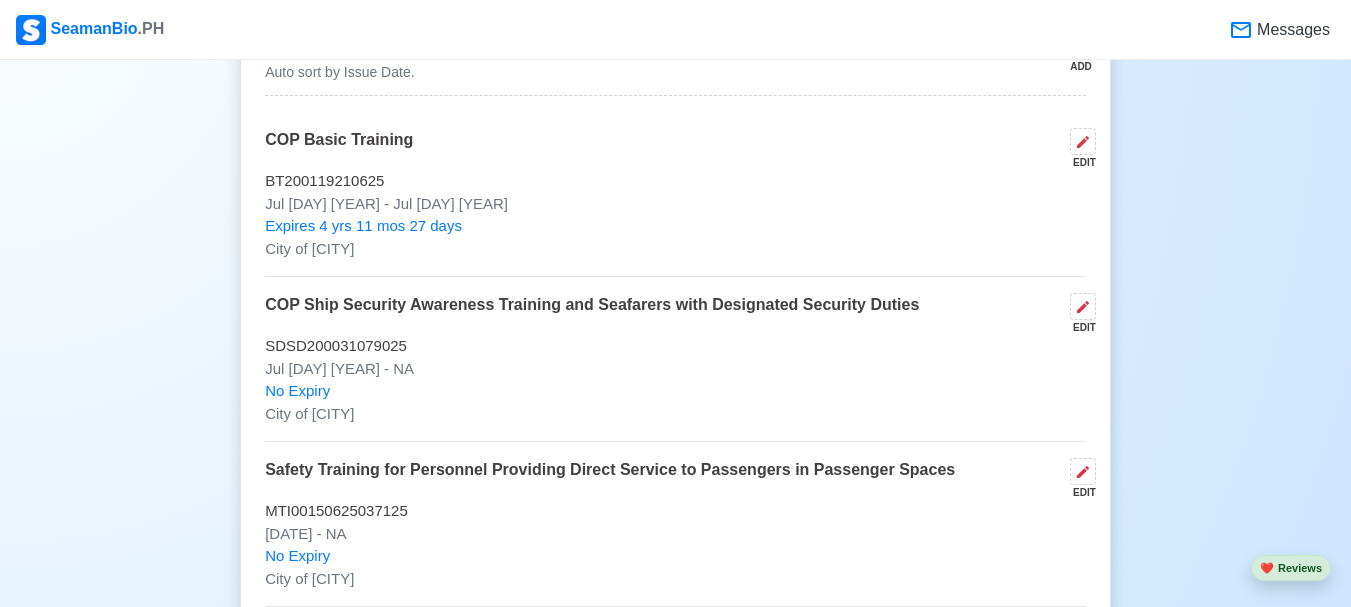 scroll, scrollTop: 3000, scrollLeft: 0, axis: vertical 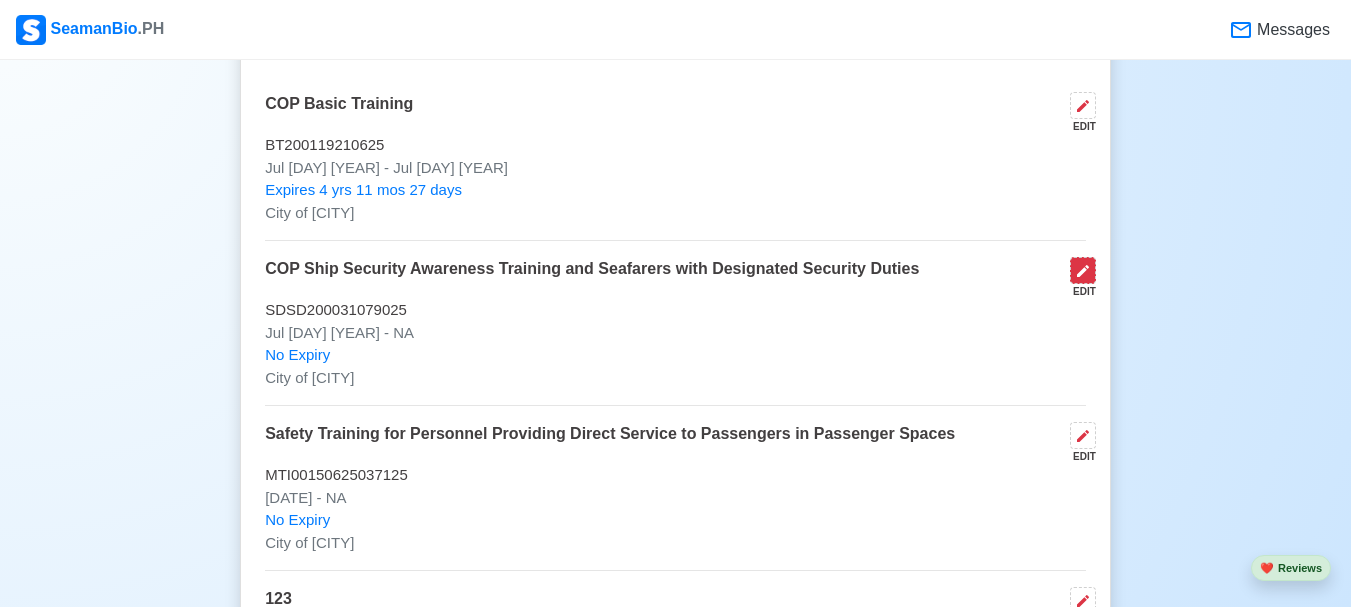 click 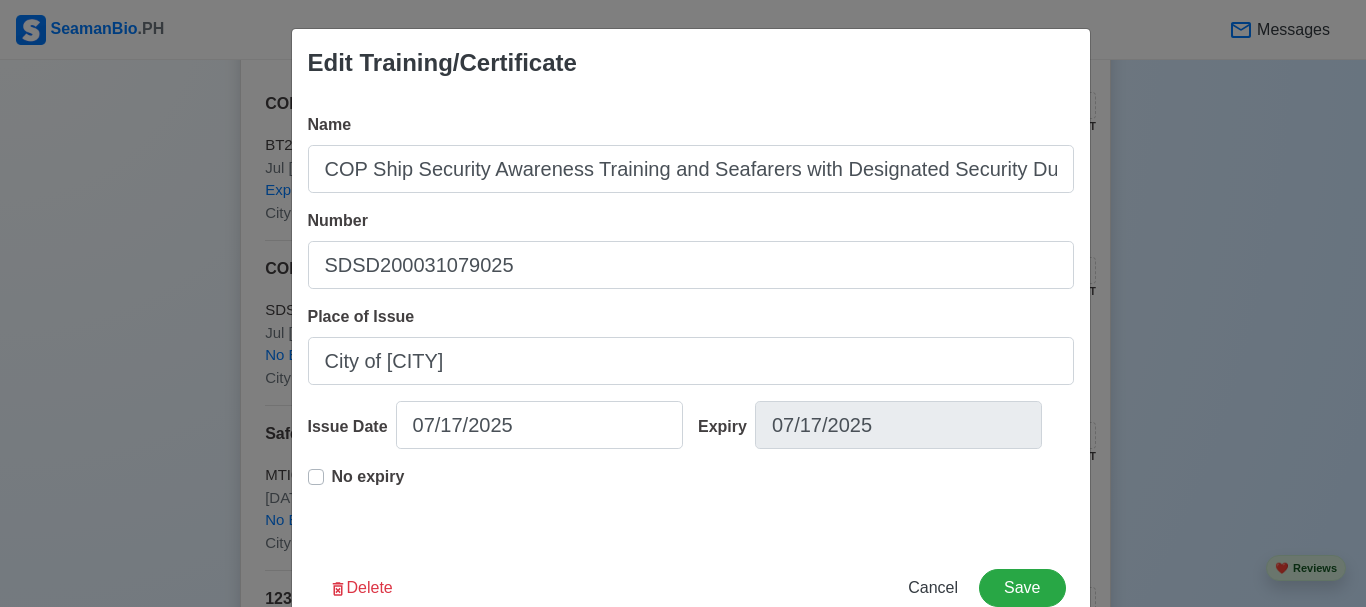 click on "No expiry" at bounding box center (368, 485) 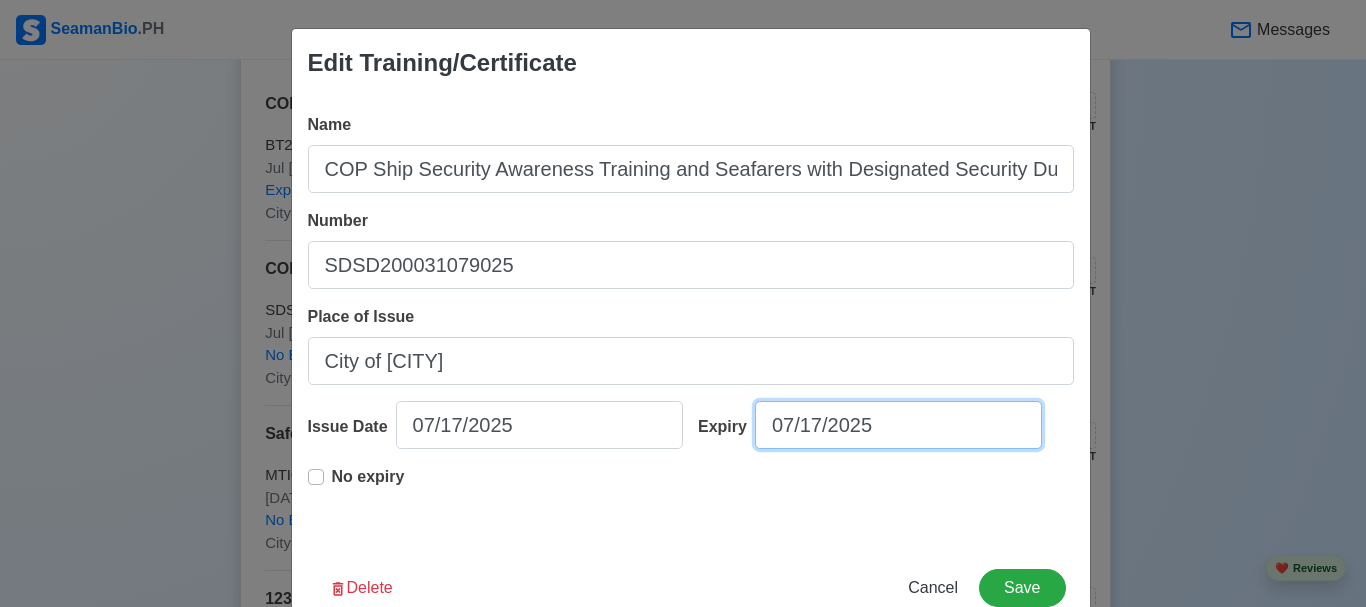 click on "07/17/2025" at bounding box center (898, 425) 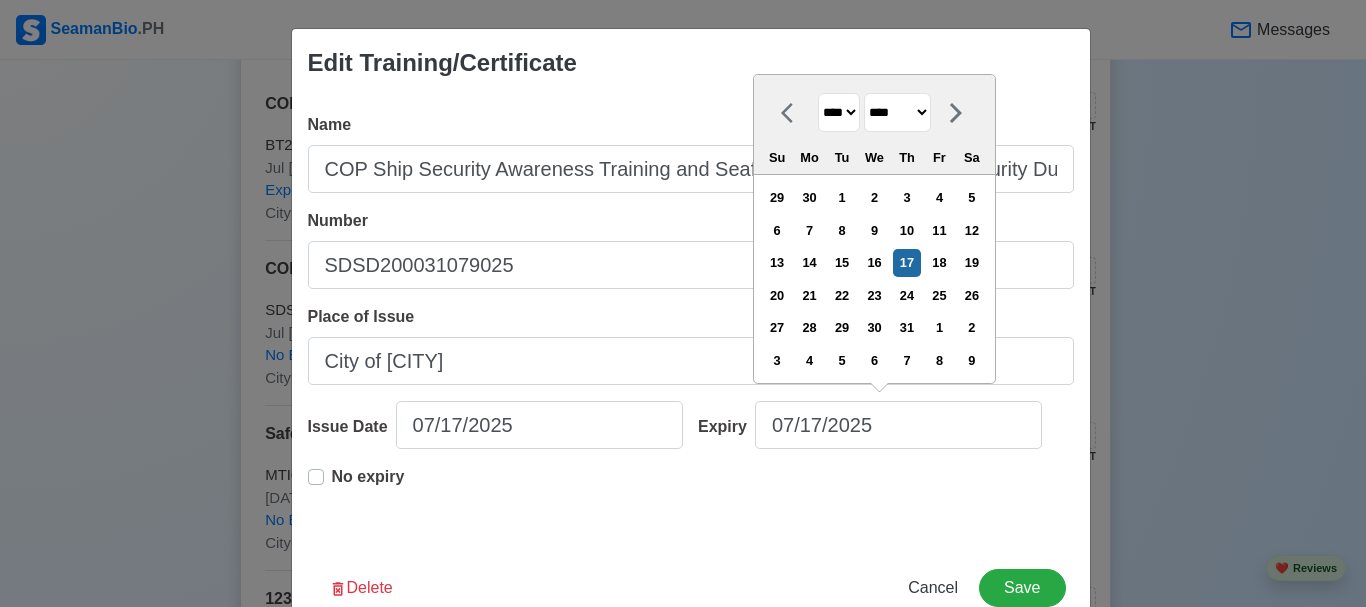 click on "**** **** **** **** **** **** **** **** **** **** **** **** **** **** **** **** **** **** **** **** **** **** **** **** **** **** **** **** **** **** **** **** **** **** **** **** **** **** **** **** **** **** **** **** **** **** **** **** **** **** **** **** **** **** **** **** **** **** **** **** **** **** **** **** **** **** **** **** **** **** **** **** **** **** **** **** **** **** **** **** **** **** **** **** **** **** **** **** **** **** **** **** **** **** **** **** **** **** **** **** **** **** **** **** **** **** **** **** **** **** **** **** **** **** **** **** **** **** **** **** ****" at bounding box center (839, 112) 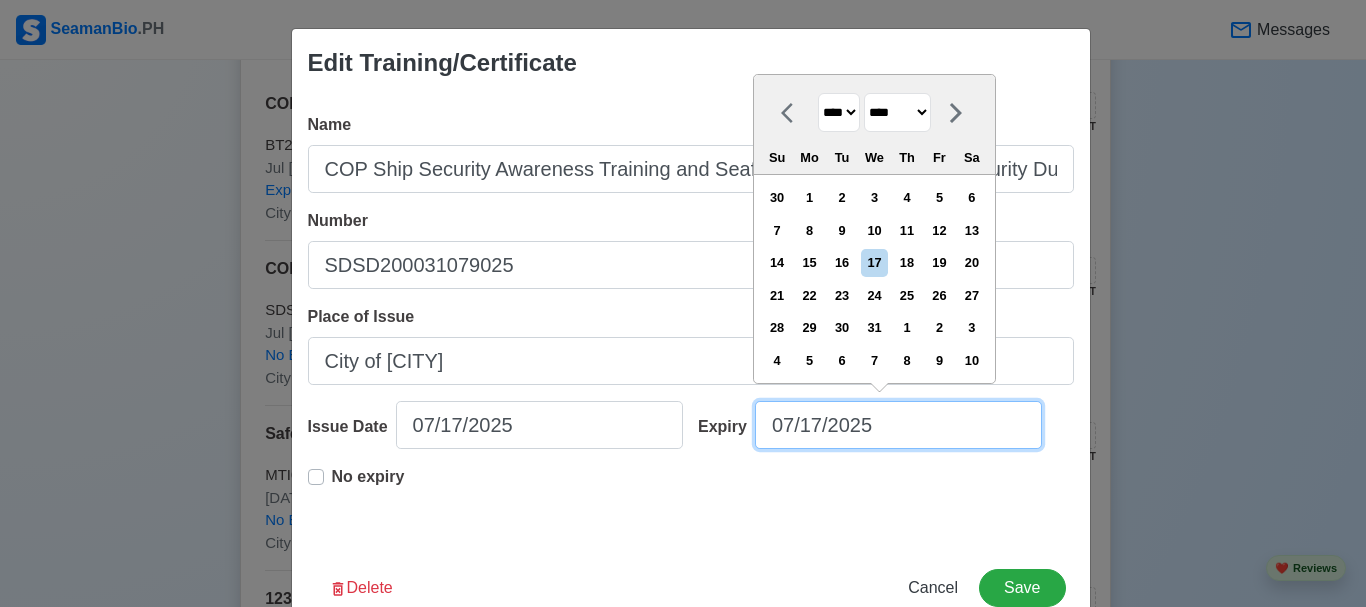 click on "07/17/2025" at bounding box center [898, 425] 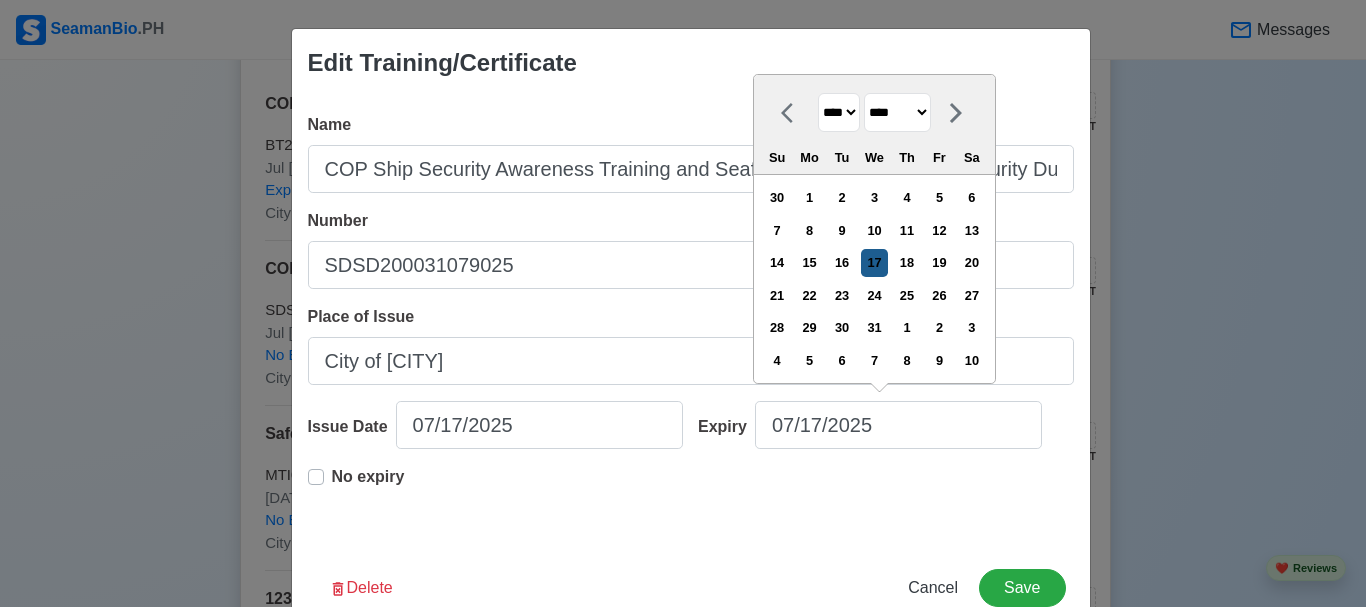 click on "17" at bounding box center [874, 262] 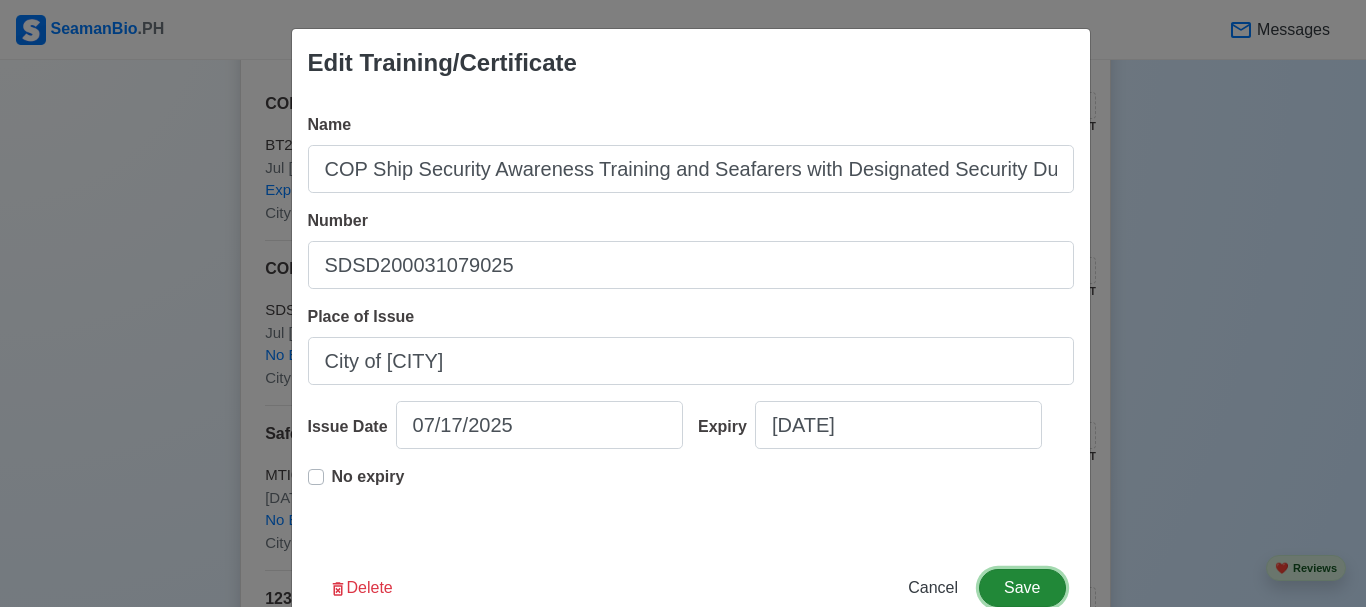 click on "Save" at bounding box center [1022, 588] 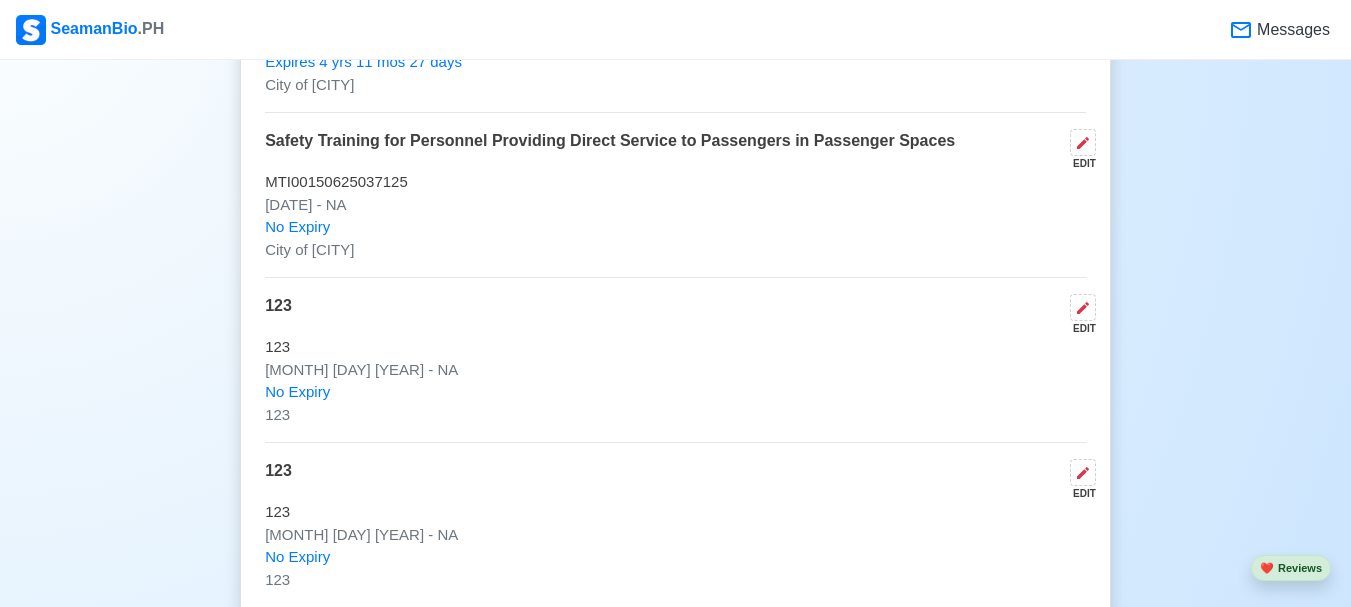 scroll, scrollTop: 3300, scrollLeft: 0, axis: vertical 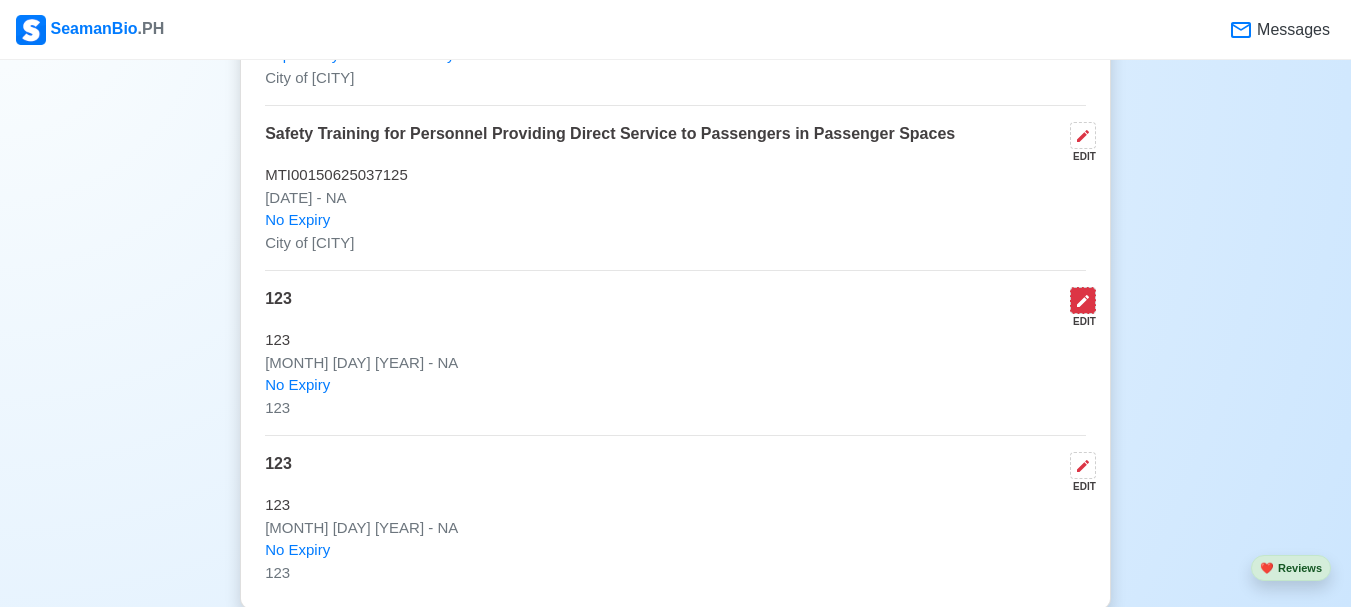 click 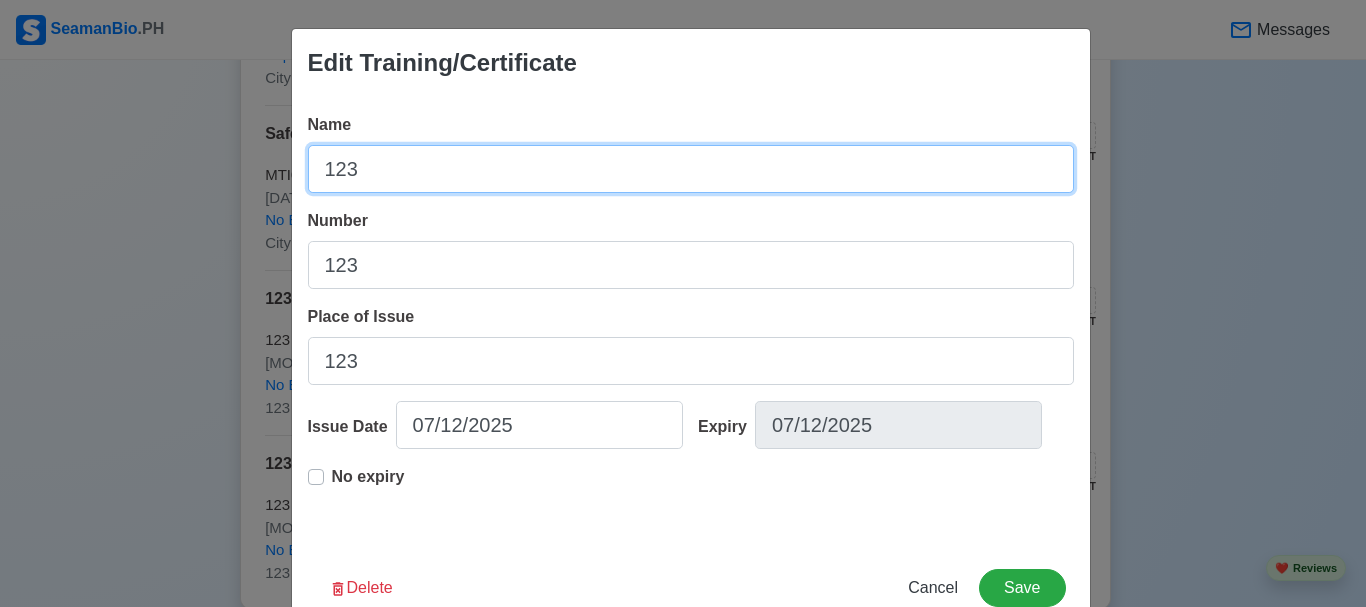 click on "123" at bounding box center (691, 169) 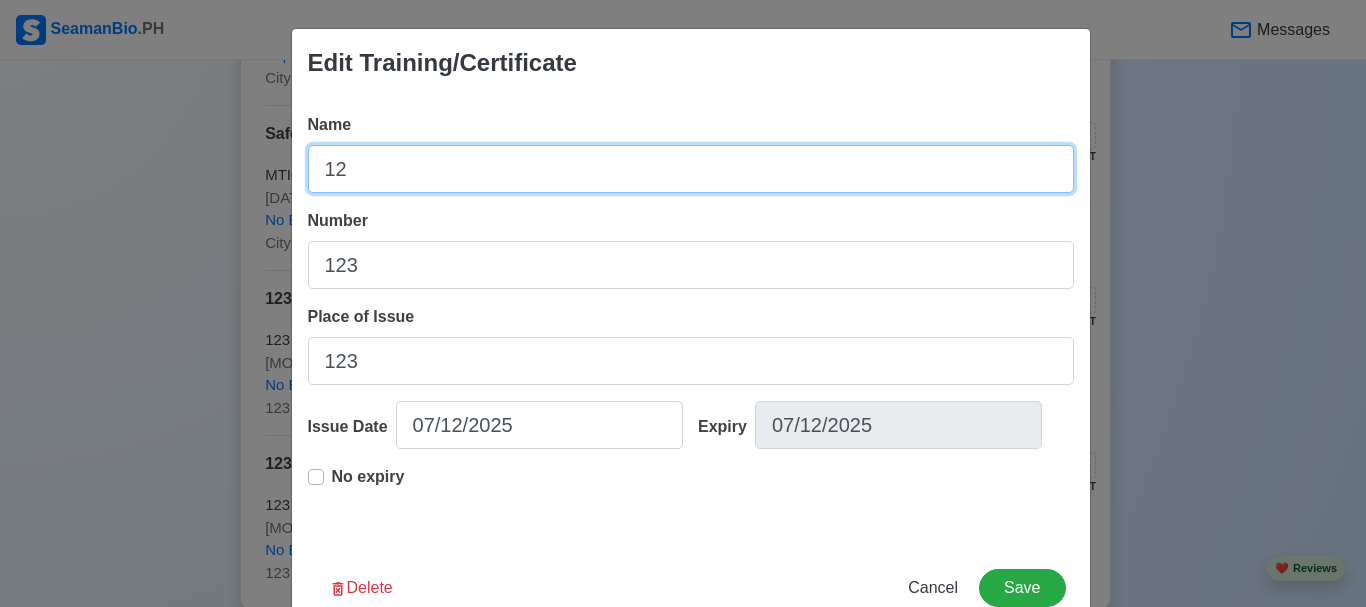 type on "1" 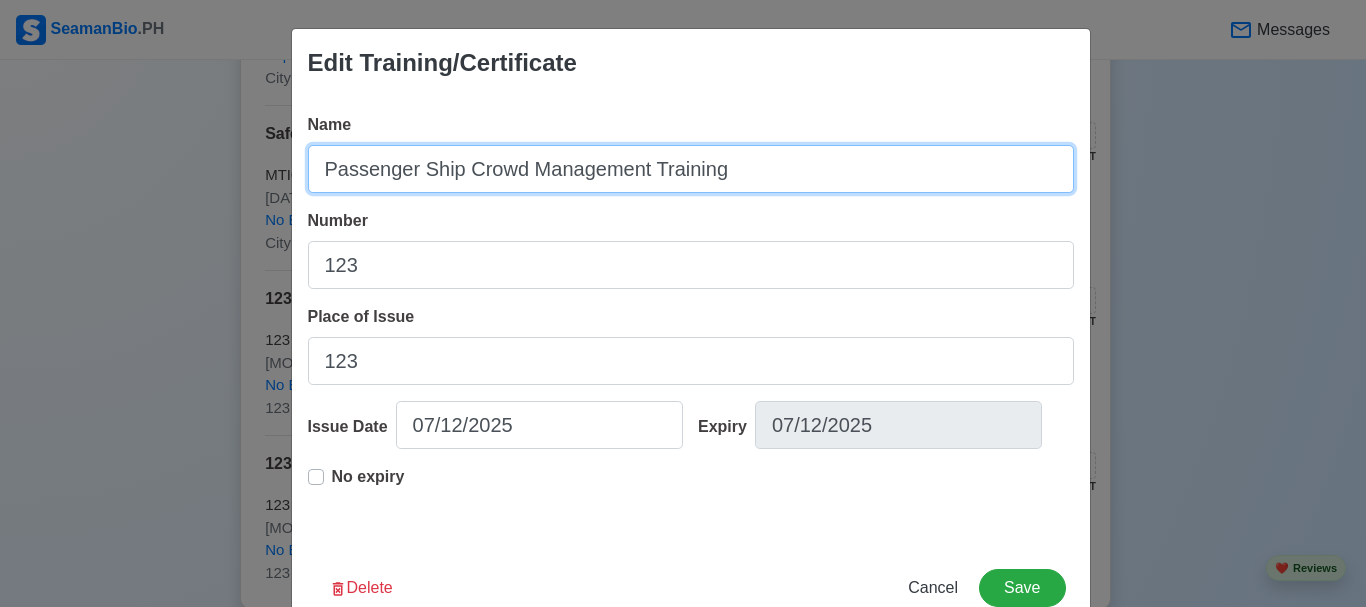 type on "Passenger Ship Crowd Management Training" 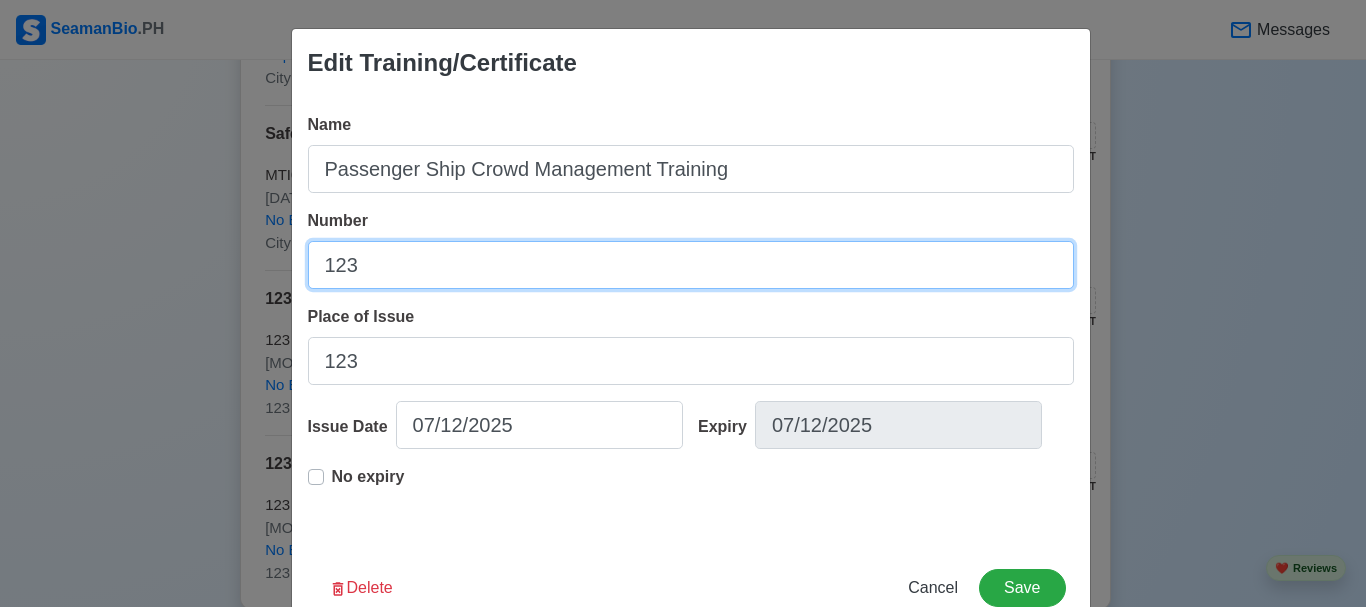 click on "123" at bounding box center (691, 265) 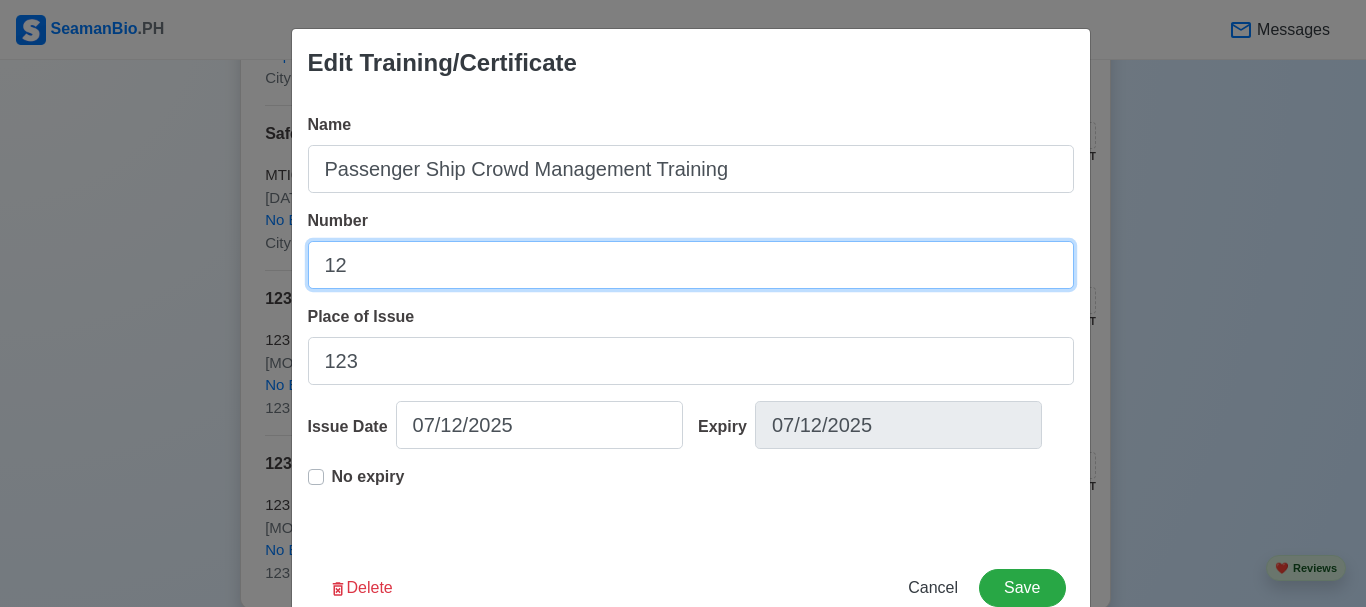 type on "1" 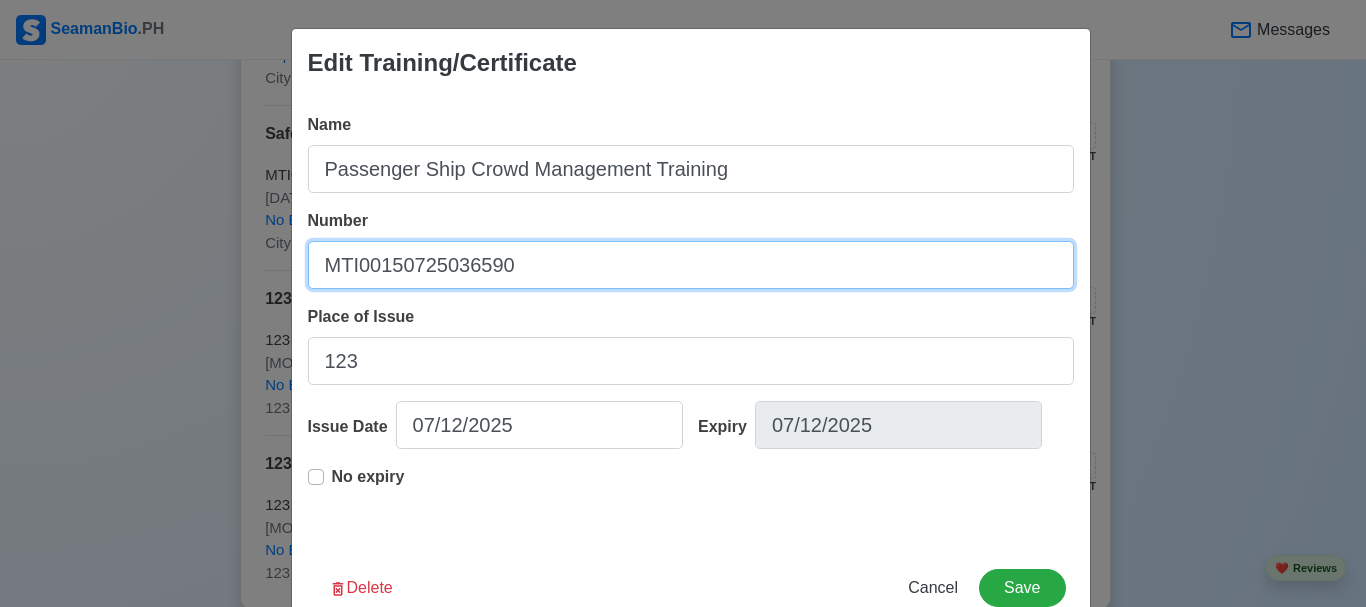 type on "MTI00150725036590" 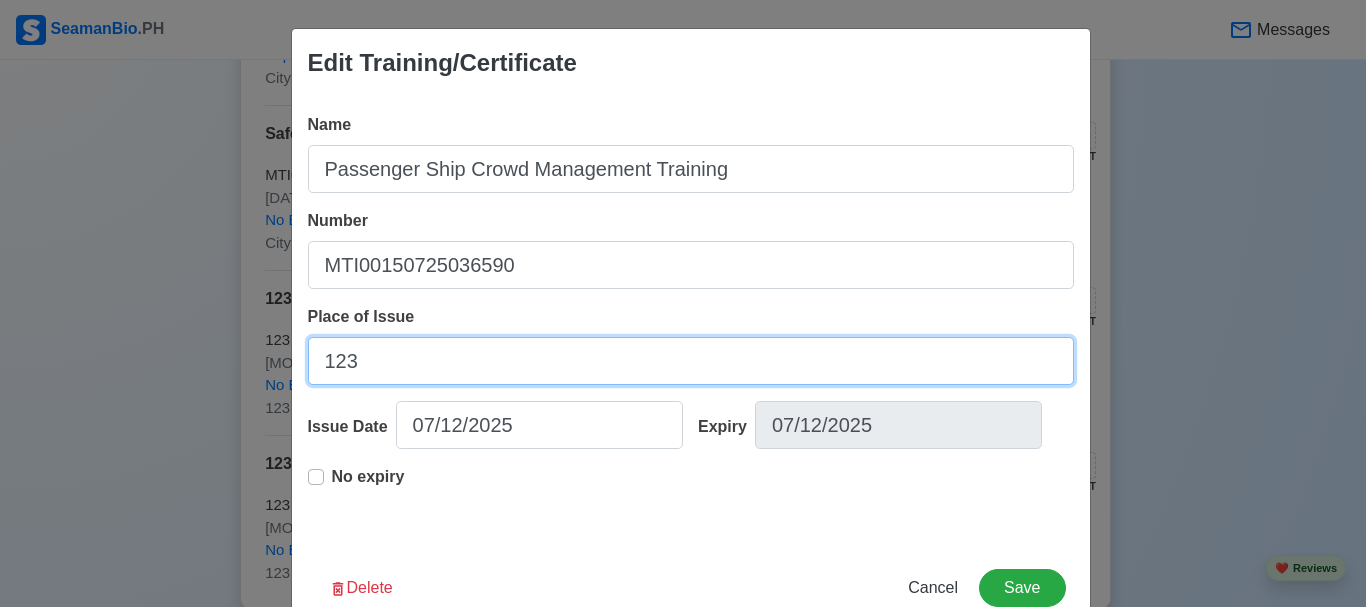 click on "123" at bounding box center [691, 361] 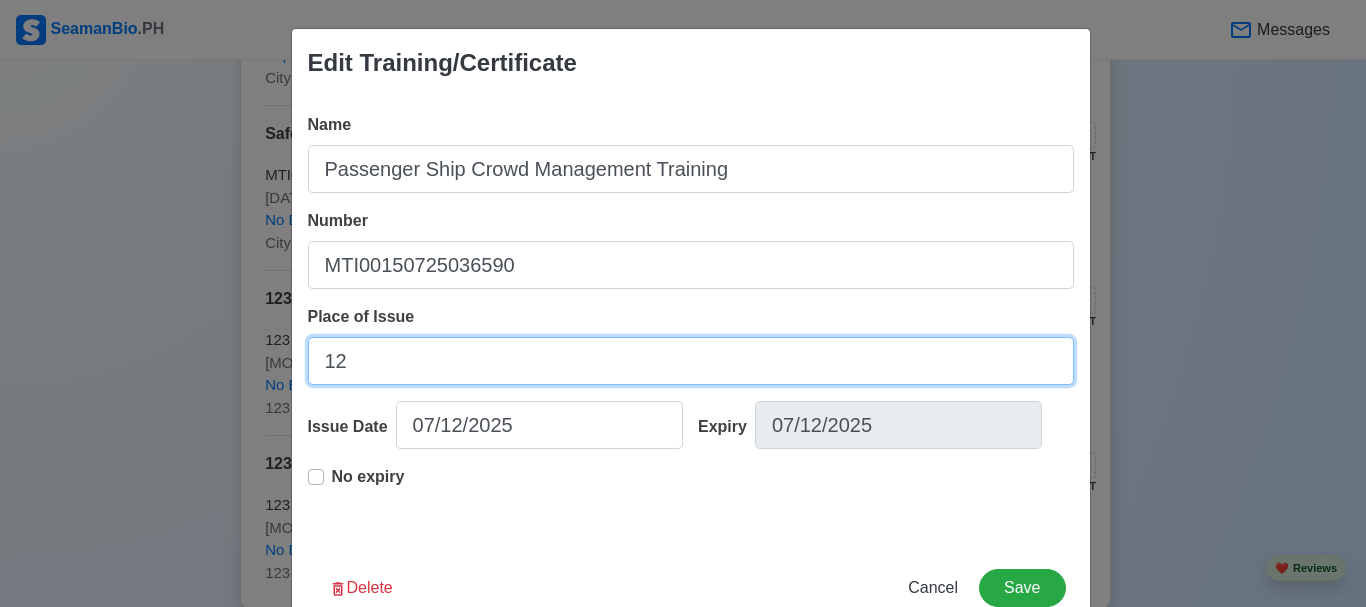 type on "1" 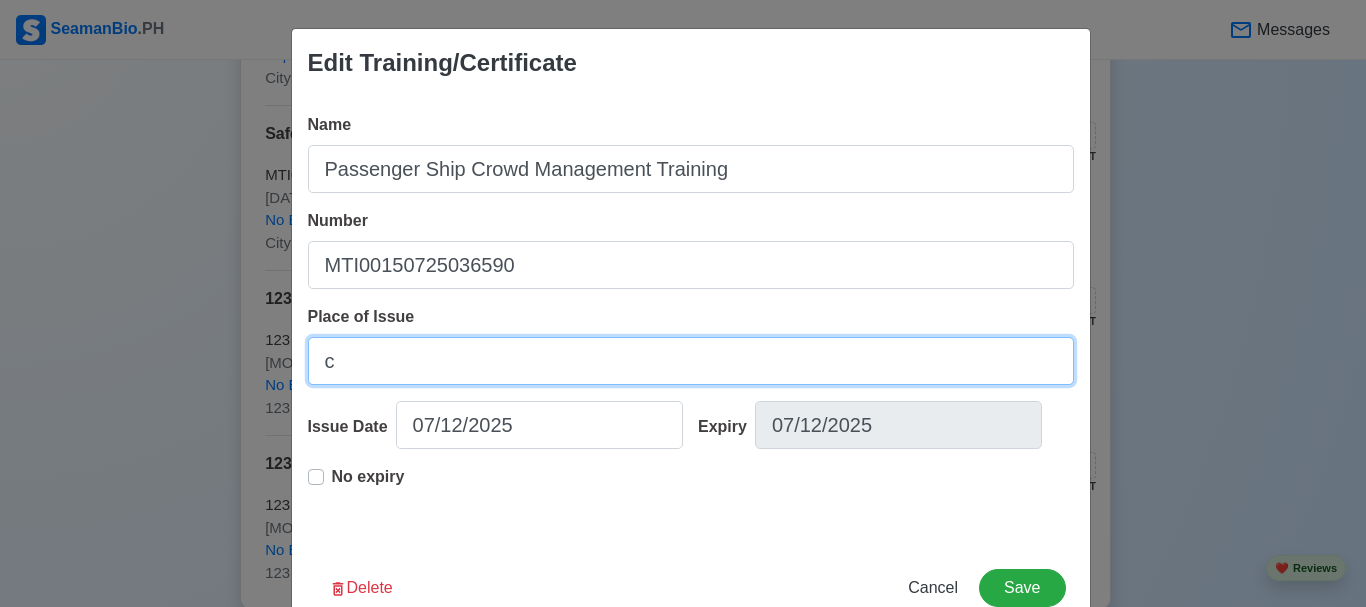 type on "City of [CITY]" 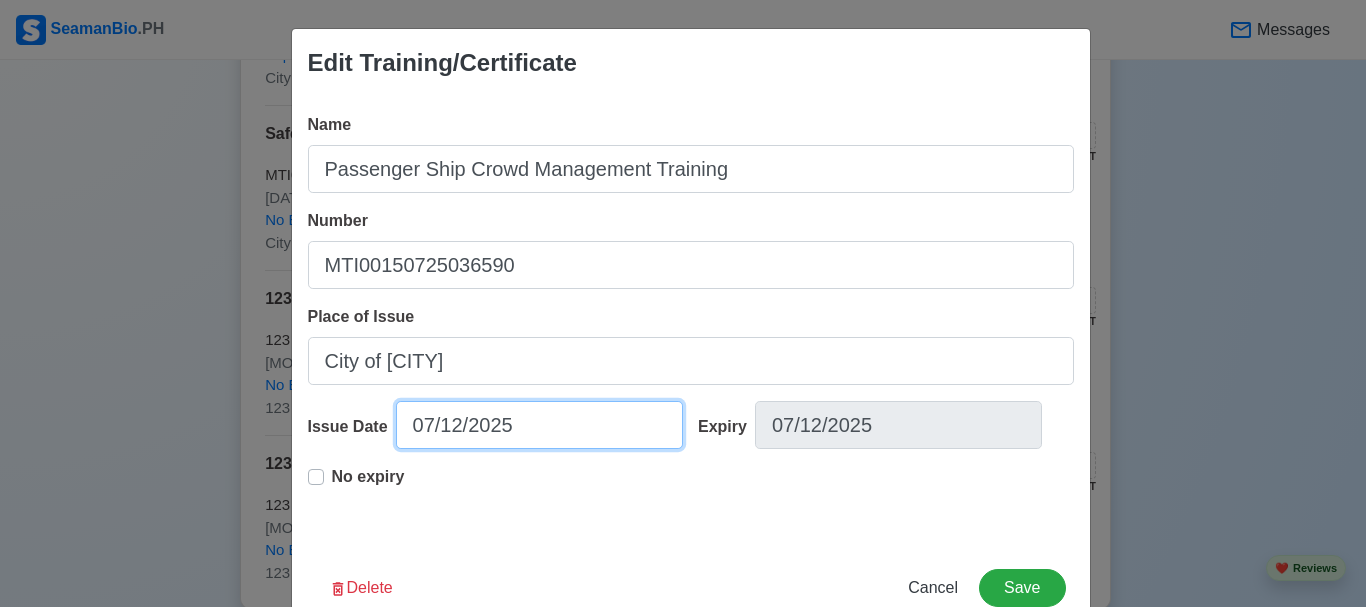 click on "07/12/2025" at bounding box center (539, 425) 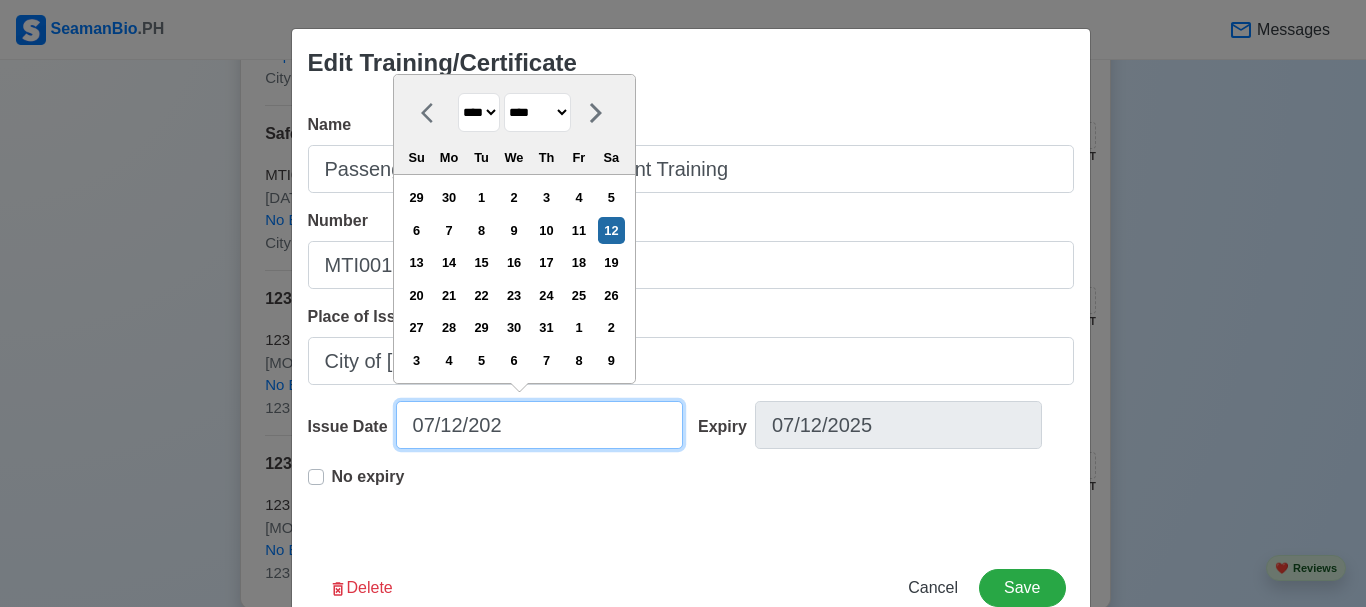 type on "07/12/20" 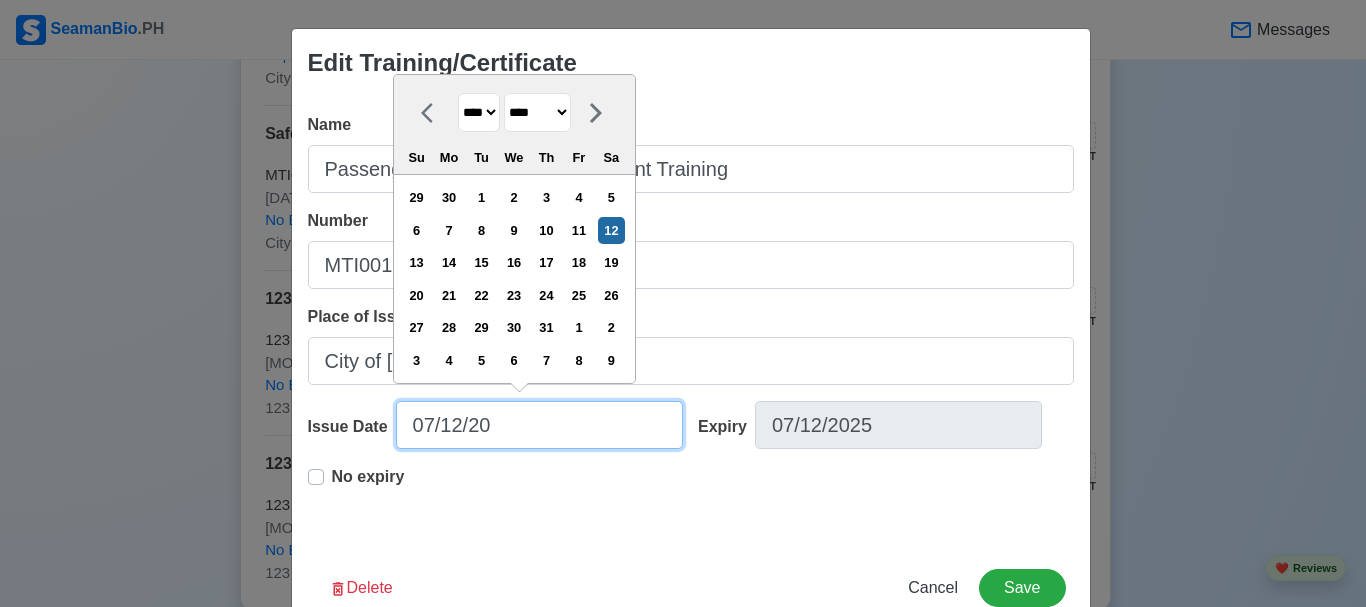 select on "****" 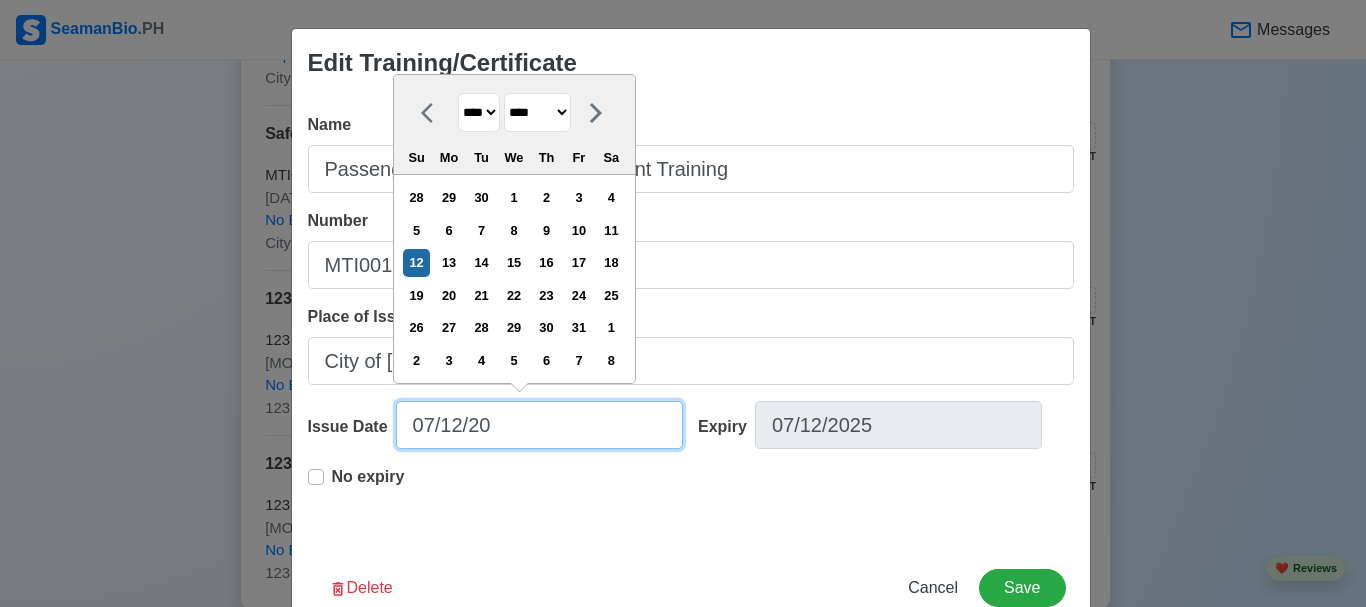 type on "07/12/2" 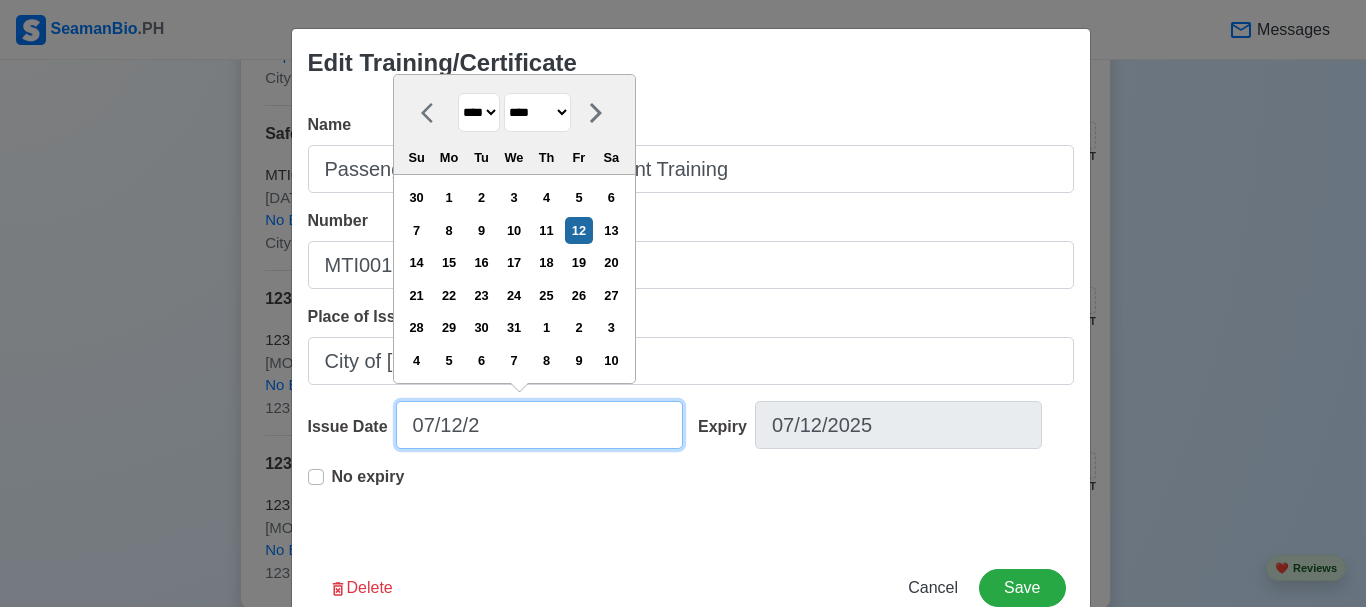 type on "07/12/" 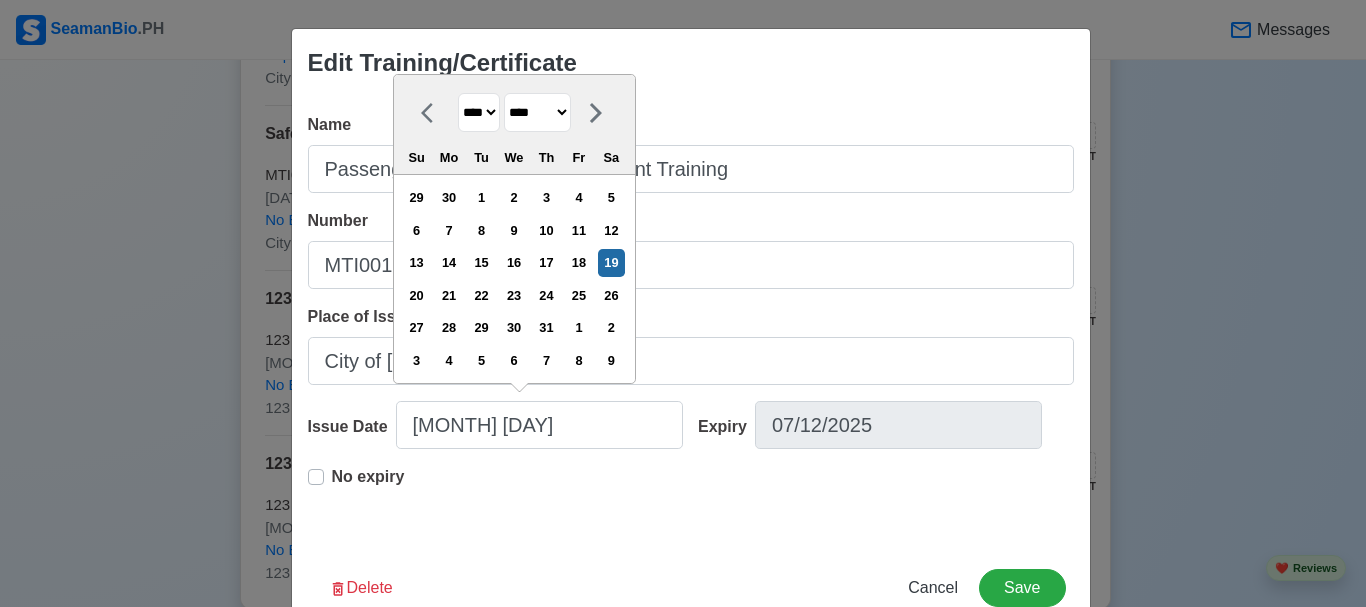 click on "**** **** **** **** **** **** **** **** **** **** **** **** **** **** **** **** **** **** **** **** **** **** **** **** **** **** **** **** **** **** **** **** **** **** **** **** **** **** **** **** **** **** **** **** **** **** **** **** **** **** **** **** **** **** **** **** **** **** **** **** **** **** **** **** **** **** **** **** **** **** **** **** **** **** **** **** **** **** **** **** **** **** **** **** **** **** **** **** **** **** **** **** **** **** **** **** **** **** **** **** **** **** **** **** **** ****" at bounding box center (479, 112) 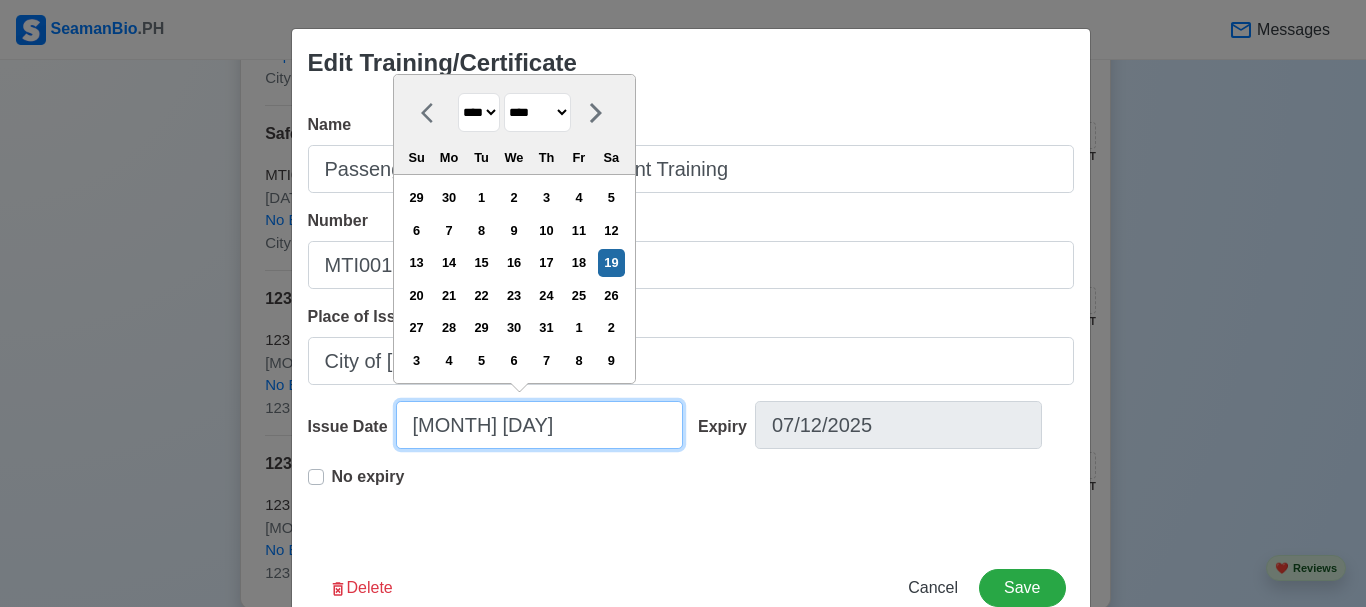 click on "[MONTH] [DAY]" at bounding box center [539, 425] 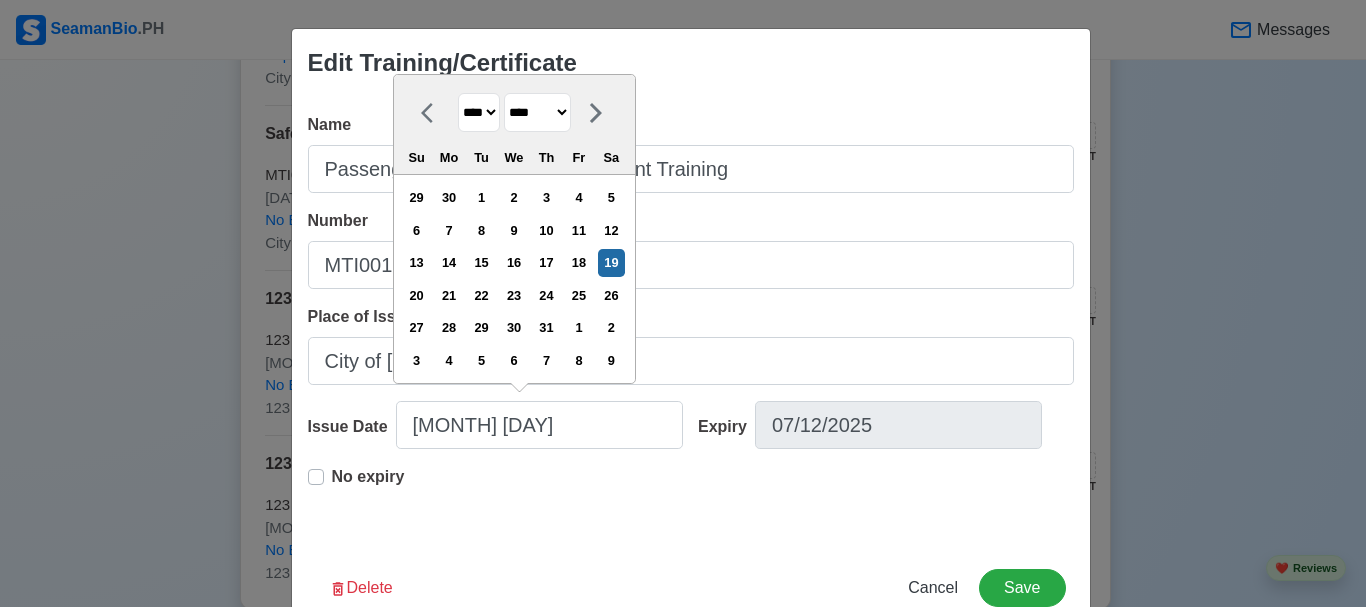 click on "**** **** **** **** **** **** **** **** **** **** **** **** **** **** **** **** **** **** **** **** **** **** **** **** **** **** **** **** **** **** **** **** **** **** **** **** **** **** **** **** **** **** **** **** **** **** **** **** **** **** **** **** **** **** **** **** **** **** **** **** **** **** **** **** **** **** **** **** **** **** **** **** **** **** **** **** **** **** **** **** **** **** **** **** **** **** **** **** **** **** **** **** **** **** **** **** **** **** **** **** **** **** **** **** **** ****" at bounding box center [479, 112] 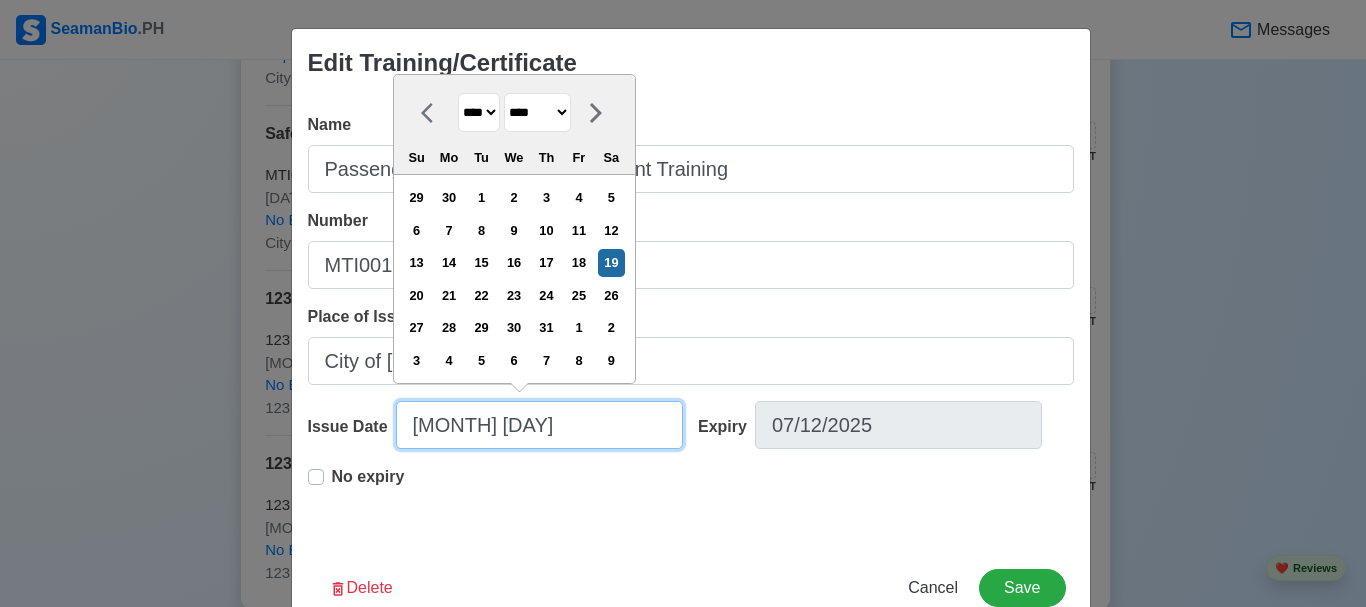 click on "[MONTH] [DAY]" at bounding box center (539, 425) 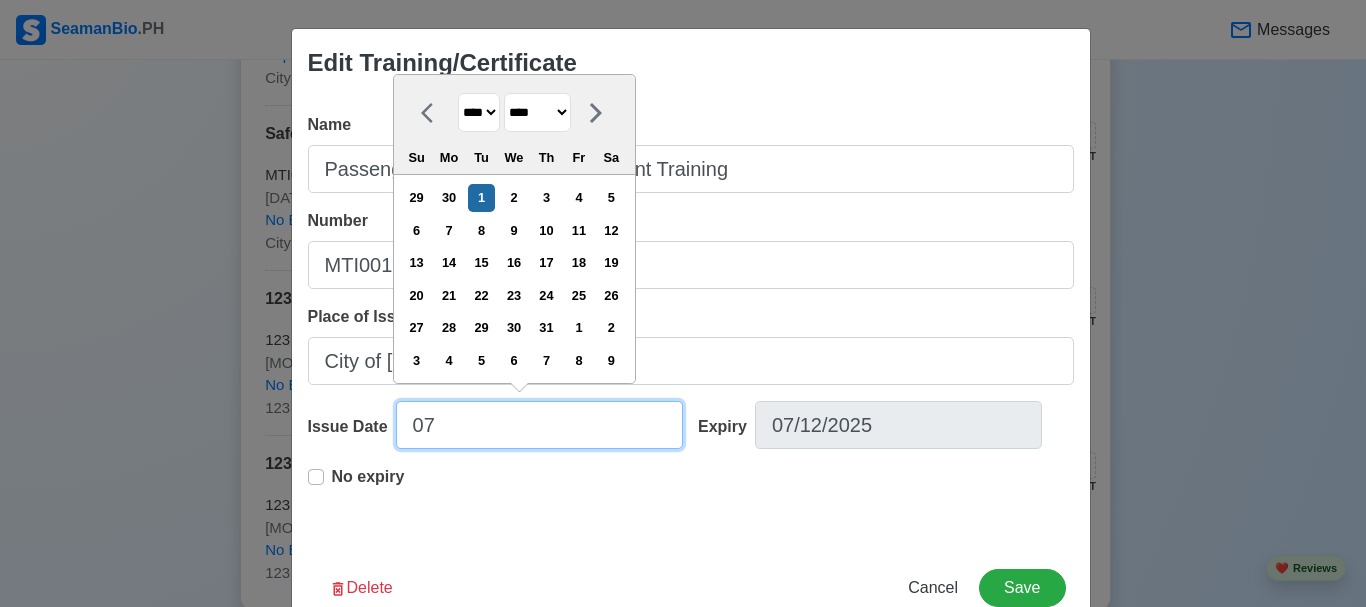 type on "0" 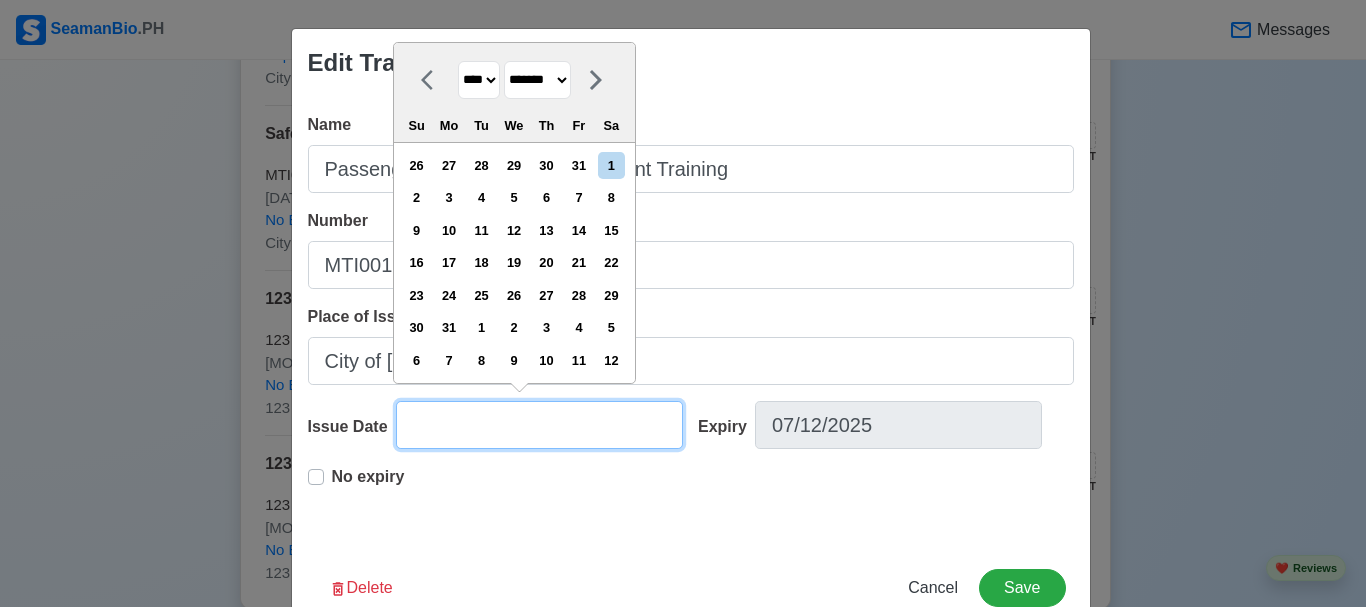 type 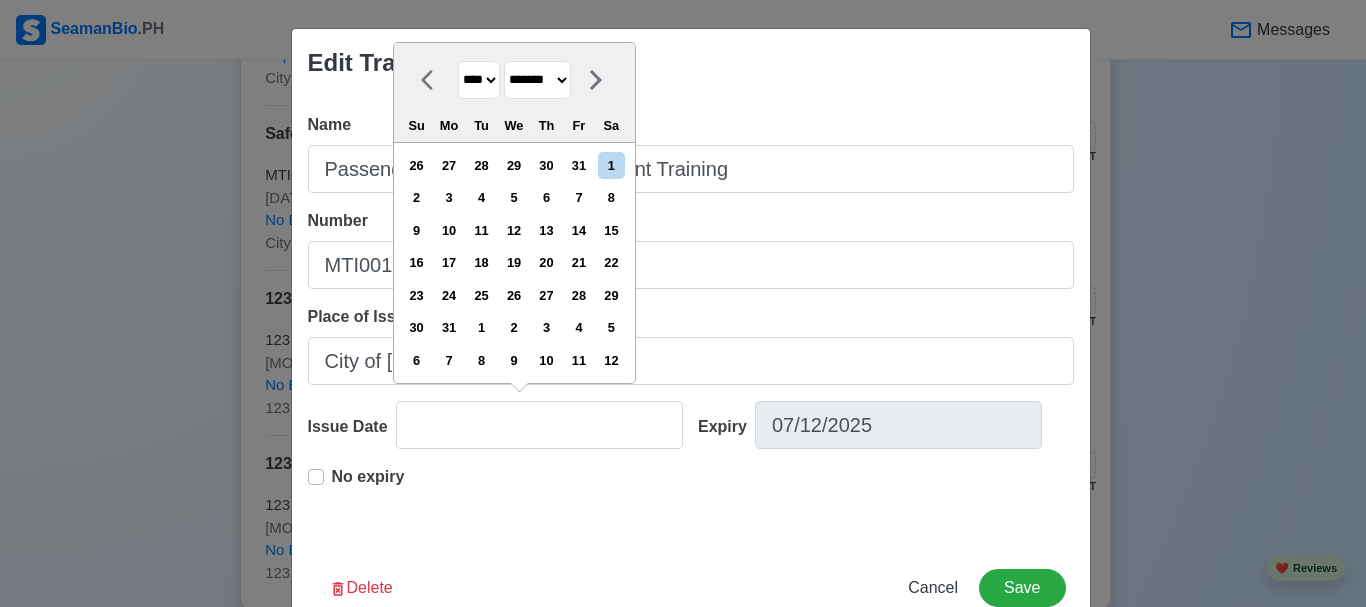 click on "******* ******** ***** ***** *** **** **** ****** ********* ******* ******** ********" at bounding box center [537, 80] 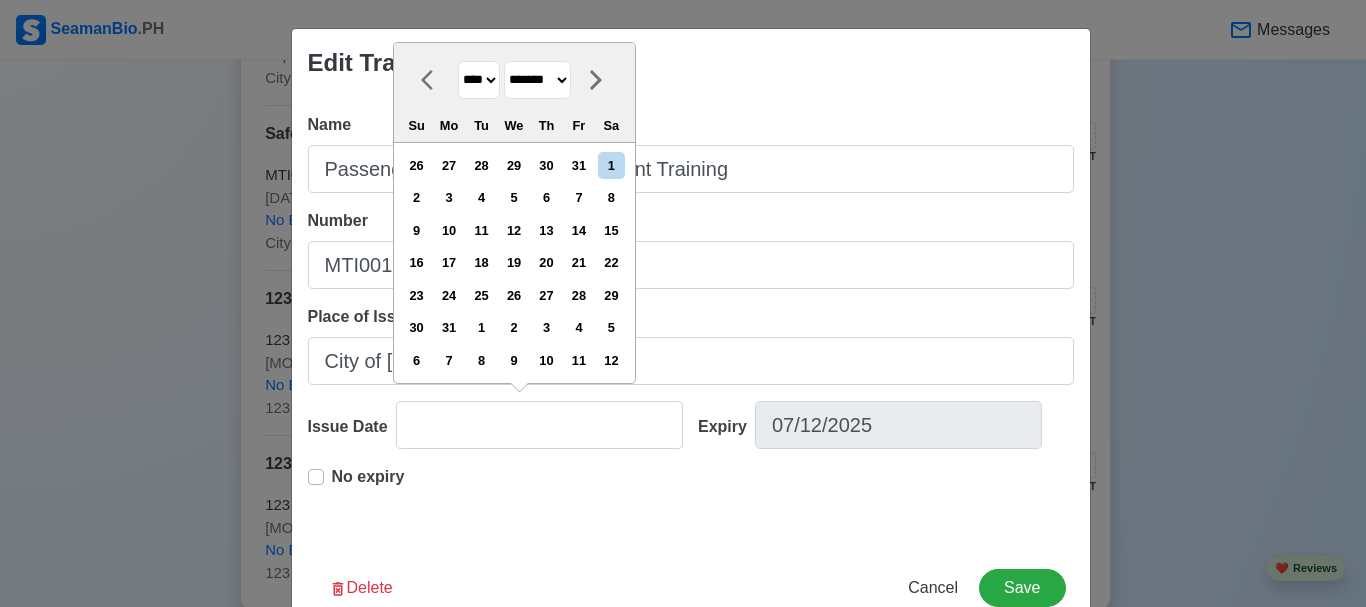 select on "****" 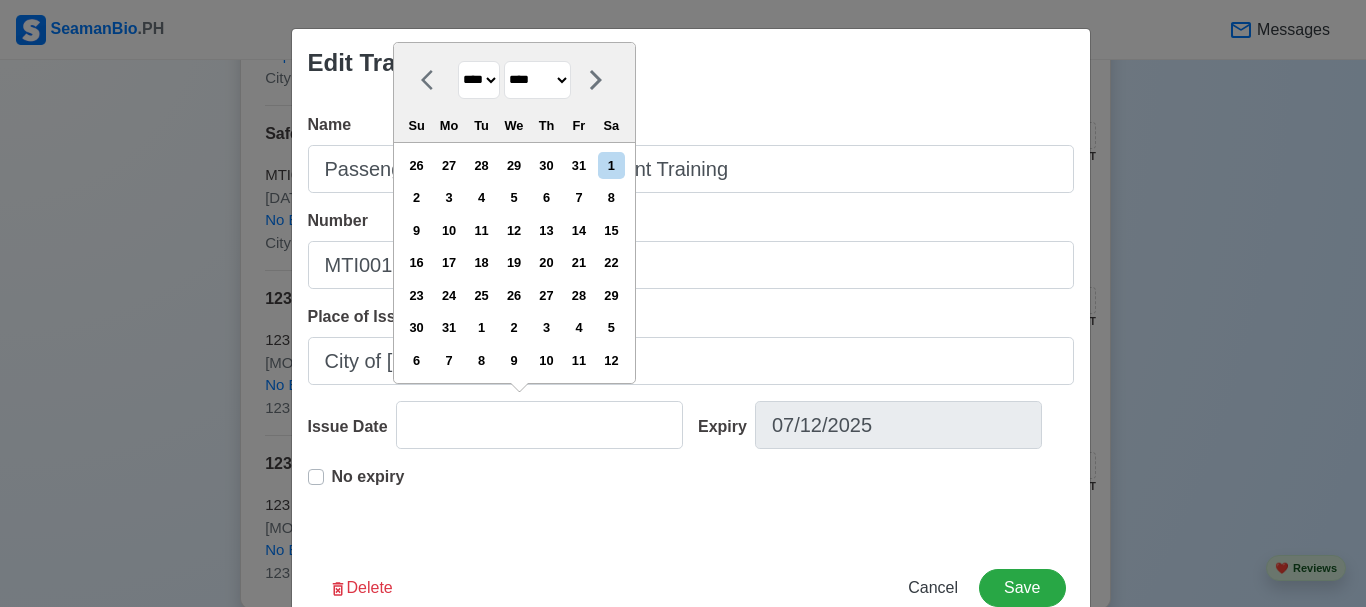 click on "******* ******** ***** ***** *** **** **** ****** ********* ******* ******** ********" at bounding box center [537, 80] 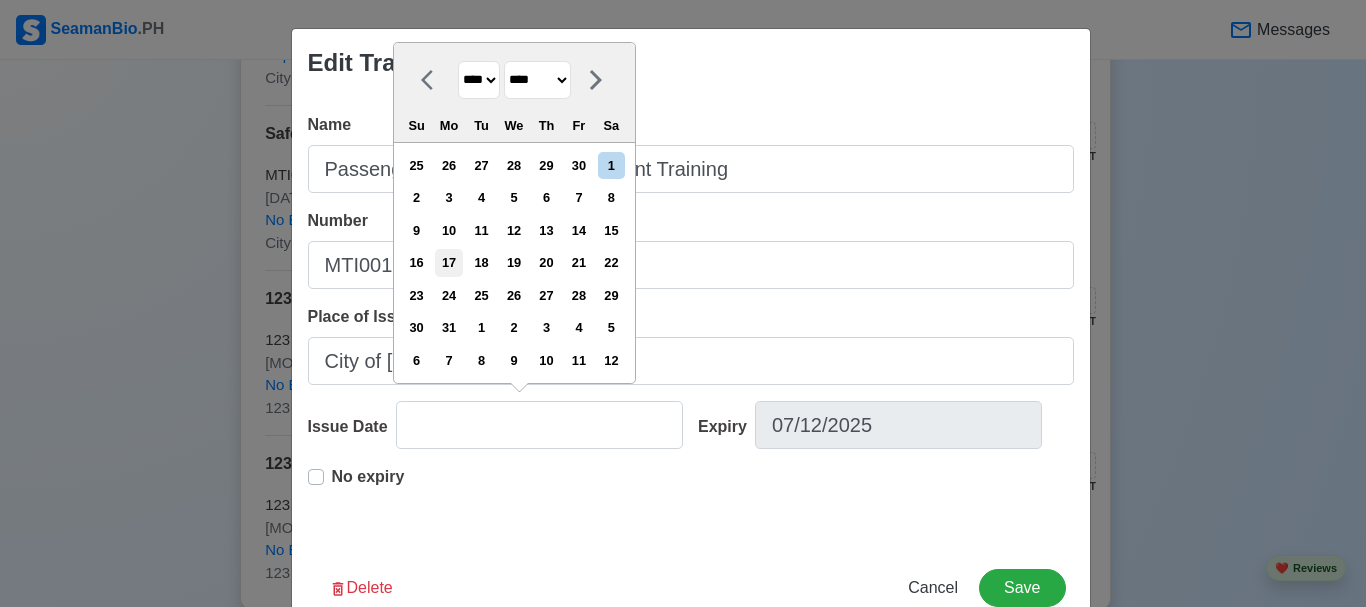 click on "17" at bounding box center (448, 262) 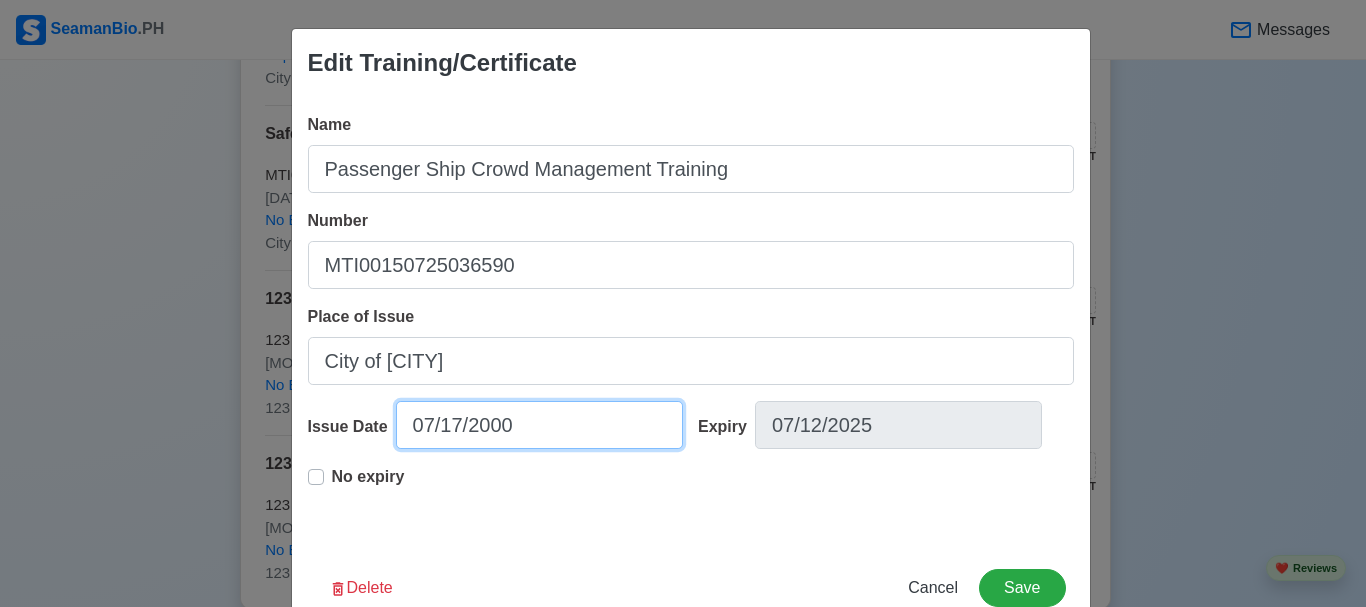 click on "07/17/2000" at bounding box center [539, 425] 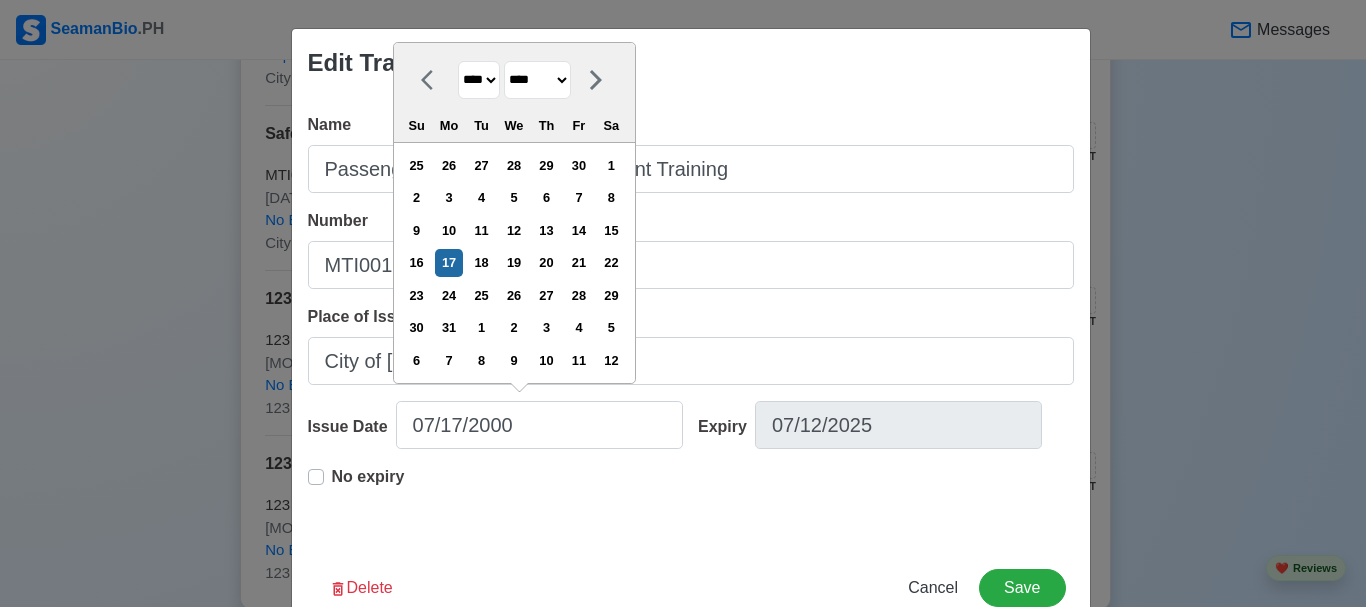 click on "**** **** **** **** **** **** **** **** **** **** **** **** **** **** **** **** **** **** **** **** **** **** **** **** **** **** **** **** **** **** **** **** **** **** **** **** **** **** **** **** **** **** **** **** **** **** **** **** **** **** **** **** **** **** **** **** **** **** **** **** **** **** **** **** **** **** **** **** **** **** **** **** **** **** **** **** **** **** **** **** **** **** **** **** **** **** **** **** **** **** **** **** **** **** **** **** **** **** **** **** **** **** **** **** **** ****" at bounding box center [479, 80] 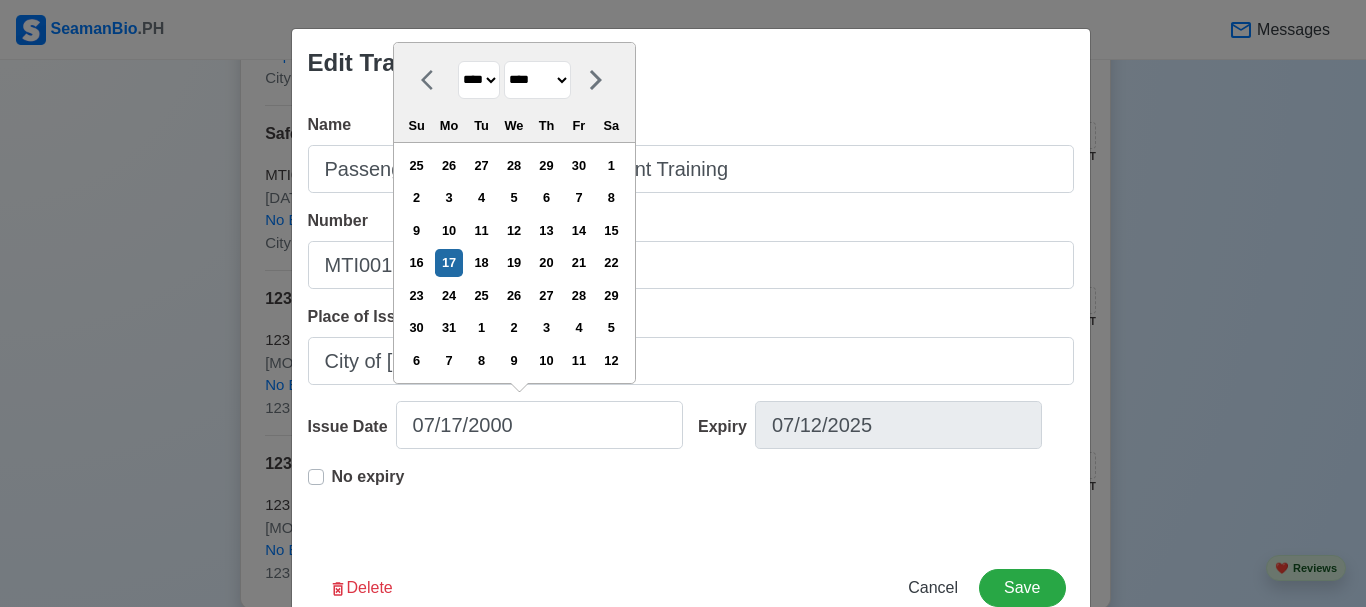 select on "****" 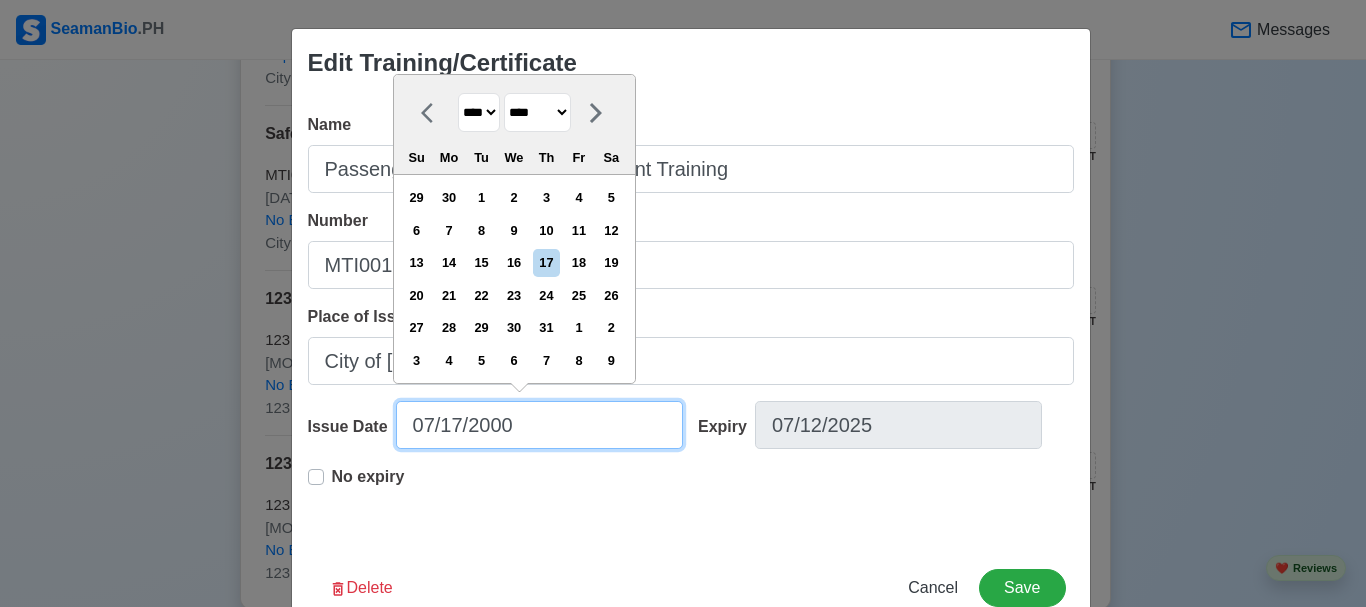 click on "07/17/2000" at bounding box center (539, 425) 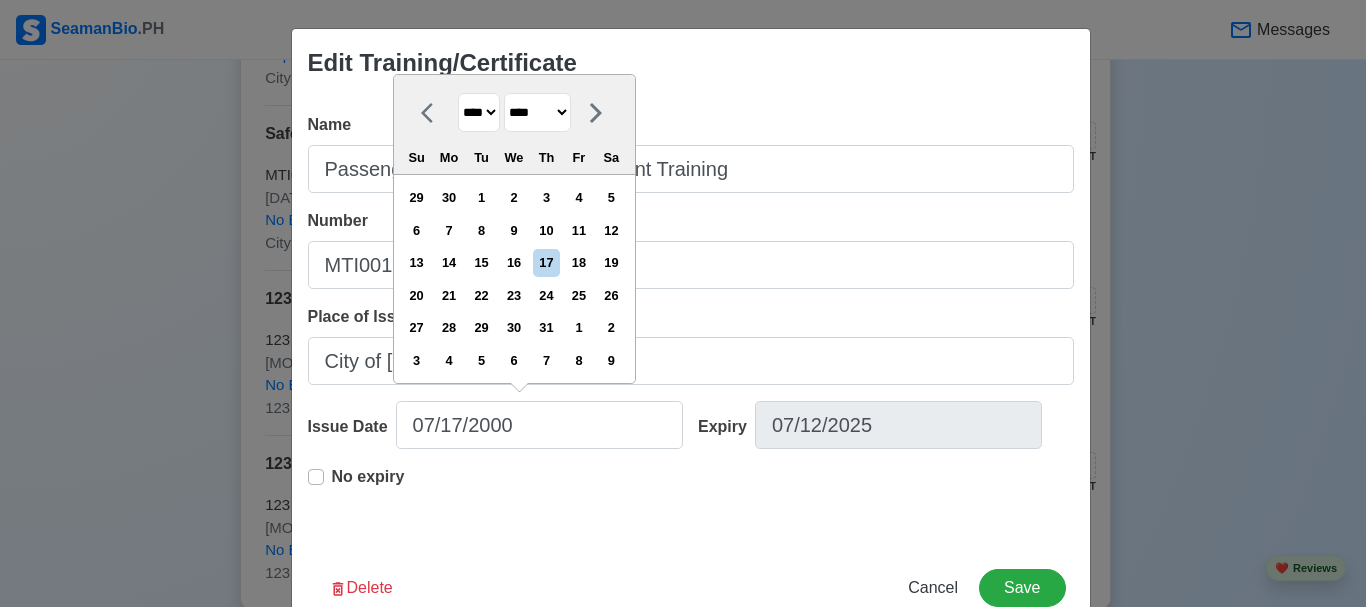click on "**** **** **** **** **** **** **** **** **** **** **** **** **** **** **** **** **** **** **** **** **** **** **** **** **** **** **** **** **** **** **** **** **** **** **** **** **** **** **** **** **** **** **** **** **** **** **** **** **** **** **** **** **** **** **** **** **** **** **** **** **** **** **** **** **** **** **** **** **** **** **** **** **** **** **** **** **** **** **** **** **** **** **** **** **** **** **** **** **** **** **** **** **** **** **** **** **** **** **** **** **** **** **** **** **** ****" at bounding box center (479, 112) 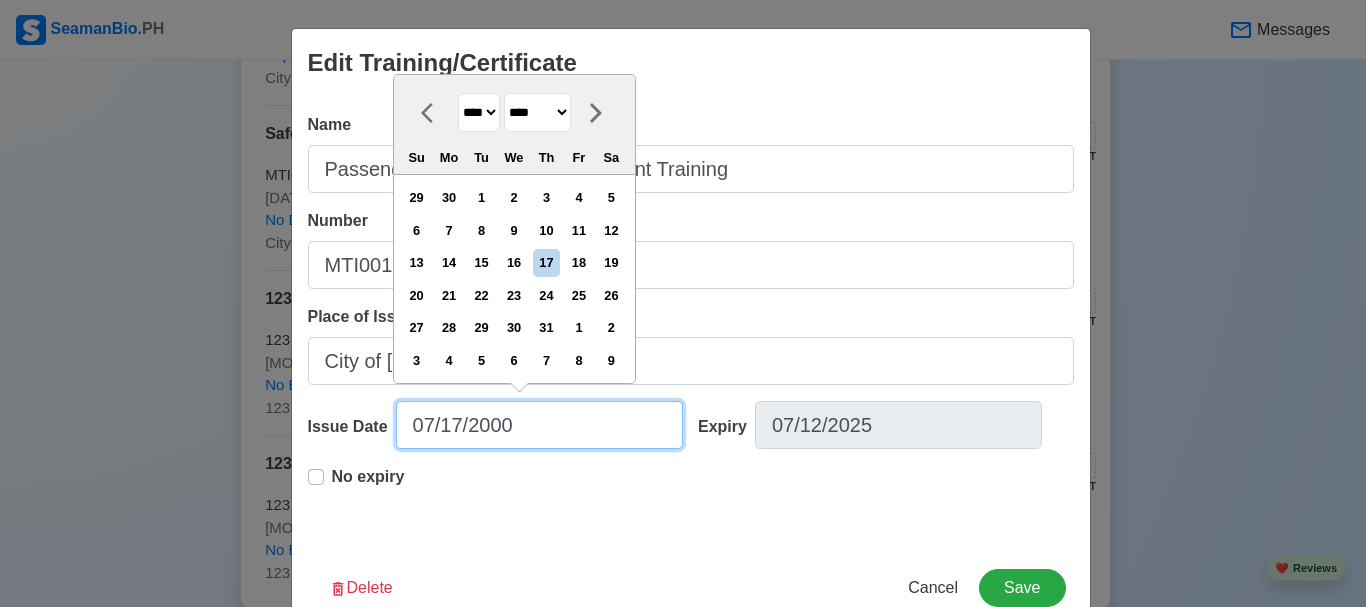 click on "07/17/2000" at bounding box center [539, 425] 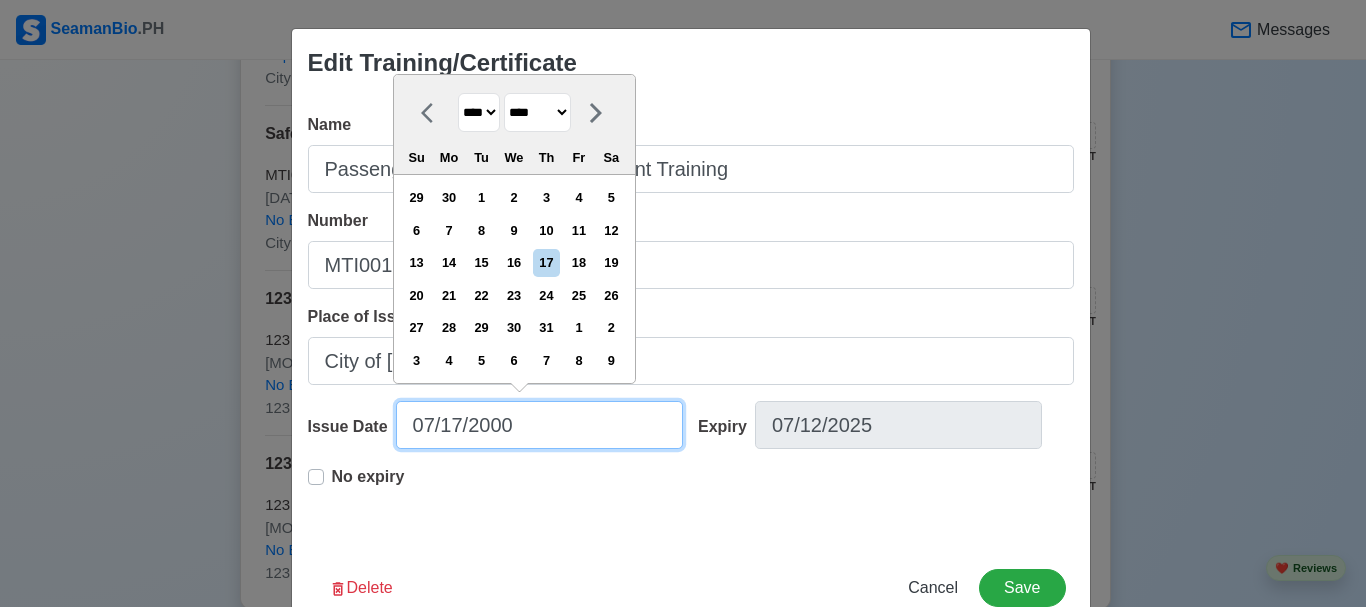 drag, startPoint x: 516, startPoint y: 419, endPoint x: 462, endPoint y: 428, distance: 54.74486 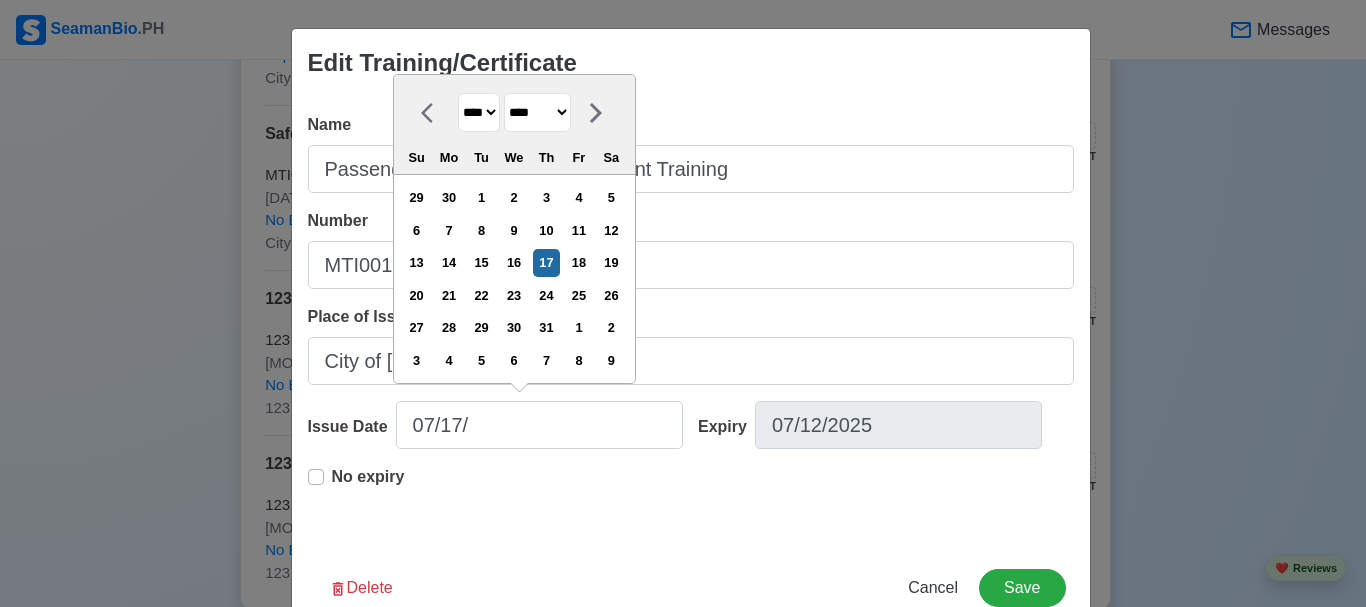 click on "16" at bounding box center [513, 262] 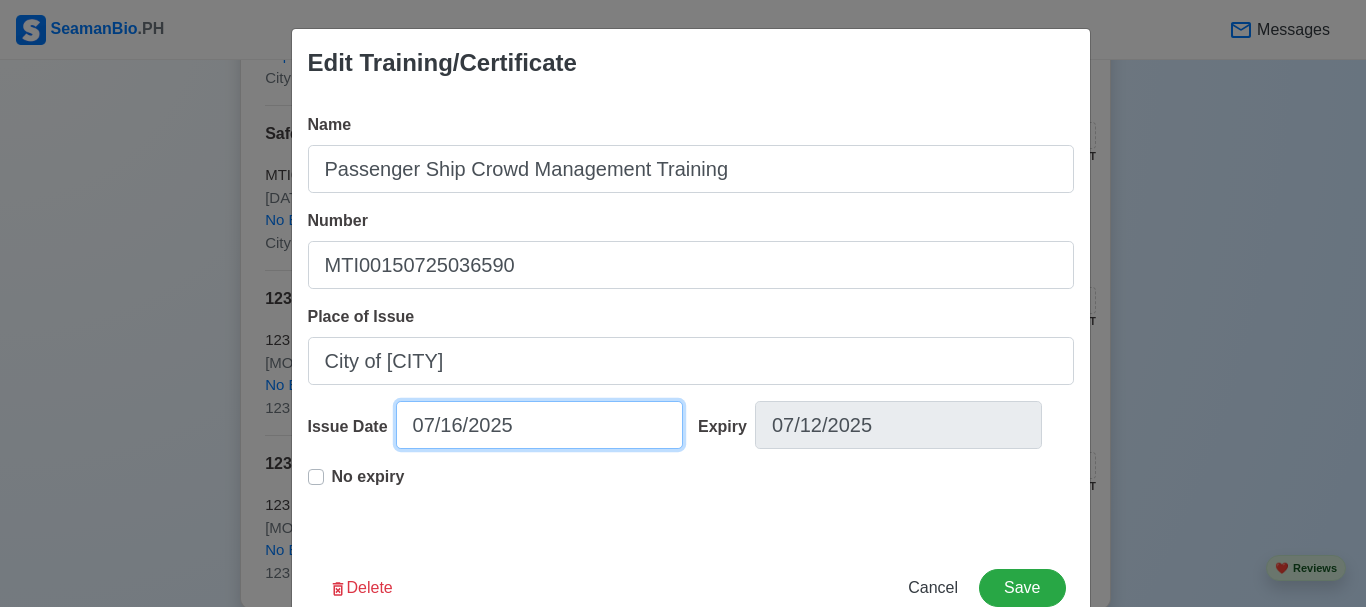 click on "07/16/2025" at bounding box center [539, 425] 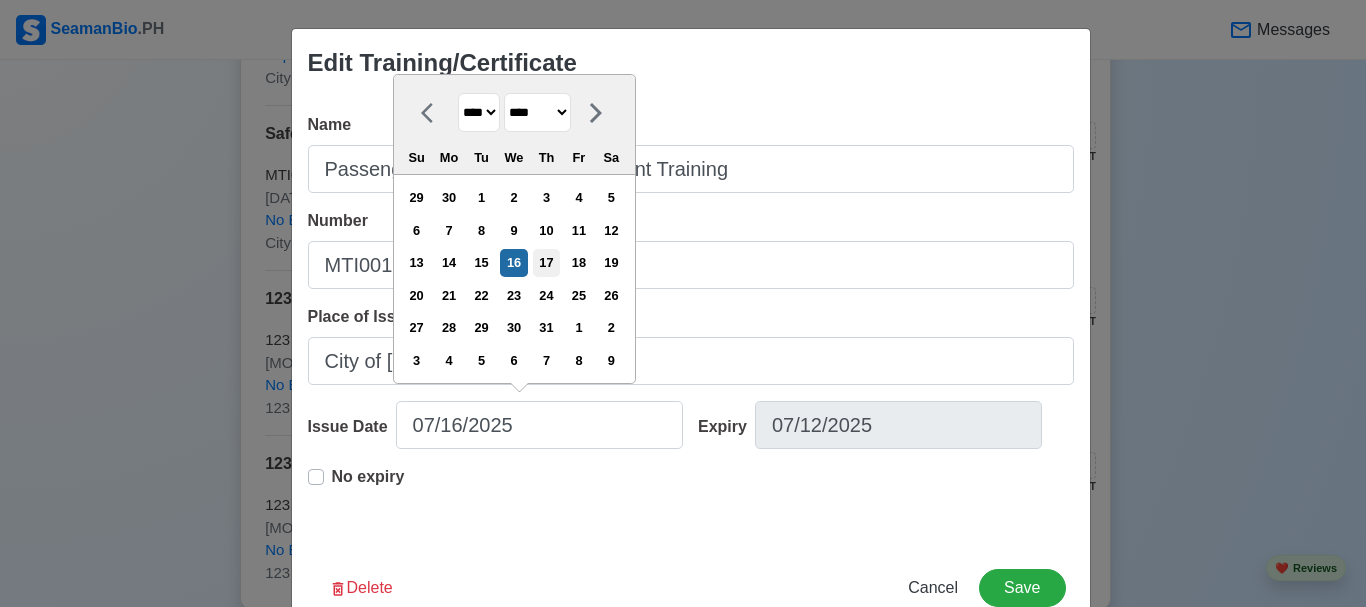 click on "17" at bounding box center (546, 262) 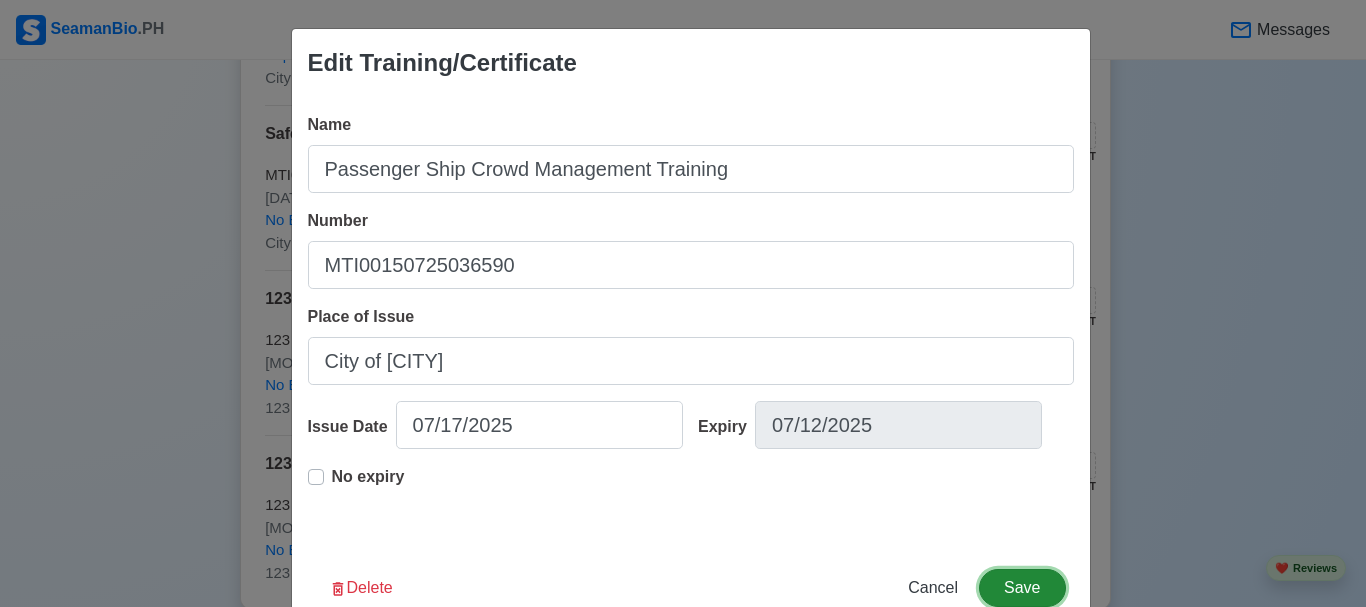 click on "Save" at bounding box center [1022, 588] 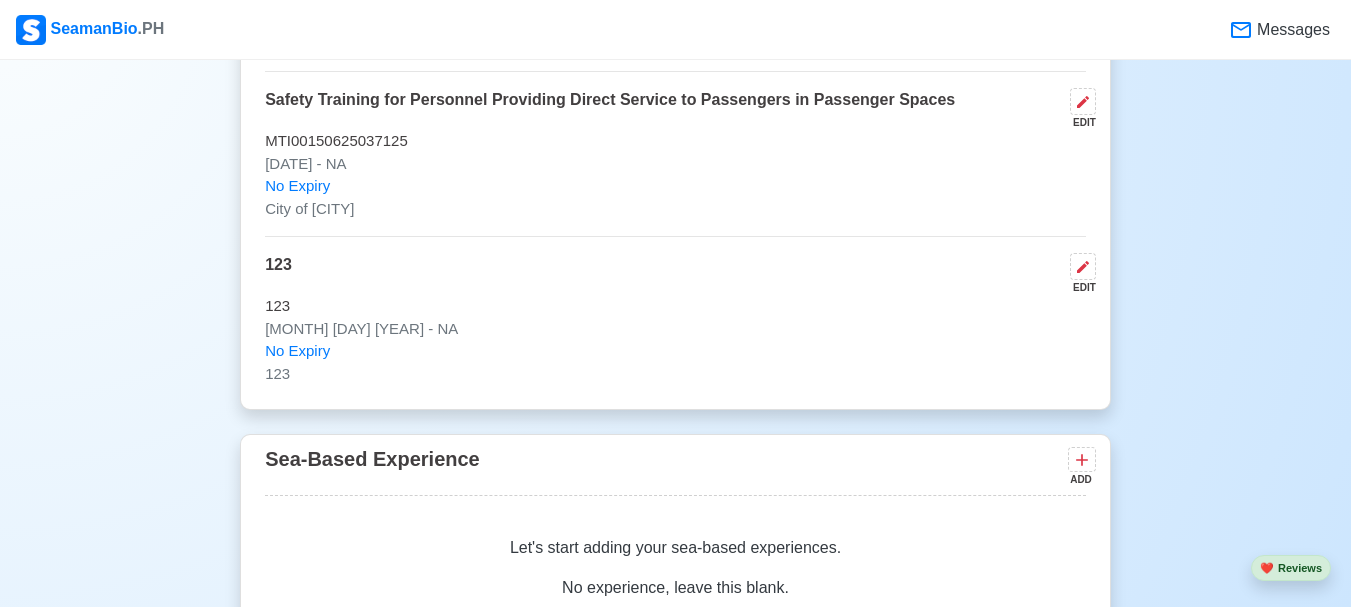 scroll, scrollTop: 3500, scrollLeft: 0, axis: vertical 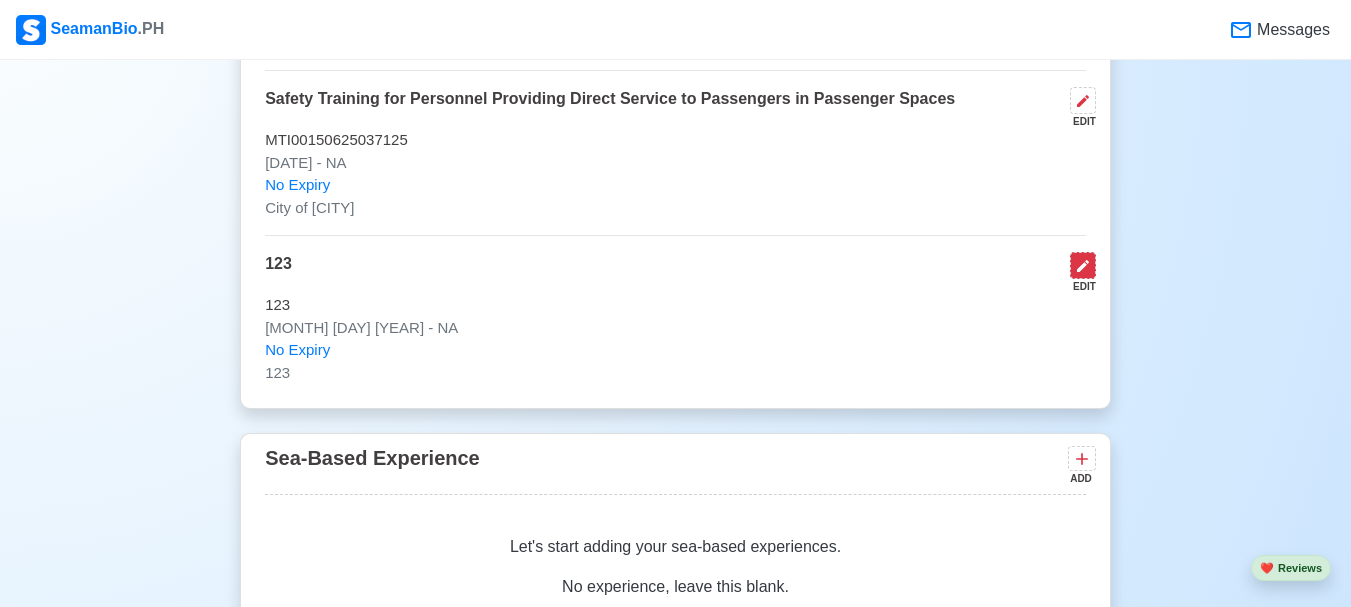 click 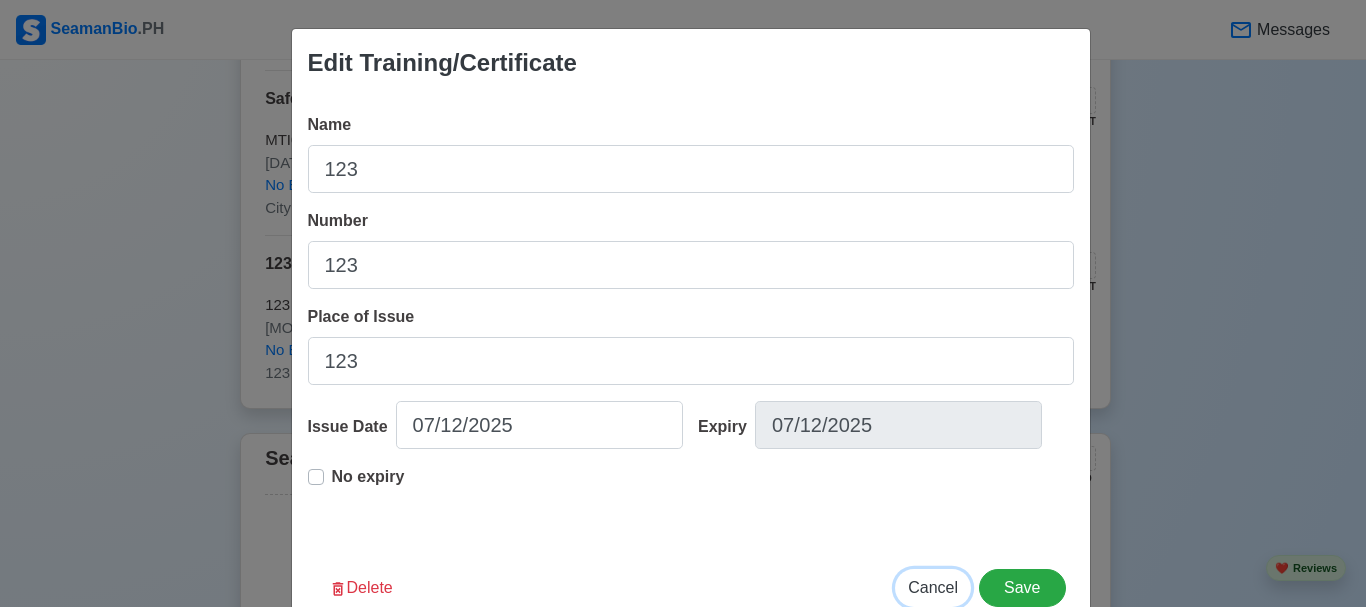 click on "Cancel" at bounding box center (933, 587) 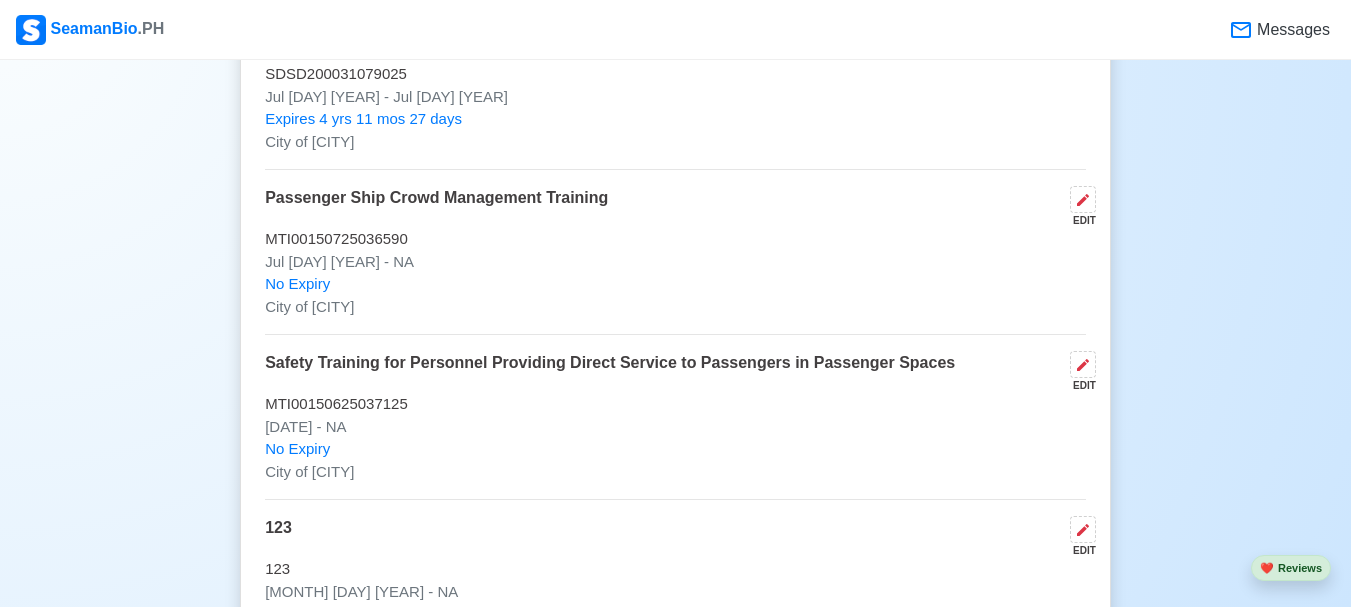 scroll, scrollTop: 3200, scrollLeft: 0, axis: vertical 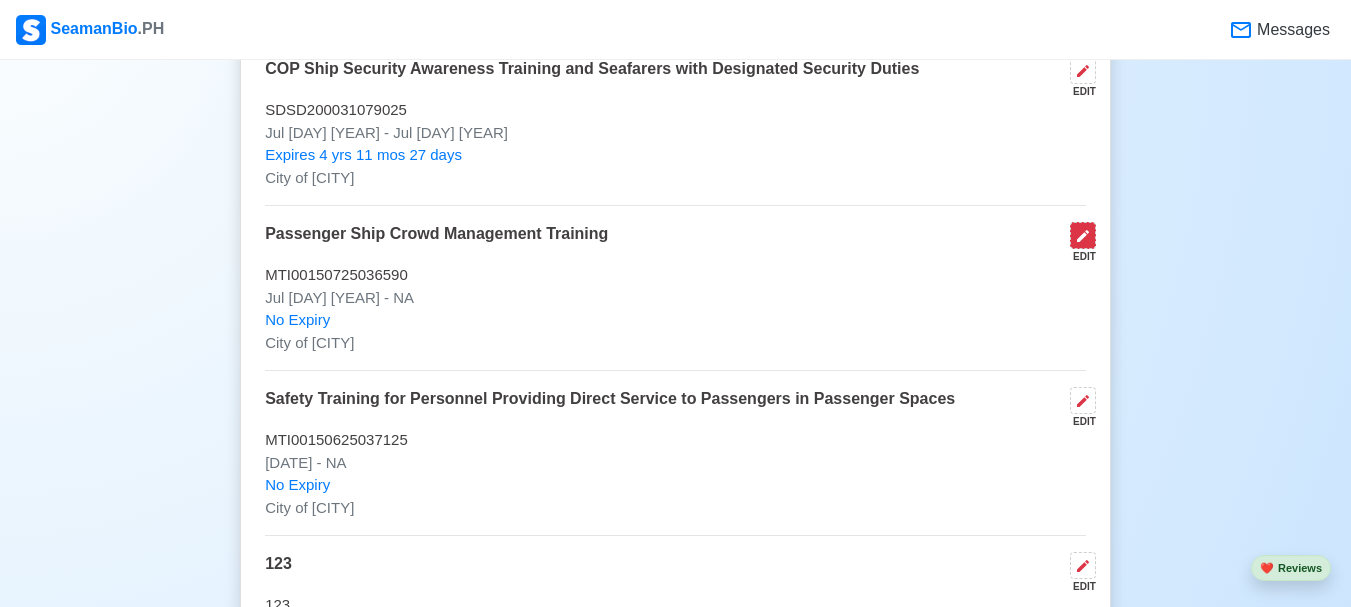 click 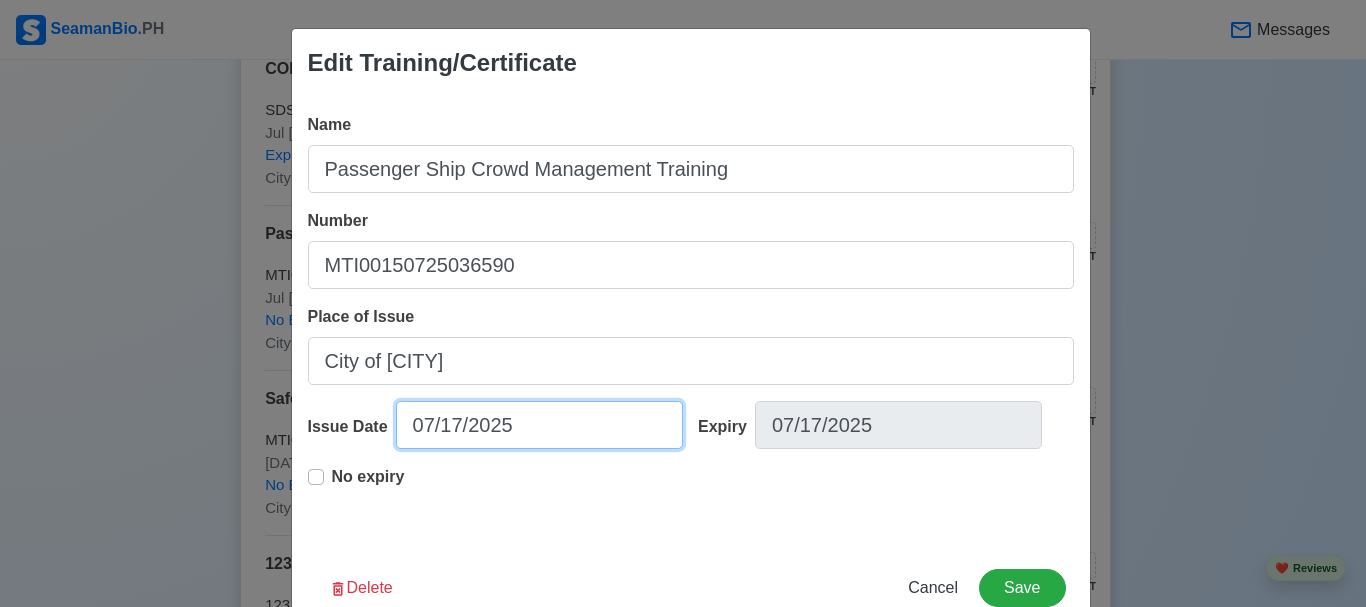 select on "****" 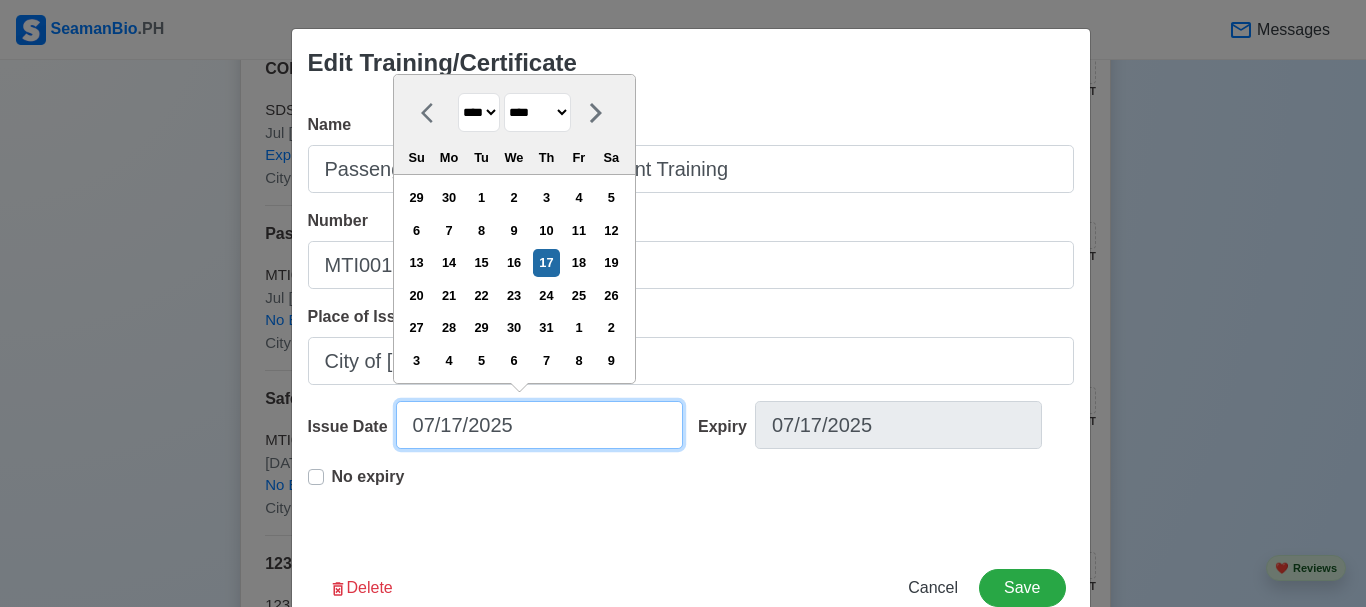 click on "07/17/2025" at bounding box center (539, 425) 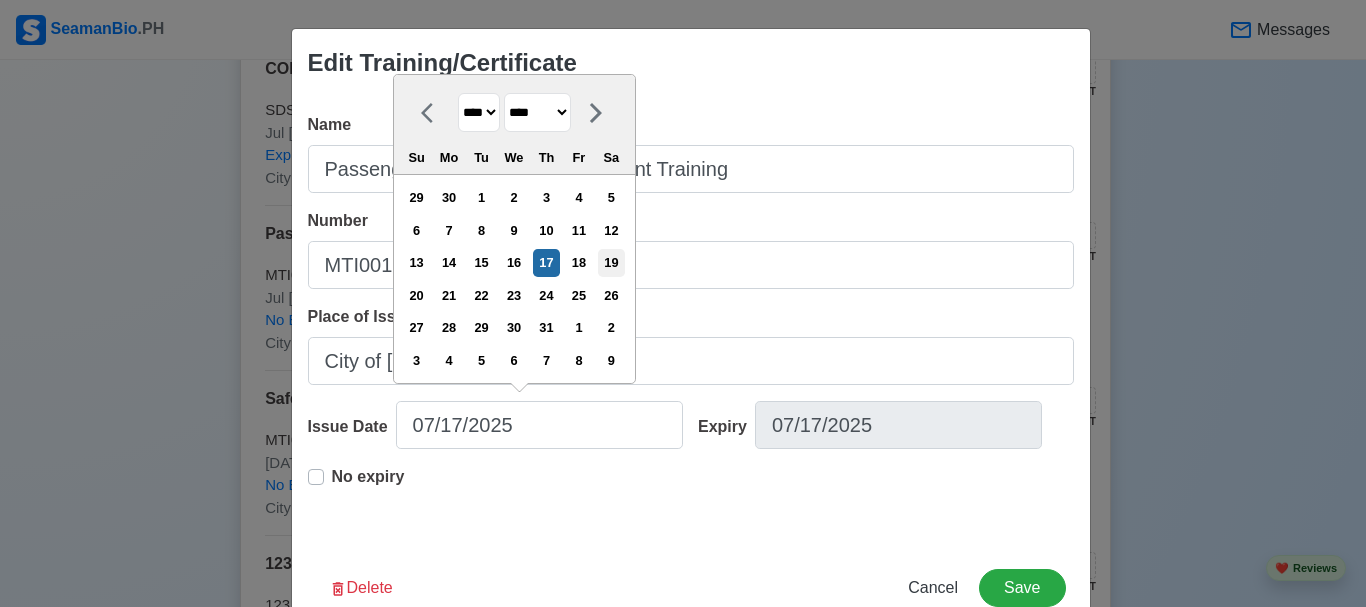 click on "19" at bounding box center (611, 262) 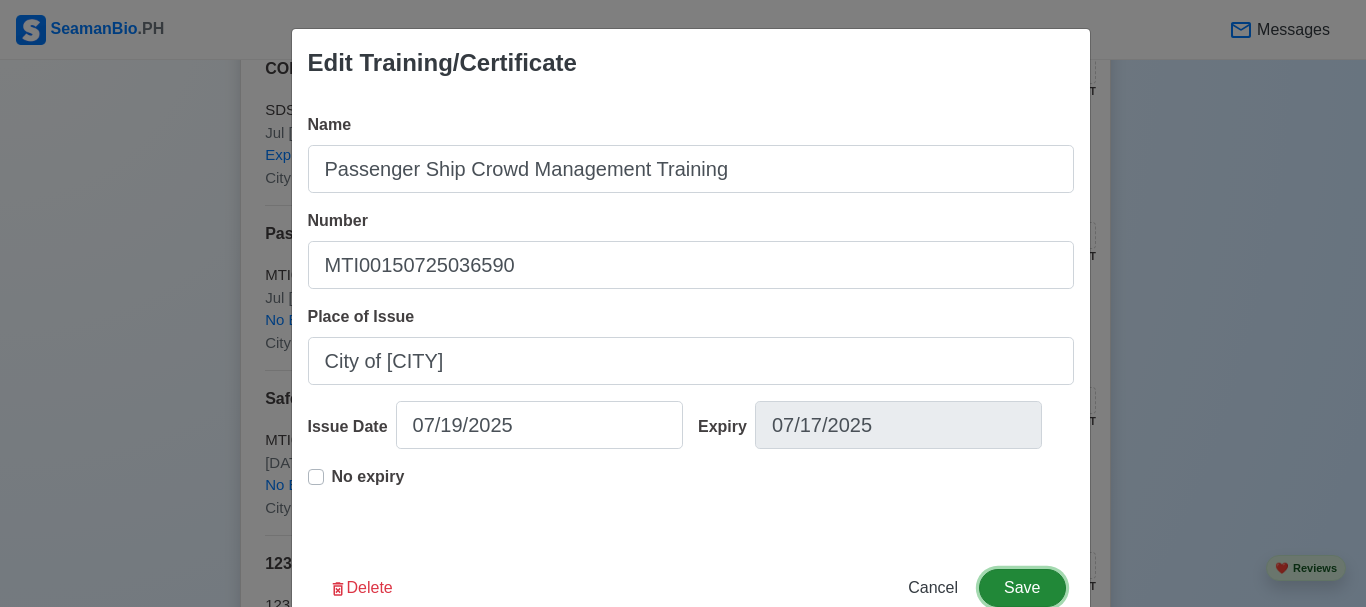 click on "Save" at bounding box center (1022, 588) 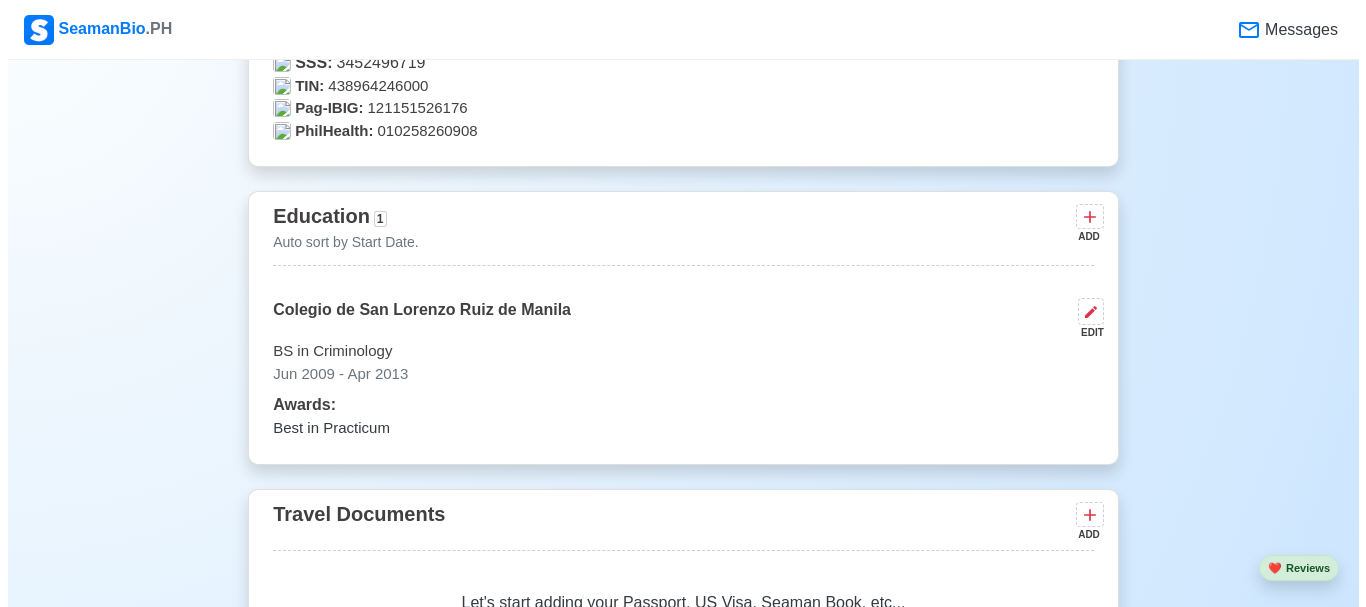 scroll, scrollTop: 1600, scrollLeft: 0, axis: vertical 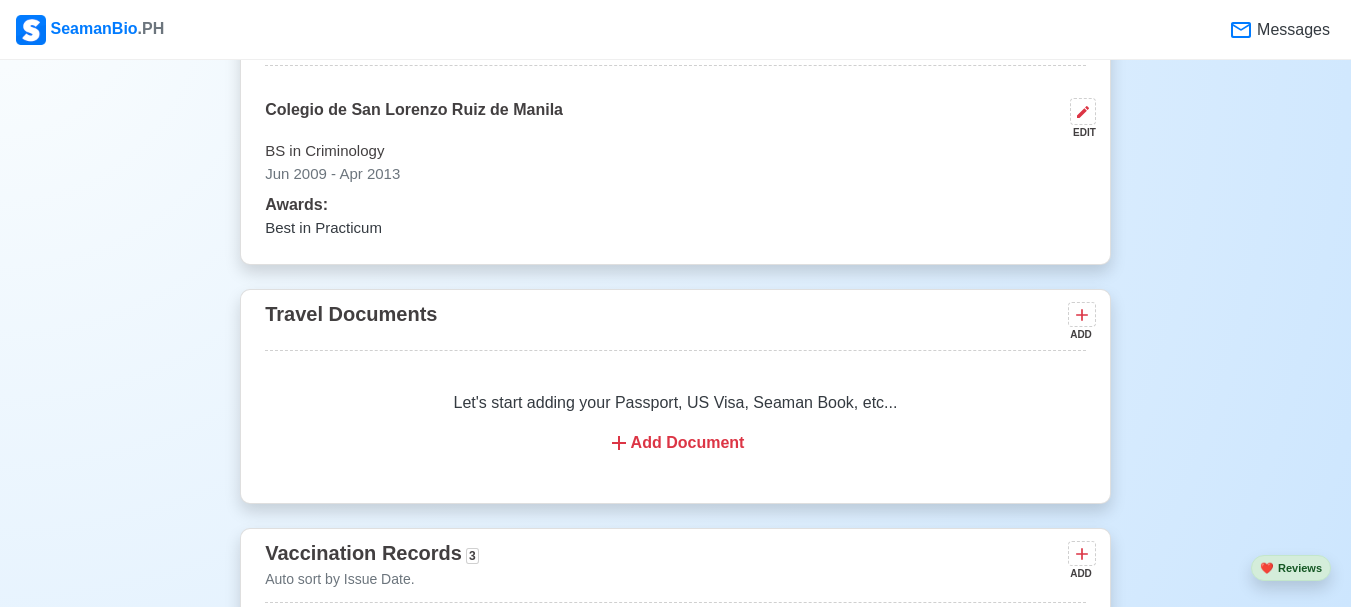 click on "Add Document" at bounding box center (675, 443) 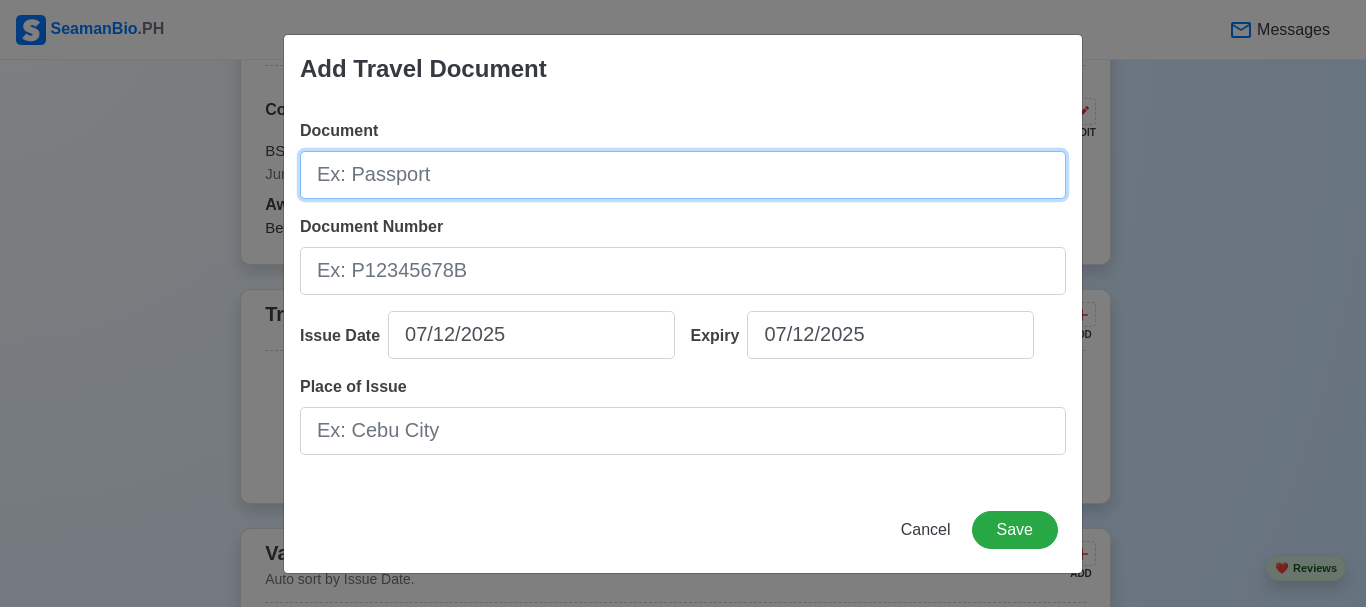 click on "Document" at bounding box center [683, 175] 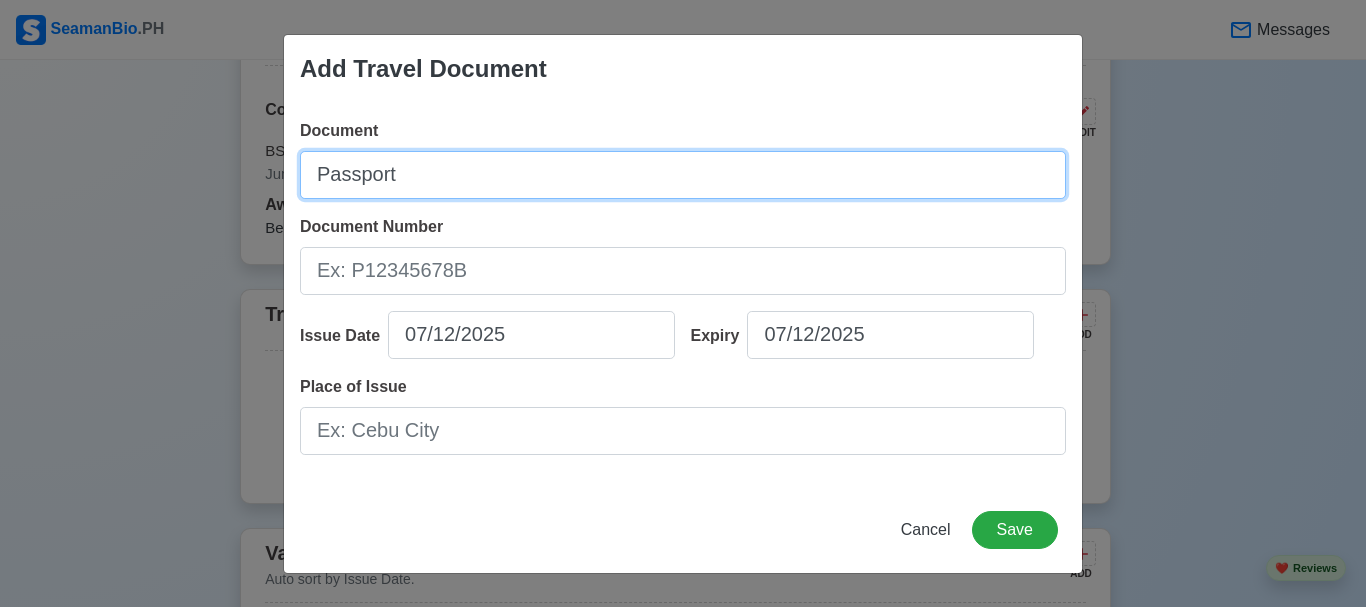 type on "Passport" 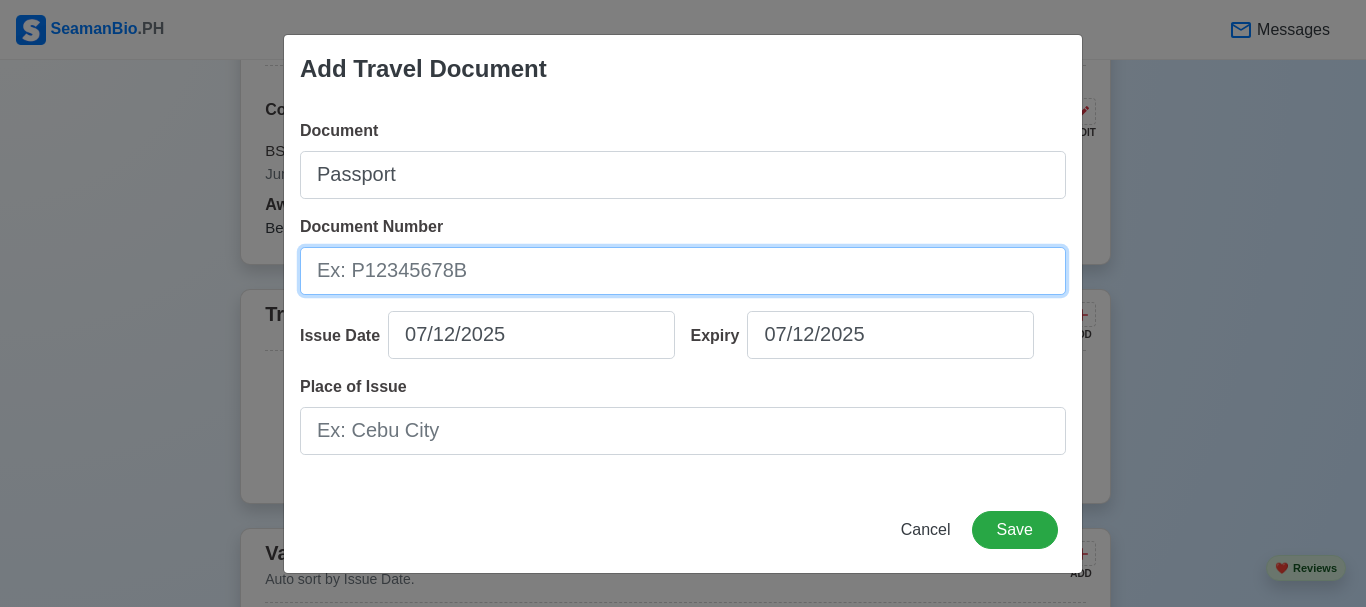 click on "Document Number" at bounding box center [683, 271] 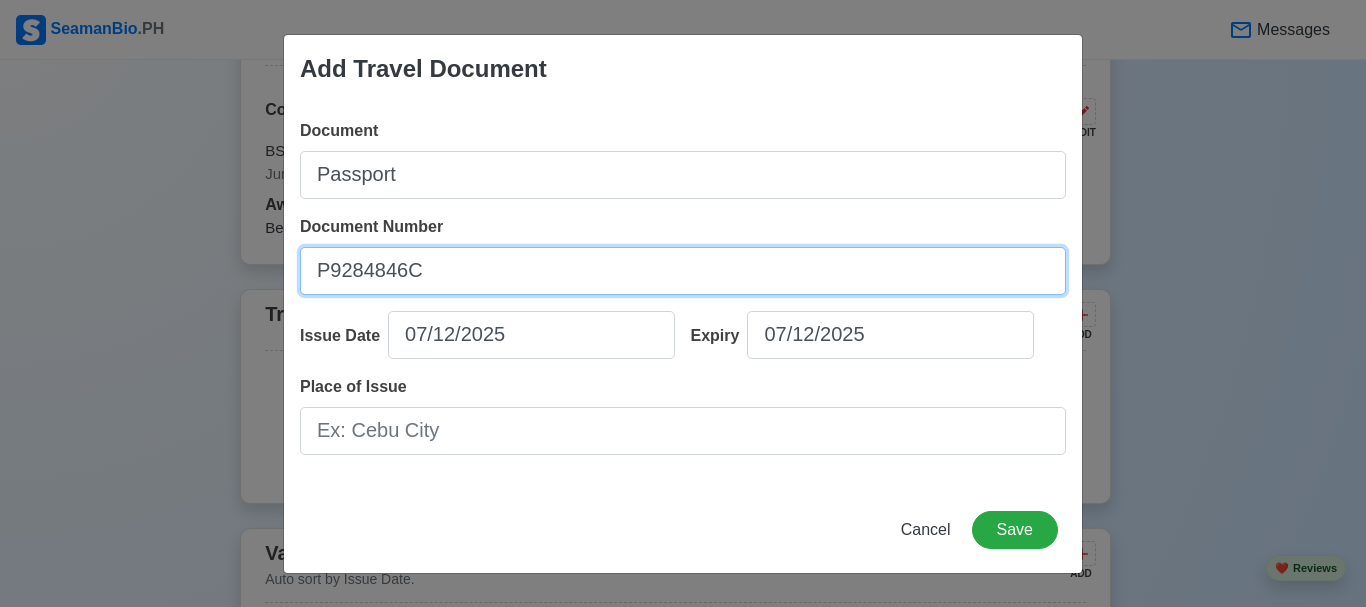 type on "P9284846C" 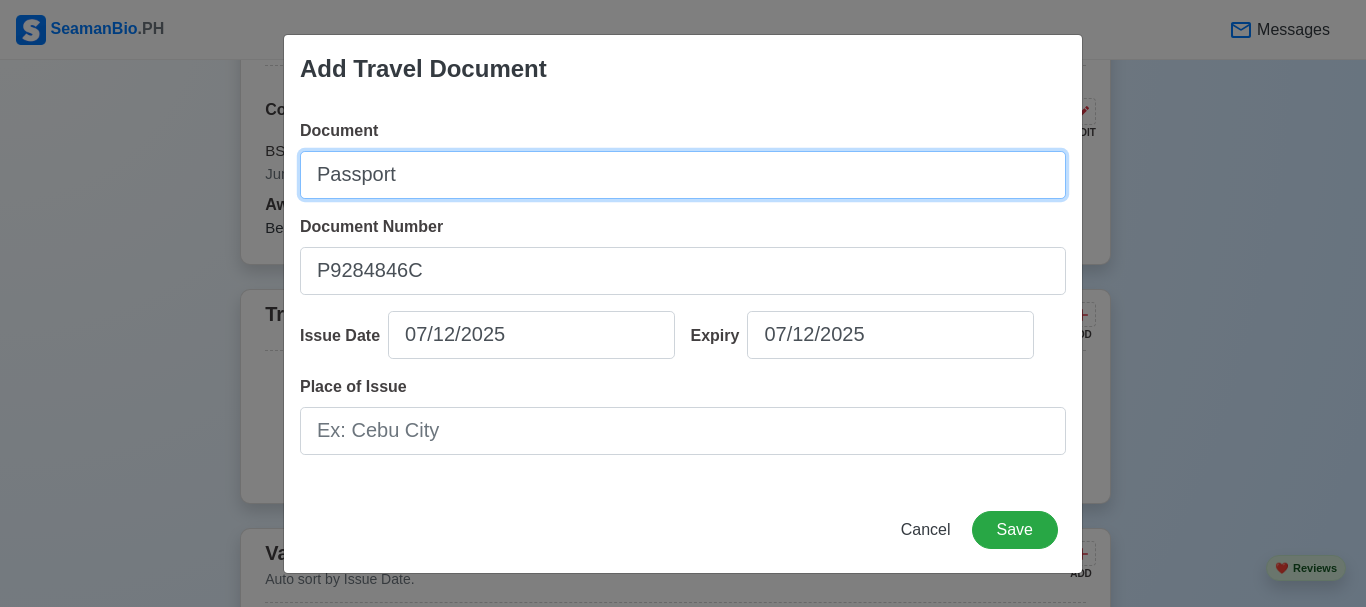 click on "Passport" at bounding box center [683, 175] 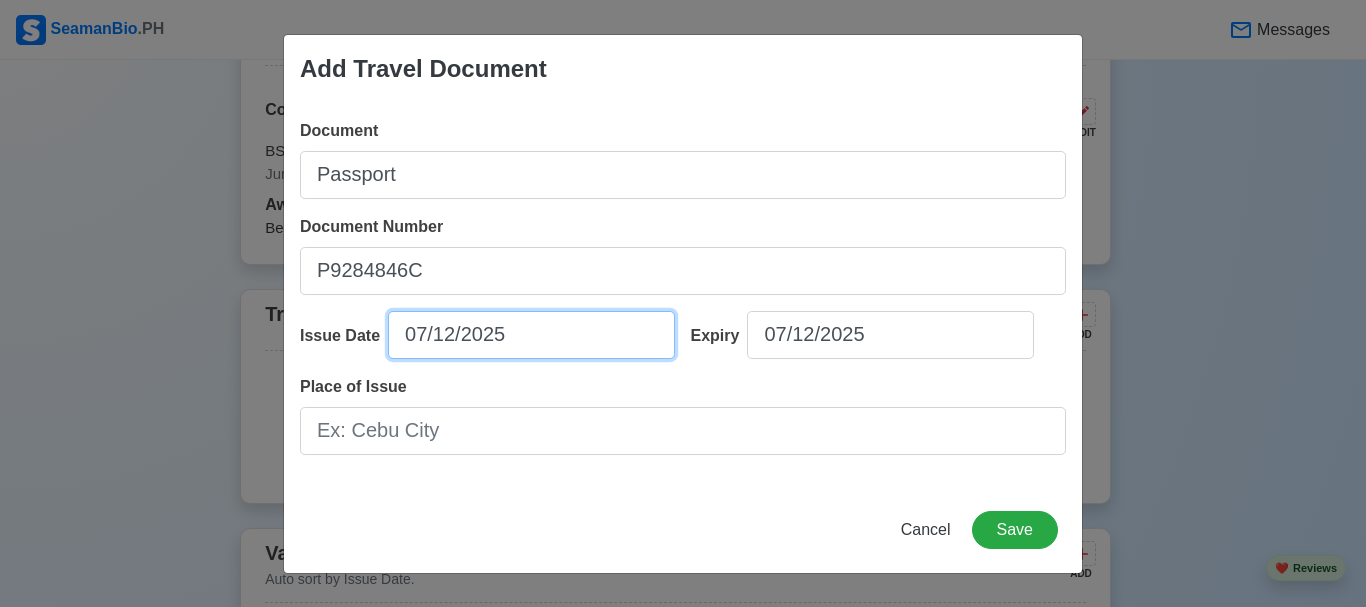 click on "07/12/2025" at bounding box center [531, 335] 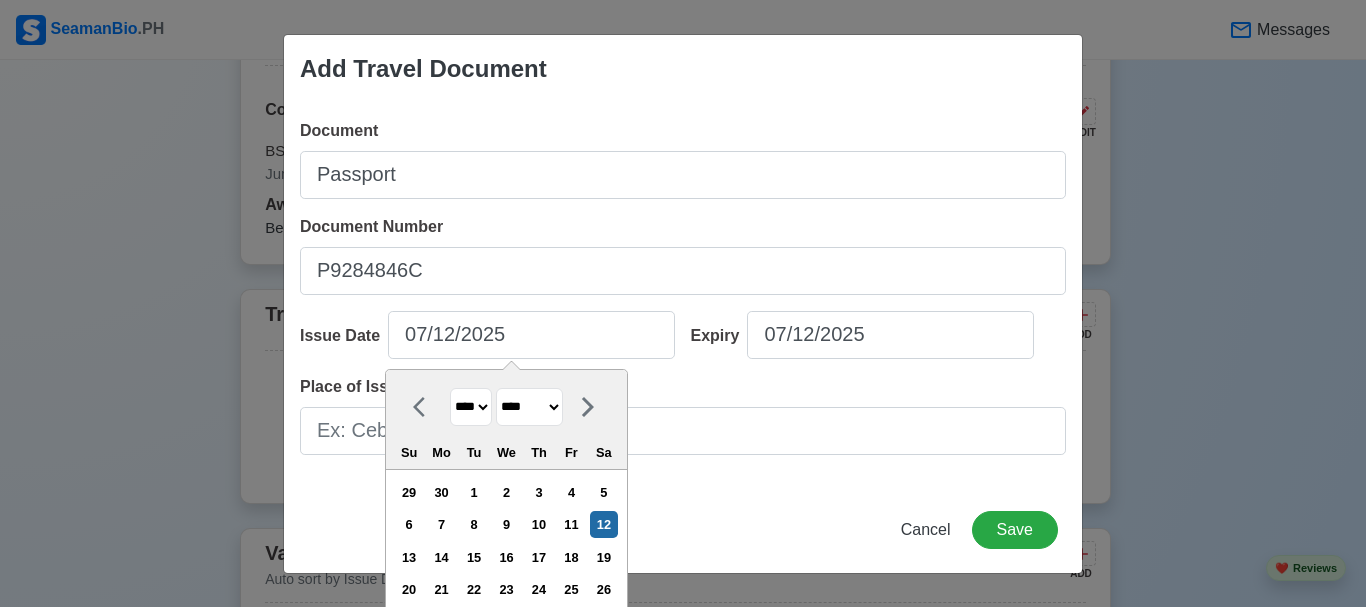click on "Place of Issue" at bounding box center [683, 415] 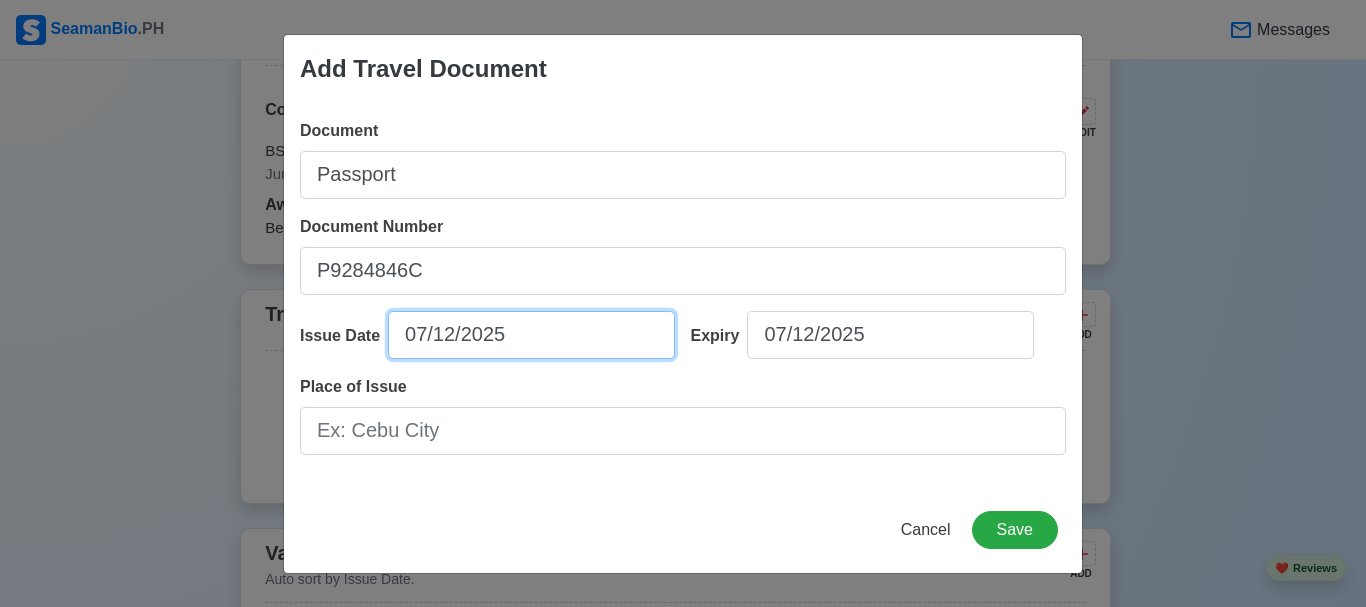 select on "****" 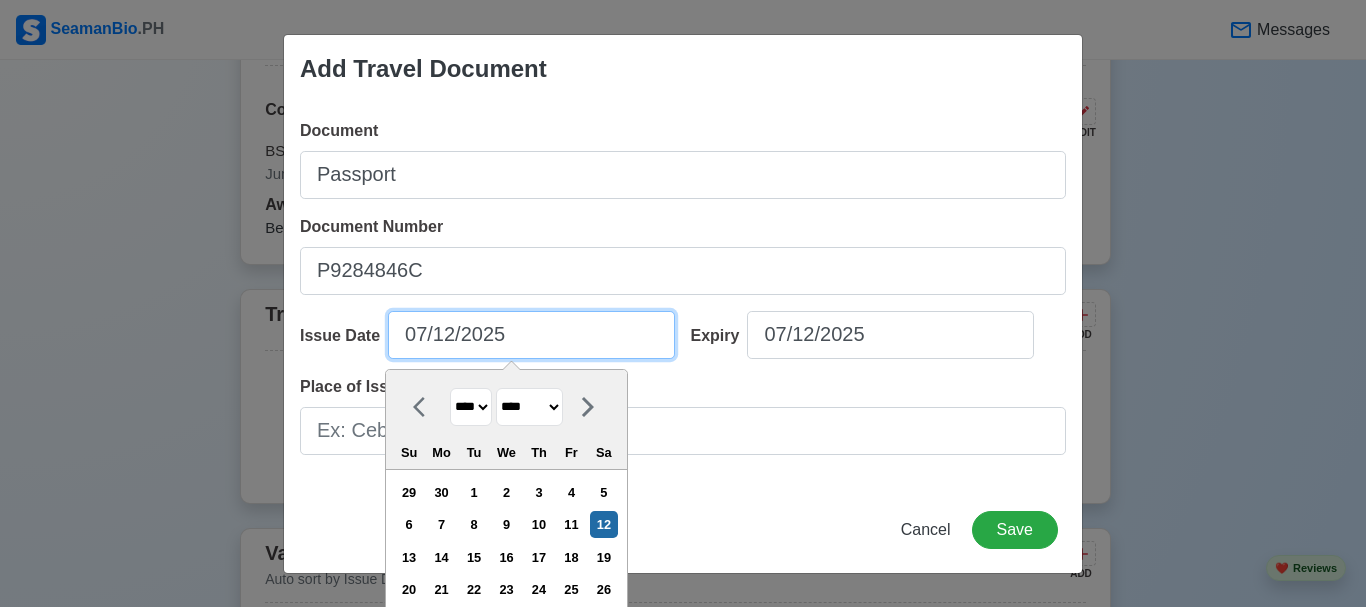 click on "07/12/2025" at bounding box center (531, 335) 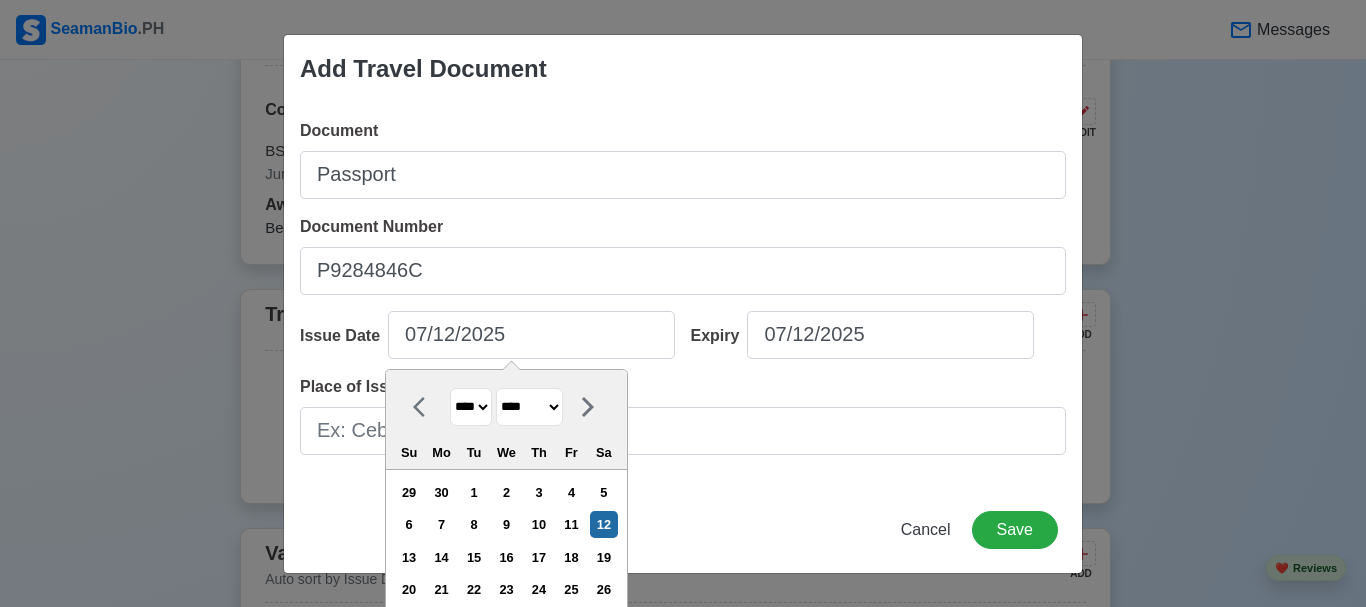 click on "******* ******** ***** ***** *** **** **** ****** ********* ******* ******** ********" at bounding box center [529, 407] 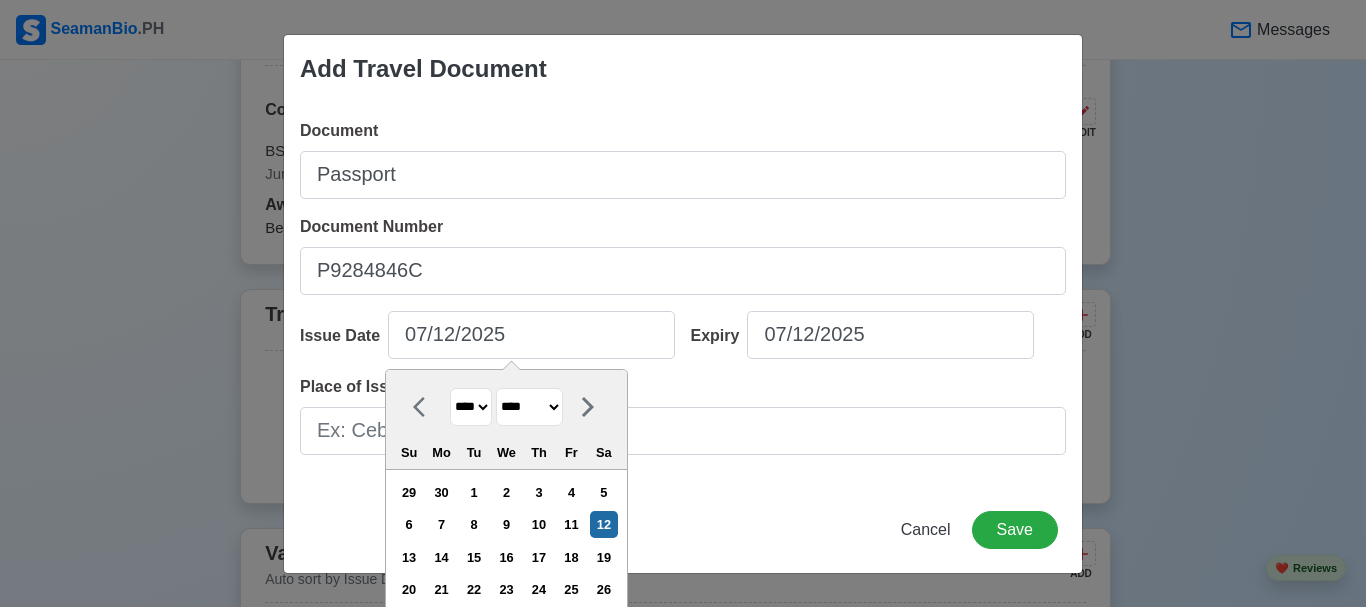 select on "*****" 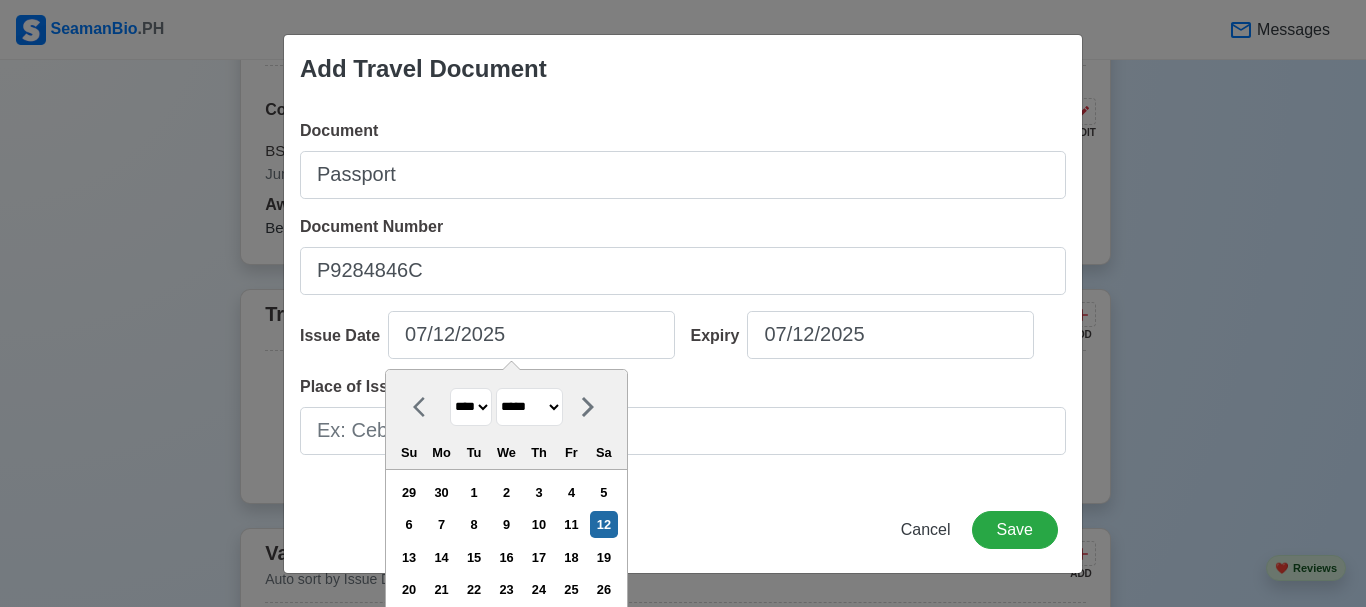 click on "******* ******** ***** ***** *** **** **** ****** ********* ******* ******** ********" at bounding box center (529, 407) 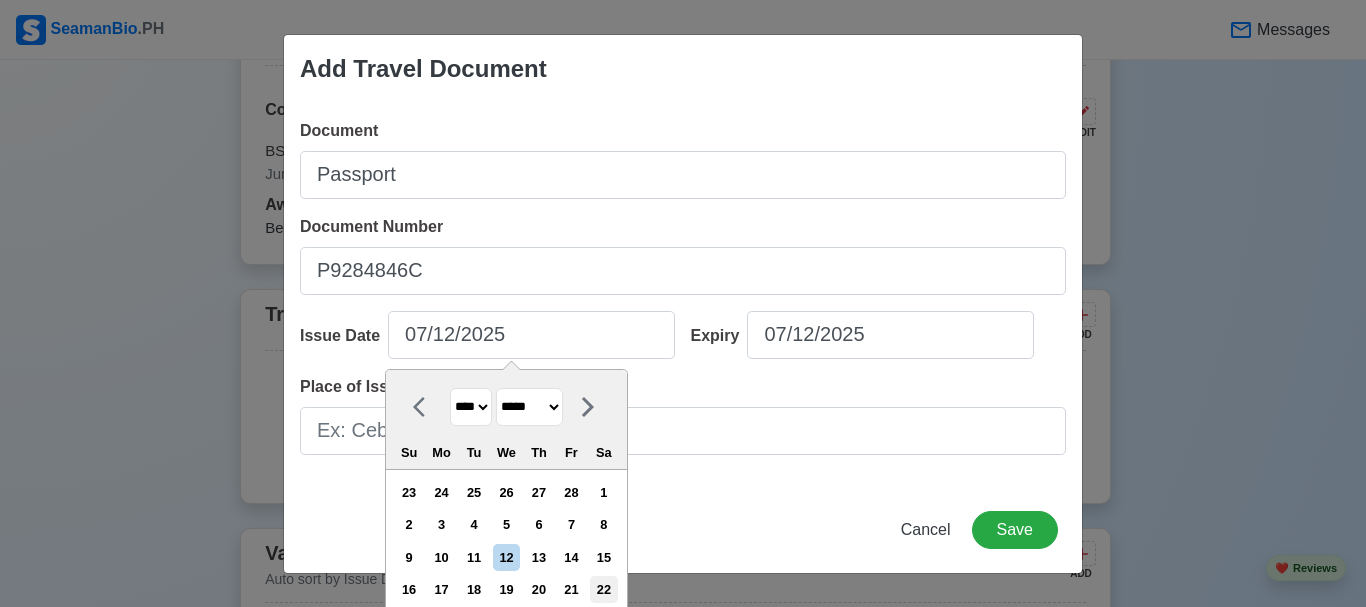 click on "22" at bounding box center [603, 589] 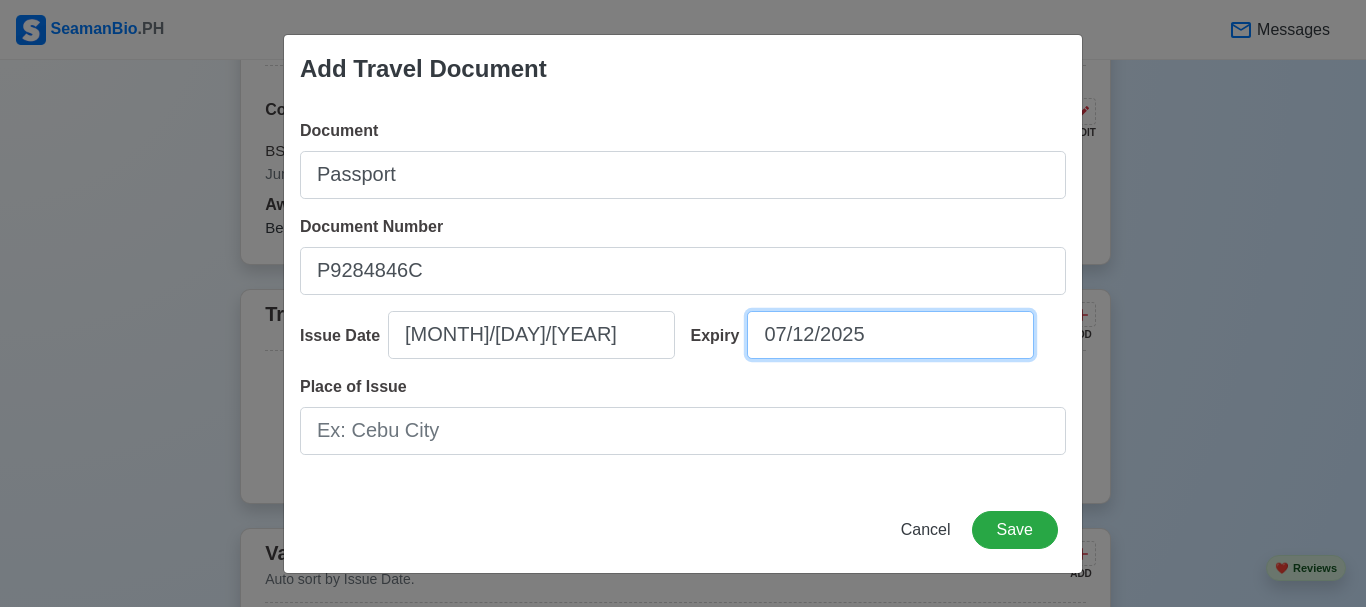 click on "07/12/2025" at bounding box center (890, 335) 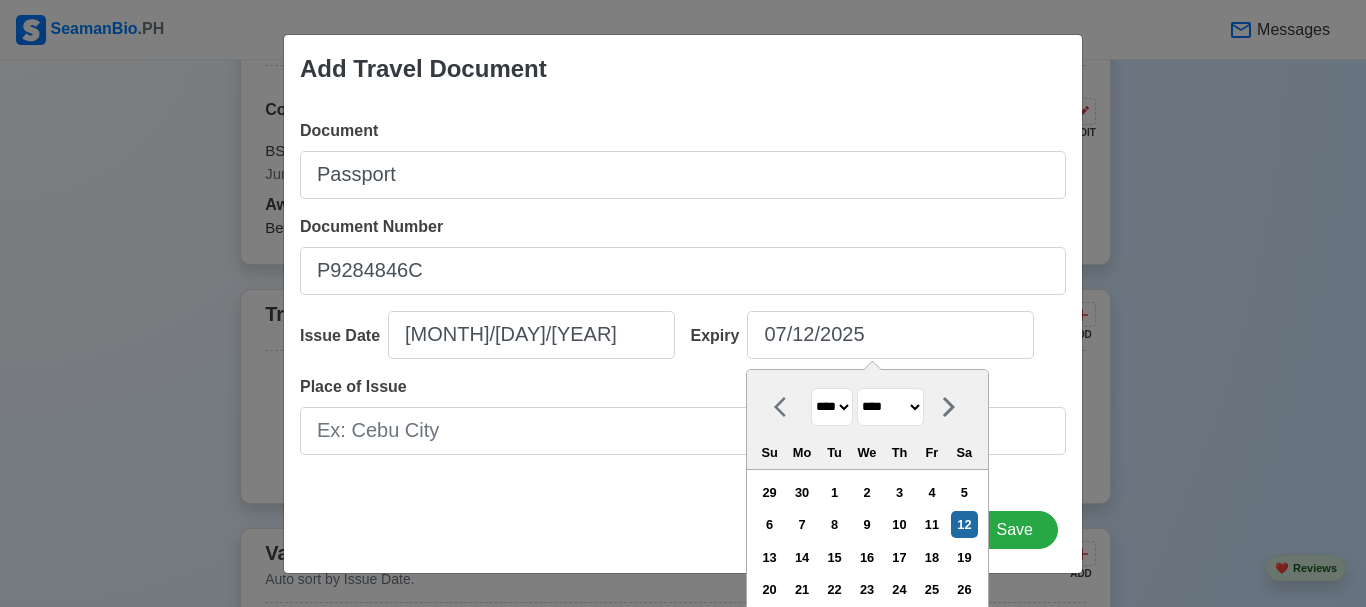 click on "******* ******** ***** ***** *** **** **** ****** ********* ******* ******** ********" at bounding box center (890, 407) 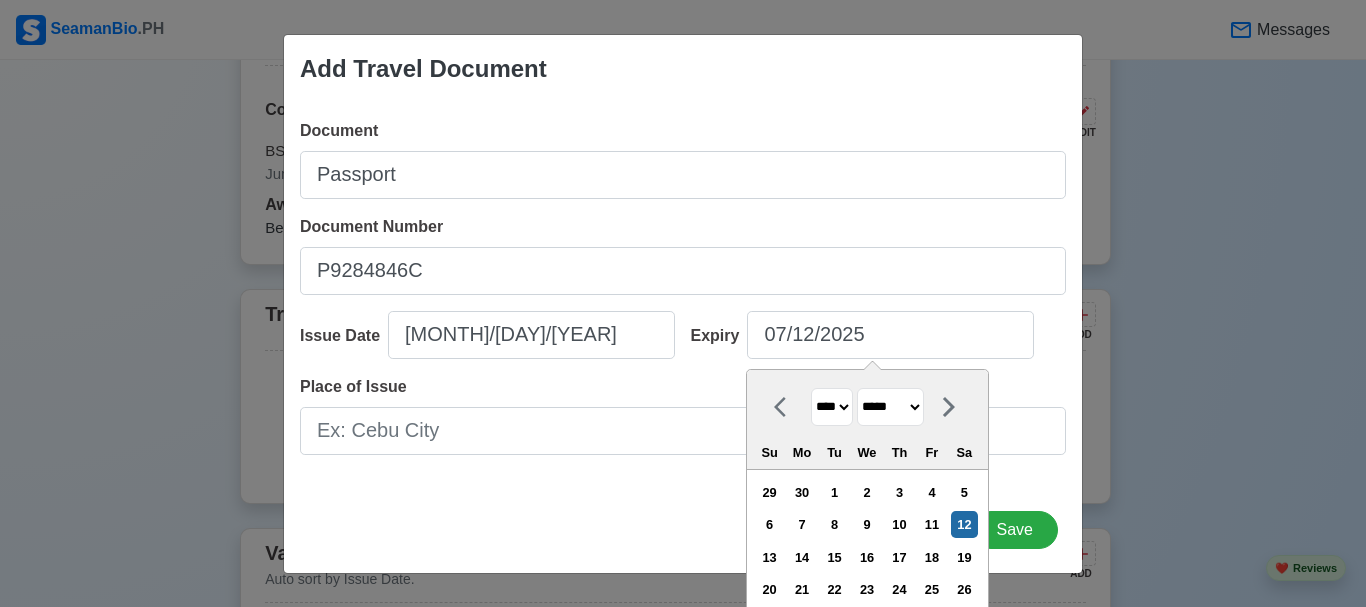 click on "******* ******** ***** ***** *** **** **** ****** ********* ******* ******** ********" at bounding box center [890, 407] 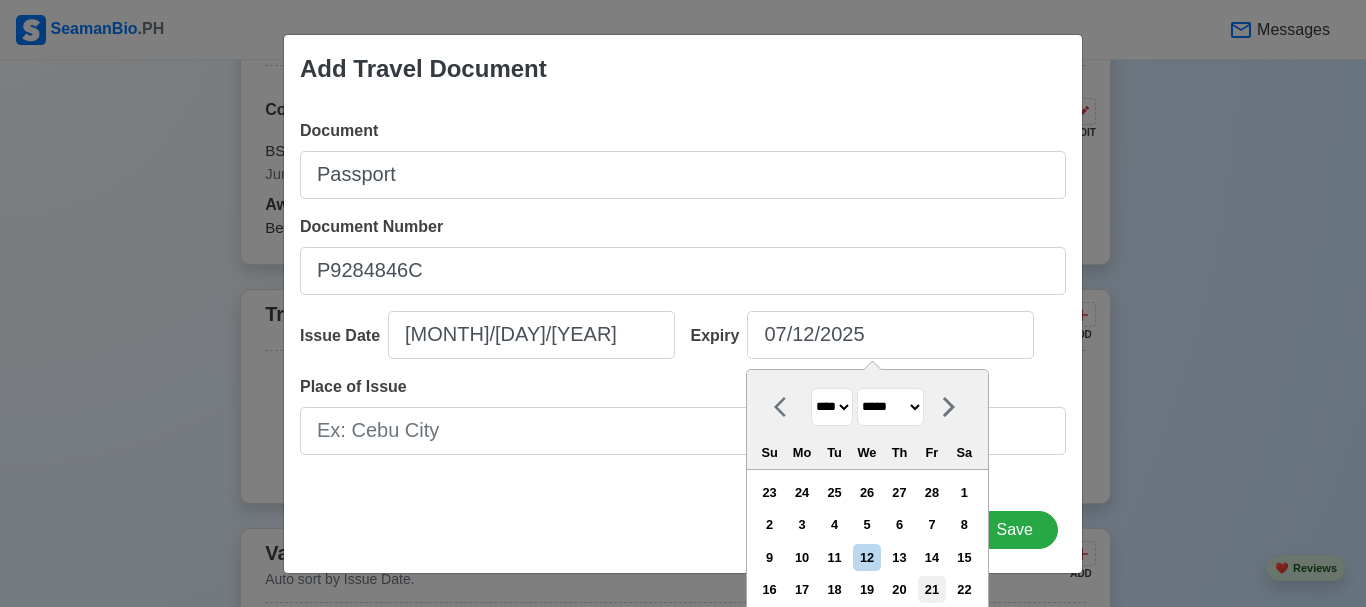 click on "21" at bounding box center [931, 589] 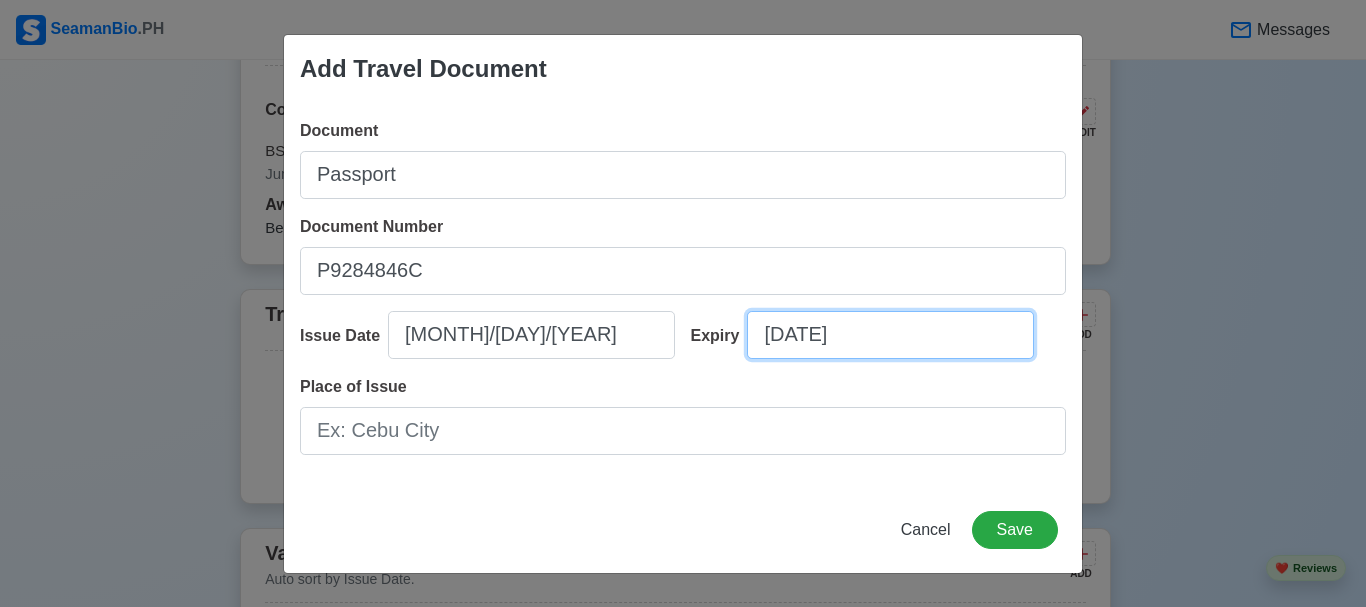 click on "[DATE]" at bounding box center [890, 335] 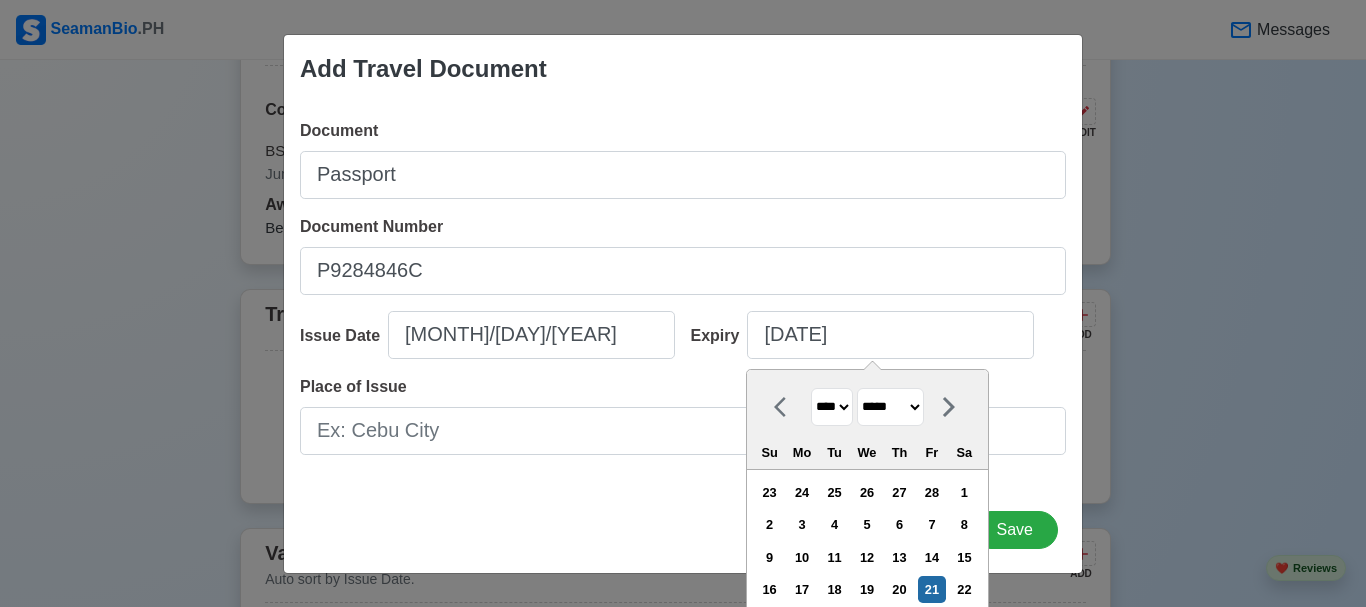 click on "**** **** **** **** **** **** **** **** **** **** **** **** **** **** **** **** **** **** **** **** **** **** **** **** **** **** **** **** **** **** **** **** **** **** **** **** **** **** **** **** **** **** **** **** **** **** **** **** **** **** **** **** **** **** **** **** **** **** **** **** **** **** **** **** **** **** **** **** **** **** **** **** **** **** **** **** **** **** **** **** **** **** **** **** **** **** **** **** **** **** **** **** **** **** **** **** **** **** **** **** **** **** **** **** **** **** **** **** **** **** **** **** **** **** **** **** **** **** **** **** ****" at bounding box center (832, 407) 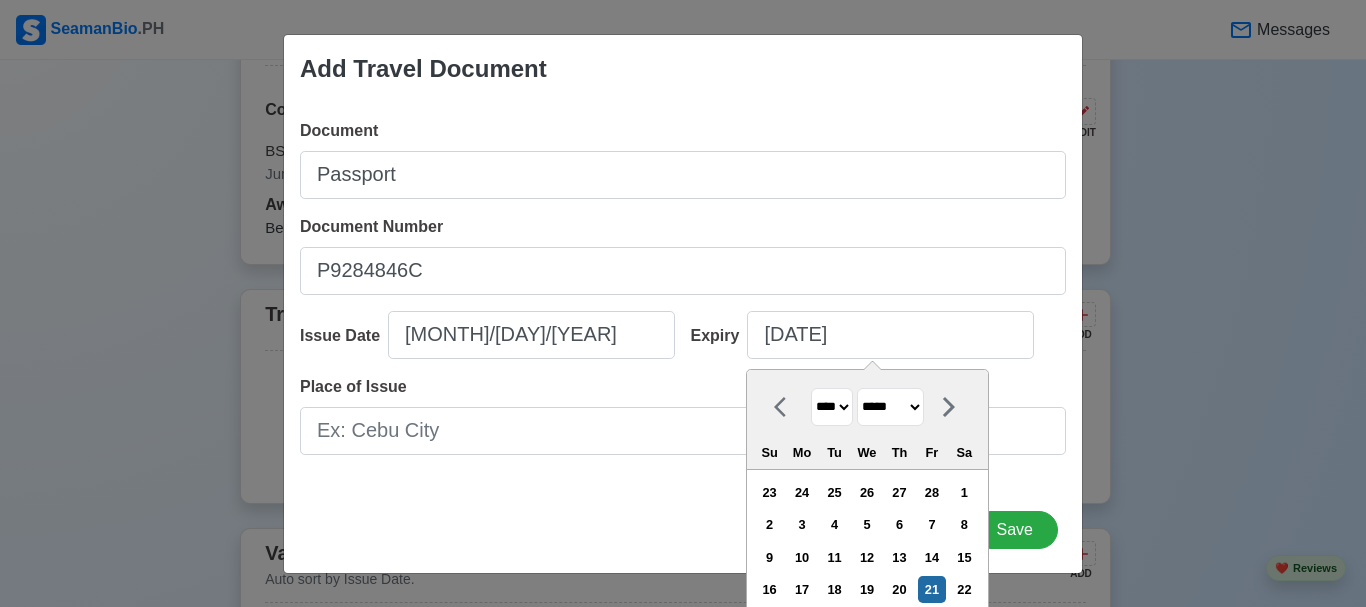 select on "****" 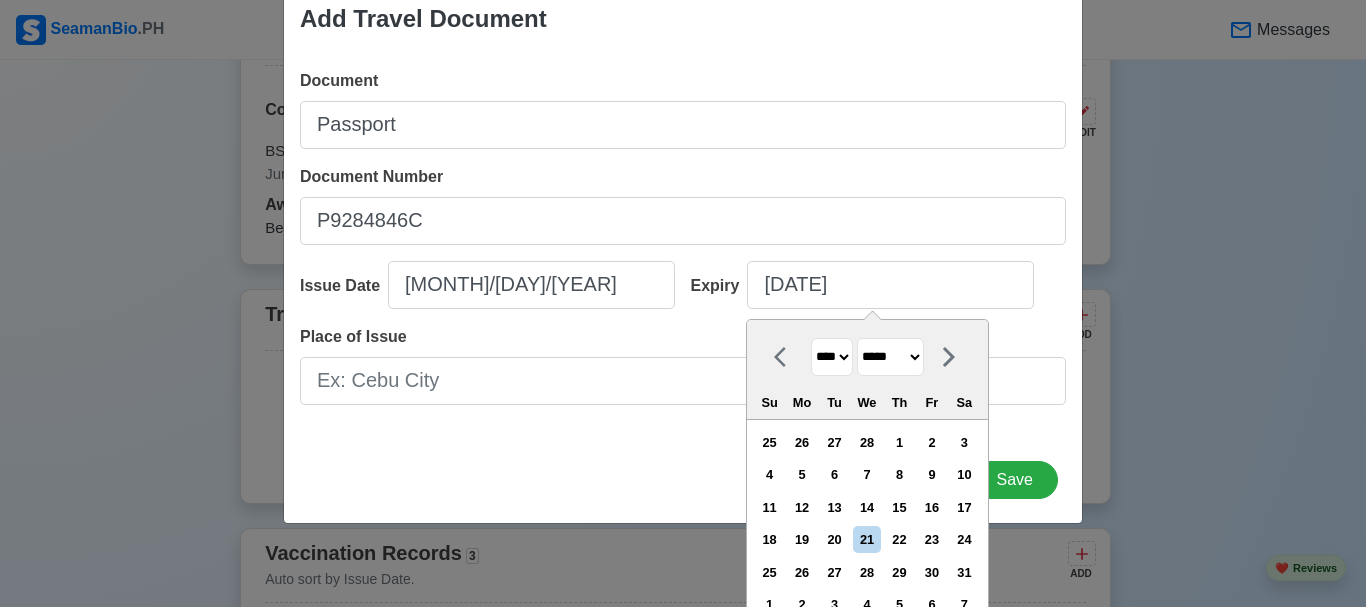 scroll, scrollTop: 78, scrollLeft: 0, axis: vertical 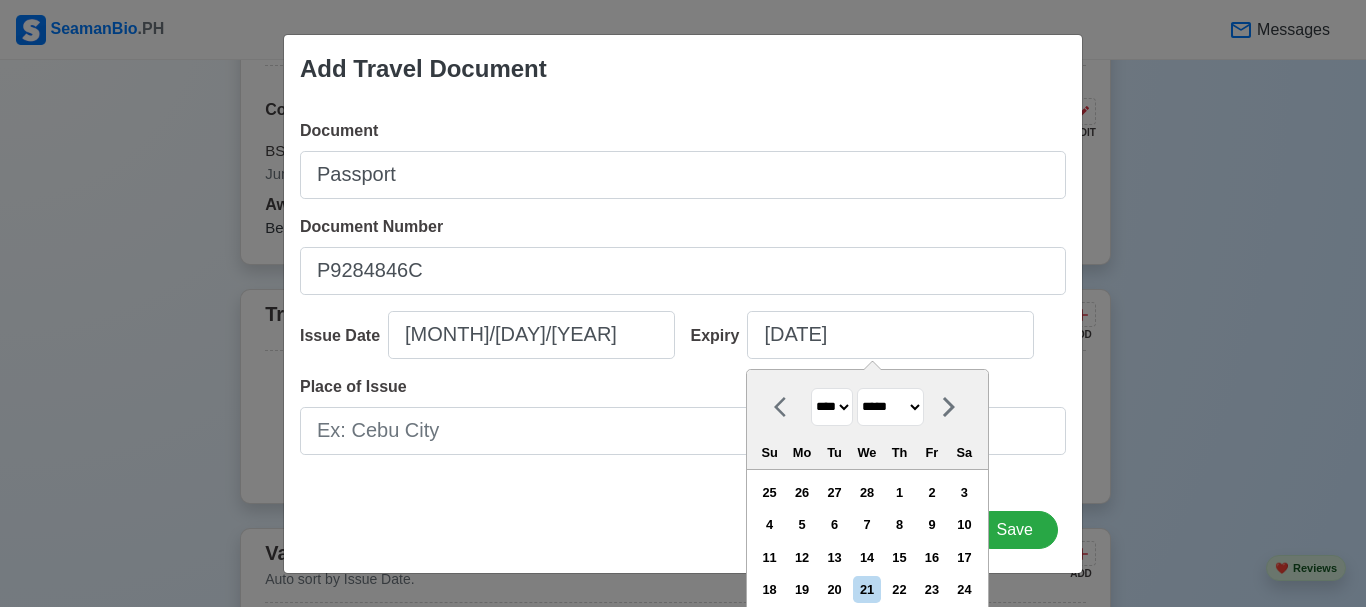 click on "Document Passport Document Number [PASSPORT] Issue Date [DATE] Expiry [DATE] [DATE] **** **** **** **** **** **** **** **** **** **** **** **** **** **** **** **** **** **** **** **** **** **** **** **** **** **** **** **** **** **** **** **** **** **** **** **** **** **** **** **** **** **** **** **** **** **** **** **** **** **** **** **** **** **** **** **** **** **** **** **** **** **** **** **** **** **** **** **** **** **** **** **** **** **** **** **** **** **** **** **** **** **** **** **** **** **** **** **** **** **** **** **** **** **** **** **** **** **** **** **** **** **** **** **** **** **** **** **** **** **** **** **** **** **** **** **** **** **** **** **** **** Su Mo Tu We Th Fr Sa 25 26 27 28 1 2 3 4 5 6 7 8 9 10 11 12 13 14 15 16 17 18 19 20 21 22 23 24 25 26 27 28 29 30 31 1 2 3 4 5 6 7 Place of Issue" at bounding box center [683, 295] 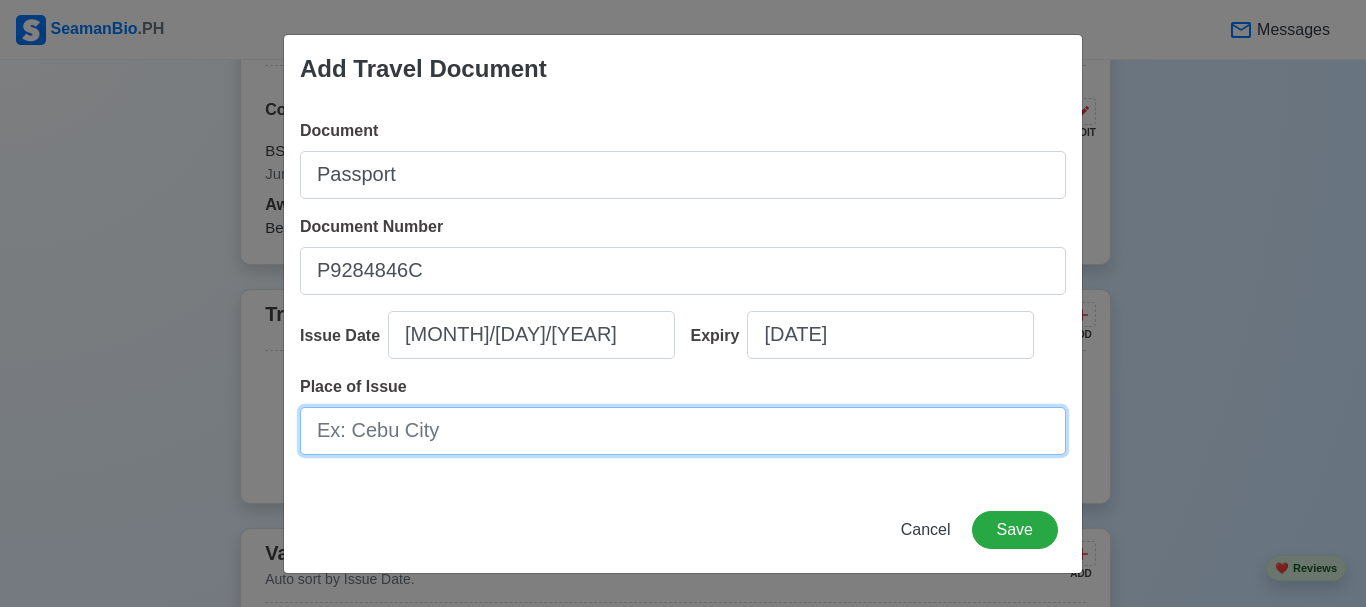 click on "Place of Issue" at bounding box center (683, 431) 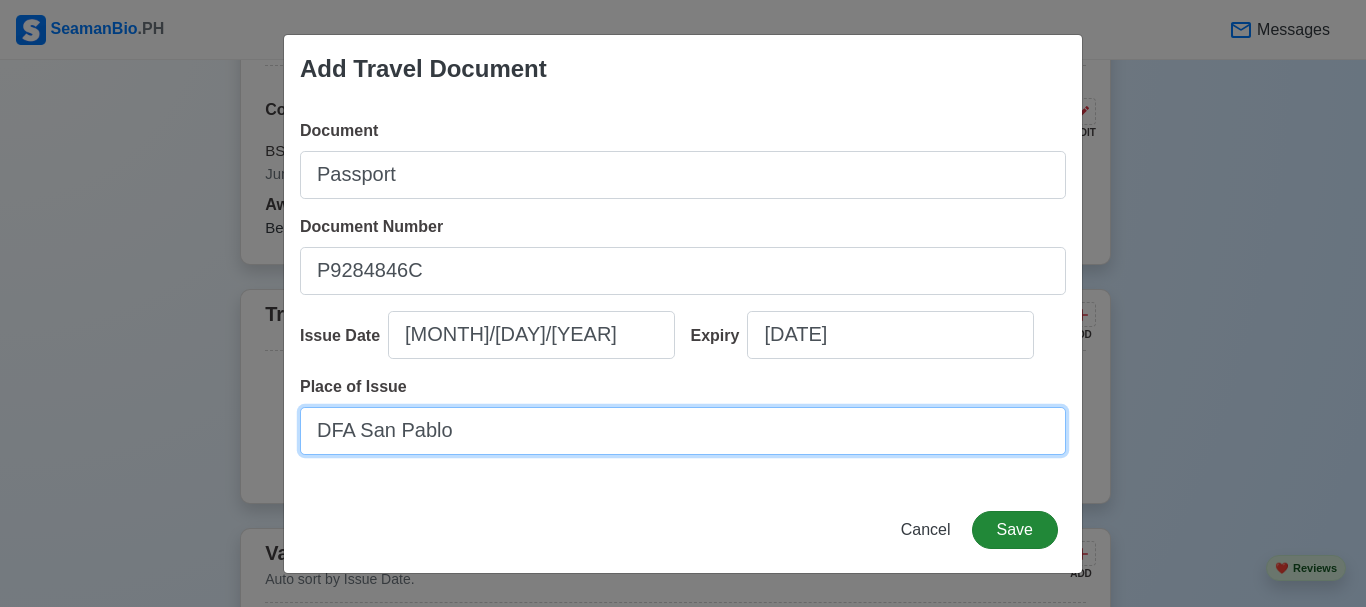 type on "DFA San Pablo" 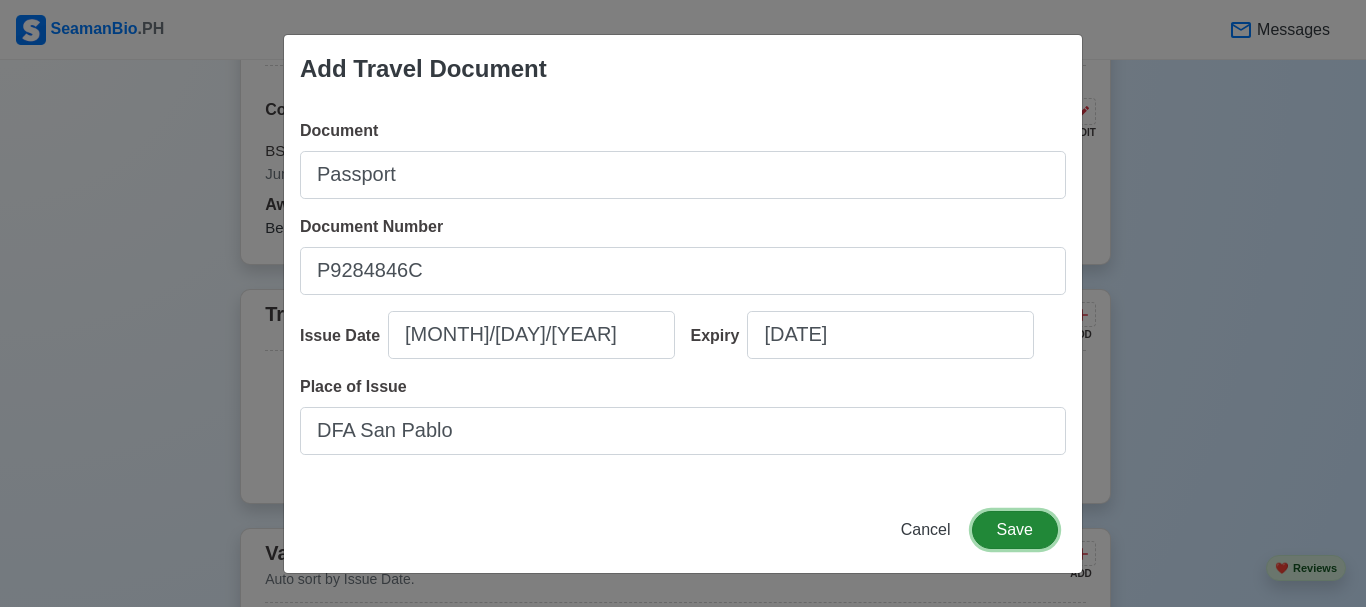 click on "Save" at bounding box center [1015, 530] 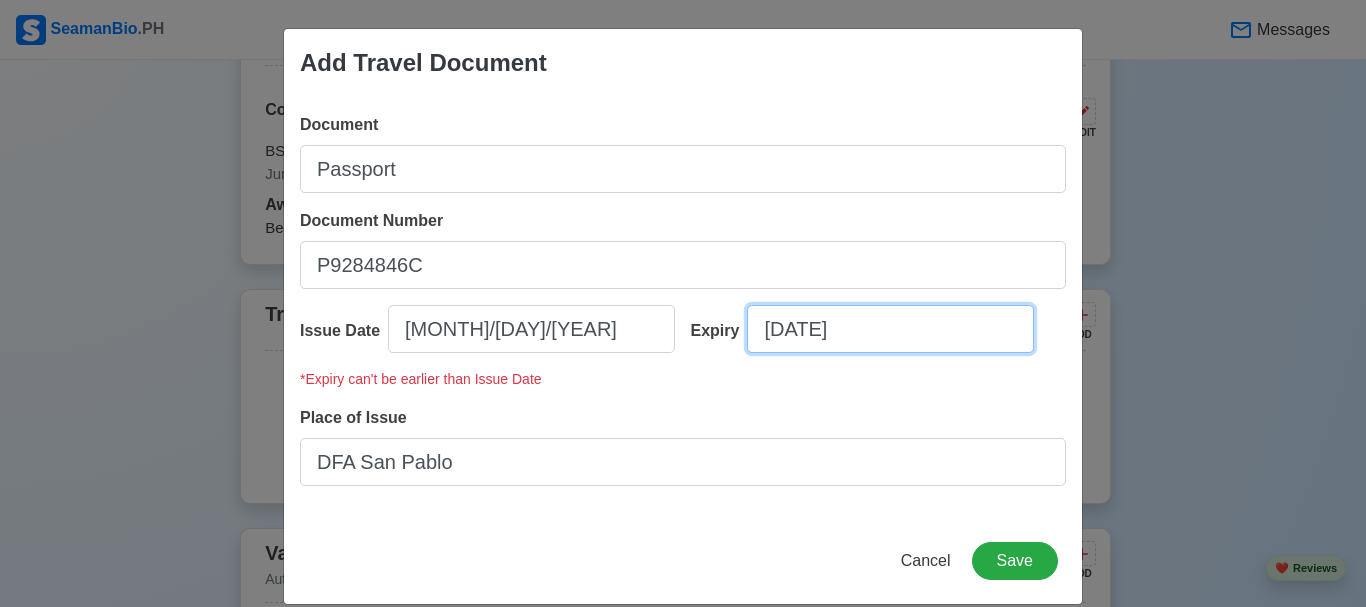 click on "[DATE]" at bounding box center [890, 329] 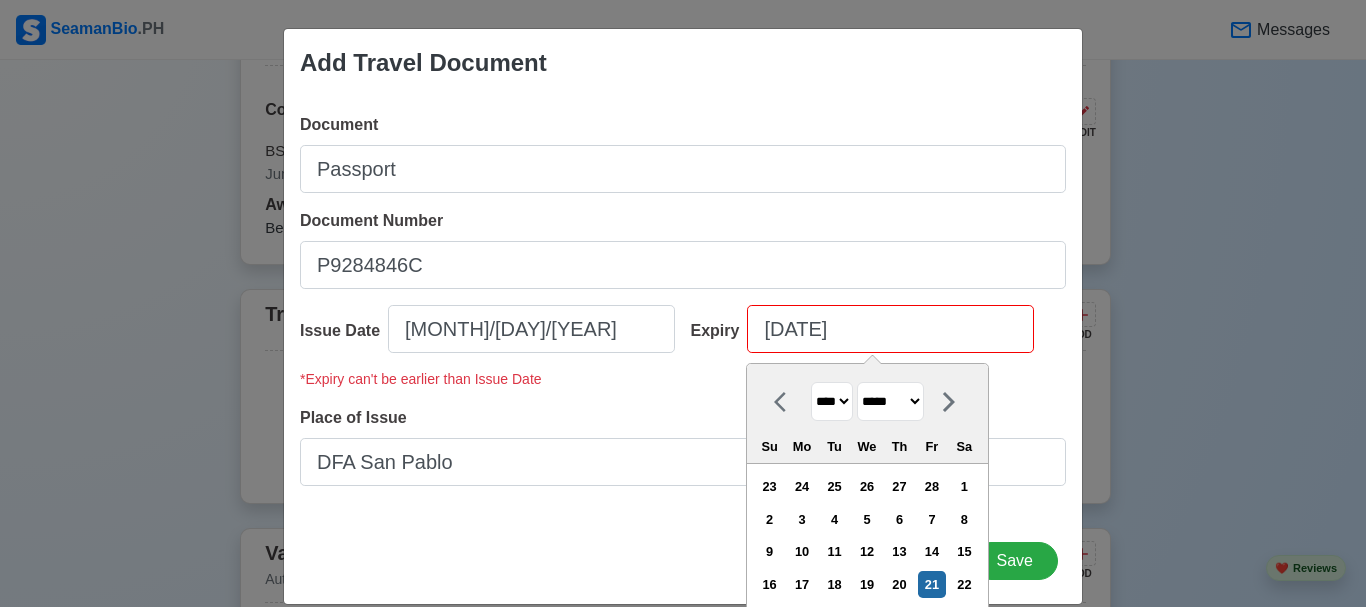 click on "**** **** **** **** **** **** **** **** **** **** **** **** **** **** **** **** **** **** **** **** **** **** **** **** **** **** **** **** **** **** **** **** **** **** **** **** **** **** **** **** **** **** **** **** **** **** **** **** **** **** **** **** **** **** **** **** **** **** **** **** **** **** **** **** **** **** **** **** **** **** **** **** **** **** **** **** **** **** **** **** **** **** **** **** **** **** **** **** **** **** **** **** **** **** **** **** **** **** **** **** **** **** **** **** **** **** **** **** **** **** **** **** **** **** **** **** **** **** **** **** ****" at bounding box center [832, 401] 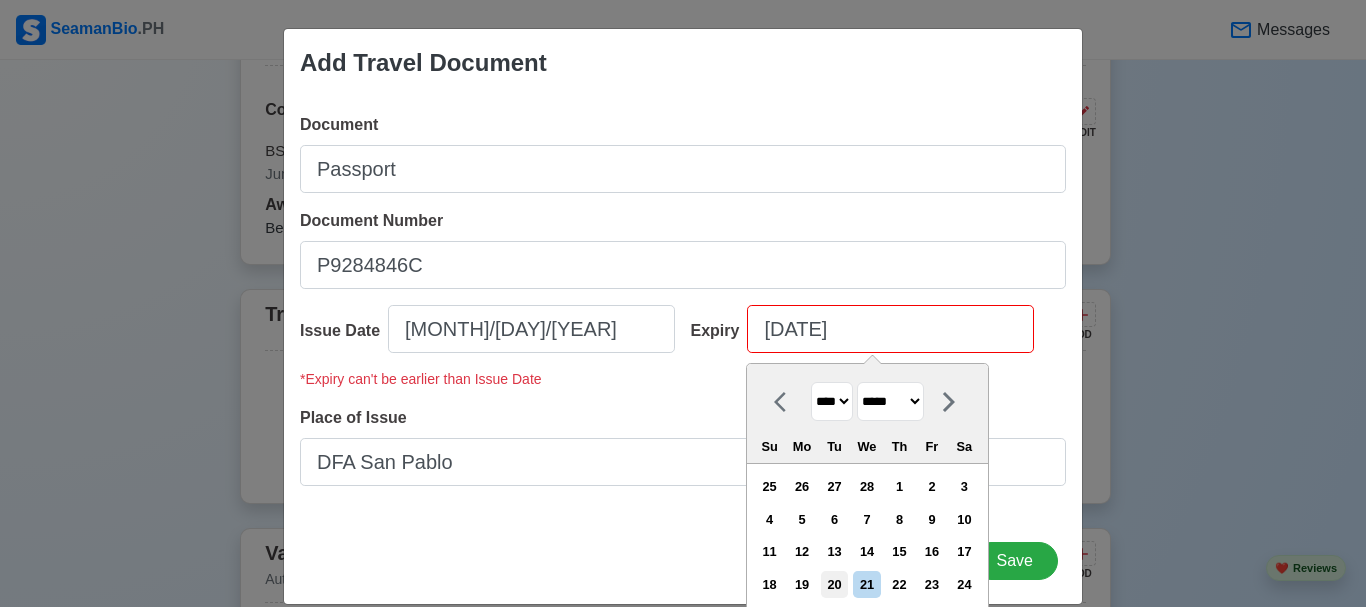 click on "20" at bounding box center [834, 584] 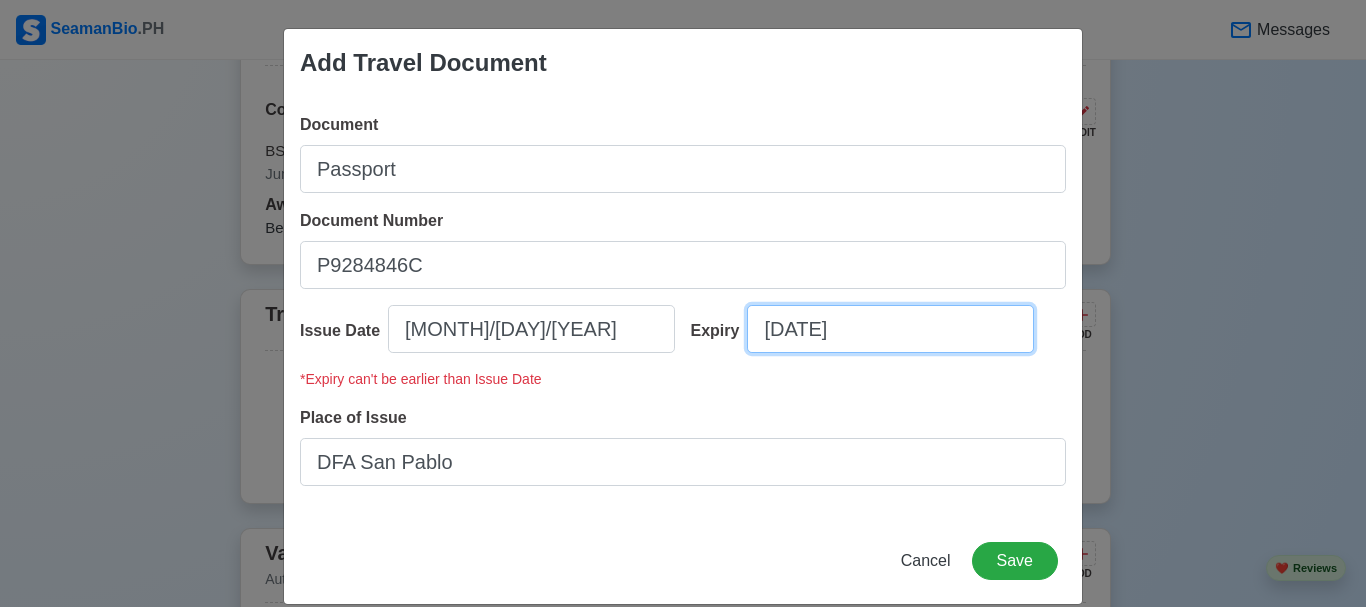 click on "[DATE]" at bounding box center [890, 329] 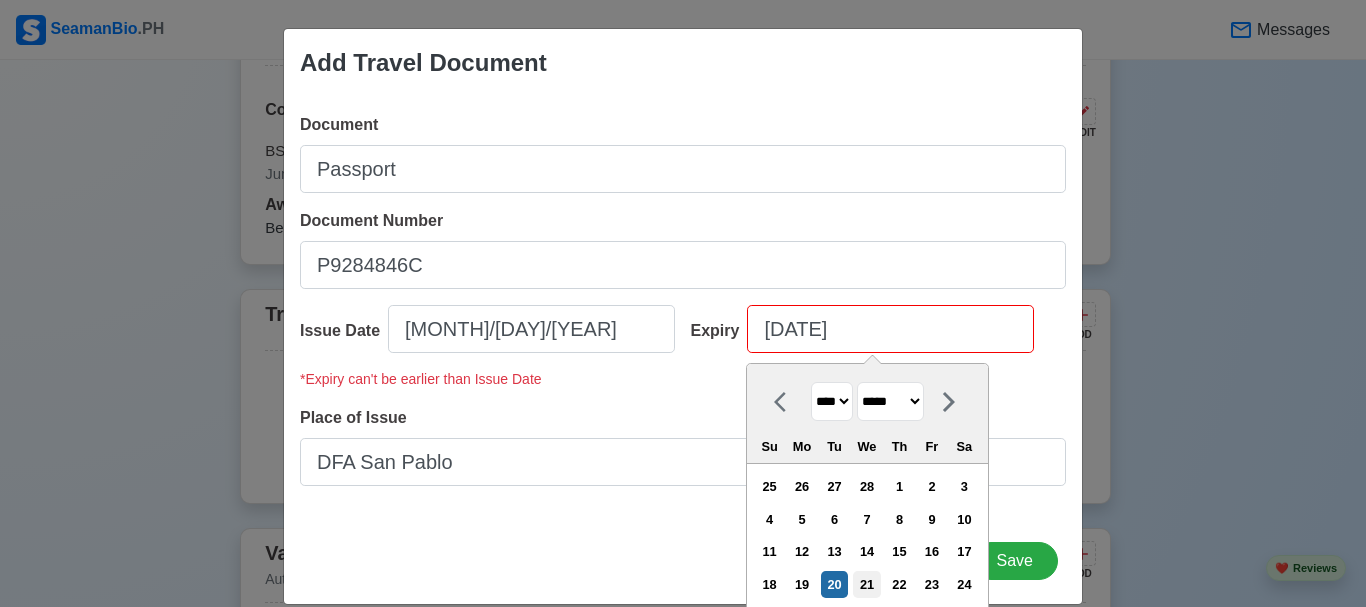 click on "21" at bounding box center [866, 584] 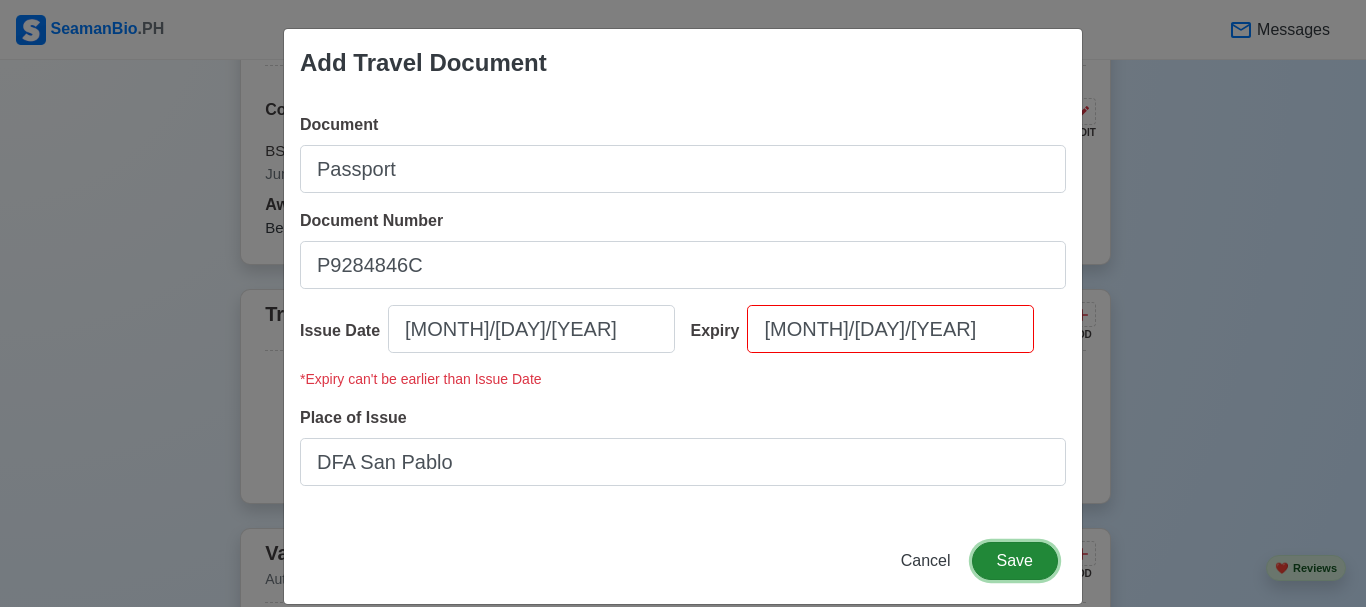 click on "Save" at bounding box center (1015, 561) 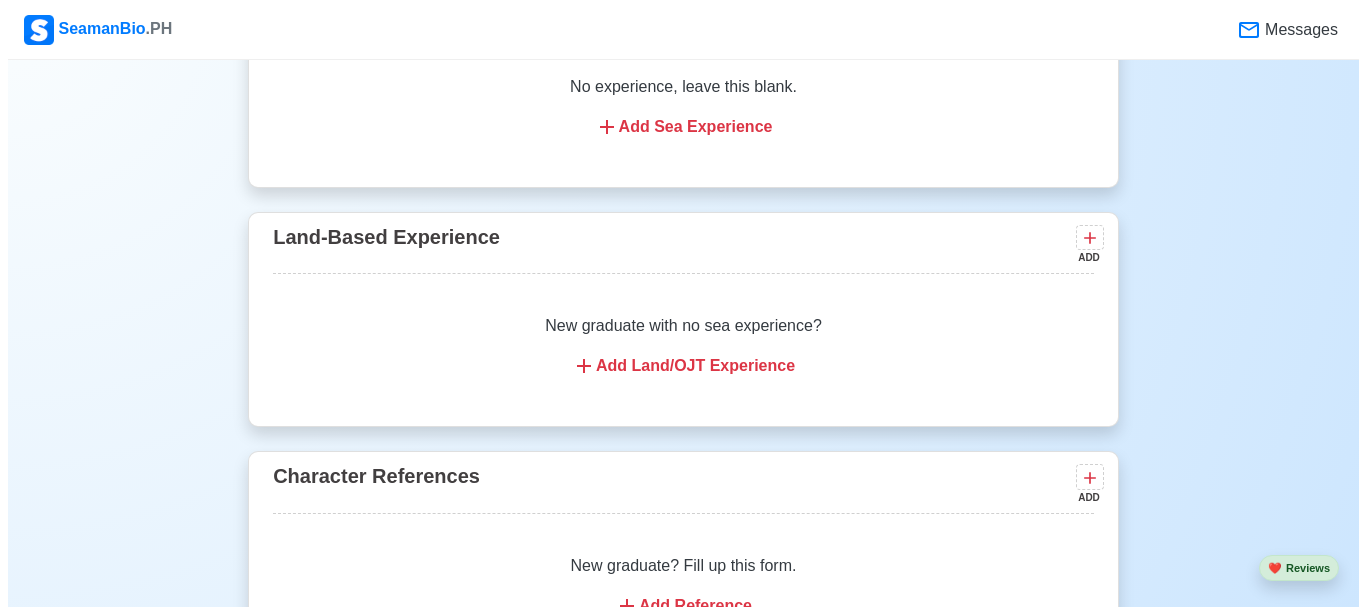 scroll, scrollTop: 4050, scrollLeft: 0, axis: vertical 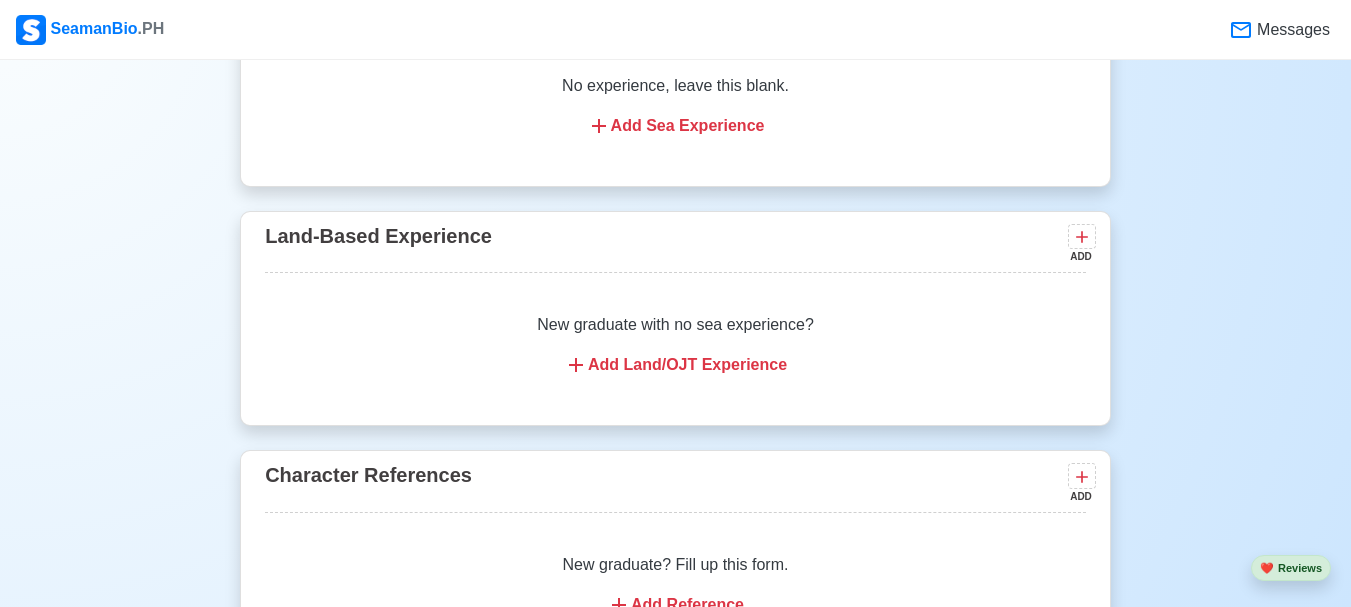 click on "Add Land/OJT Experience" at bounding box center [675, 365] 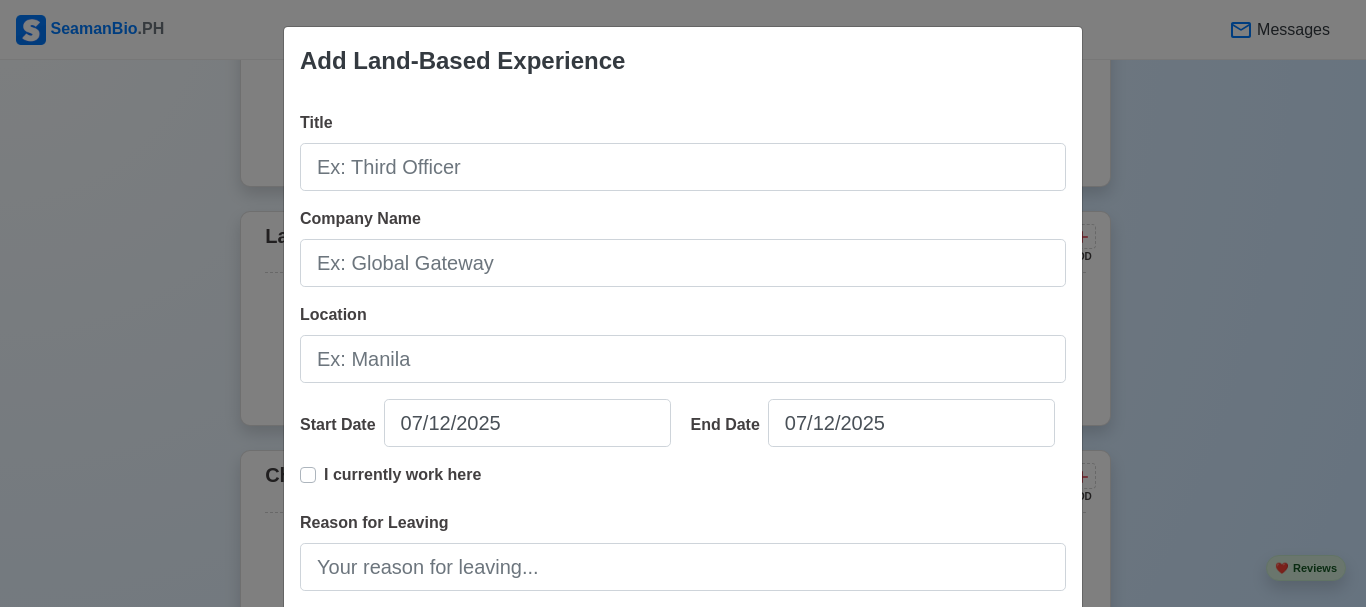 scroll, scrollTop: 0, scrollLeft: 0, axis: both 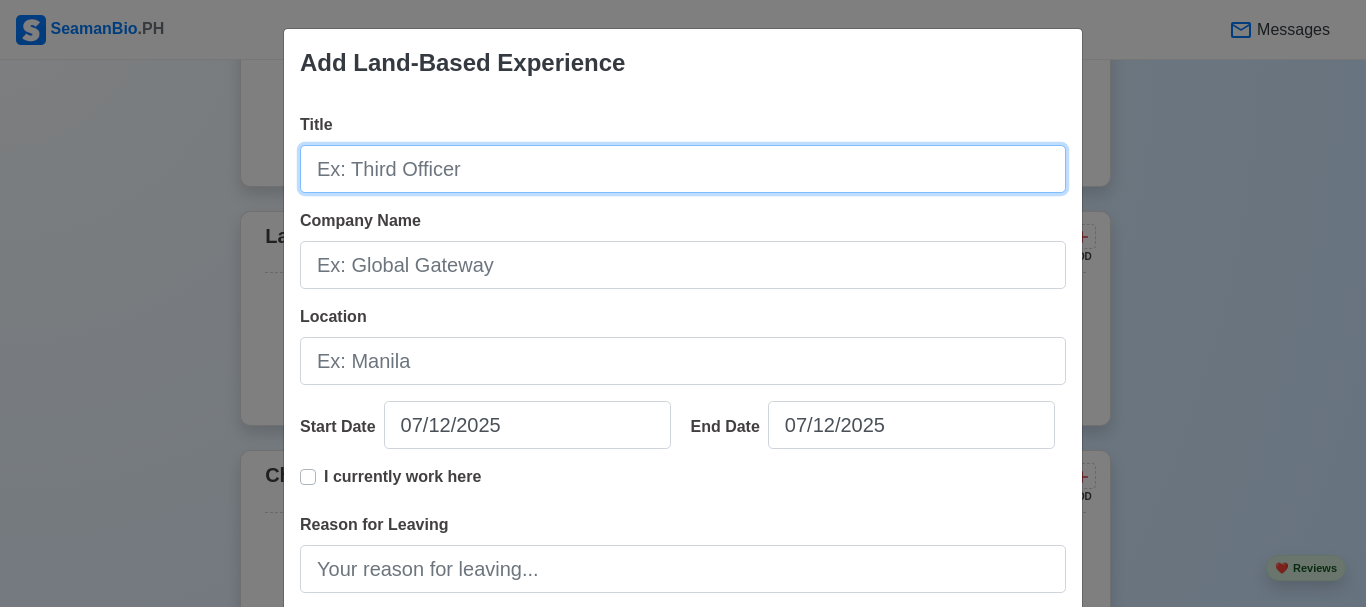 click on "Title" at bounding box center (683, 169) 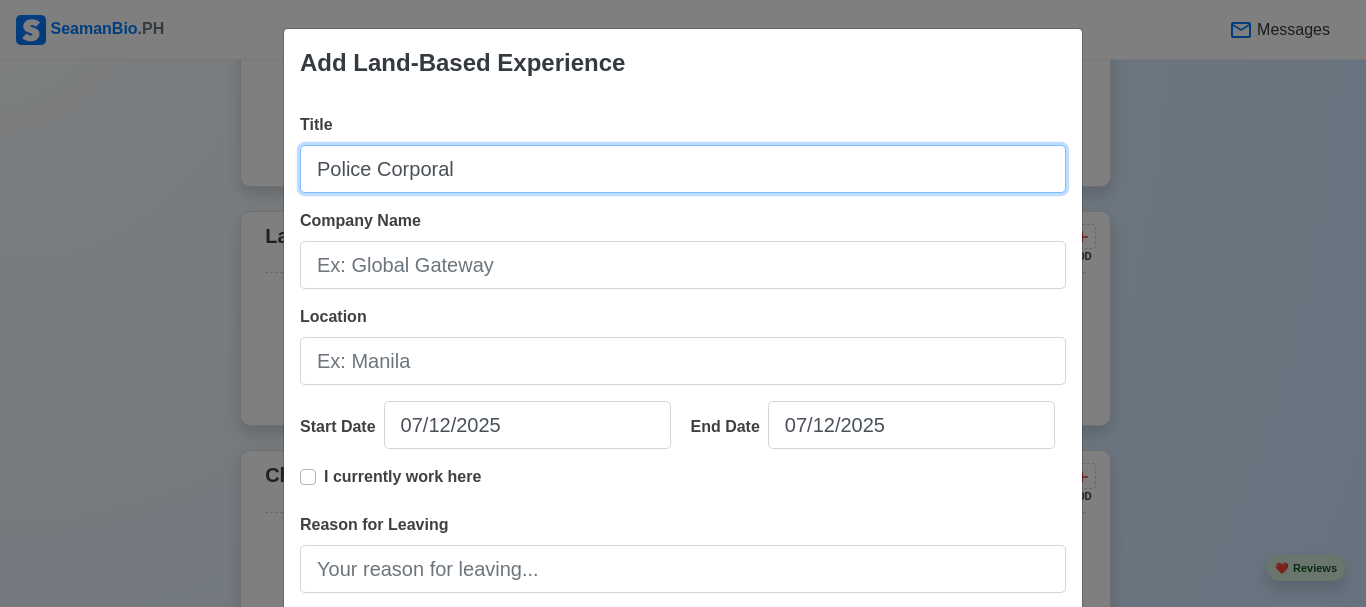 type on "Police Corporal" 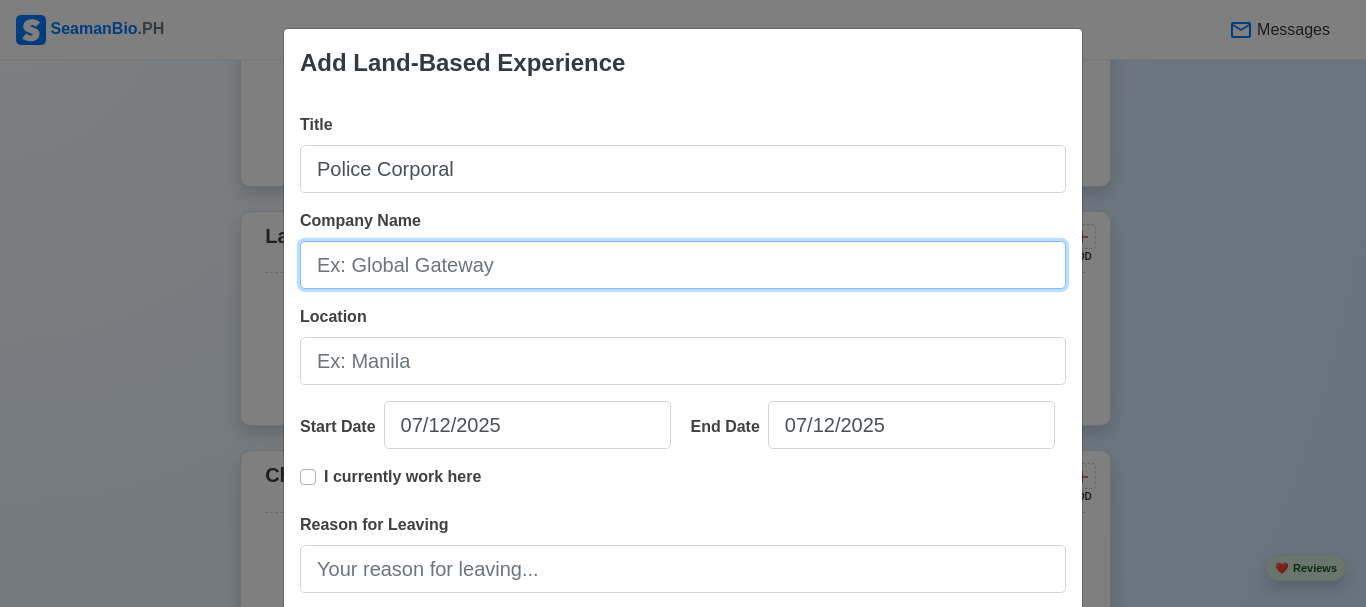 click on "Company Name" at bounding box center (683, 265) 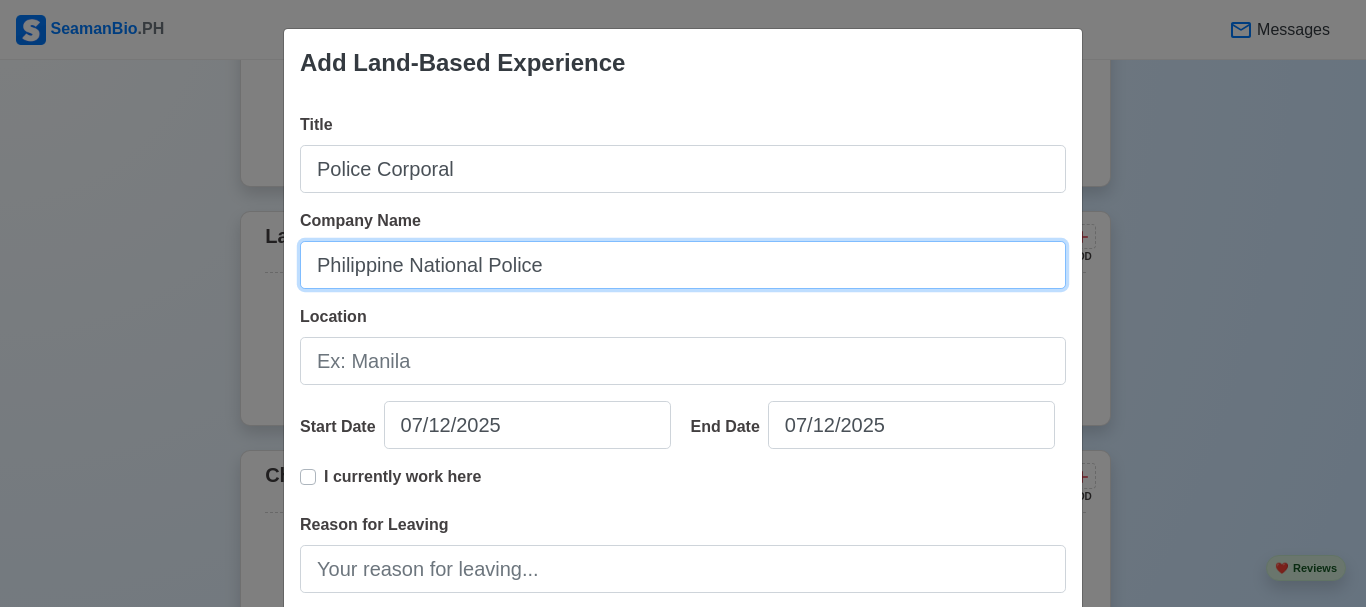 scroll, scrollTop: 100, scrollLeft: 0, axis: vertical 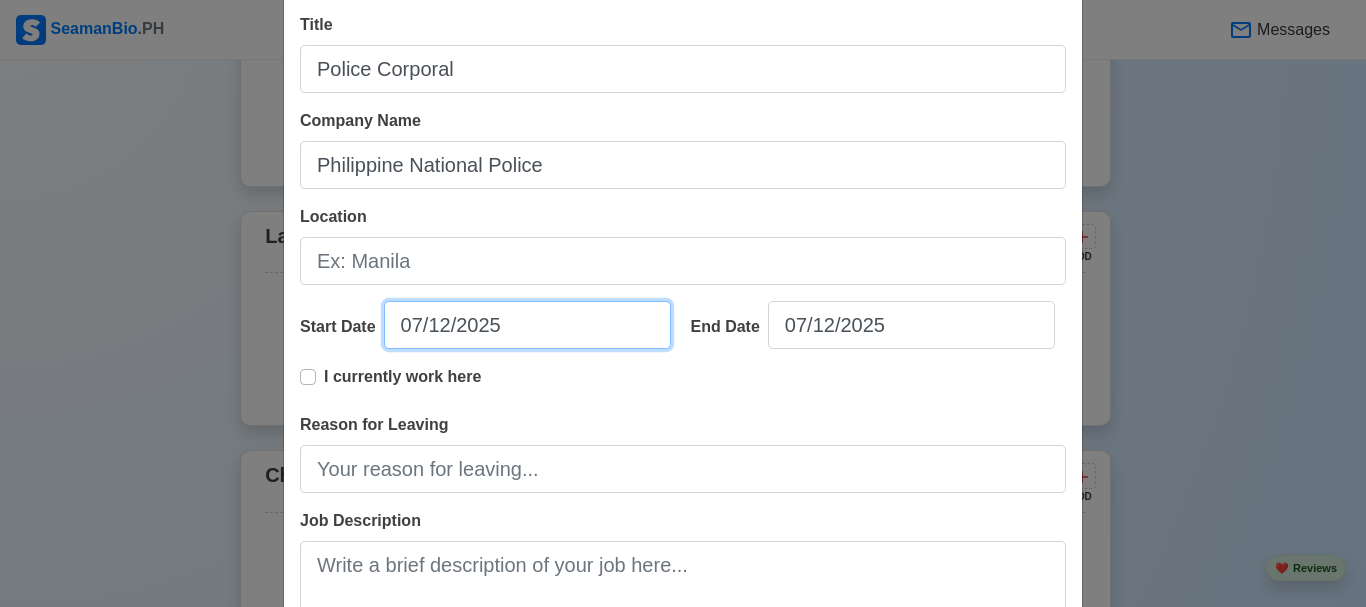 select on "****" 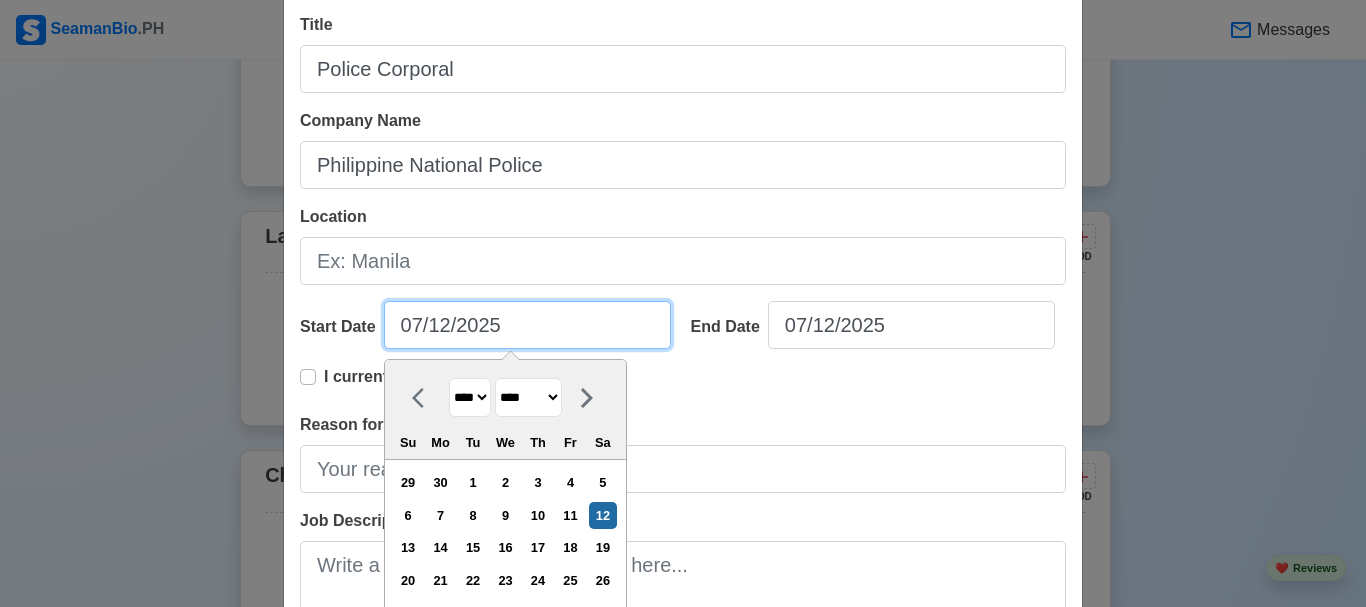 click on "07/12/2025" at bounding box center [527, 325] 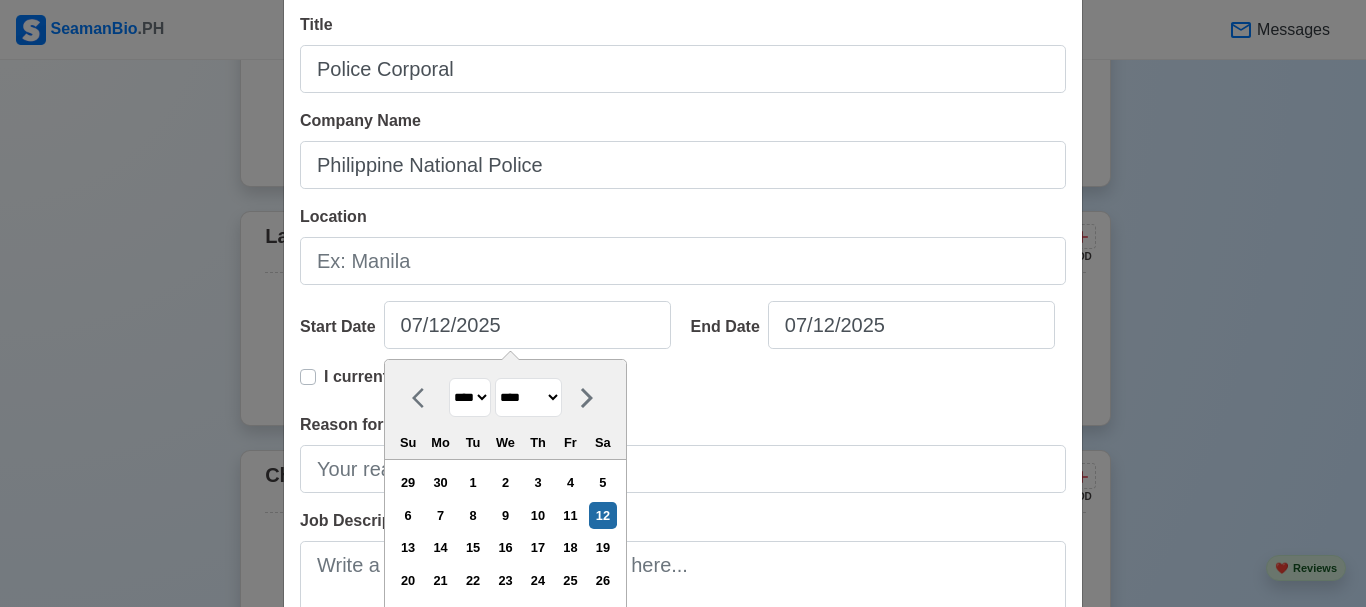 click on "******* ******** ***** ***** *** **** **** ****** ********* ******* ******** ********" at bounding box center [528, 397] 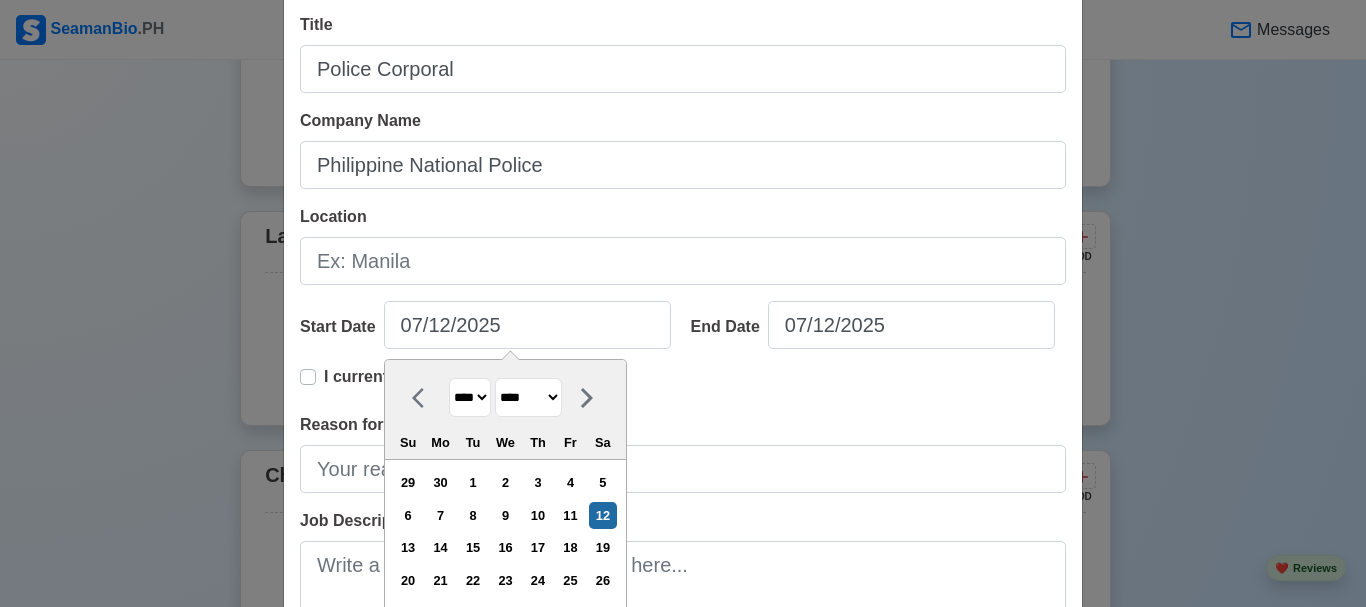 select on "********" 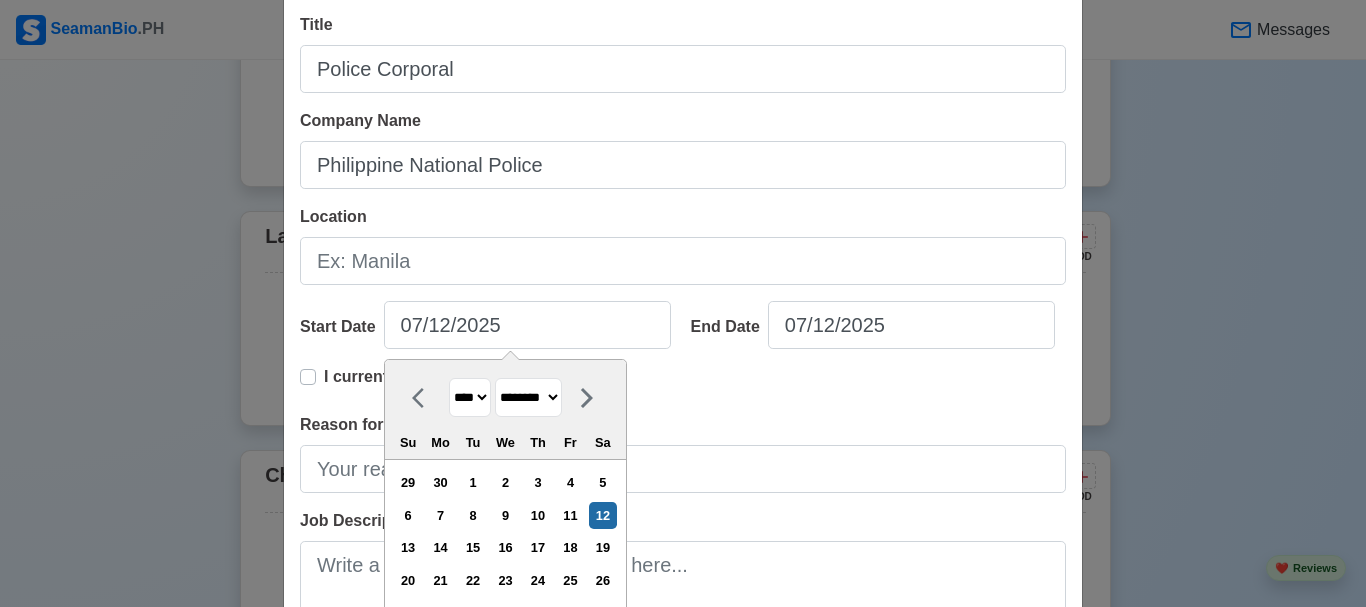 click on "******* ******** ***** ***** *** **** **** ****** ********* ******* ******** ********" at bounding box center [528, 397] 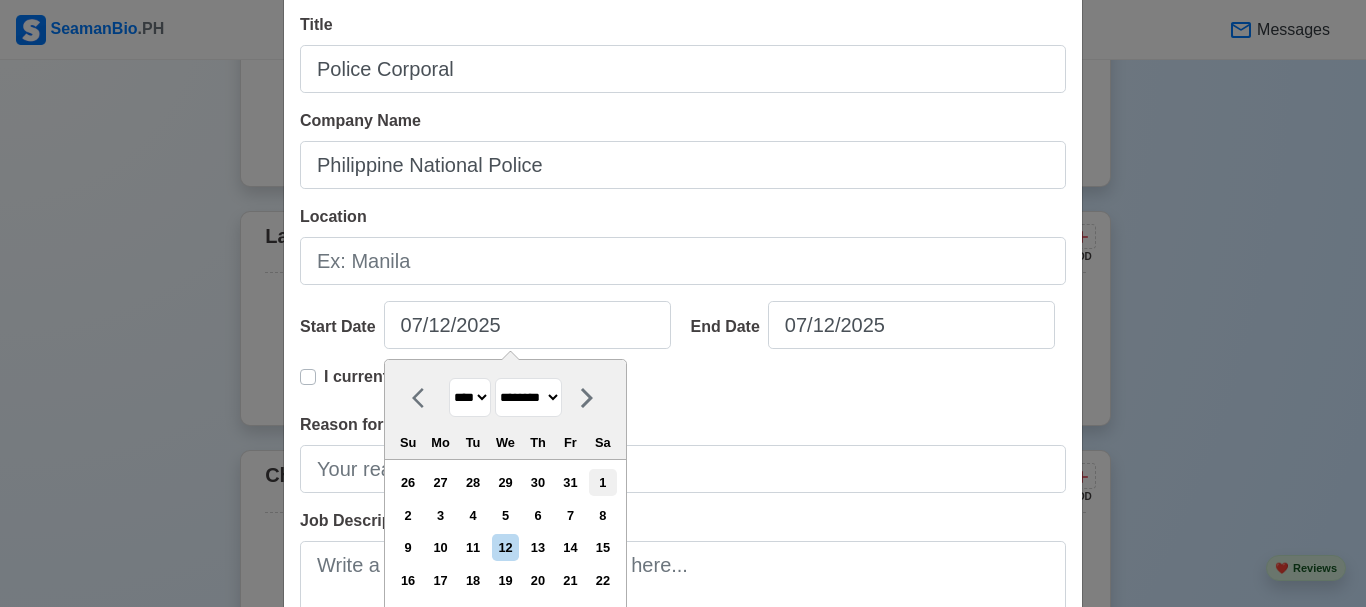 click on "1" at bounding box center [602, 482] 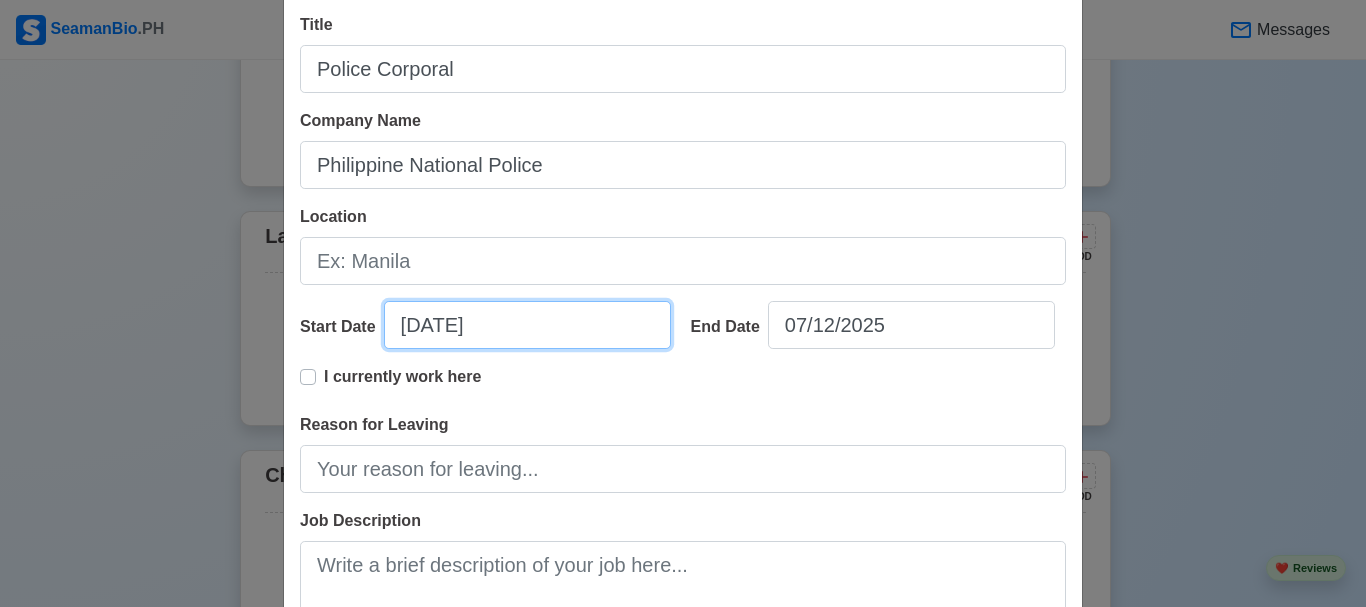 click on "[DATE]" at bounding box center (527, 325) 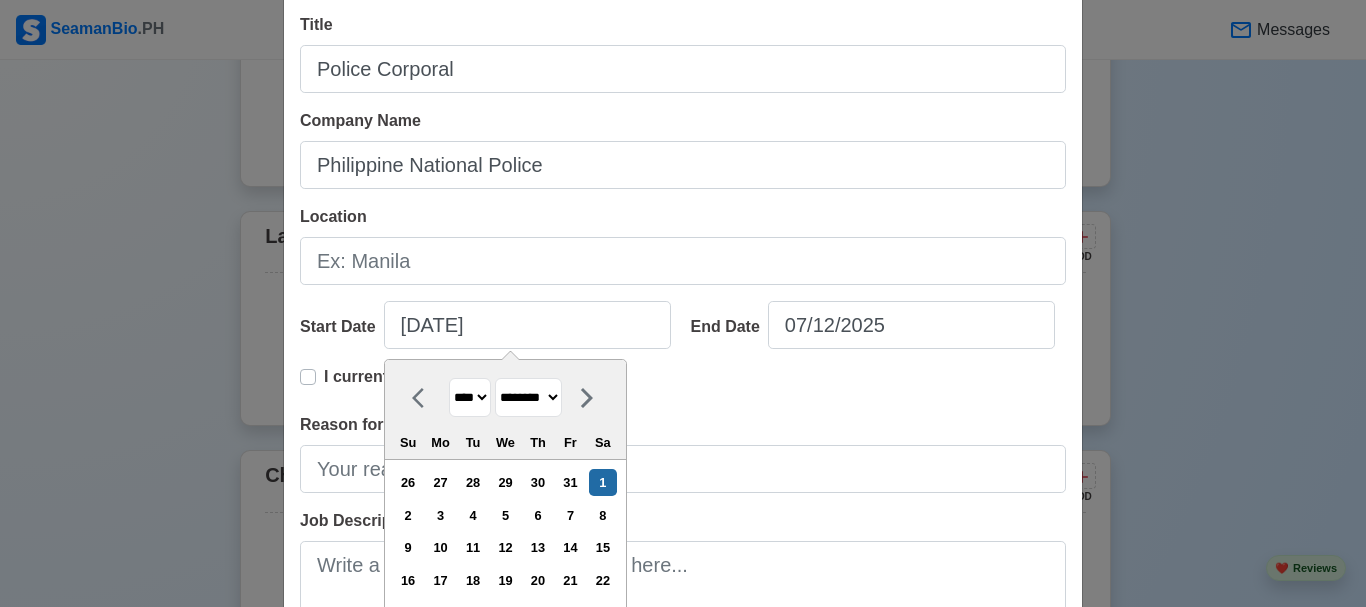 click on "**** **** **** **** **** **** **** **** **** **** **** **** **** **** **** **** **** **** **** **** **** **** **** **** **** **** **** **** **** **** **** **** **** **** **** **** **** **** **** **** **** **** **** **** **** **** **** **** **** **** **** **** **** **** **** **** **** **** **** **** **** **** **** **** **** **** **** **** **** **** **** **** **** **** **** **** **** **** **** **** **** **** **** **** **** **** **** **** **** **** **** **** **** **** **** **** **** **** **** **** **** **** **** **** **** ****" at bounding box center [470, 397] 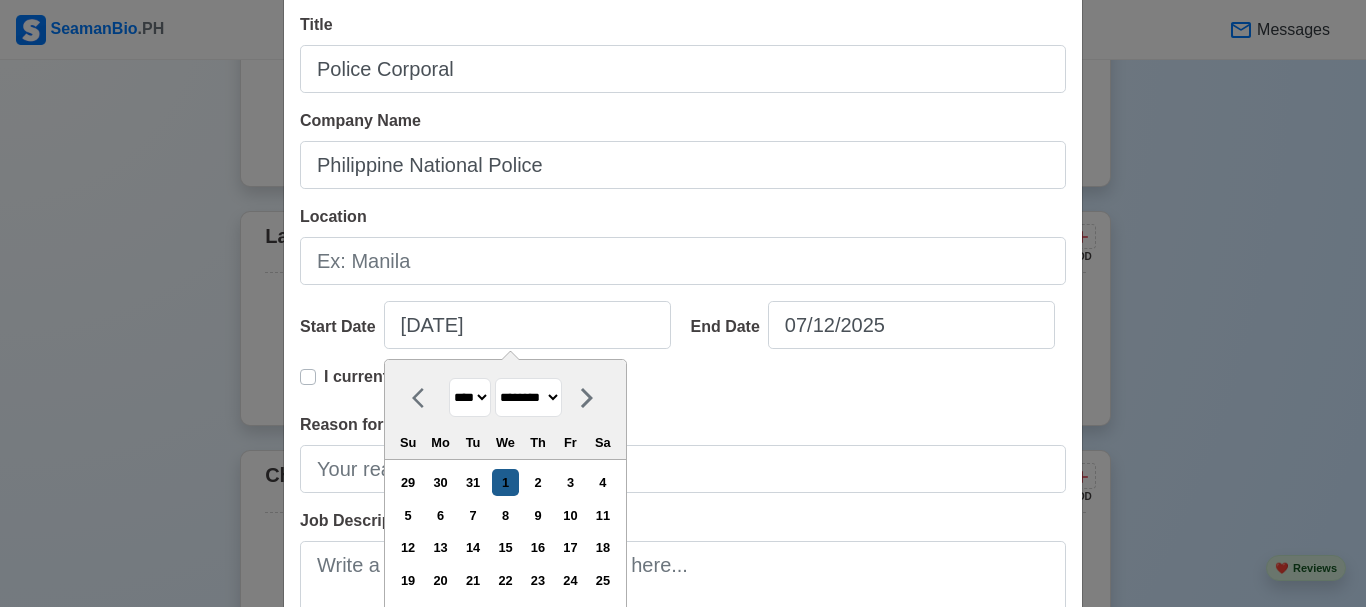 click on "1" at bounding box center (505, 482) 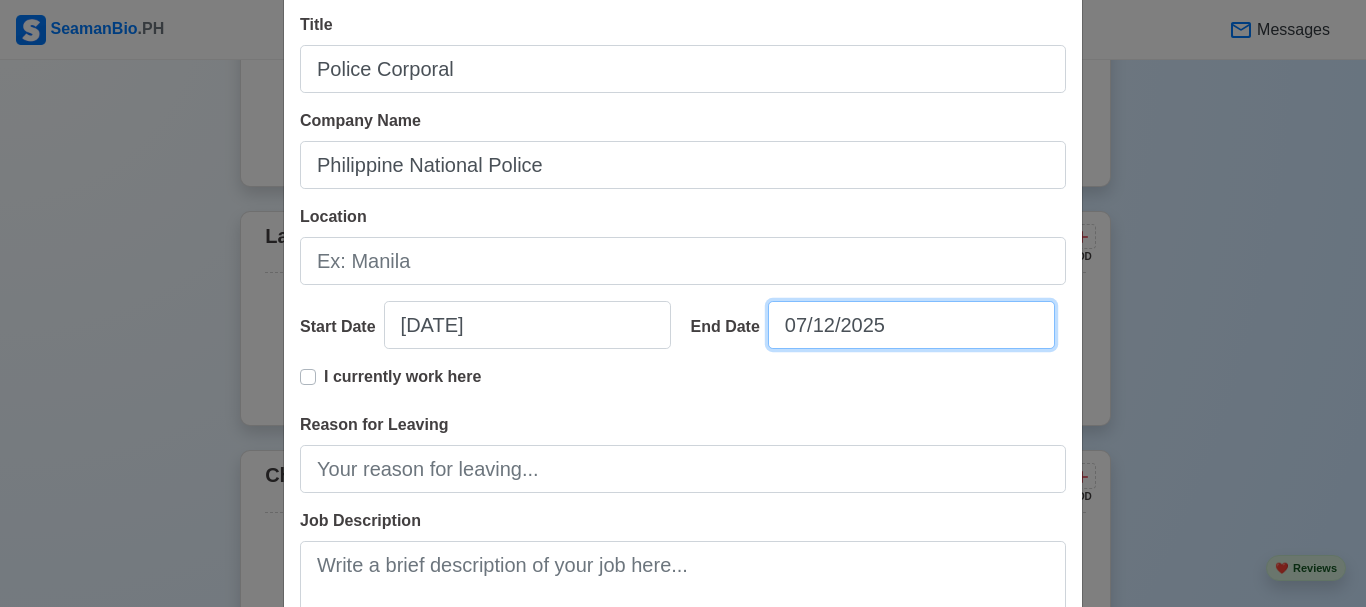 click on "07/12/2025" at bounding box center (911, 325) 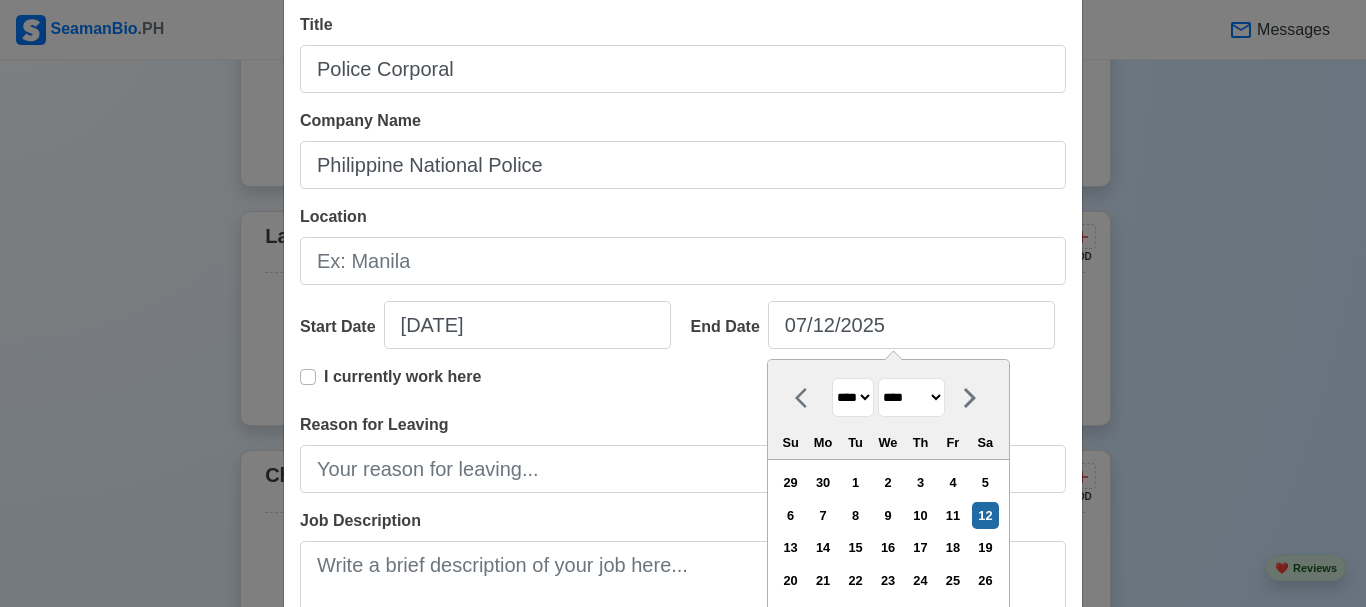 click on "******* ******** ***** ***** *** **** **** ****** ********* ******* ******** ********" at bounding box center [911, 397] 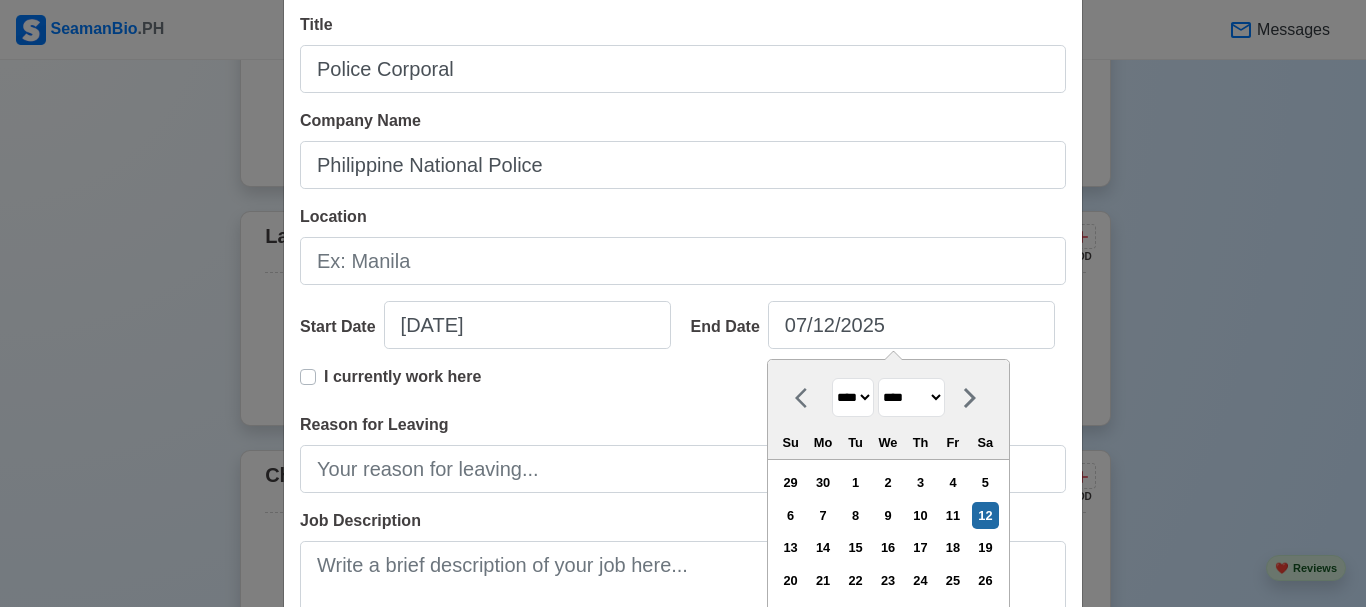 select on "****" 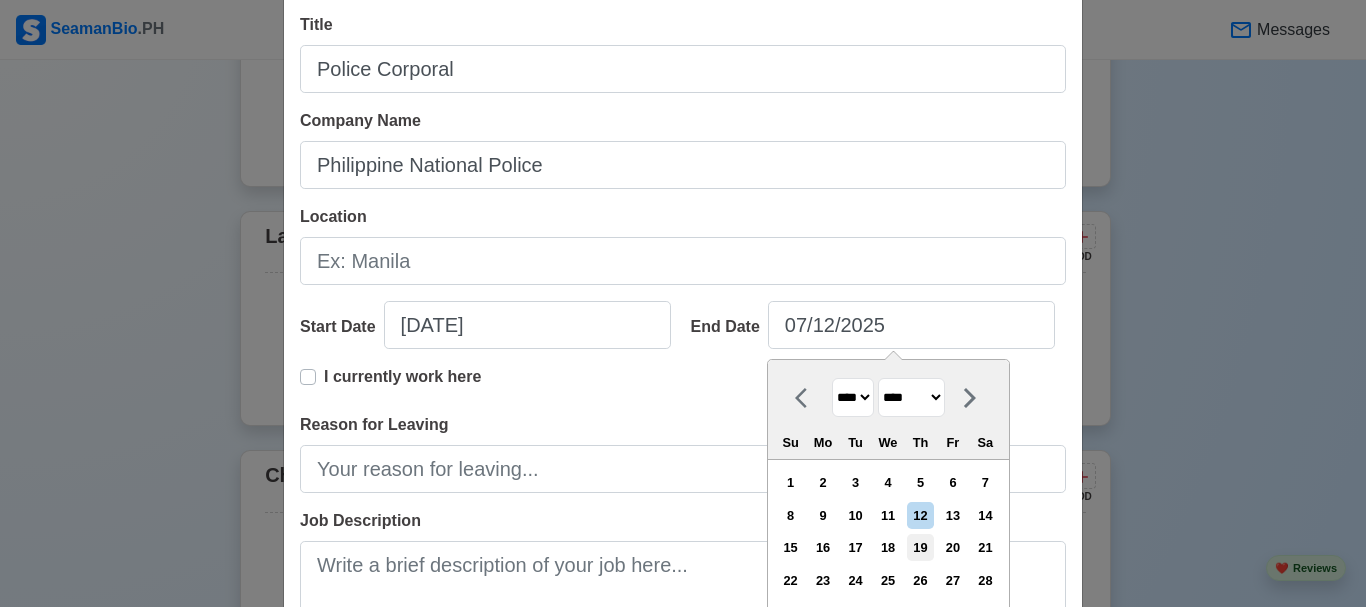scroll, scrollTop: 200, scrollLeft: 0, axis: vertical 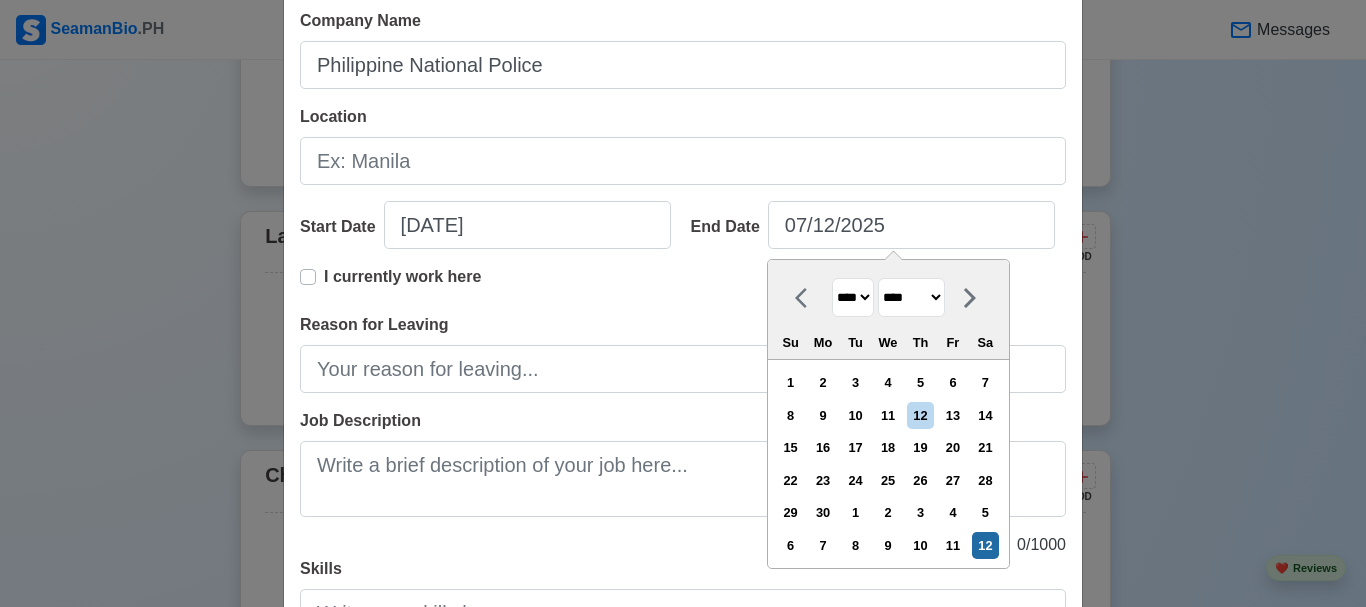 click on "24" at bounding box center [855, 480] 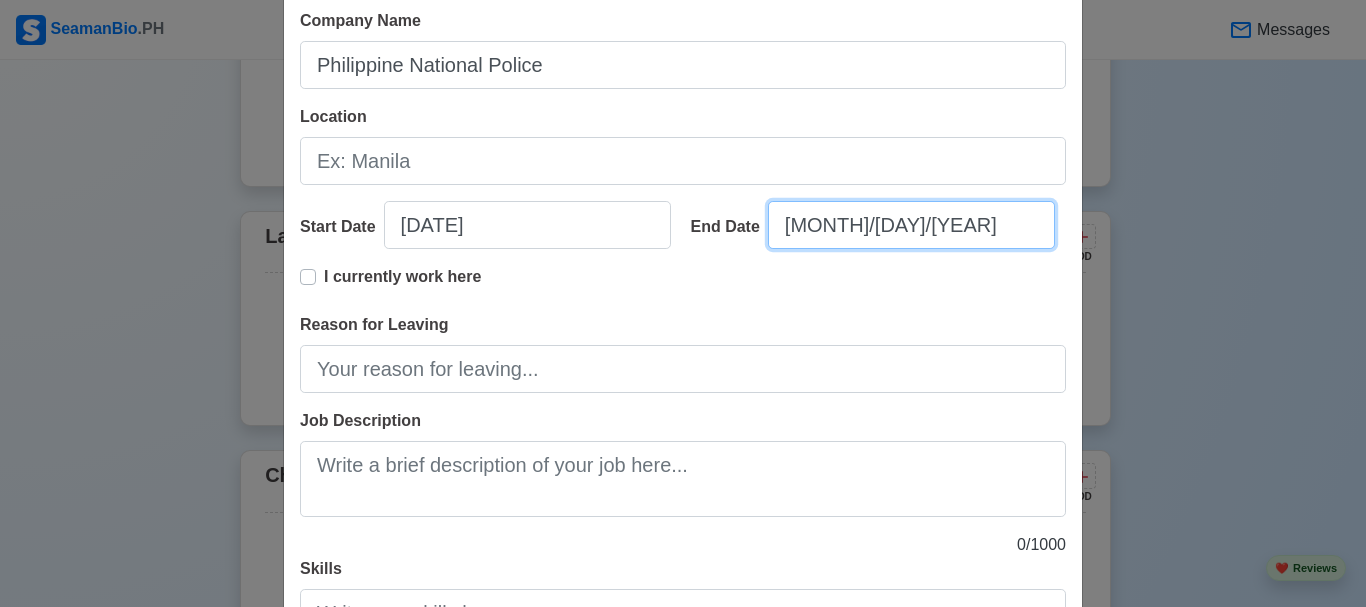 click on "[MONTH]/[DAY]/[YEAR]" at bounding box center [911, 225] 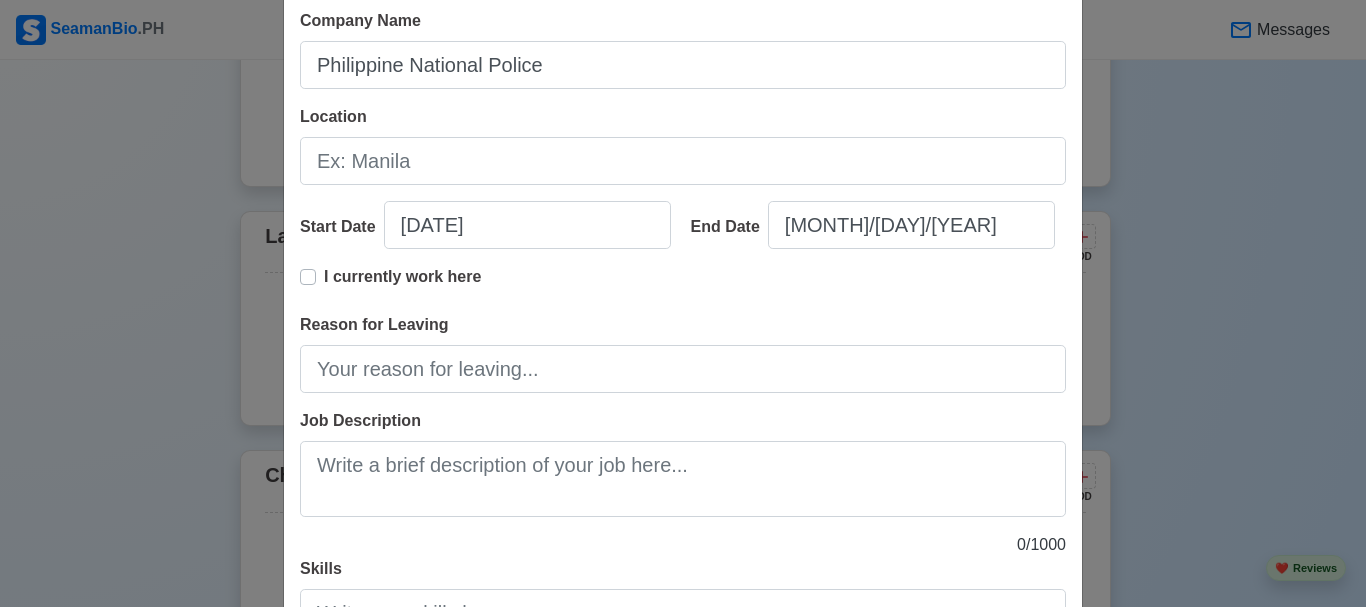 click on "I currently work here" at bounding box center (683, 289) 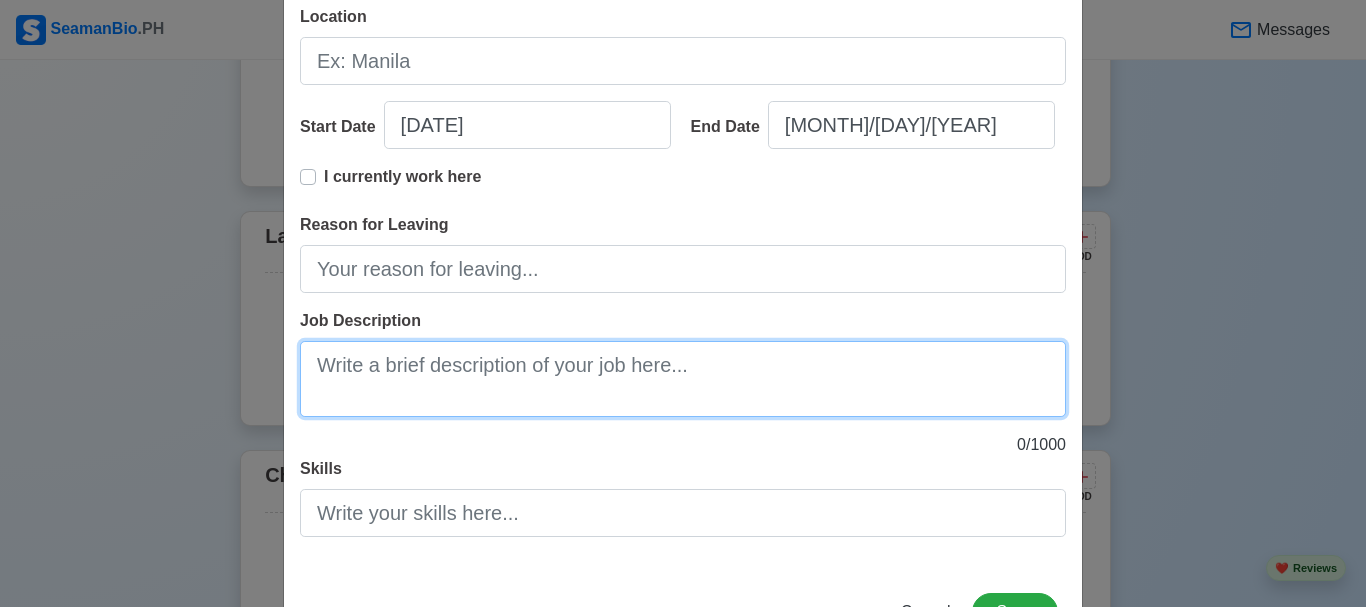 click on "Job Description" at bounding box center (683, 379) 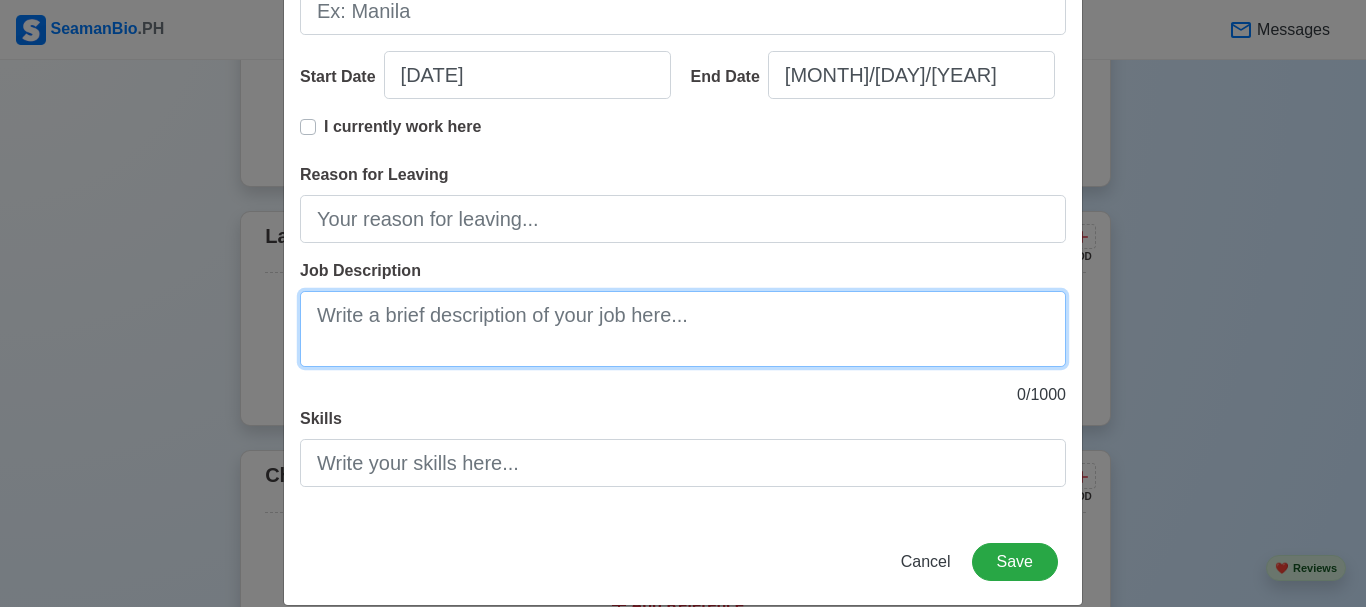 scroll, scrollTop: 377, scrollLeft: 0, axis: vertical 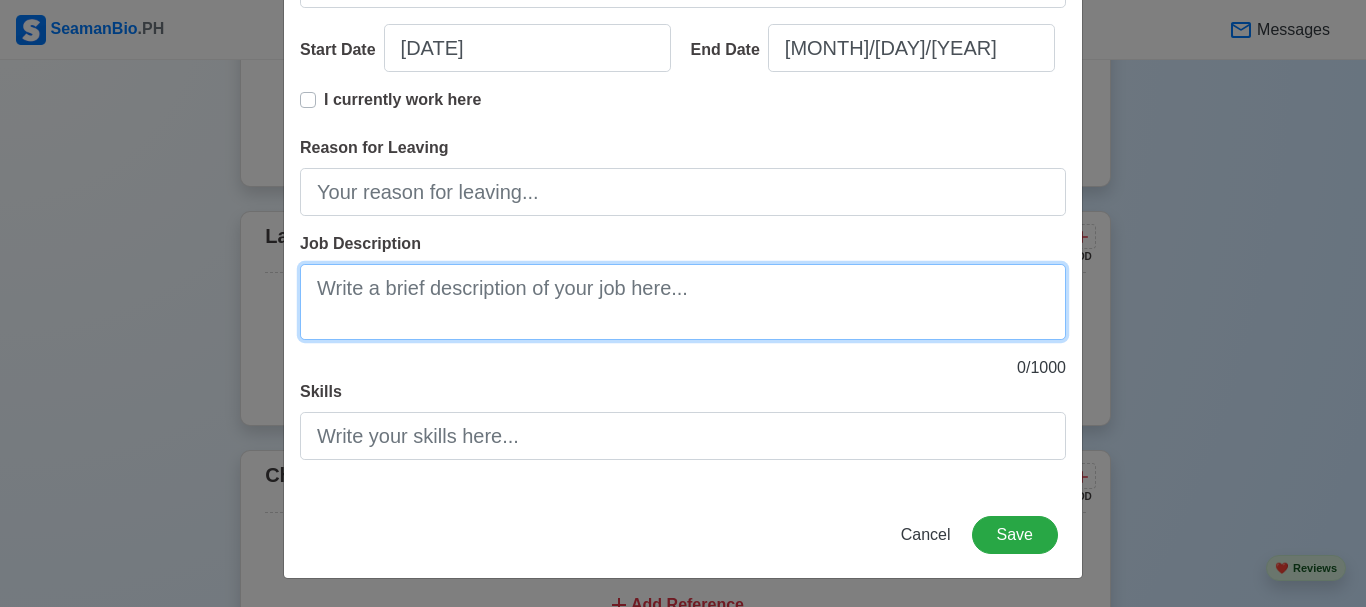 paste on "Designated as Beat Patroller, Duty Tourist Police Assistant Desk, Assistant Police Community Relations Personnel, Assistant Operation Personnel and Claims Examiner Police Non-Commission Officer.
Awarded as Outstanding in the Police Non Commission Officer Performance Evaluation Rating for the 1st Semester of Calendar Year 2025 and Top 1 Regionwide during the 4th Quarter Calendar Year 2018 in Regional Police Community Relations Division in Unit Performance Evaluation Rating" 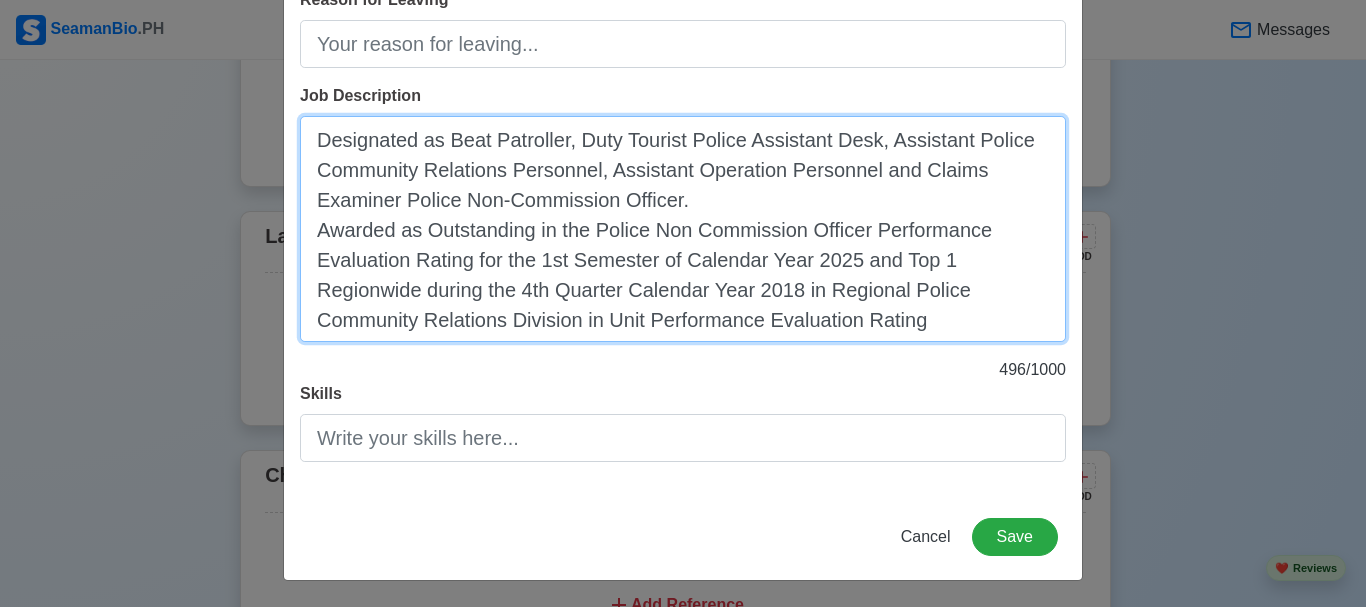 scroll, scrollTop: 527, scrollLeft: 0, axis: vertical 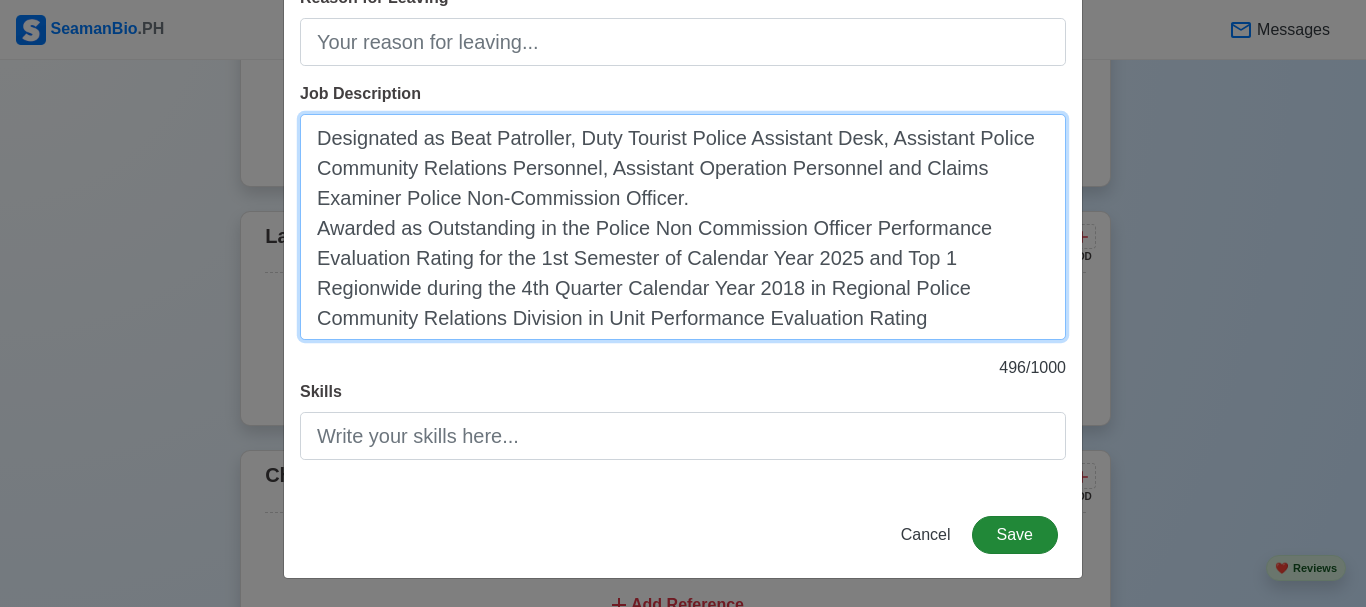 type on "Designated as Beat Patroller, Duty Tourist Police Assistant Desk, Assistant Police Community Relations Personnel, Assistant Operation Personnel and Claims Examiner Police Non-Commission Officer.
Awarded as Outstanding in the Police Non Commission Officer Performance Evaluation Rating for the 1st Semester of Calendar Year 2025 and Top 1 Regionwide during the 4th Quarter Calendar Year 2018 in Regional Police Community Relations Division in Unit Performance Evaluation Rating" 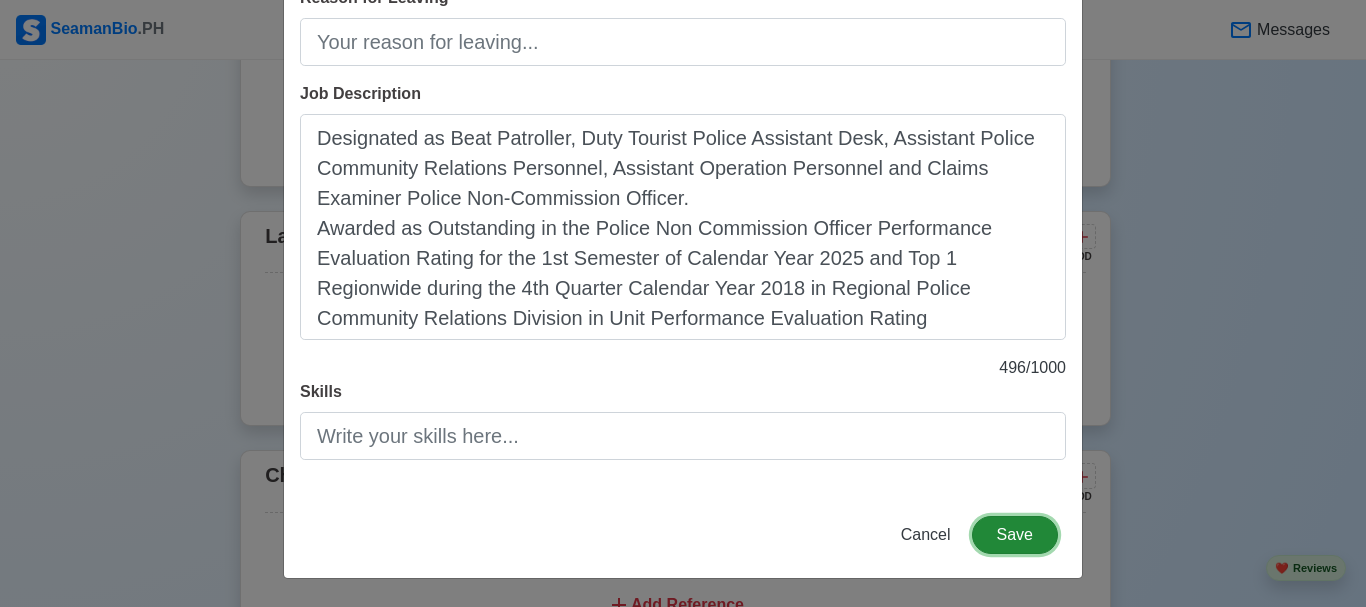 click on "Save" at bounding box center (1015, 535) 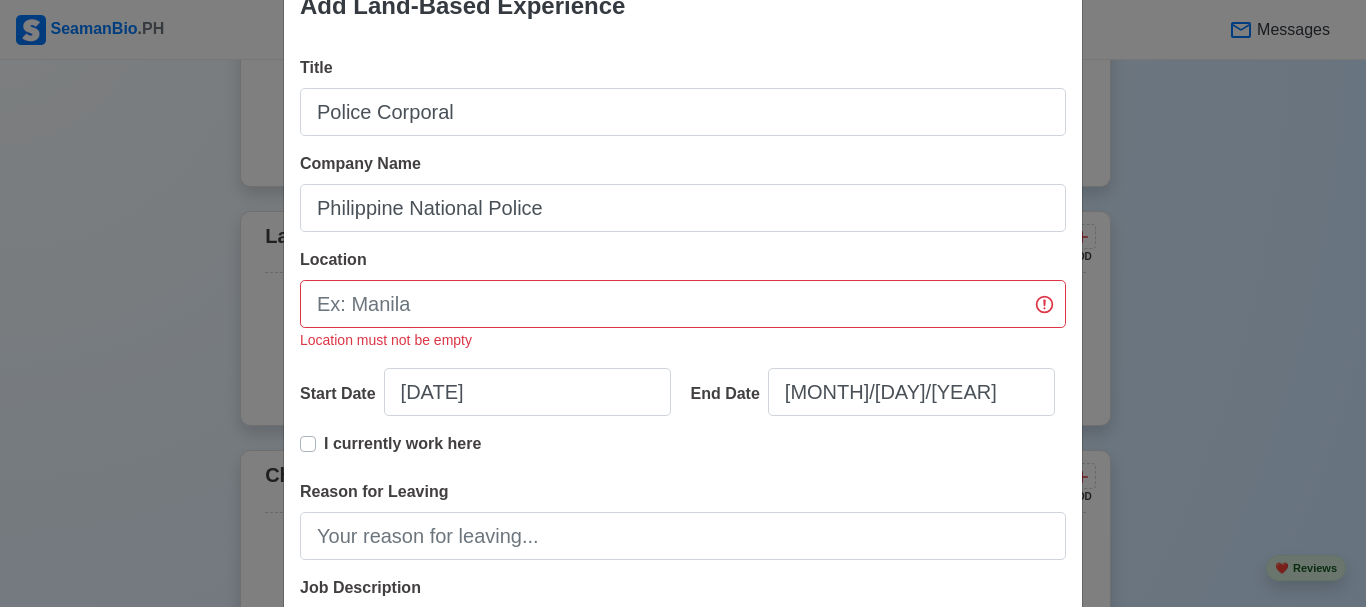 scroll, scrollTop: 51, scrollLeft: 0, axis: vertical 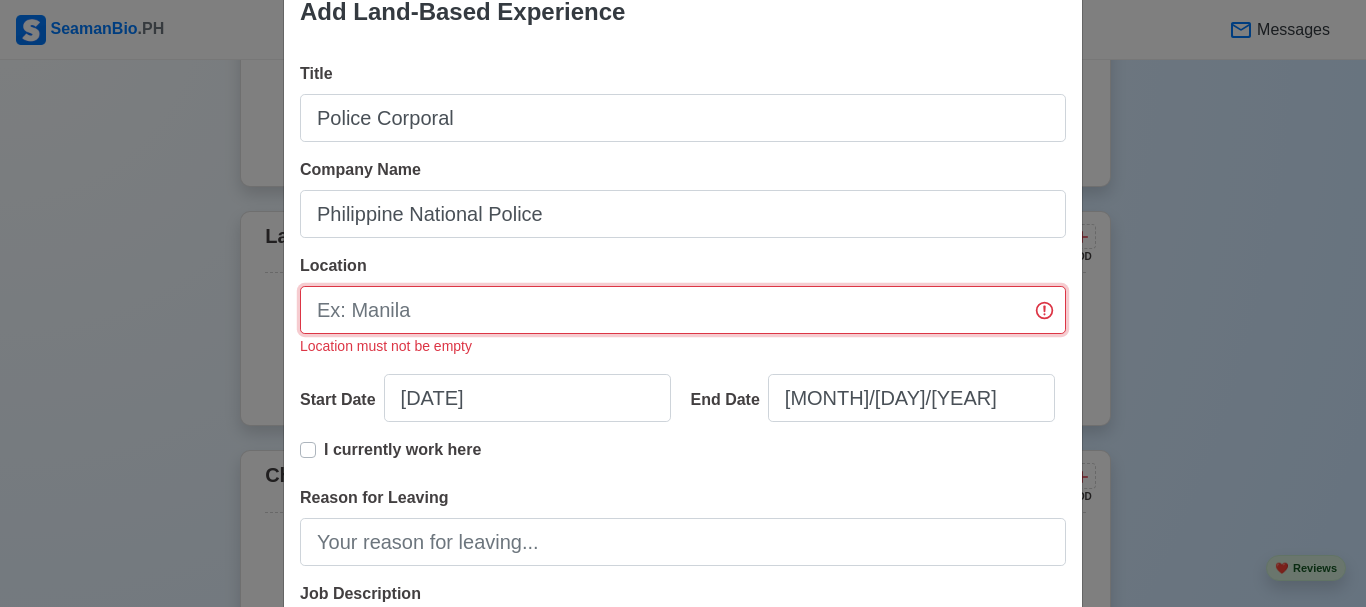 click on "Location" at bounding box center (683, 310) 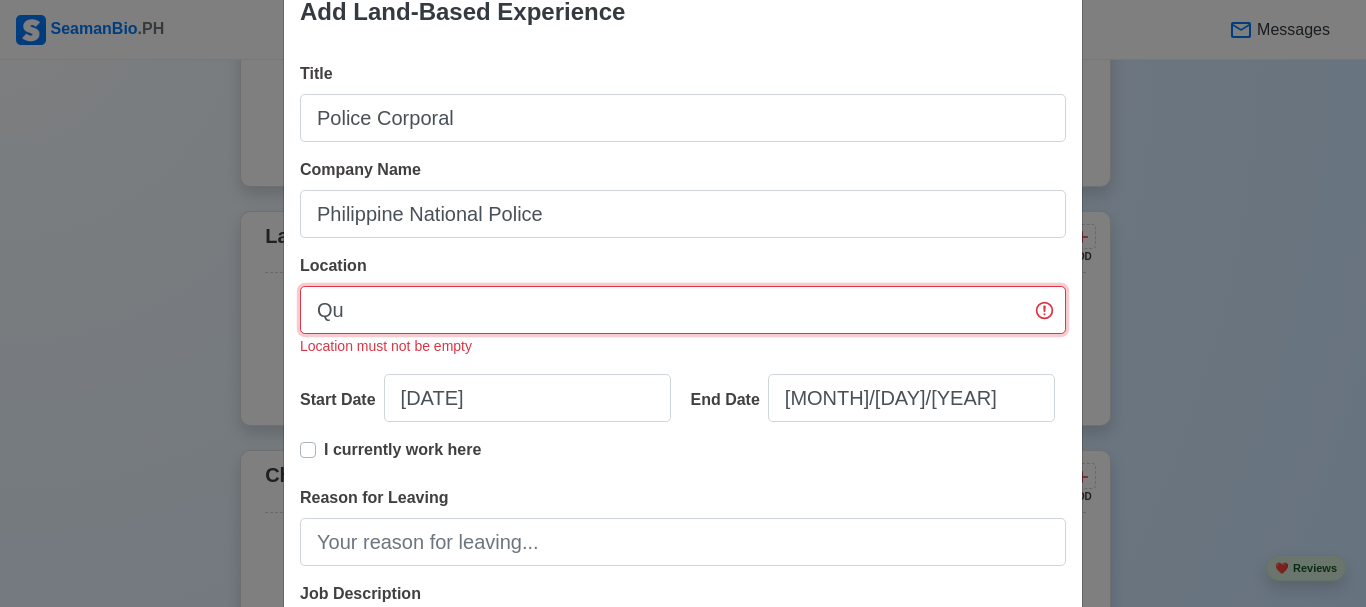 type on "Q" 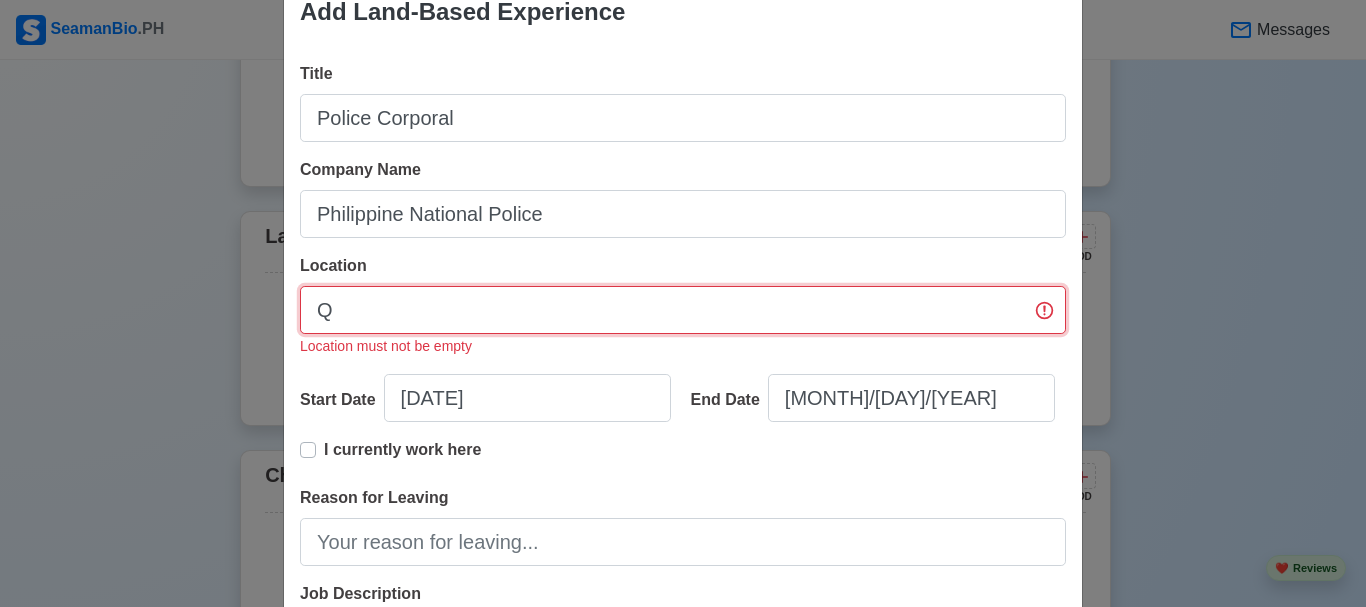 type 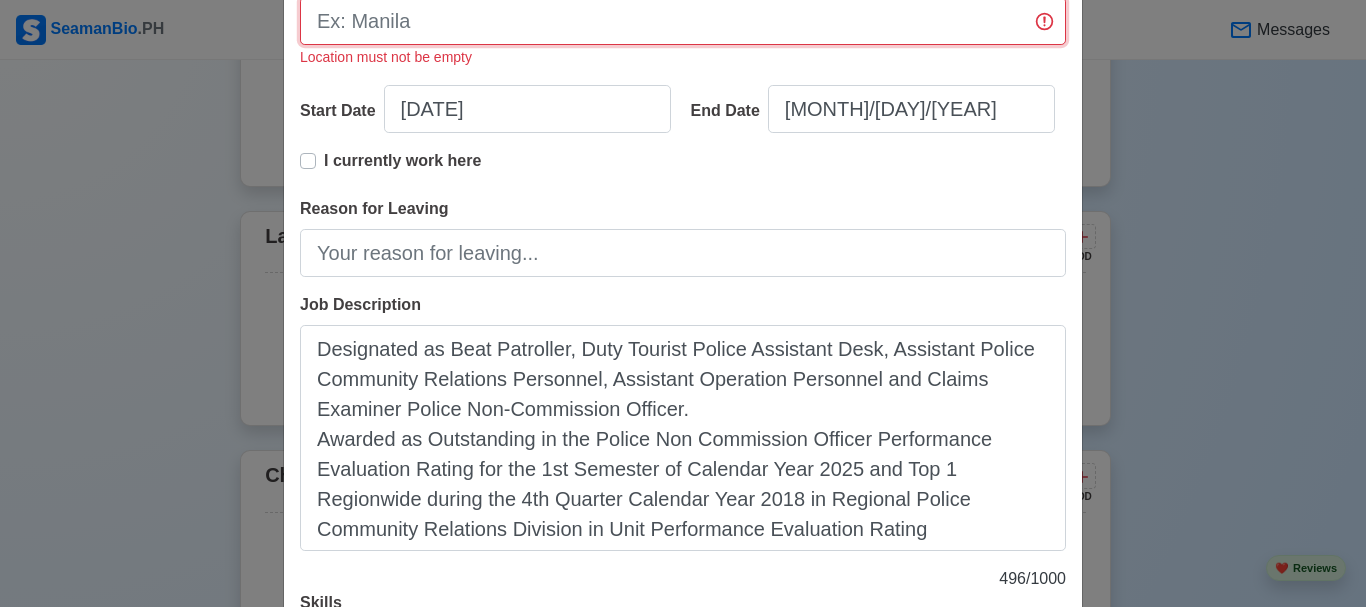 scroll, scrollTop: 151, scrollLeft: 0, axis: vertical 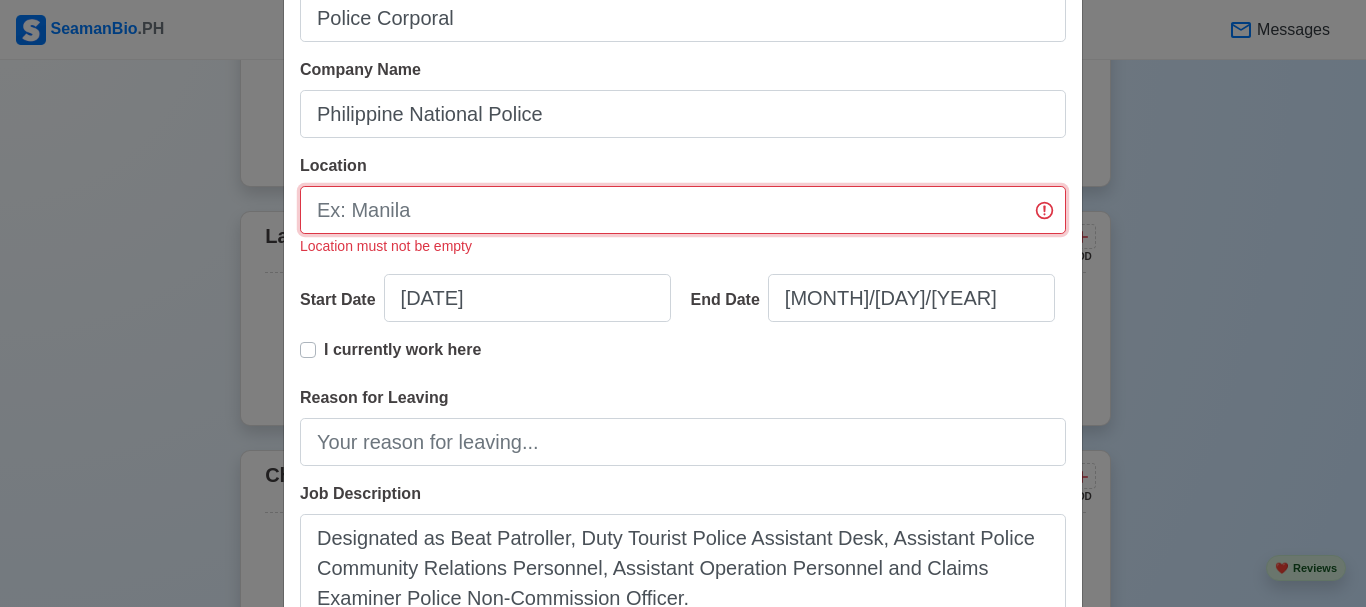 click on "Location" at bounding box center (683, 210) 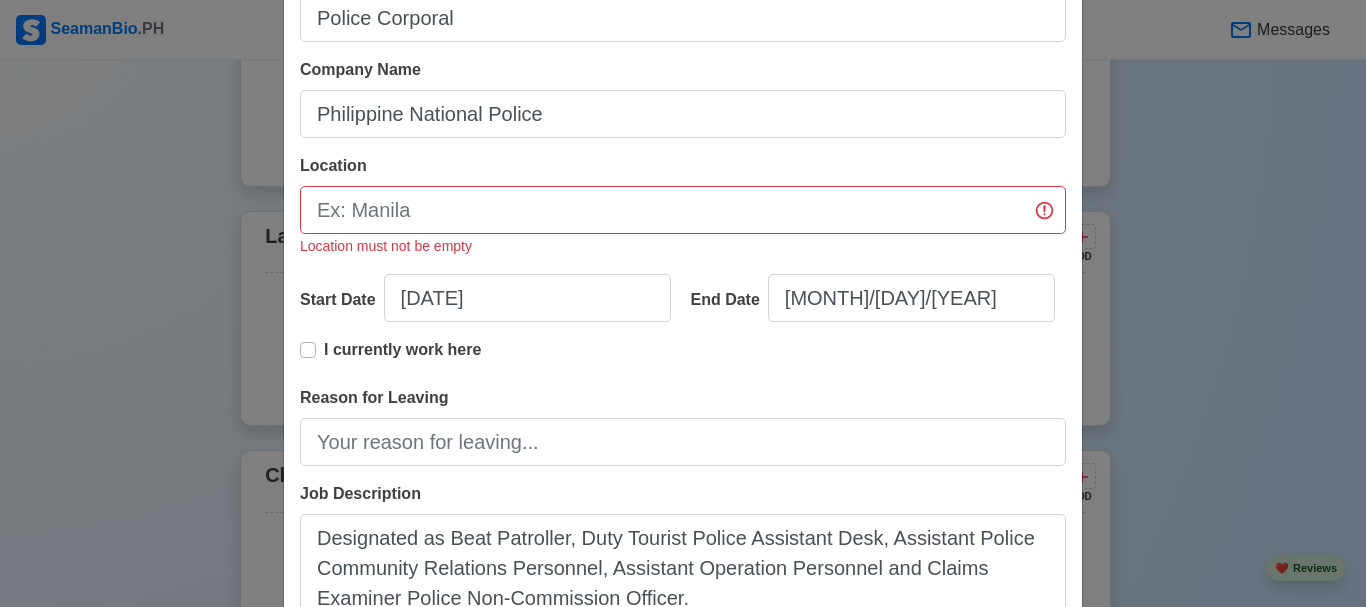 click on "Location Location must not be empty" at bounding box center [683, 206] 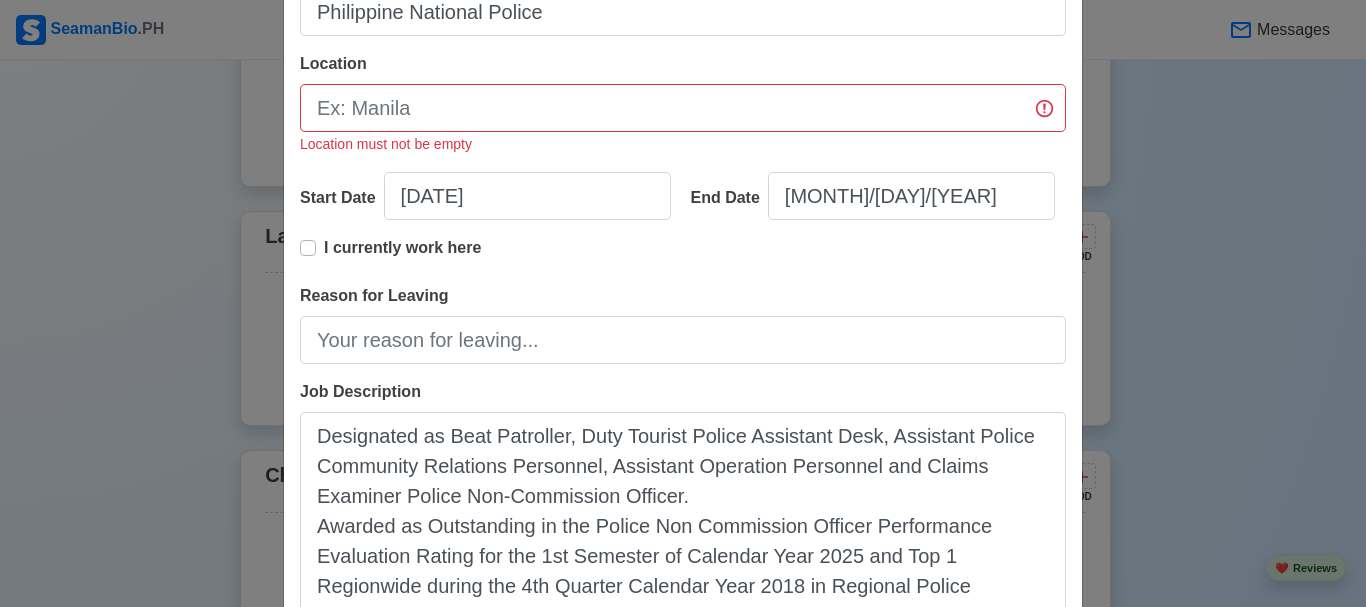 scroll, scrollTop: 251, scrollLeft: 0, axis: vertical 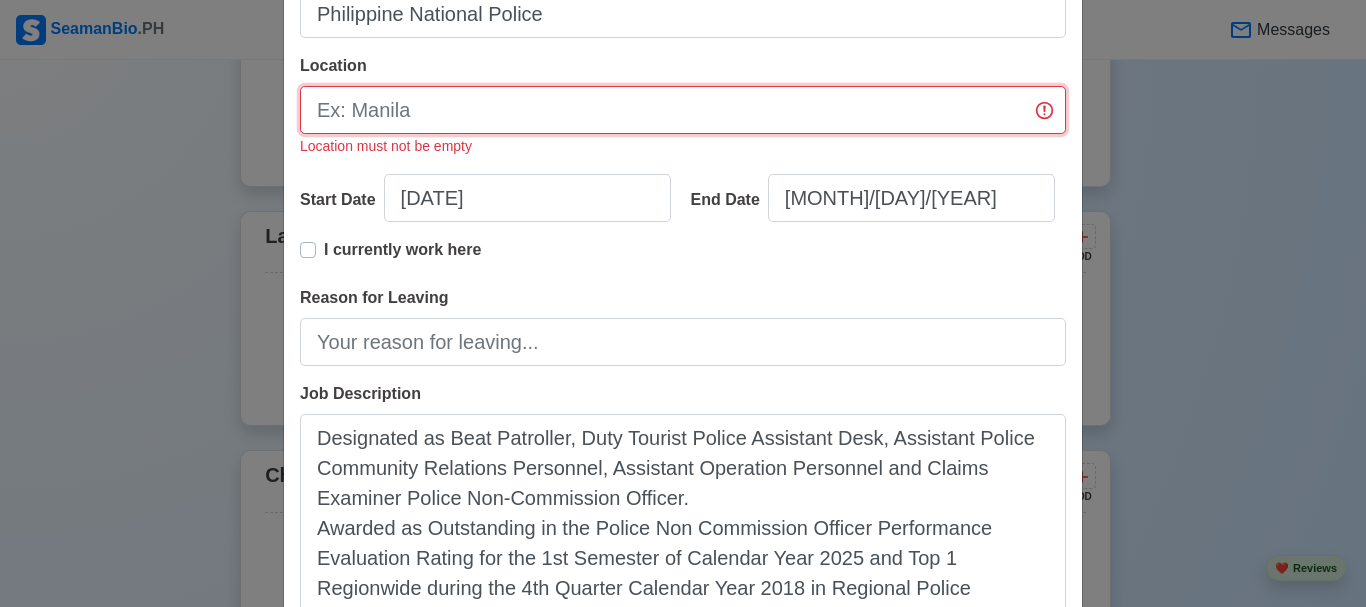 click on "Location" at bounding box center [683, 110] 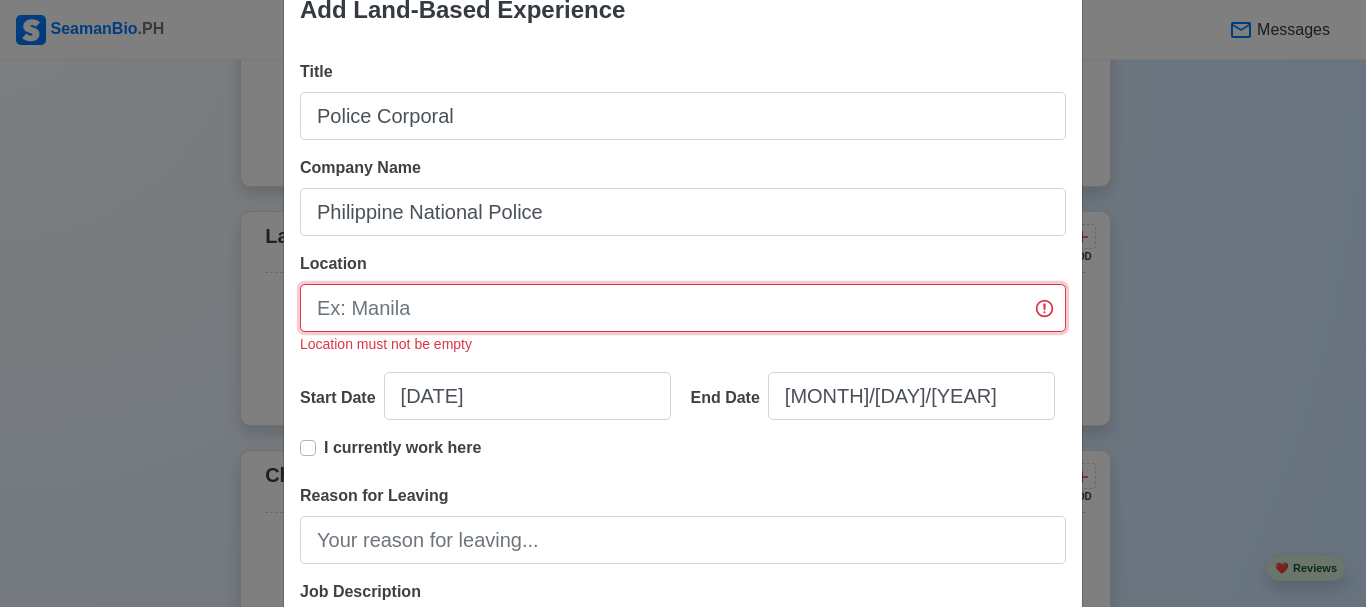 scroll, scrollTop: 51, scrollLeft: 0, axis: vertical 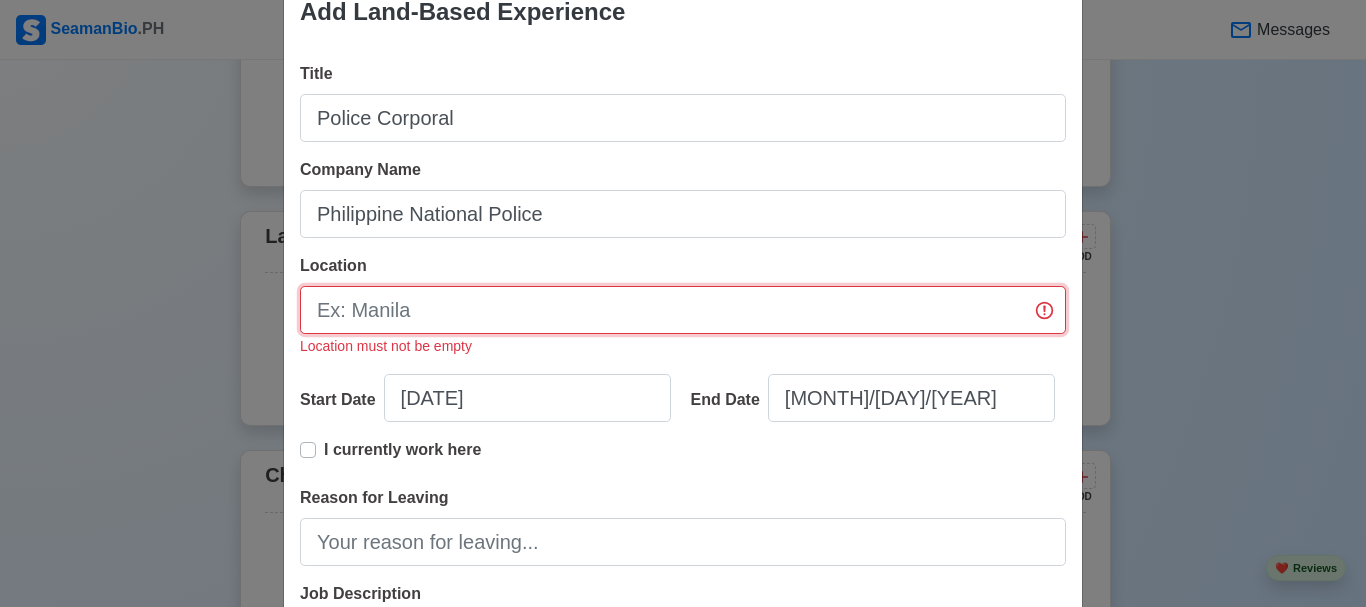 click on "Location" at bounding box center (683, 310) 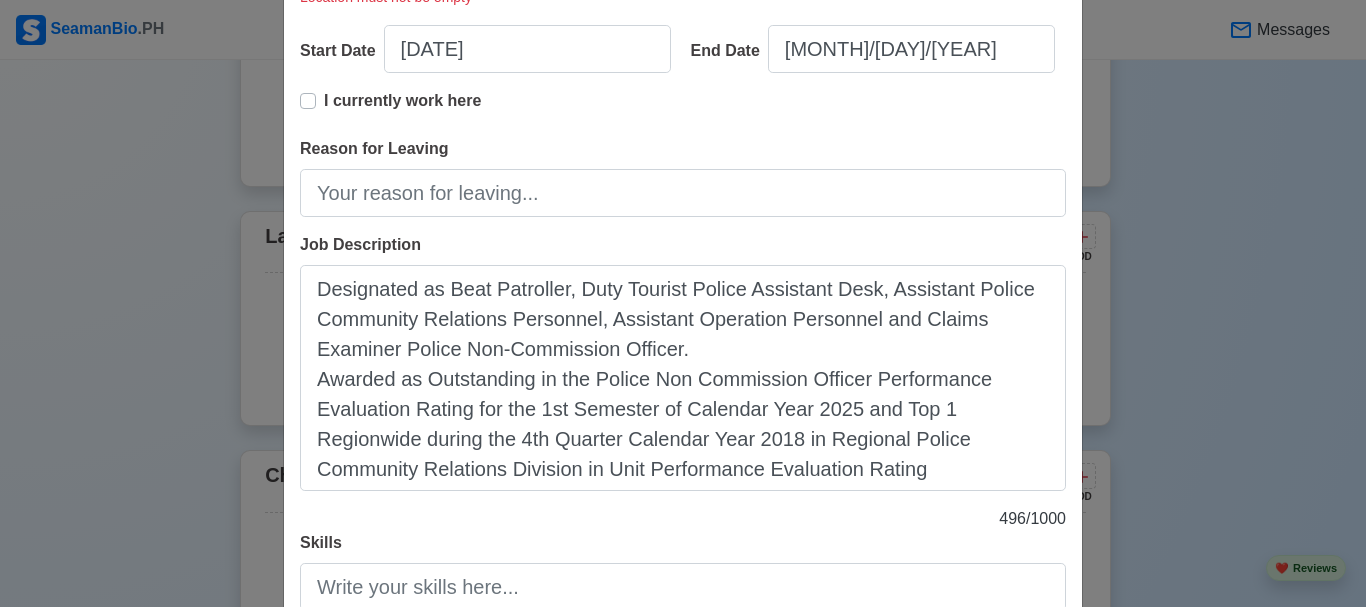 scroll, scrollTop: 0, scrollLeft: 0, axis: both 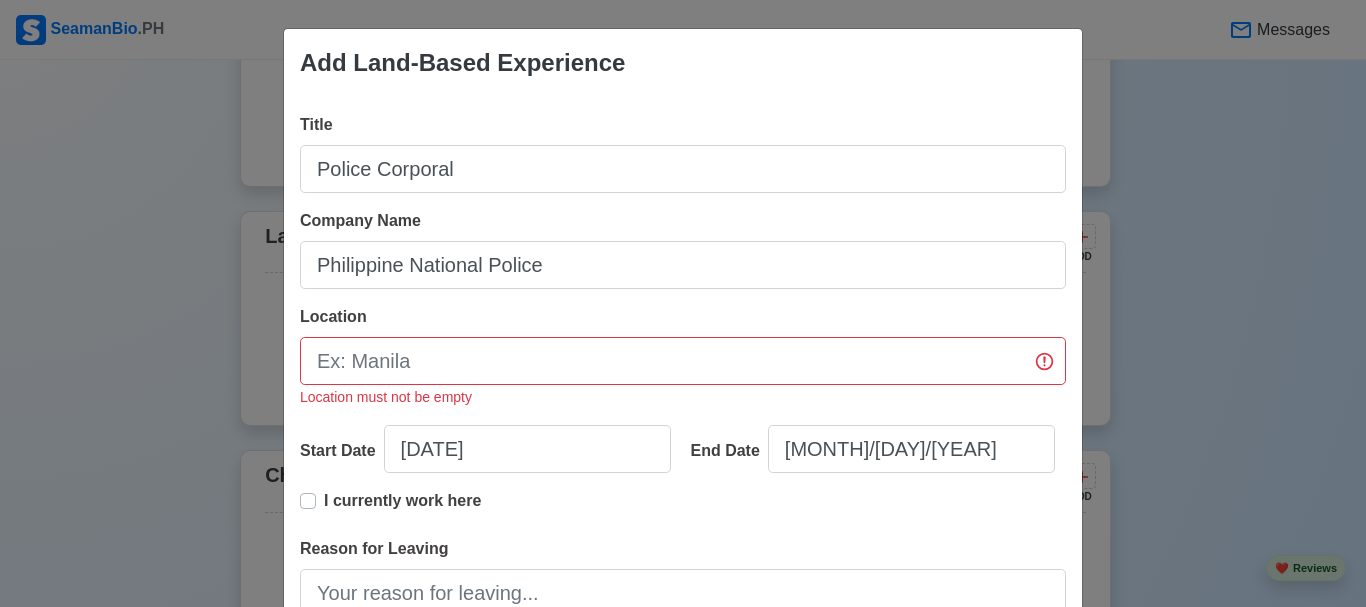 click on "I currently work here" at bounding box center (683, 513) 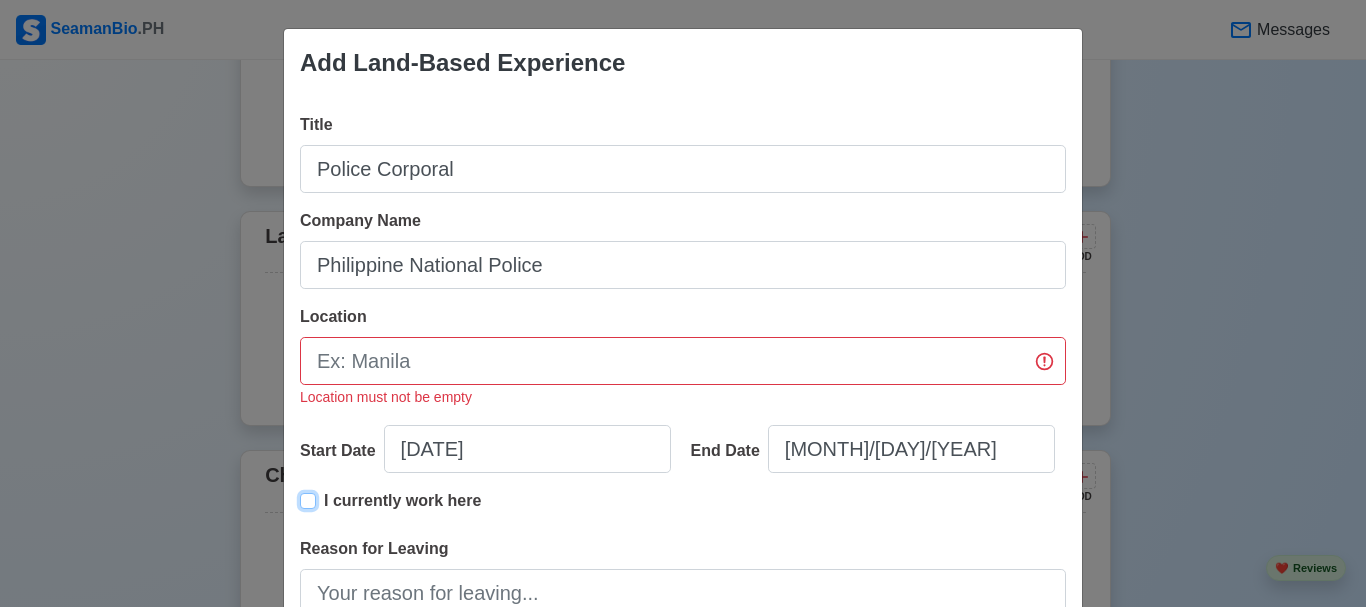 type on "[DATE]" 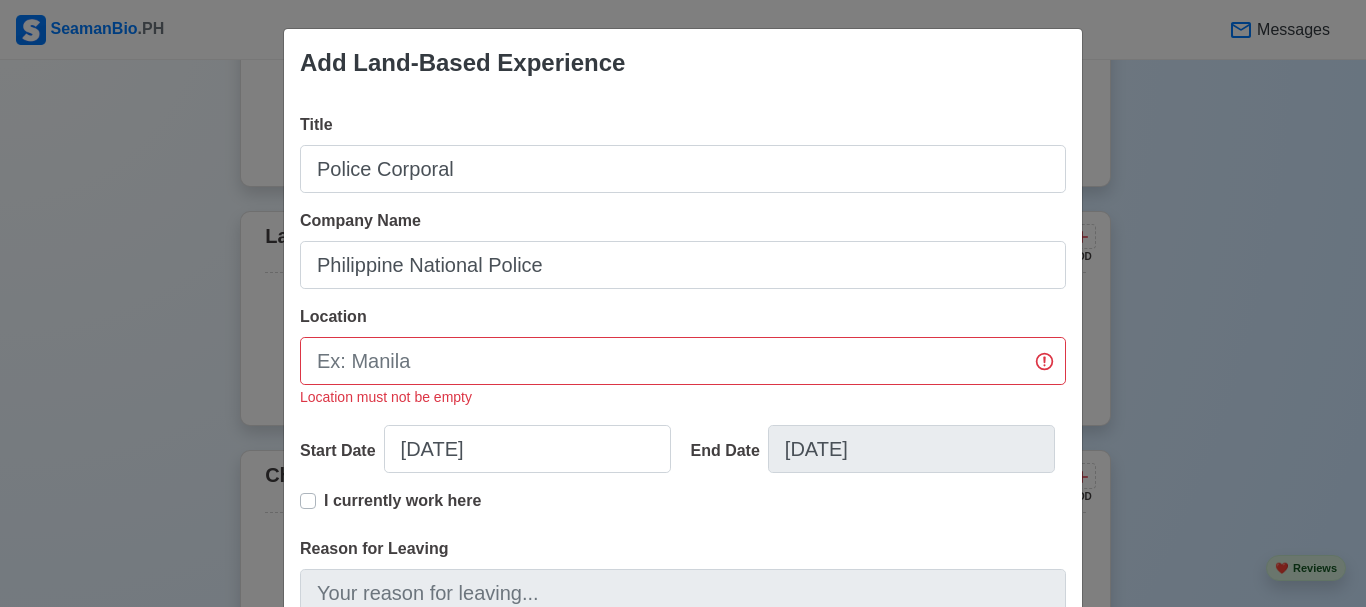 click on "I currently work here" at bounding box center (402, 509) 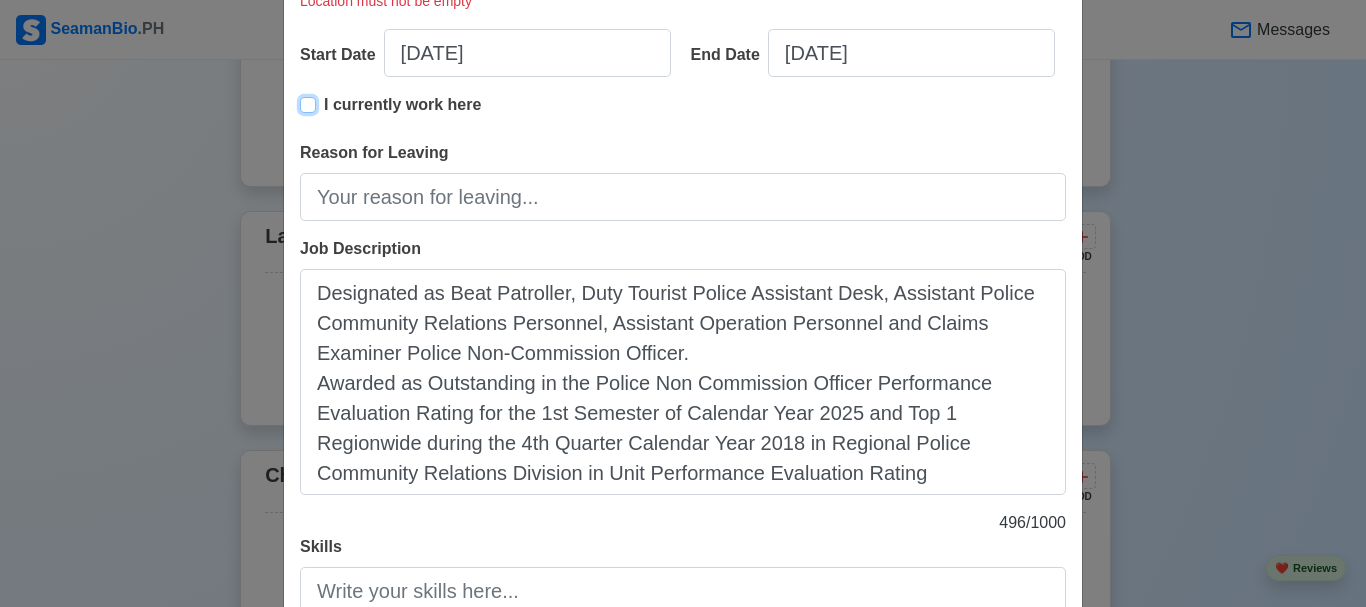 scroll, scrollTop: 51, scrollLeft: 0, axis: vertical 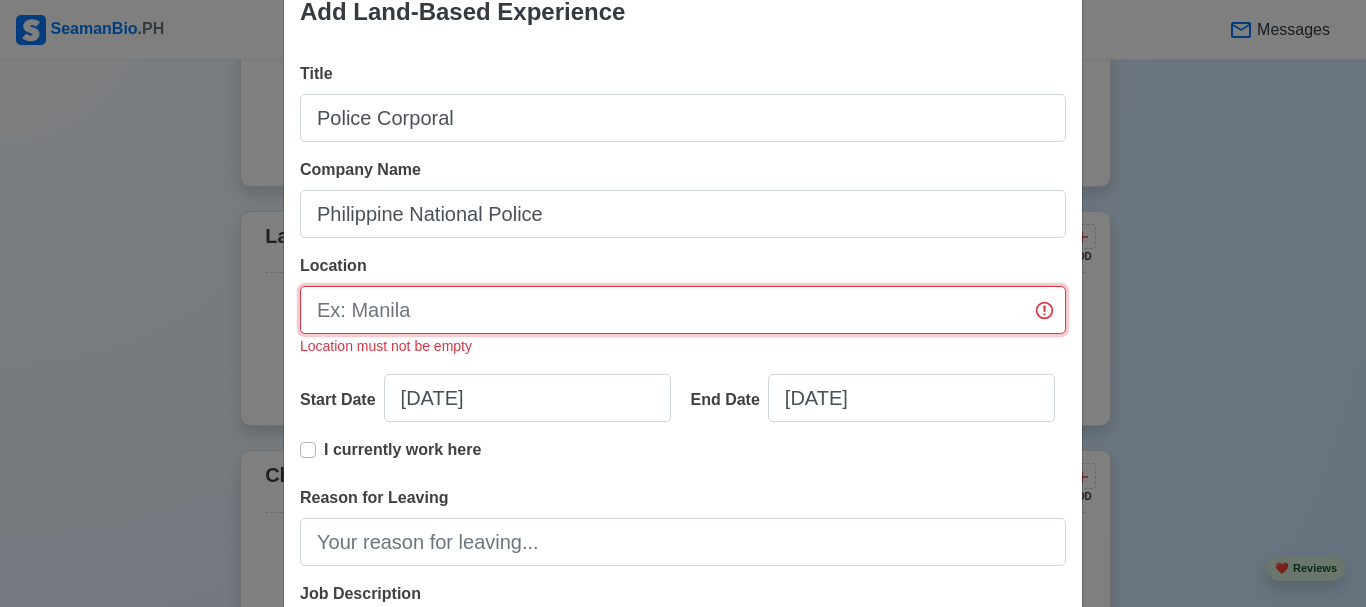click on "Location" at bounding box center [683, 310] 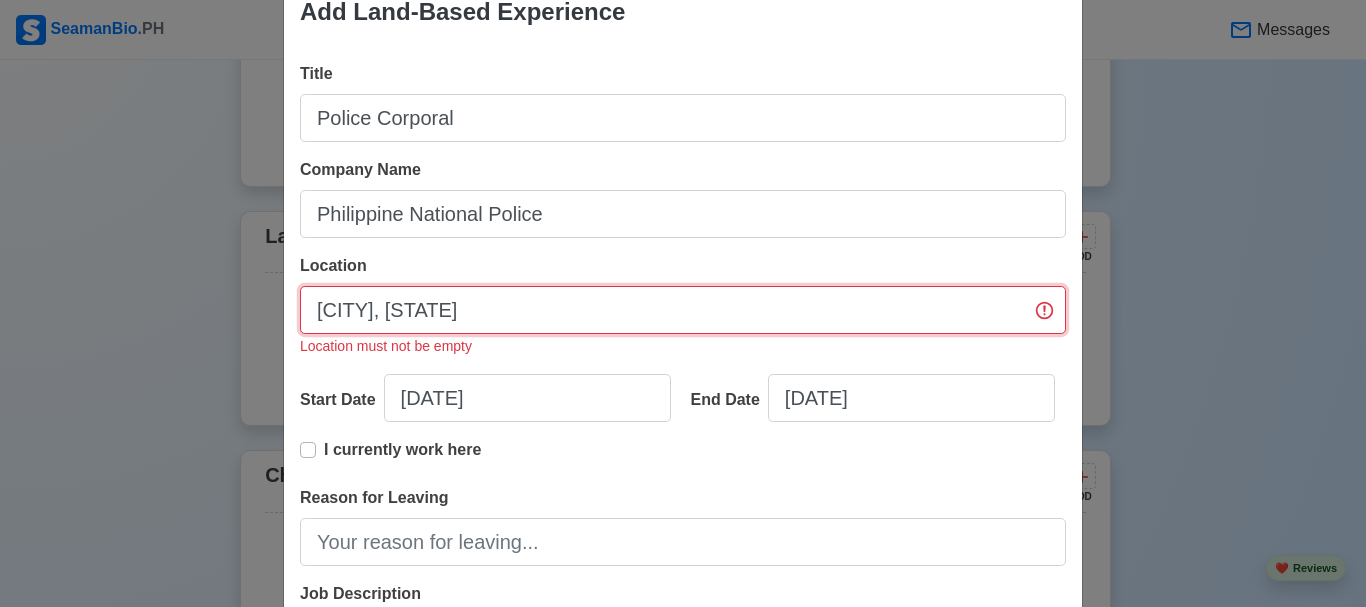 type on "[CITY], [STATE]" 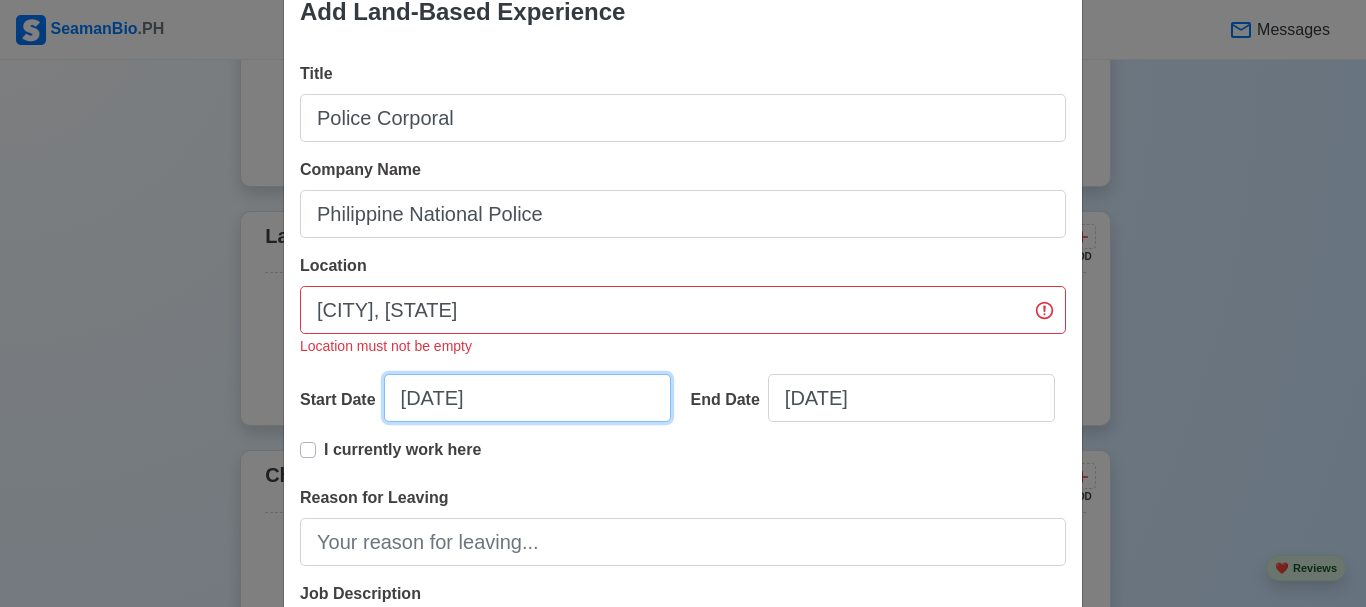 click on "[DATE]" at bounding box center [527, 398] 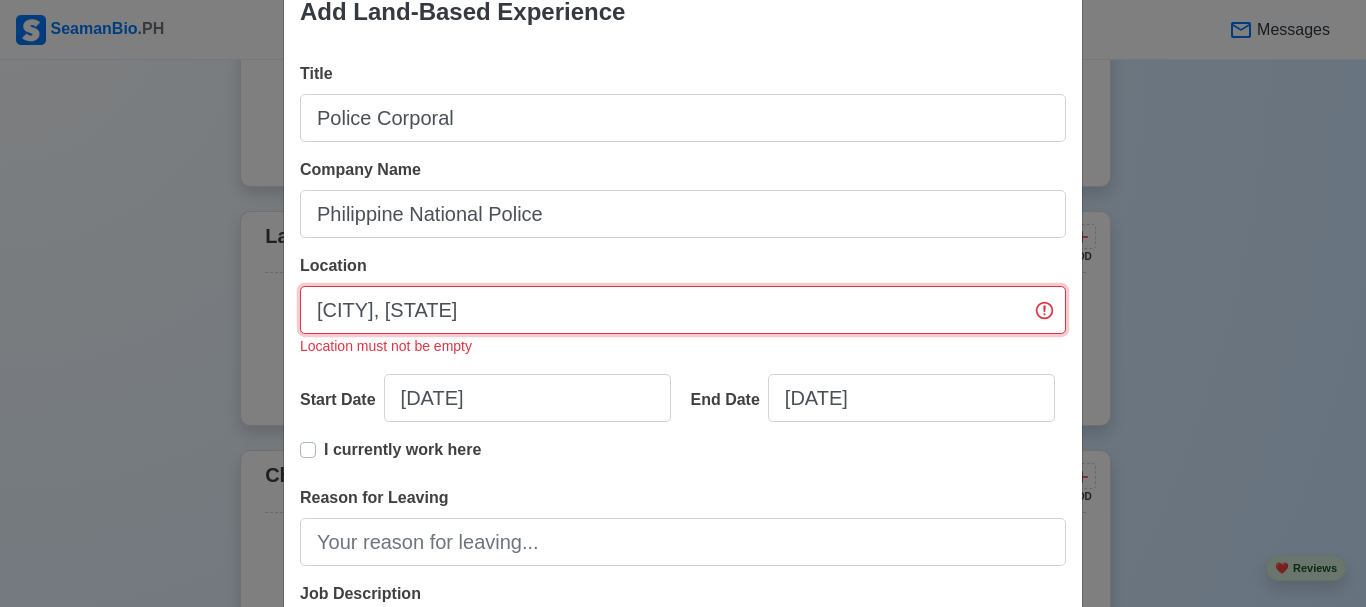 click on "[CITY], [STATE]" at bounding box center [683, 310] 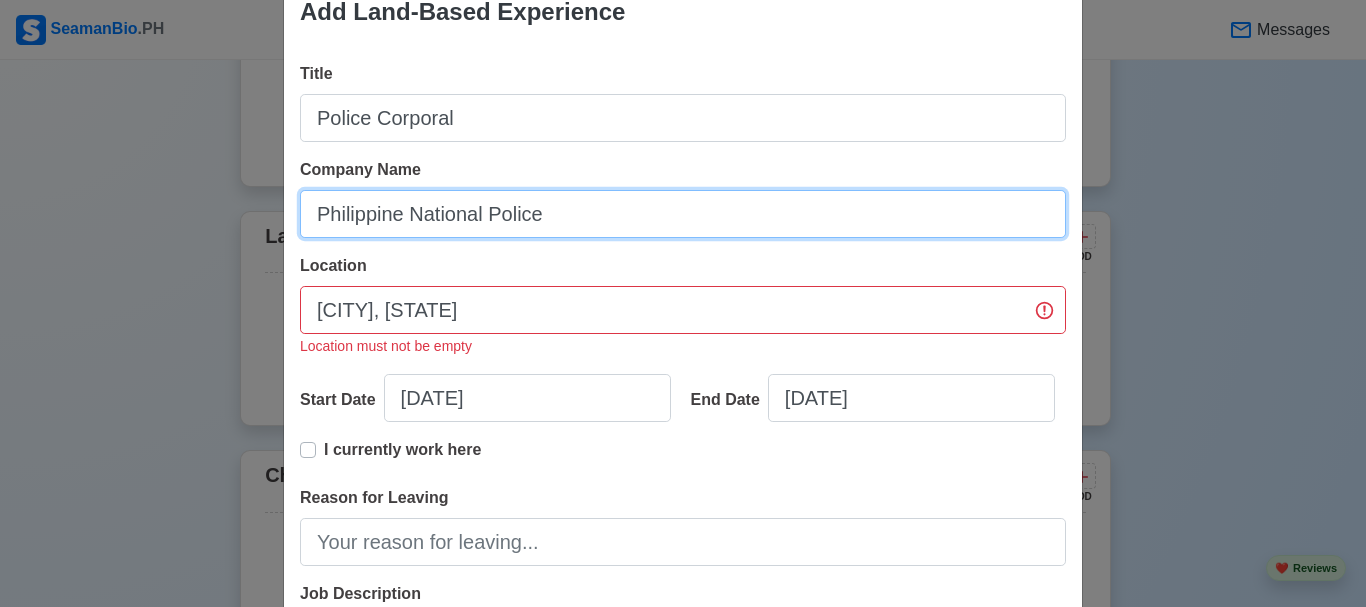 click on "Philippine National Police" at bounding box center [683, 214] 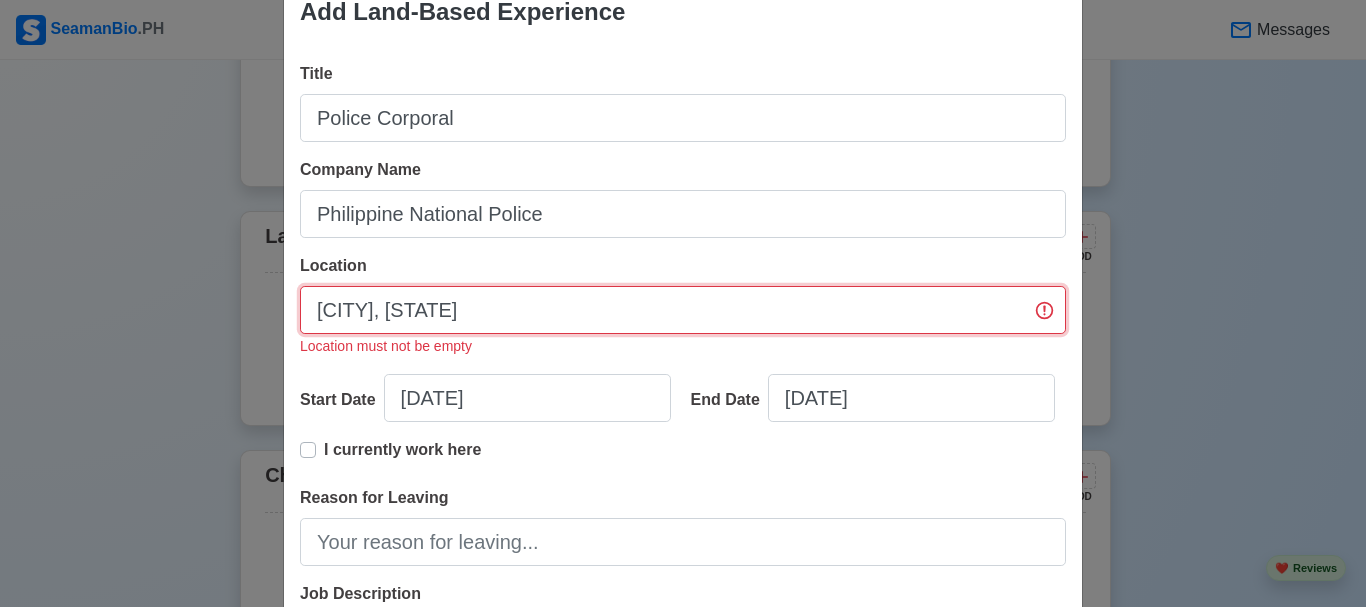 click on "[CITY], [STATE]" at bounding box center [683, 310] 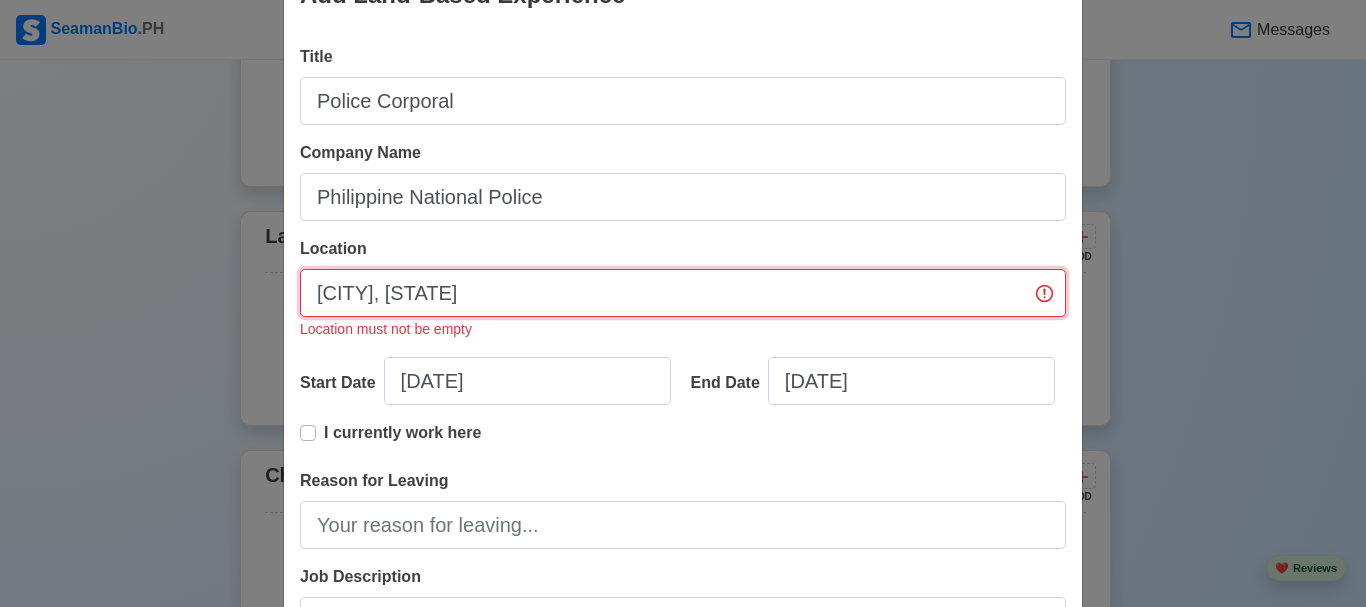scroll, scrollTop: 51, scrollLeft: 0, axis: vertical 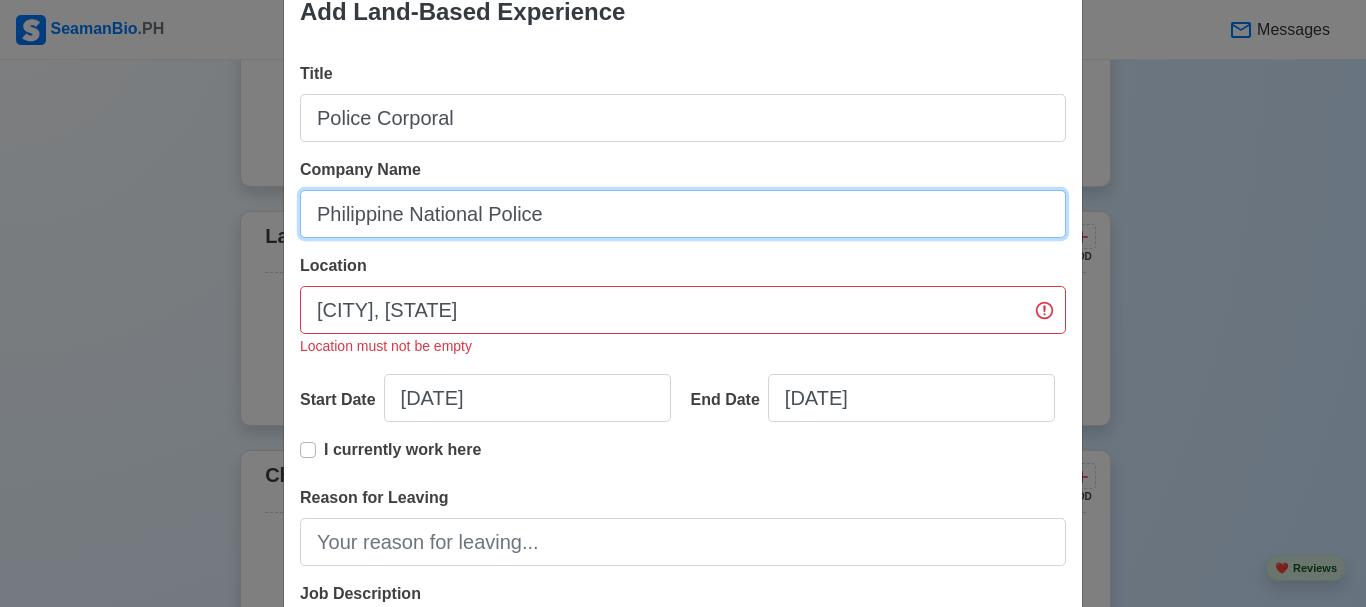 click on "Philippine National Police" at bounding box center [683, 214] 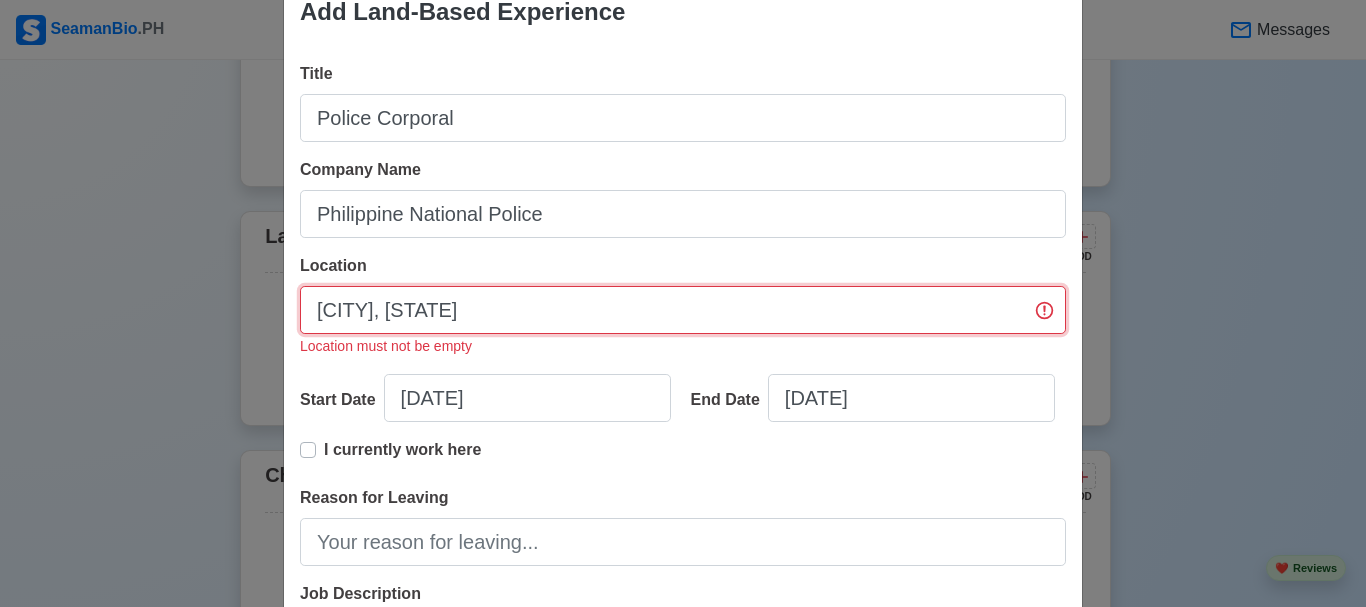click on "[CITY], [STATE]" at bounding box center (683, 310) 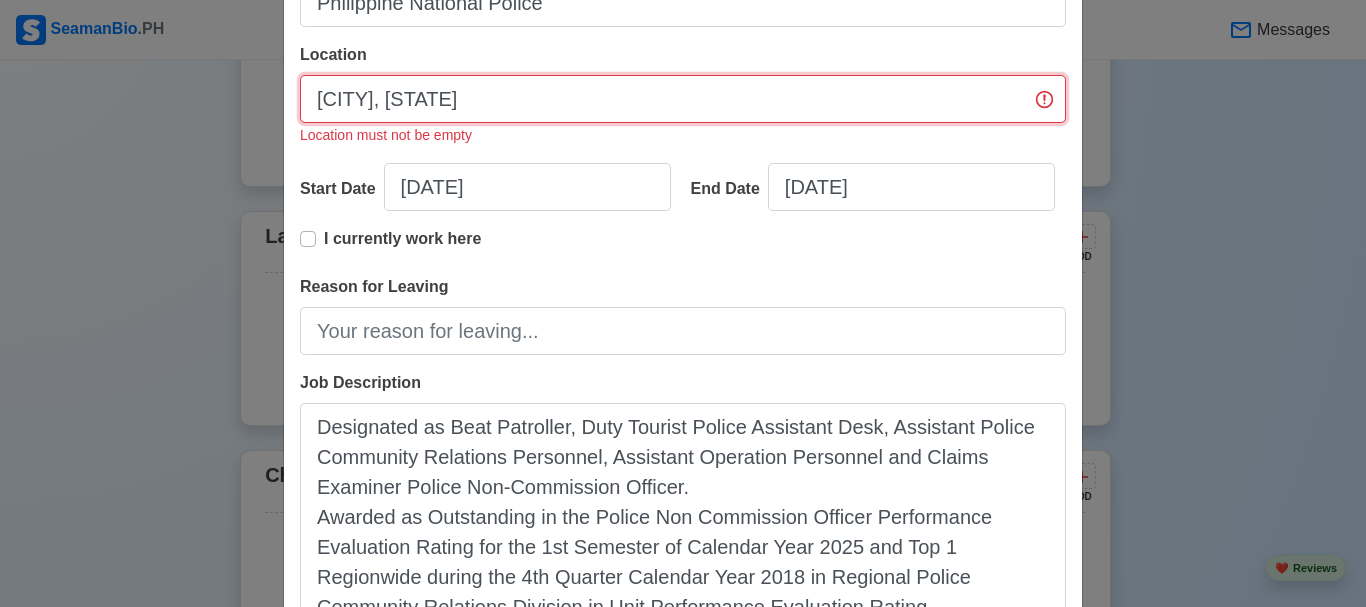 scroll, scrollTop: 551, scrollLeft: 0, axis: vertical 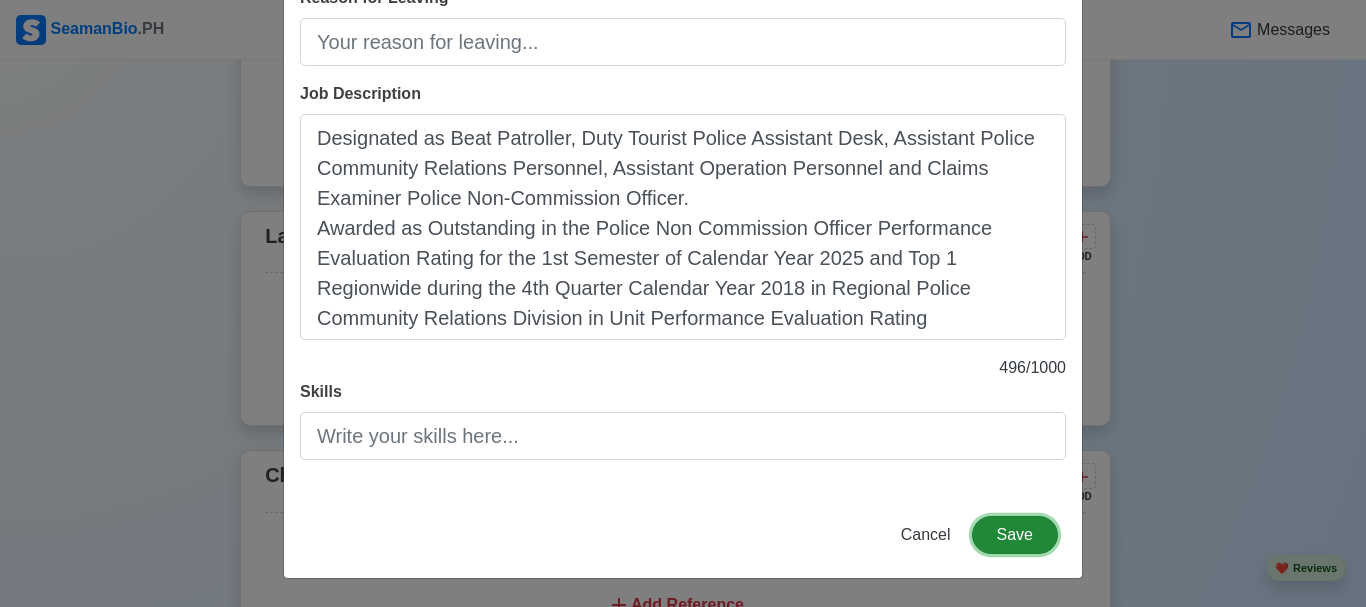 click on "Save" at bounding box center (1015, 535) 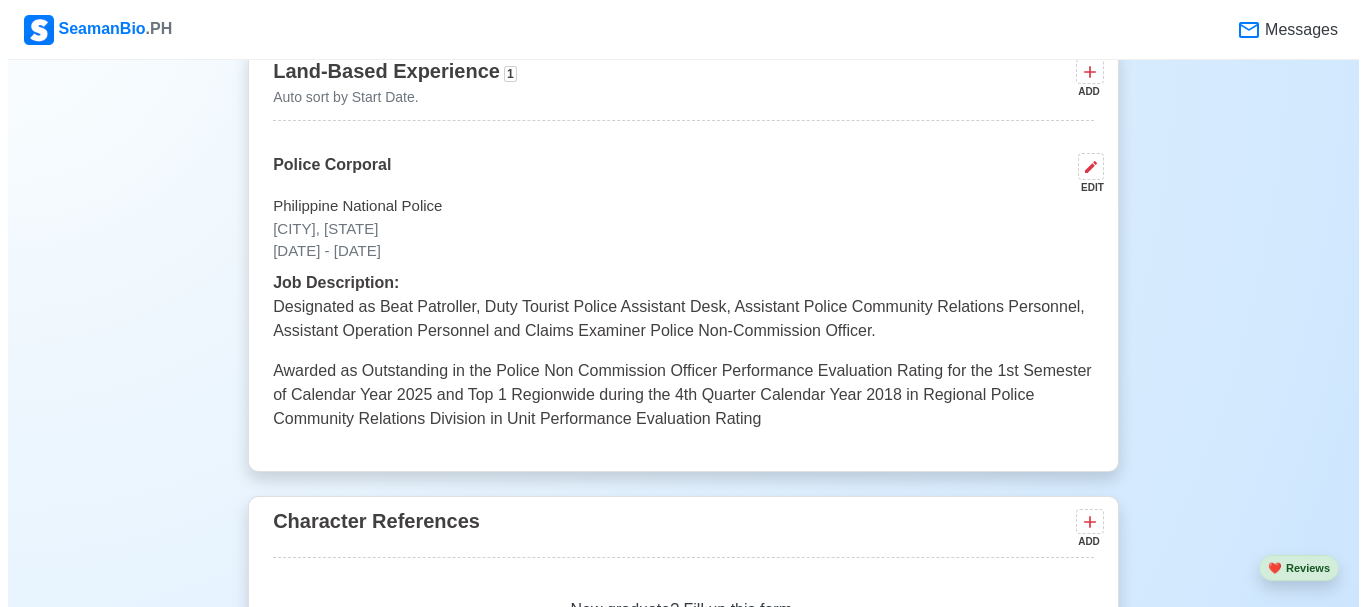 scroll, scrollTop: 4128, scrollLeft: 0, axis: vertical 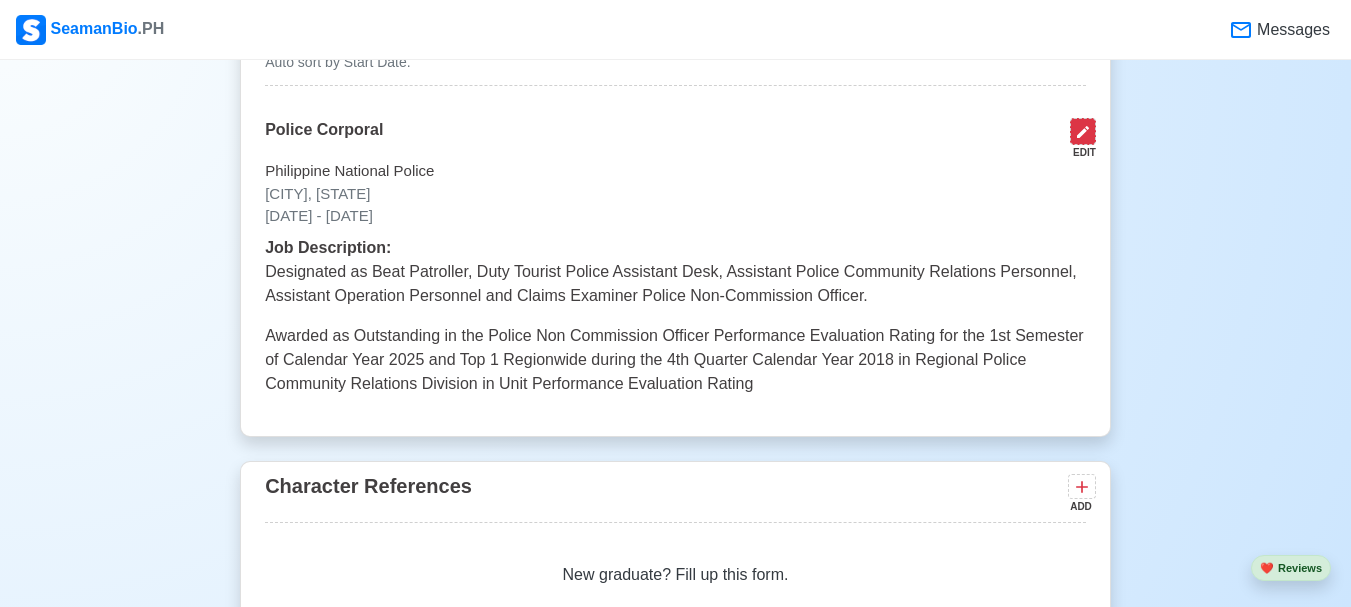 click 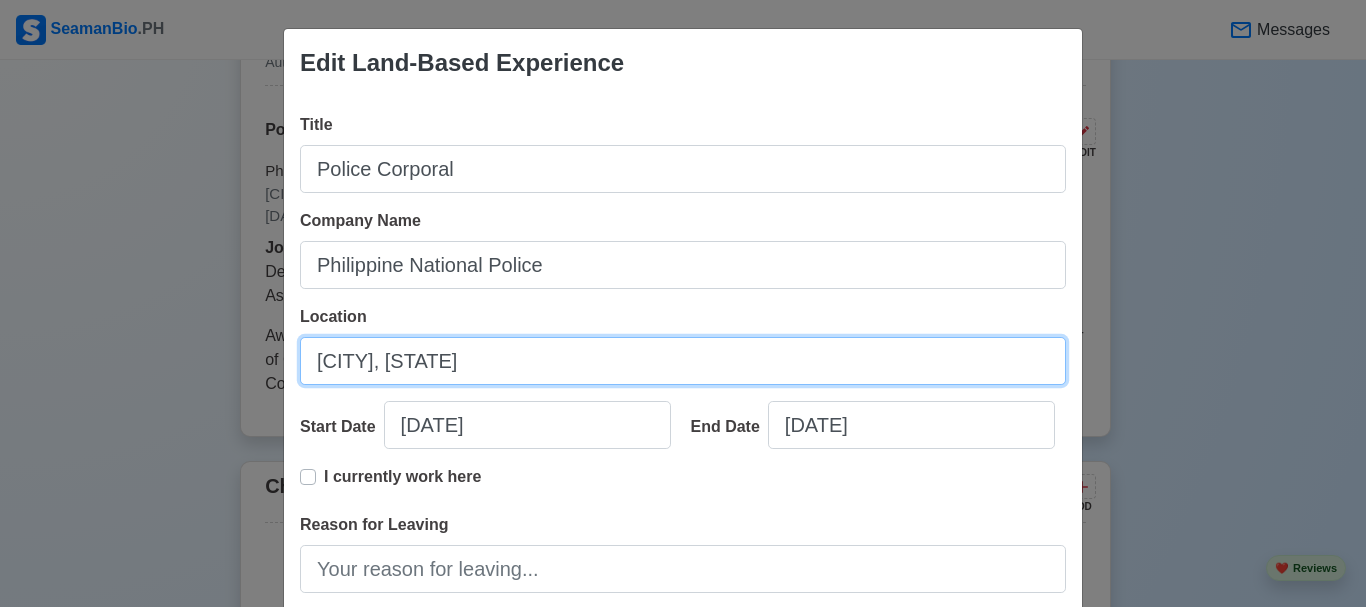 click on "[CITY], [STATE]" at bounding box center [683, 361] 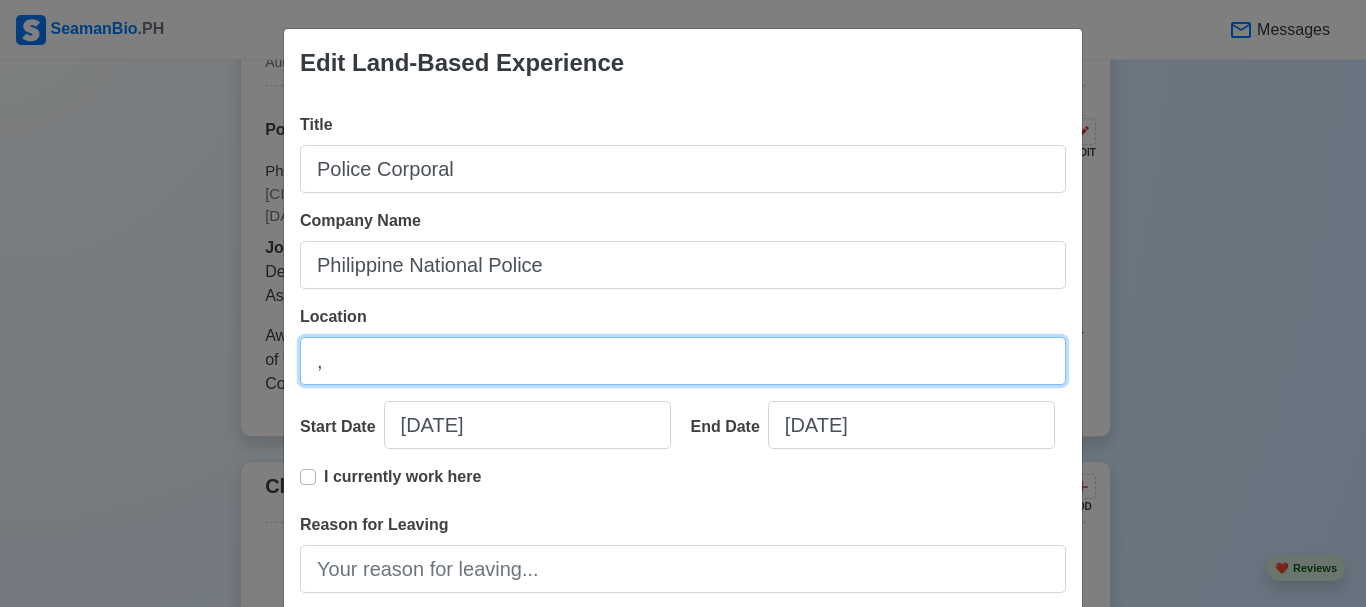 type on "," 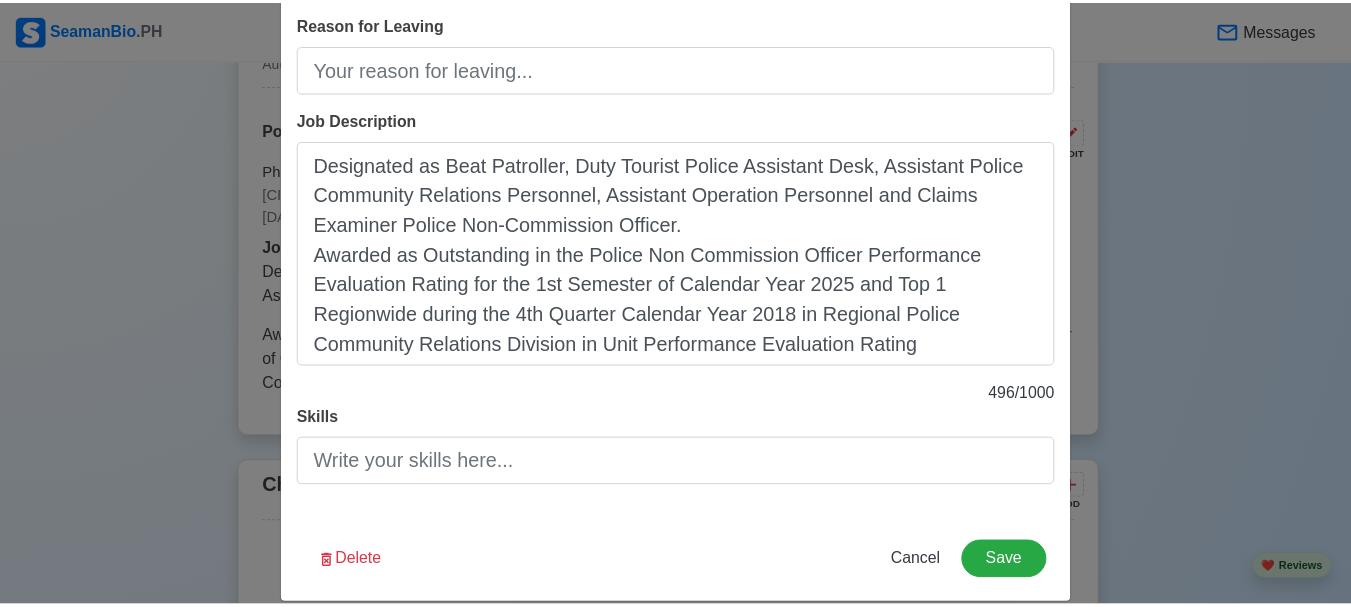 scroll, scrollTop: 527, scrollLeft: 0, axis: vertical 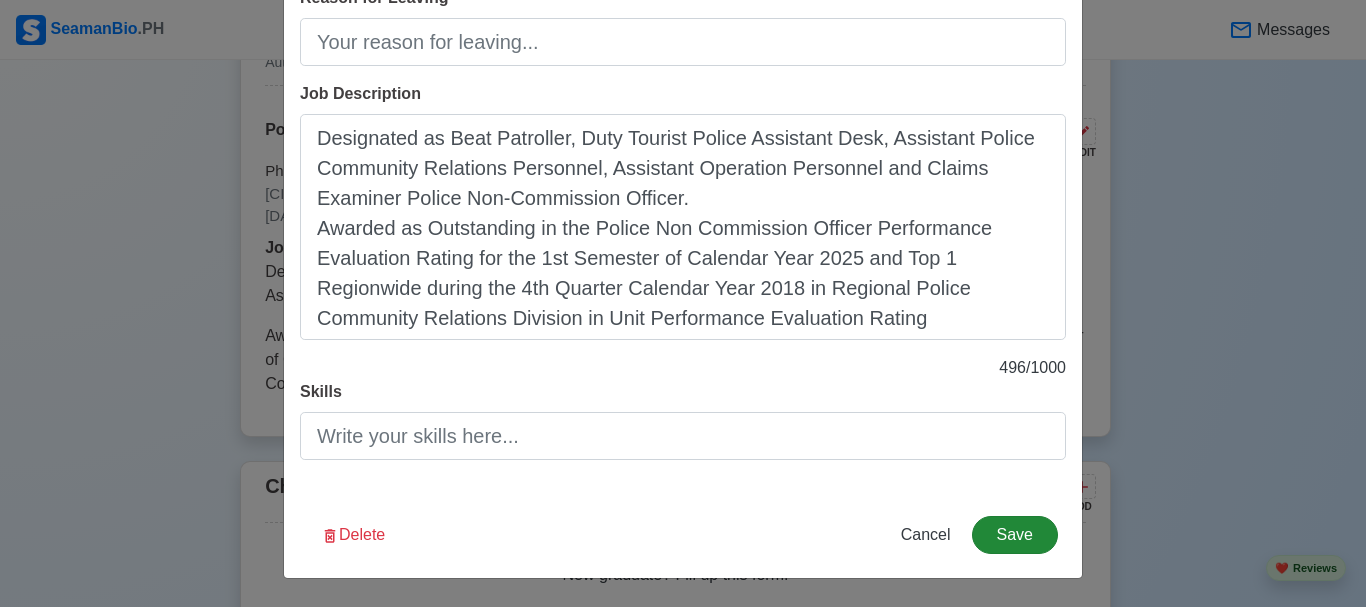 type on "[CITY], [STATE]" 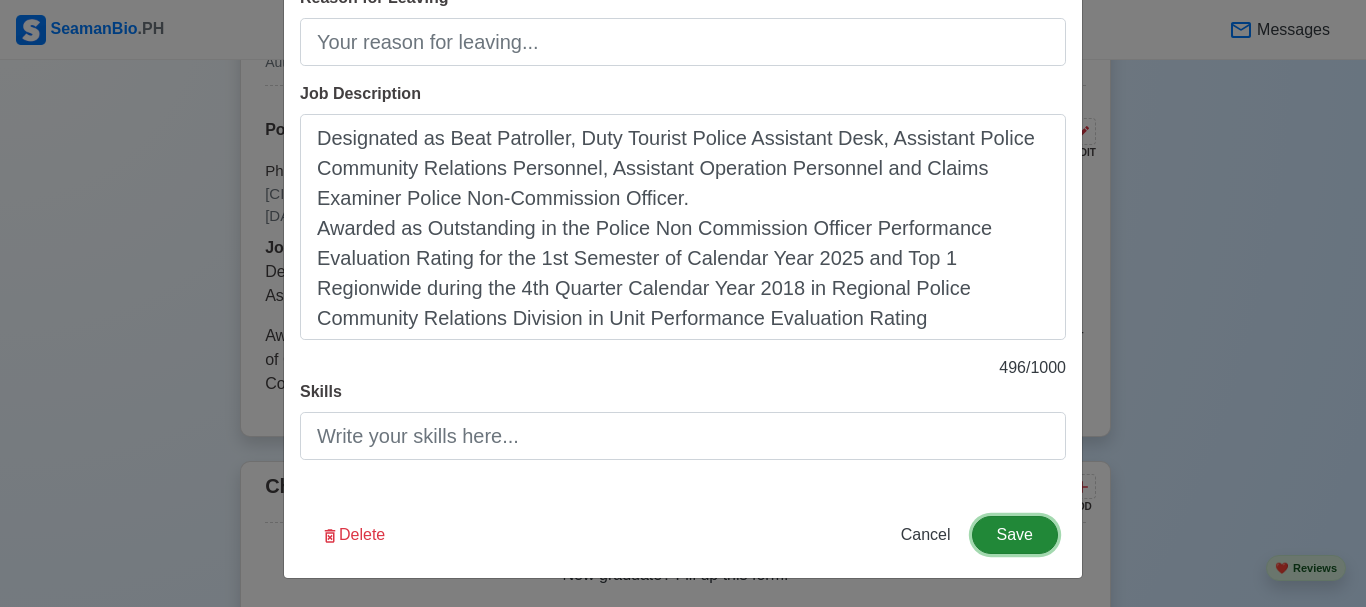 click on "Save" at bounding box center (1015, 535) 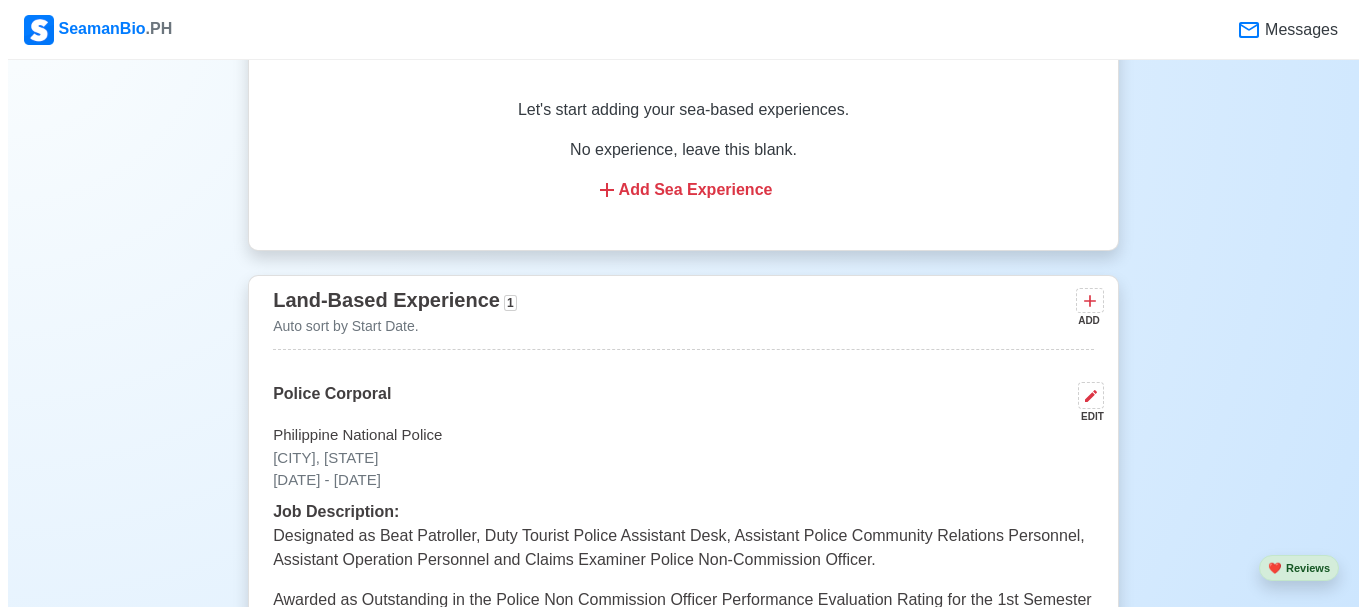 scroll, scrollTop: 3828, scrollLeft: 0, axis: vertical 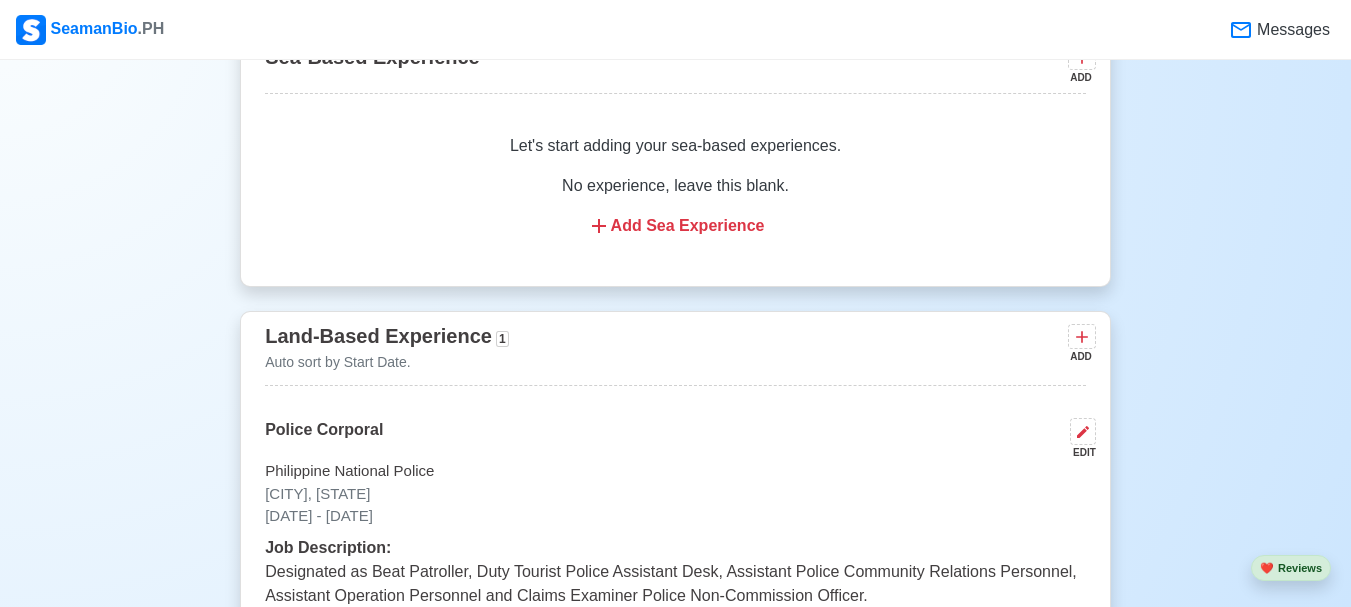 click on "Auto sort by Start Date." at bounding box center [386, 362] 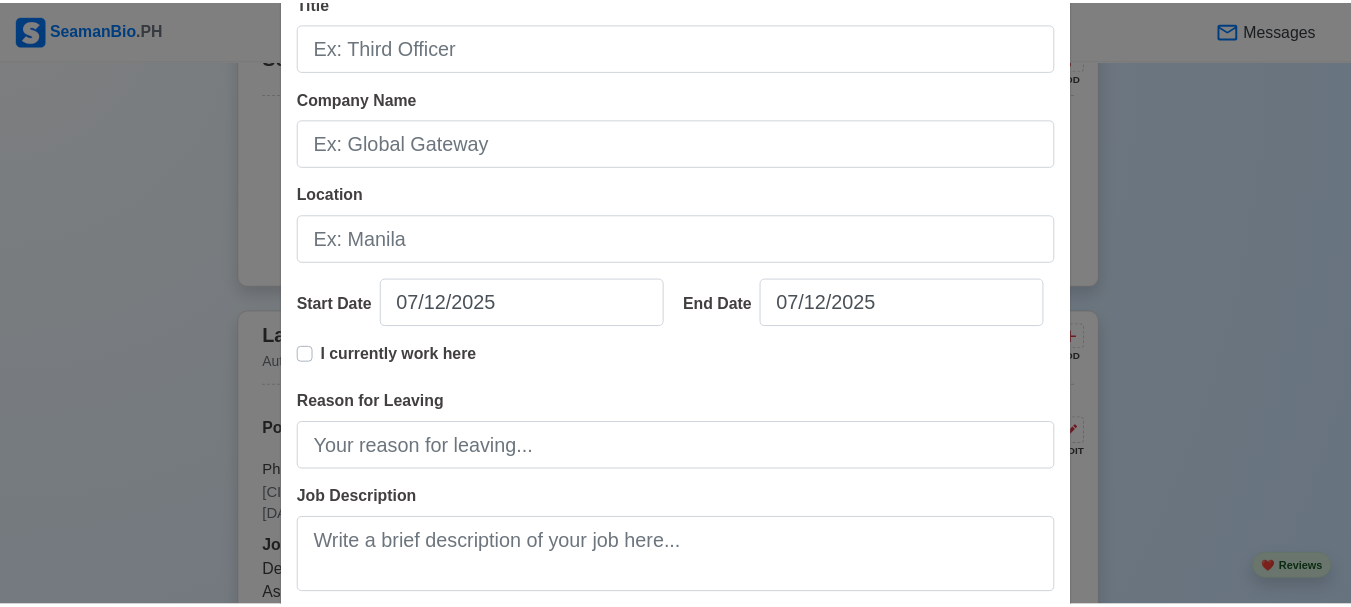 scroll, scrollTop: 377, scrollLeft: 0, axis: vertical 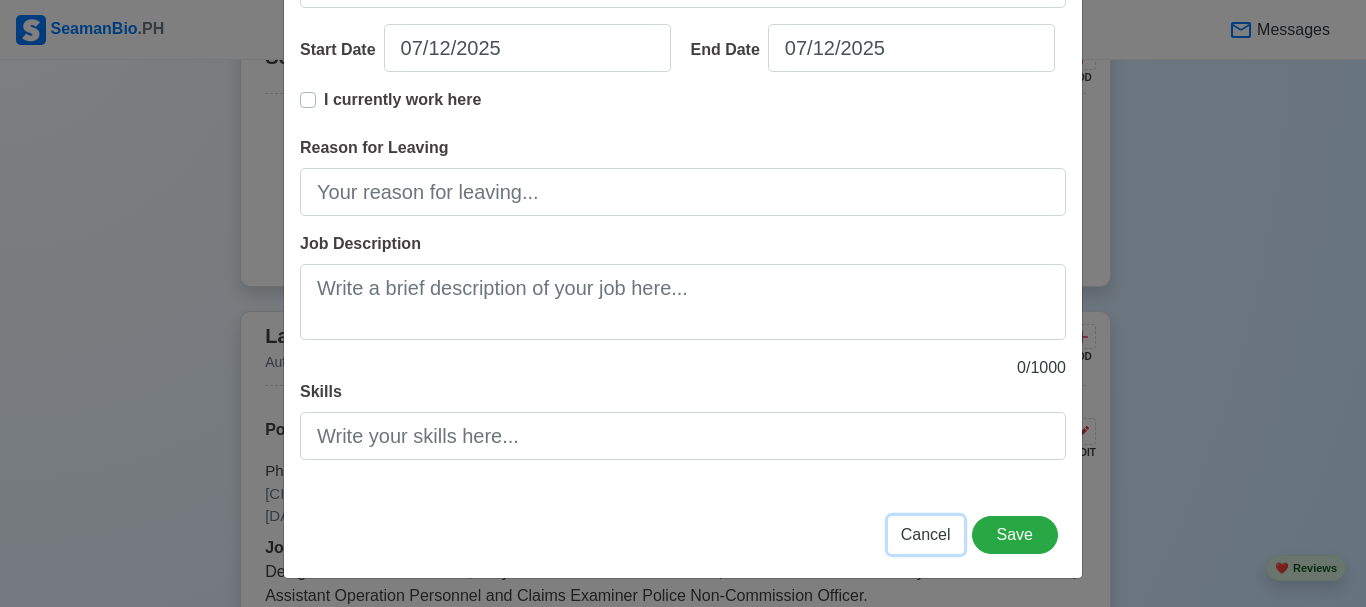 click on "Cancel" at bounding box center (926, 534) 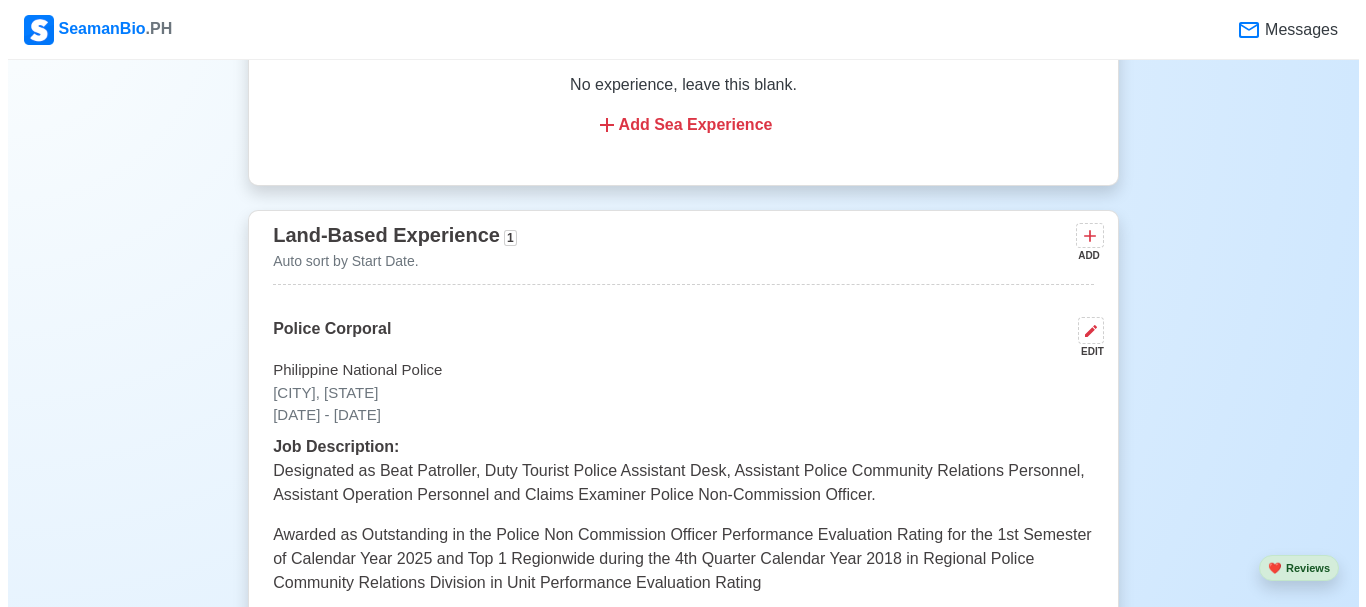 scroll, scrollTop: 3928, scrollLeft: 0, axis: vertical 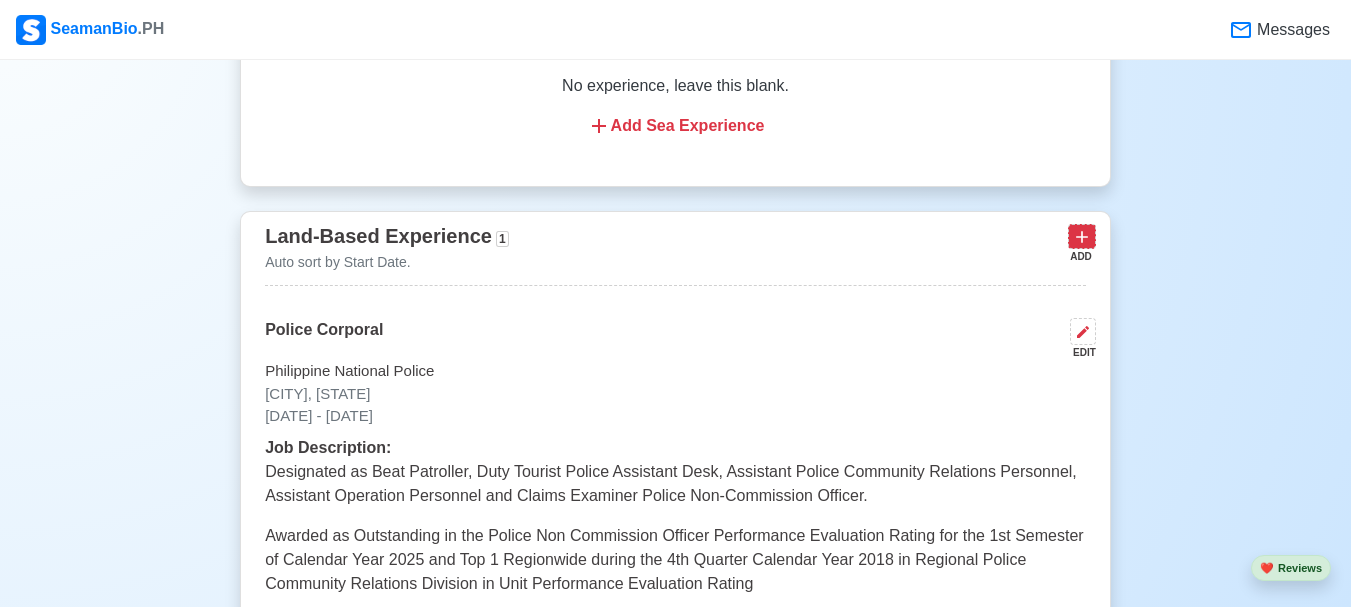 click 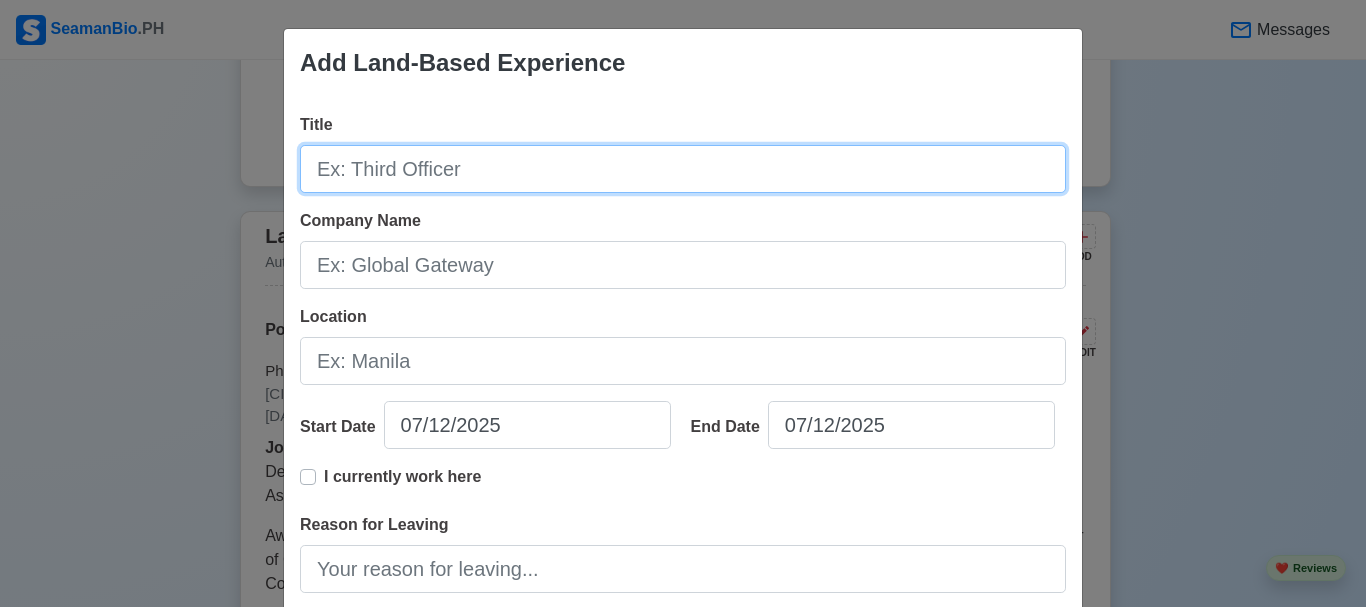 click on "Title" at bounding box center [683, 169] 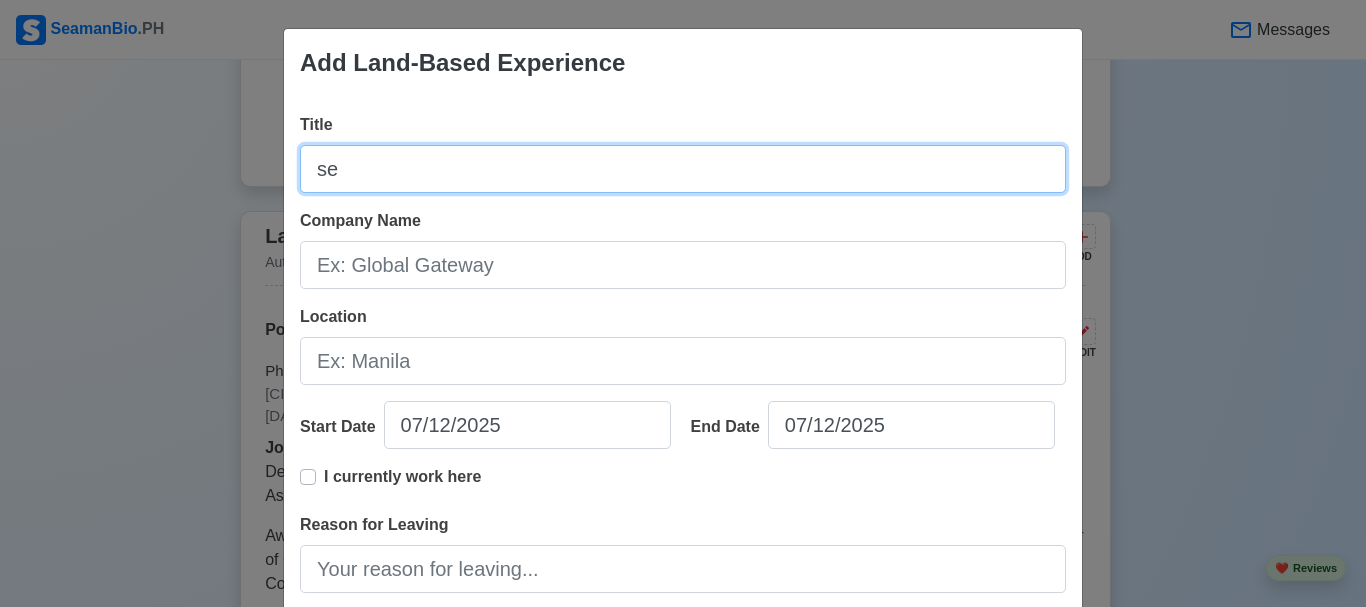 type on "s" 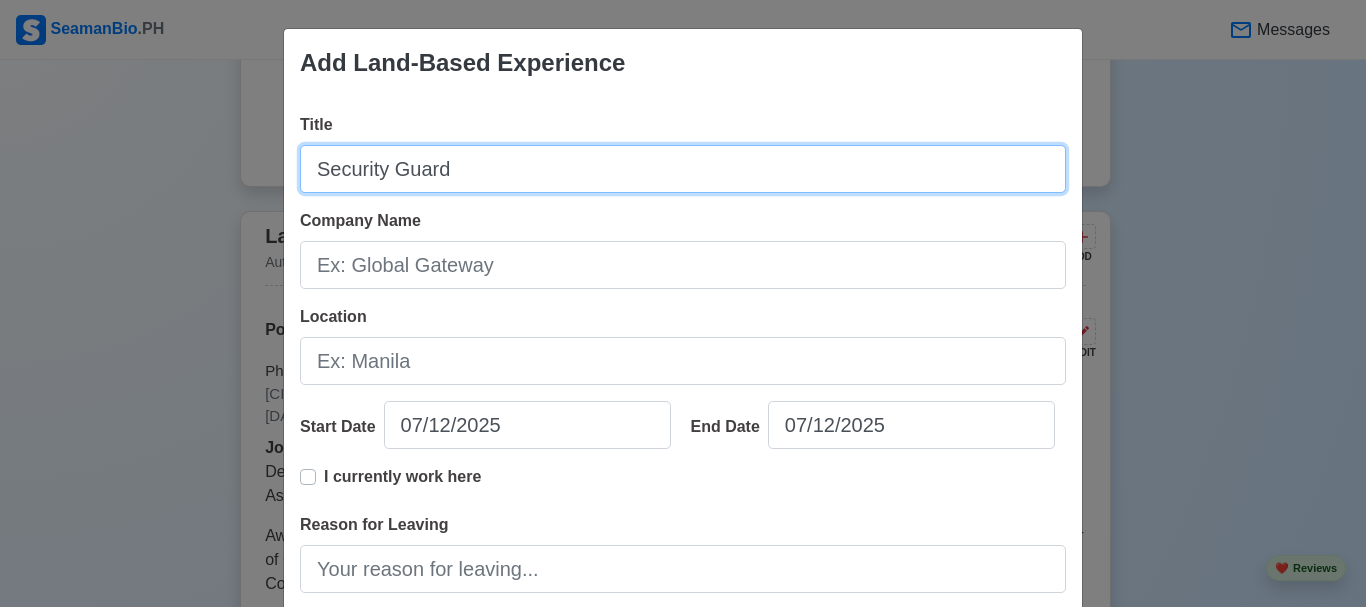 type on "Security Guard" 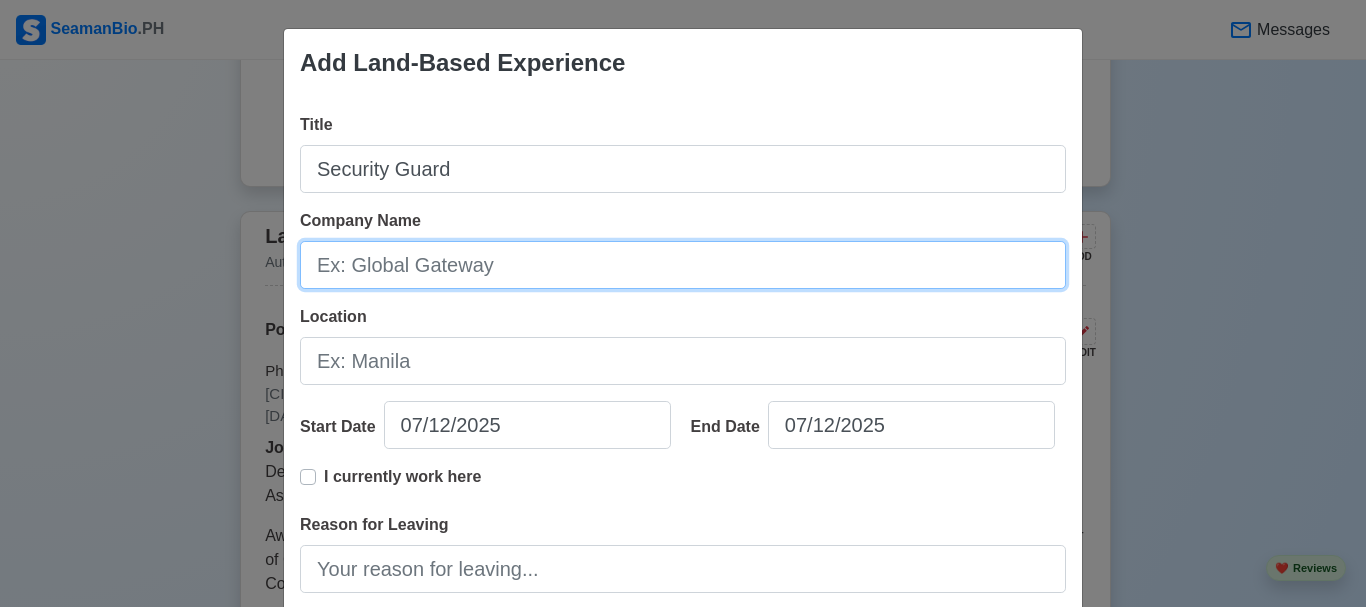click on "Company Name" at bounding box center (683, 265) 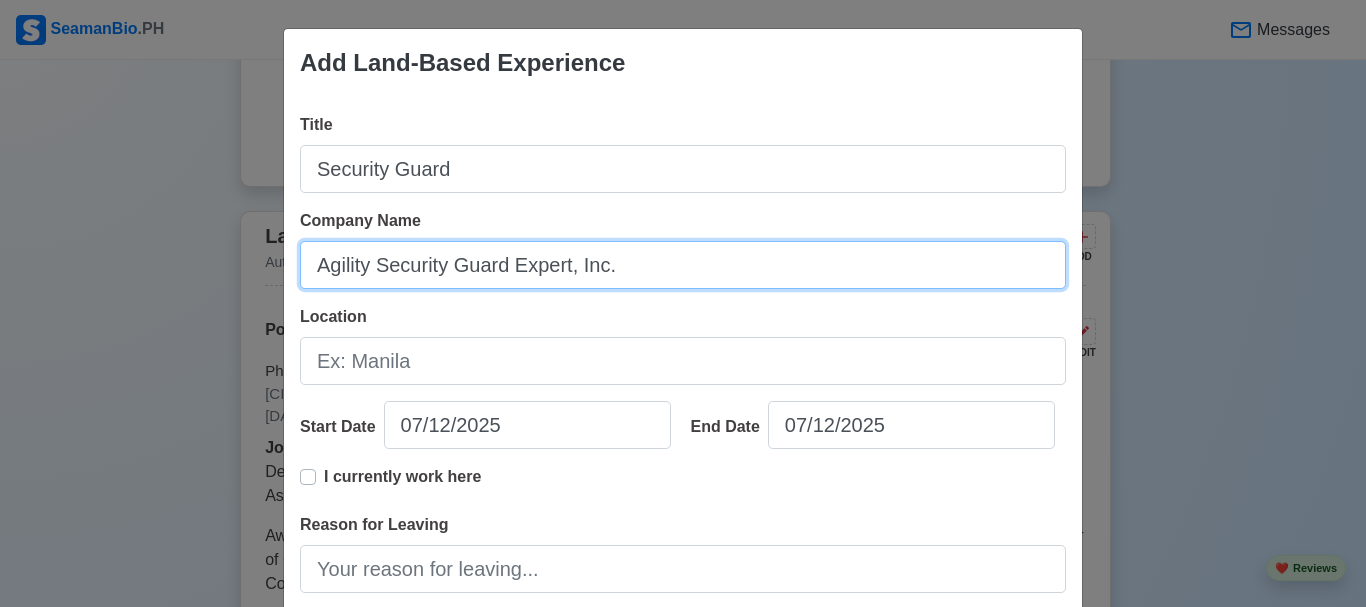 type on "Agility Security Guard Expert, Inc." 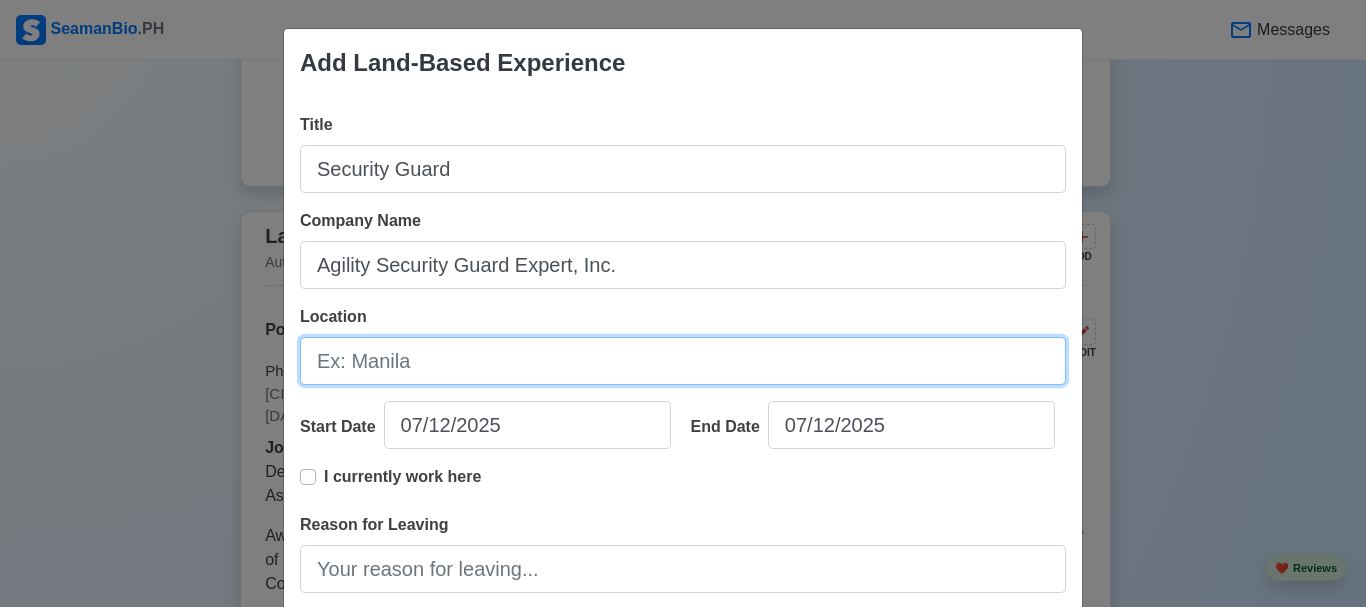 click on "Location" at bounding box center [683, 361] 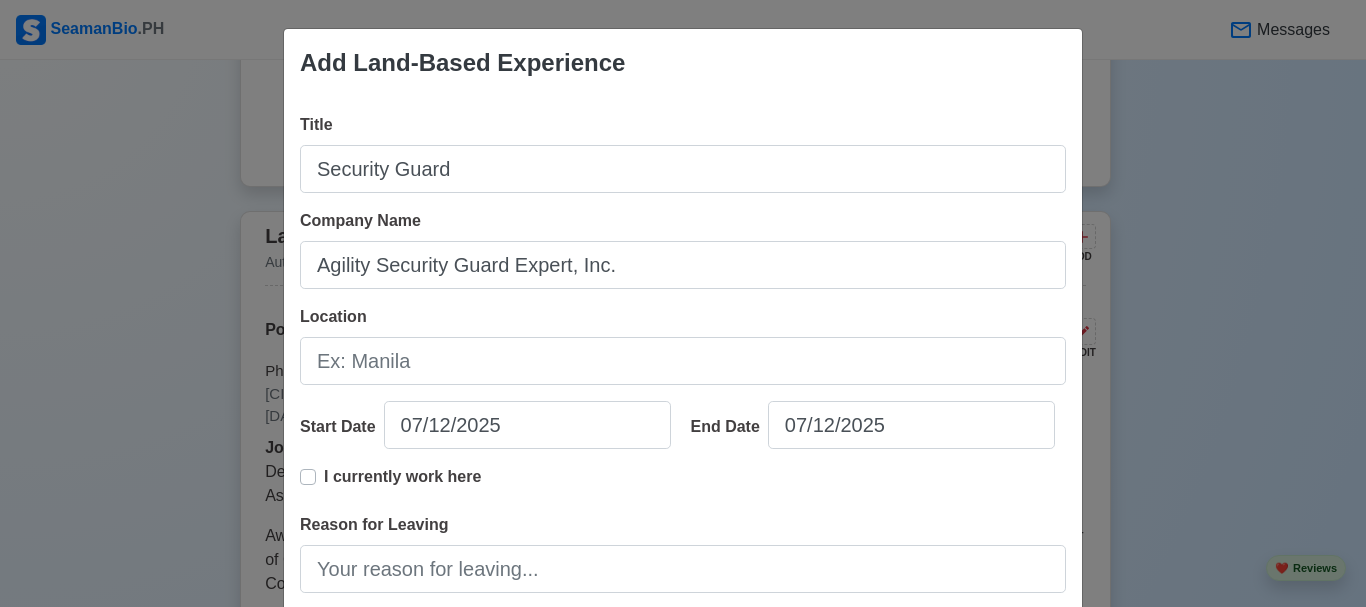 click on "Location" at bounding box center (683, 345) 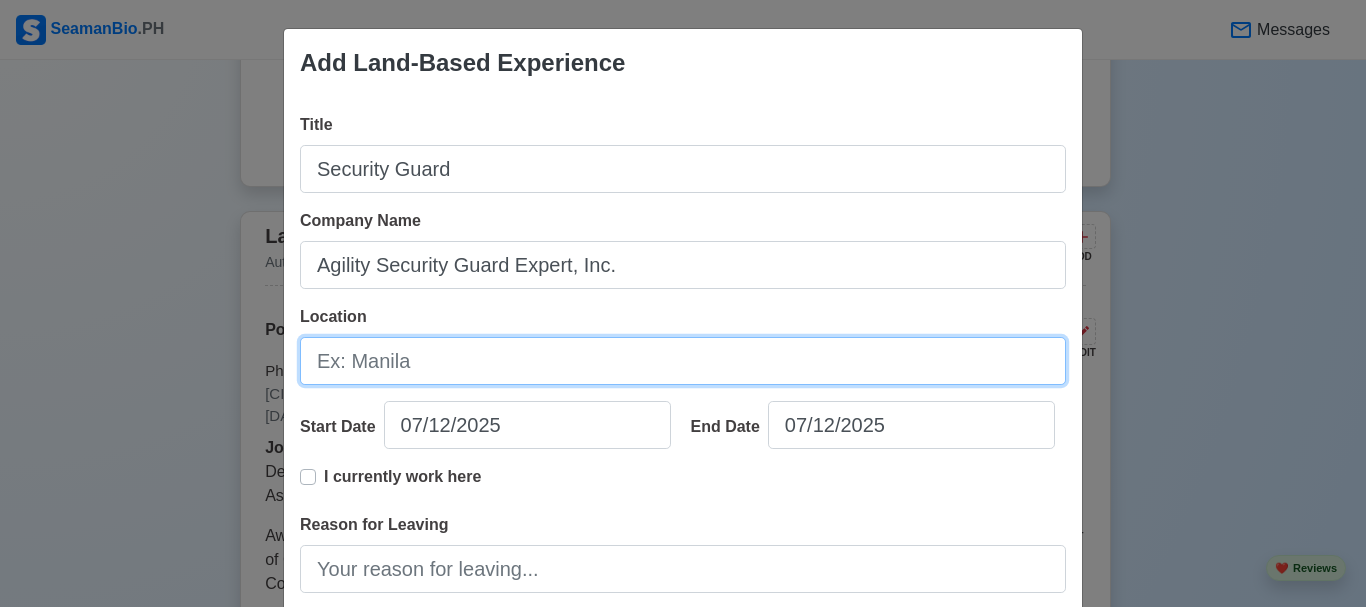 click on "Location" at bounding box center [683, 361] 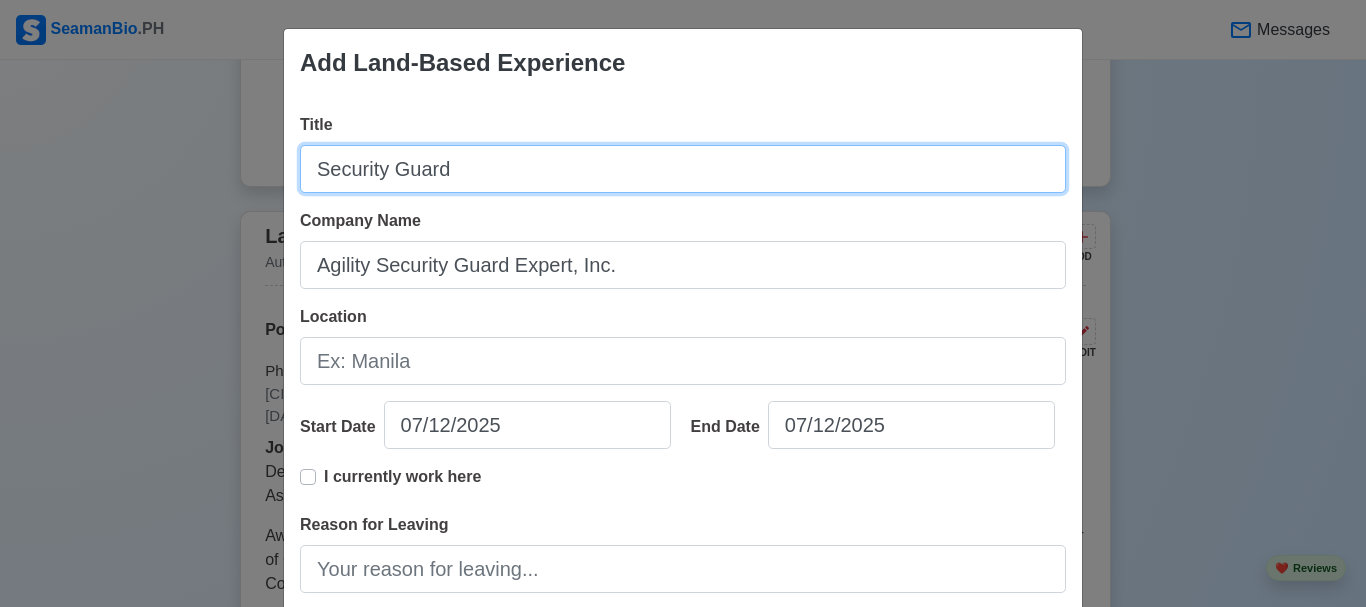 click on "Security Guard" at bounding box center [683, 169] 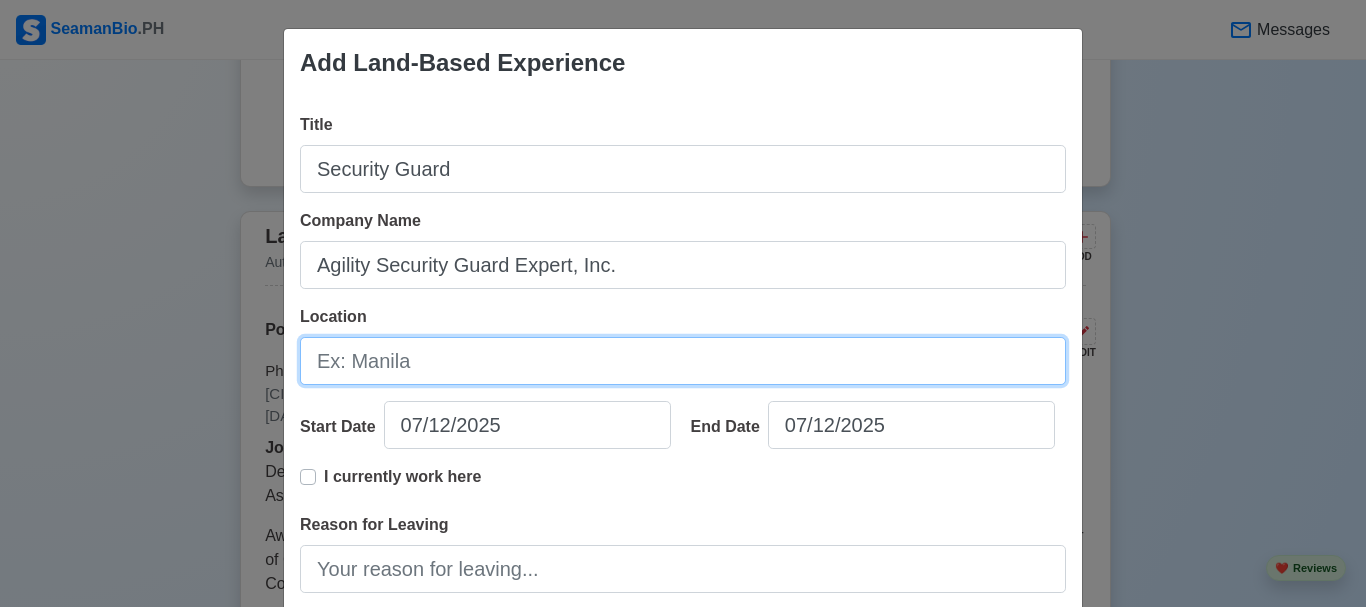 click on "Location" at bounding box center (683, 361) 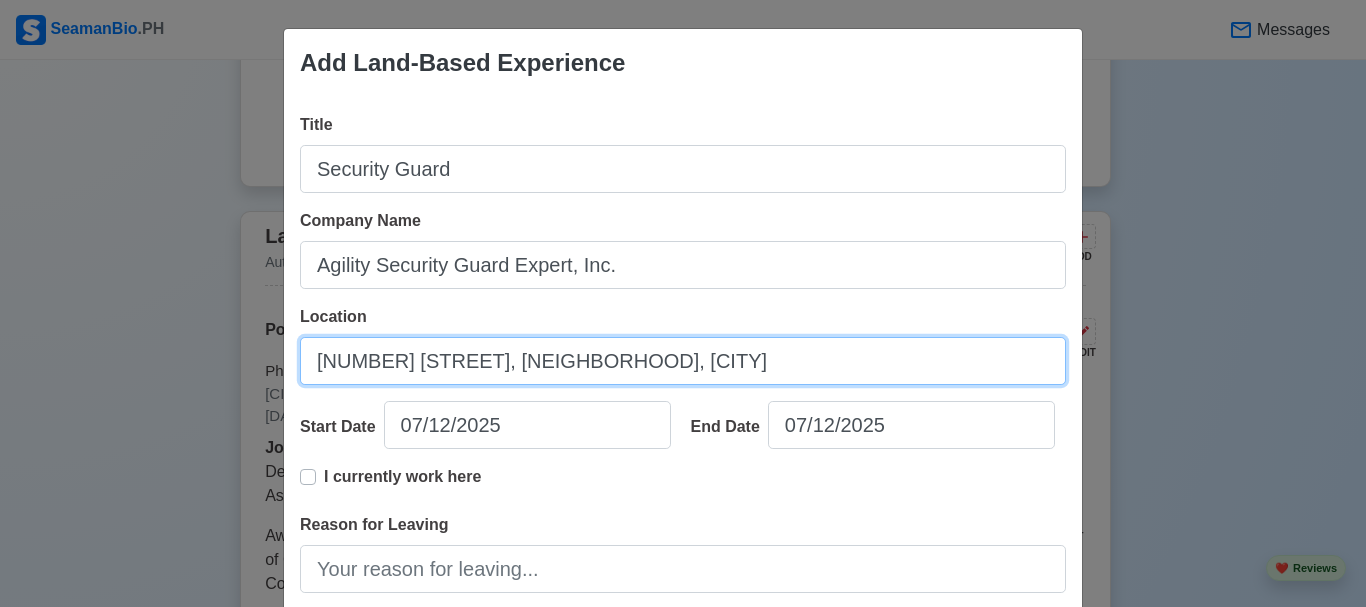 type on "[NUMBER] [STREET], [NEIGHBORHOOD], [CITY]" 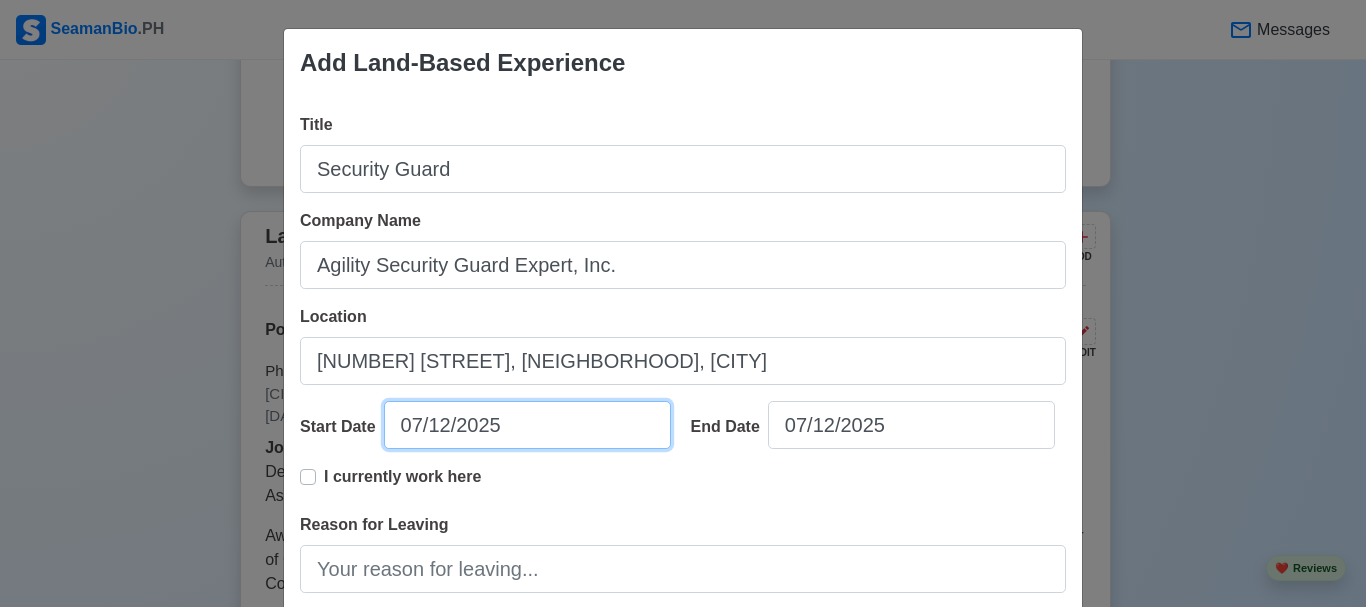 select on "****" 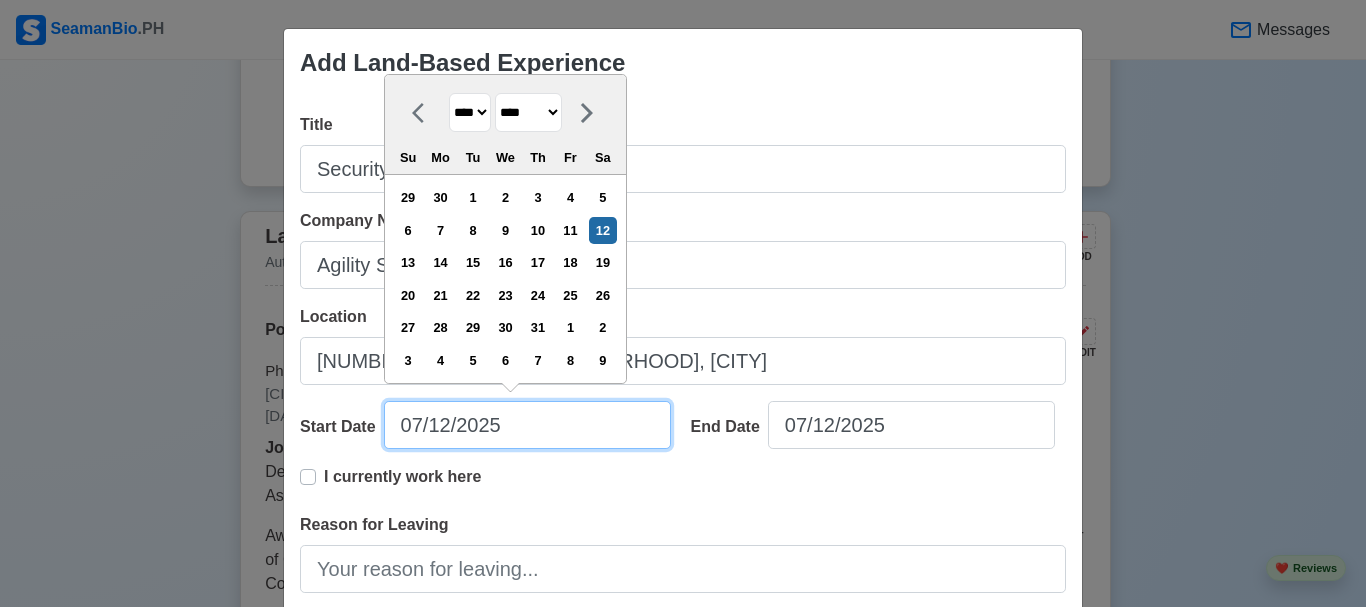 click on "07/12/2025" at bounding box center (527, 425) 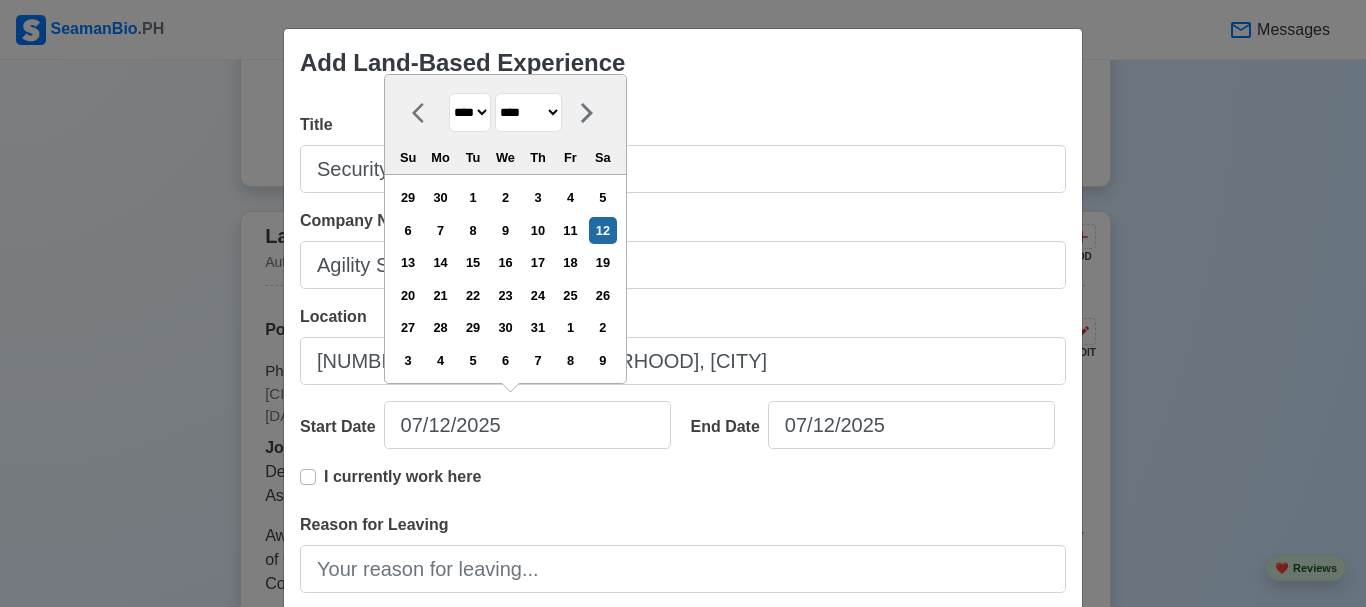 click on "******* ******** ***** ***** *** **** **** ****** ********* ******* ******** ********" at bounding box center (528, 112) 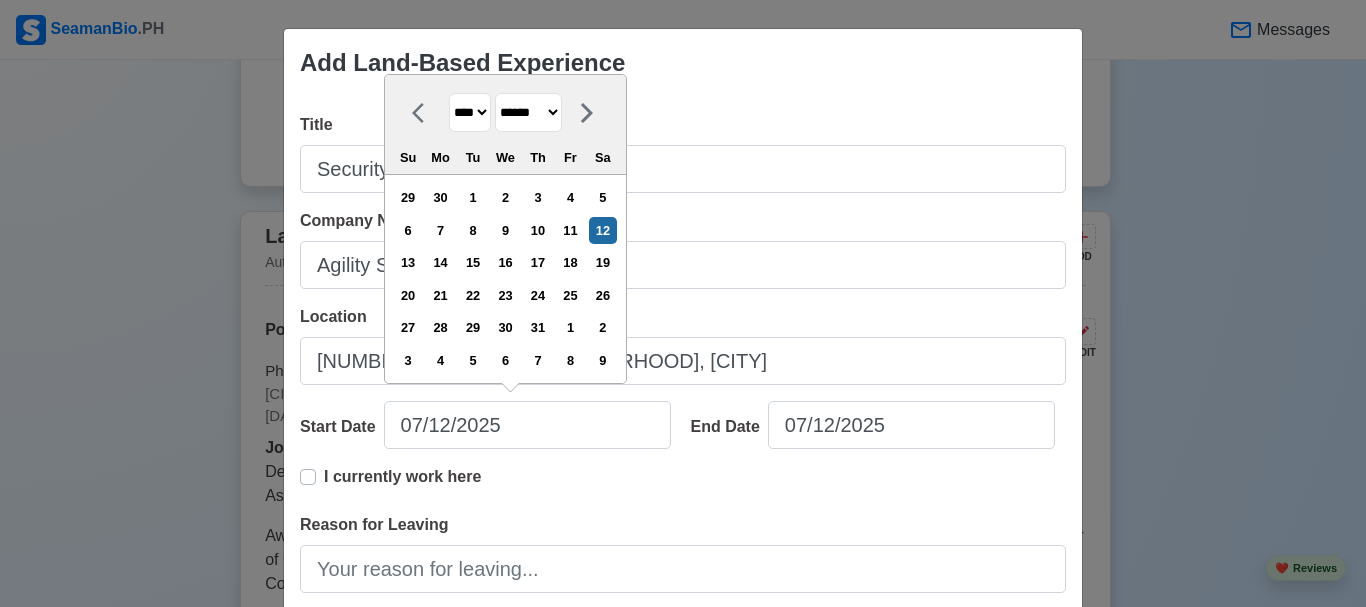 click on "******* ******** ***** ***** *** **** **** ****** ********* ******* ******** ********" at bounding box center [528, 112] 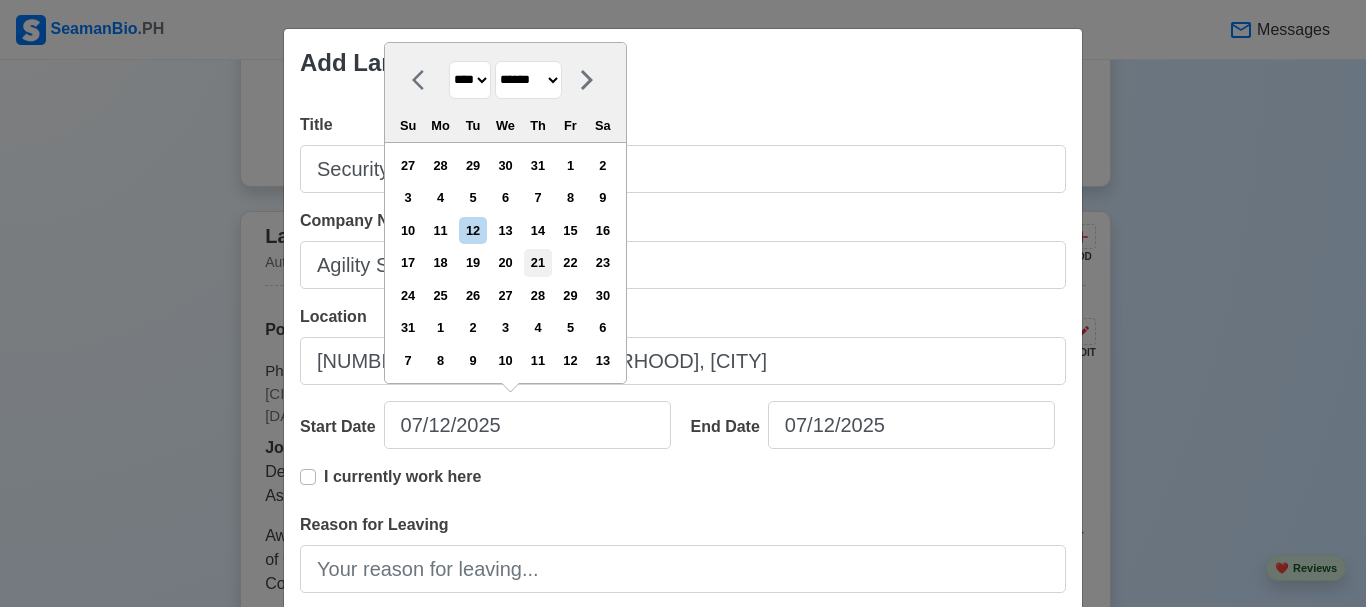 click on "21" at bounding box center [537, 262] 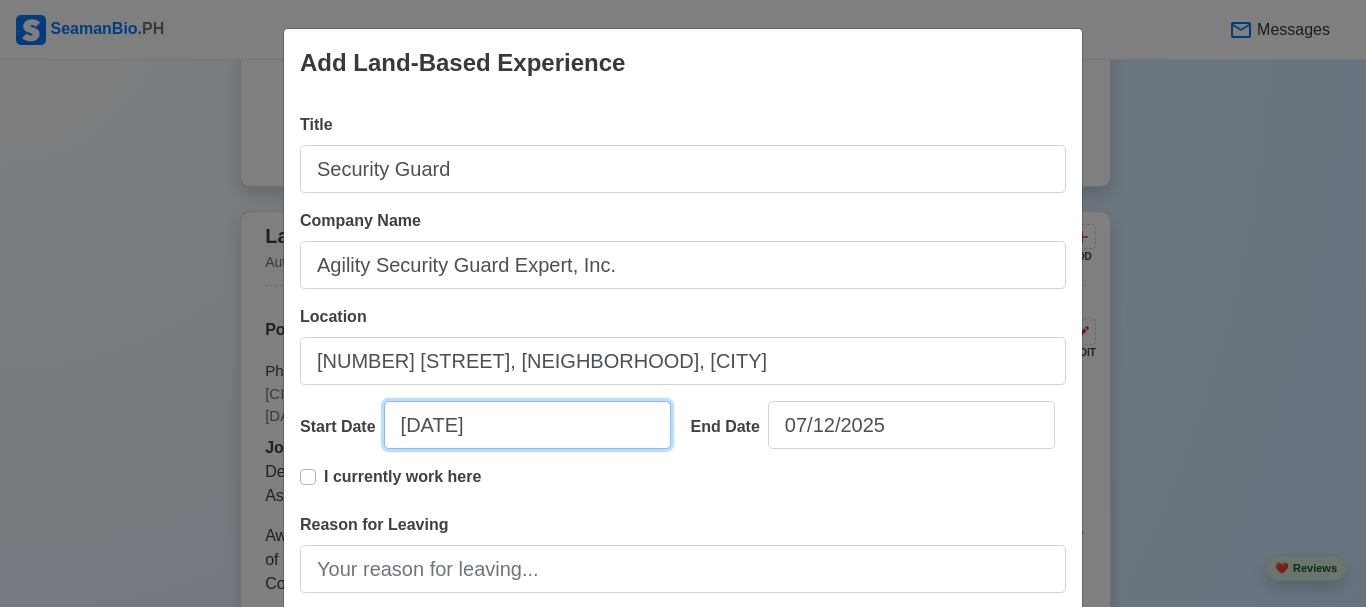 click on "[DATE]" at bounding box center [527, 425] 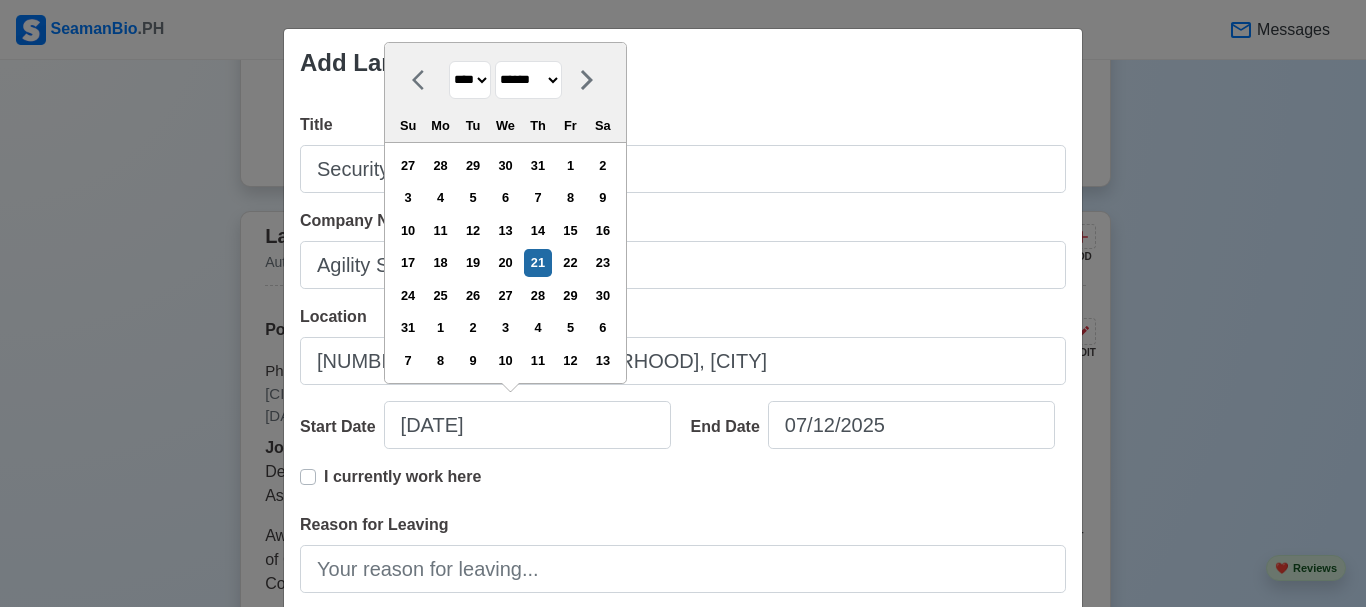 click on "**** **** **** **** **** **** **** **** **** **** **** **** **** **** **** **** **** **** **** **** **** **** **** **** **** **** **** **** **** **** **** **** **** **** **** **** **** **** **** **** **** **** **** **** **** **** **** **** **** **** **** **** **** **** **** **** **** **** **** **** **** **** **** **** **** **** **** **** **** **** **** **** **** **** **** **** **** **** **** **** **** **** **** **** **** **** **** **** **** **** **** **** **** **** **** **** **** **** **** **** **** **** **** **** **** ****" at bounding box center (470, 80) 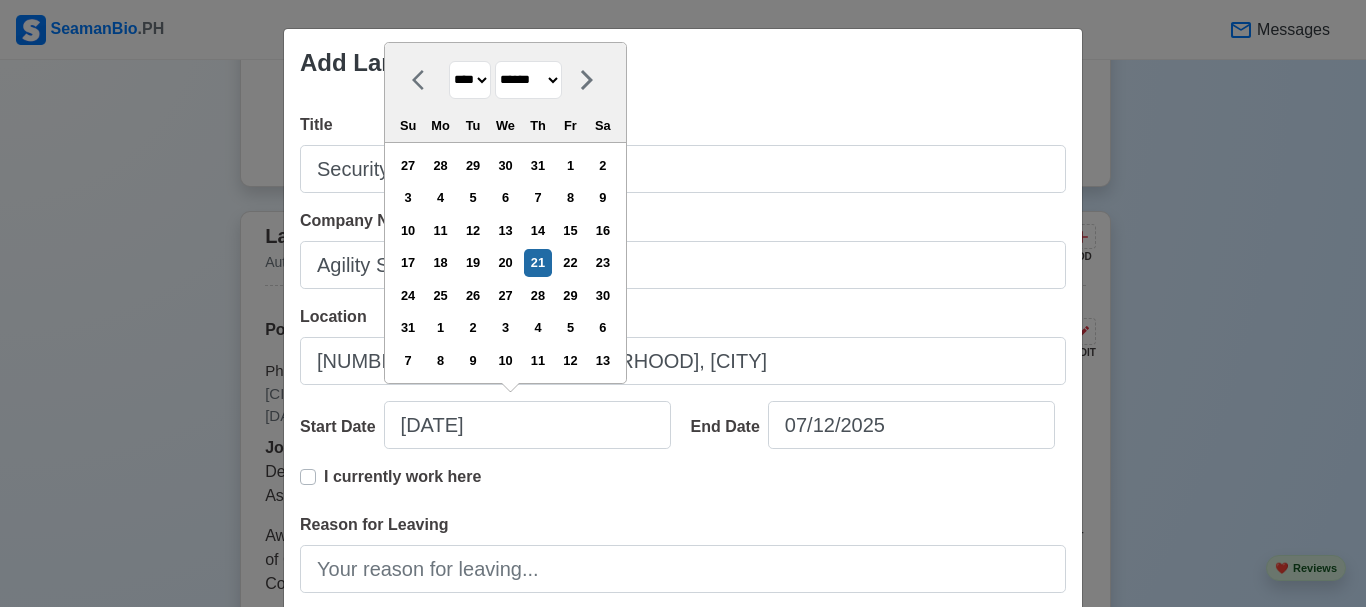 select on "****" 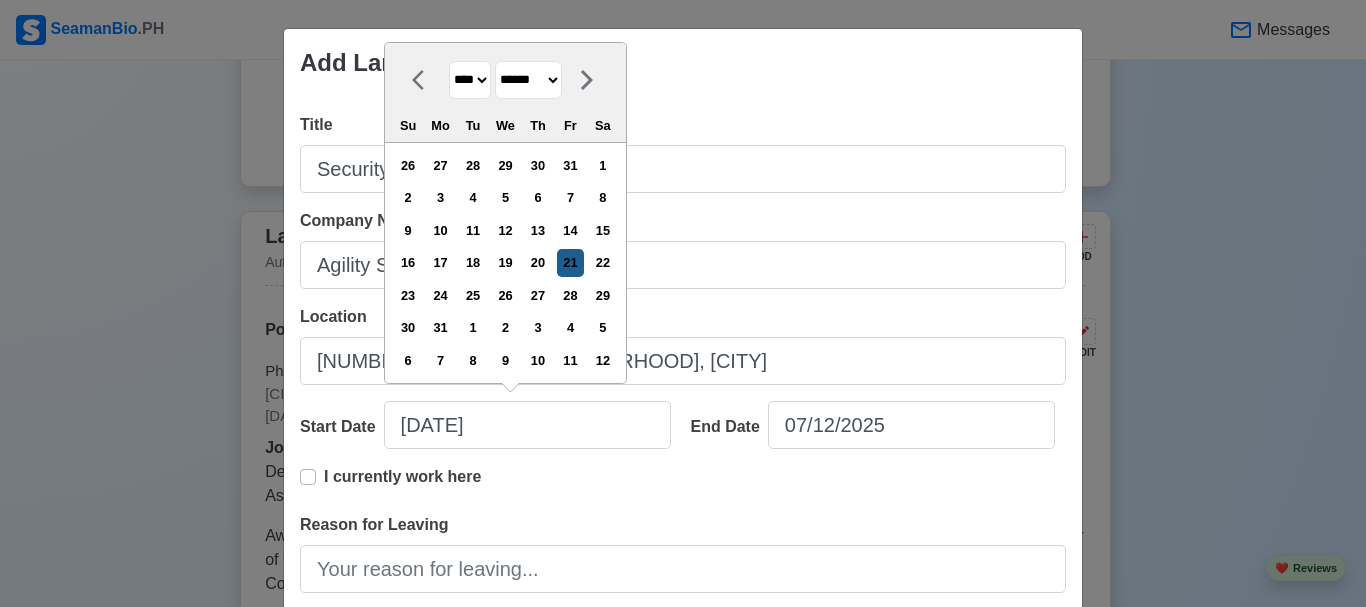 click on "21" at bounding box center [570, 262] 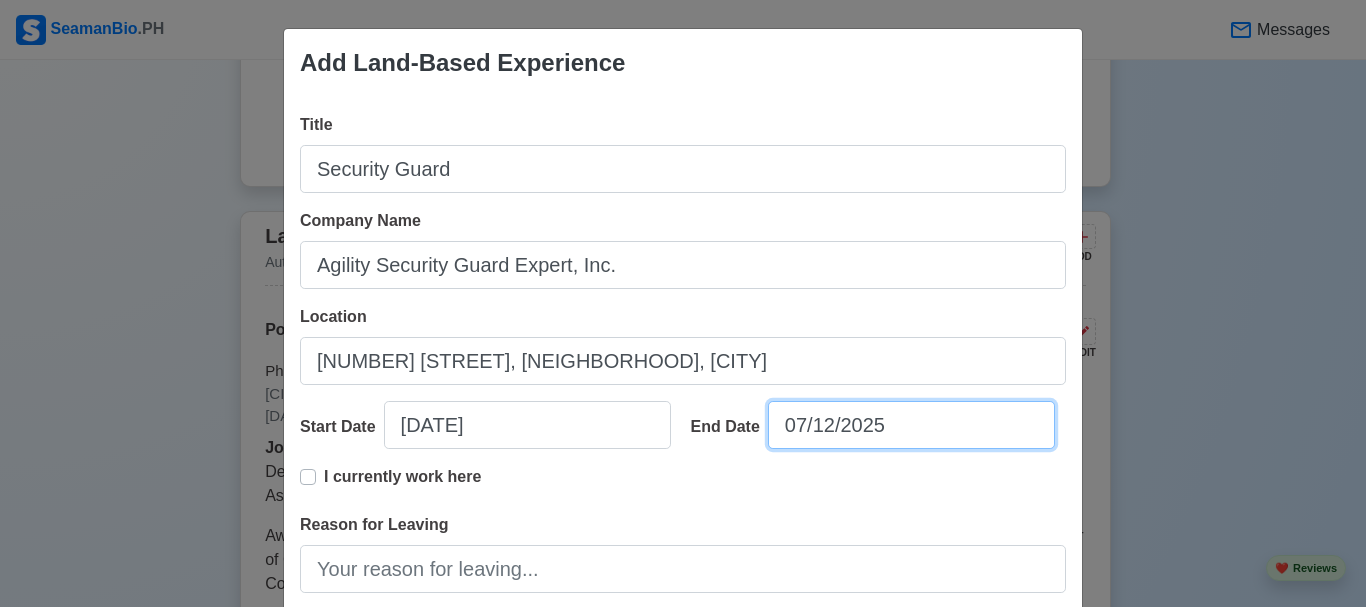 click on "07/12/2025" at bounding box center [911, 425] 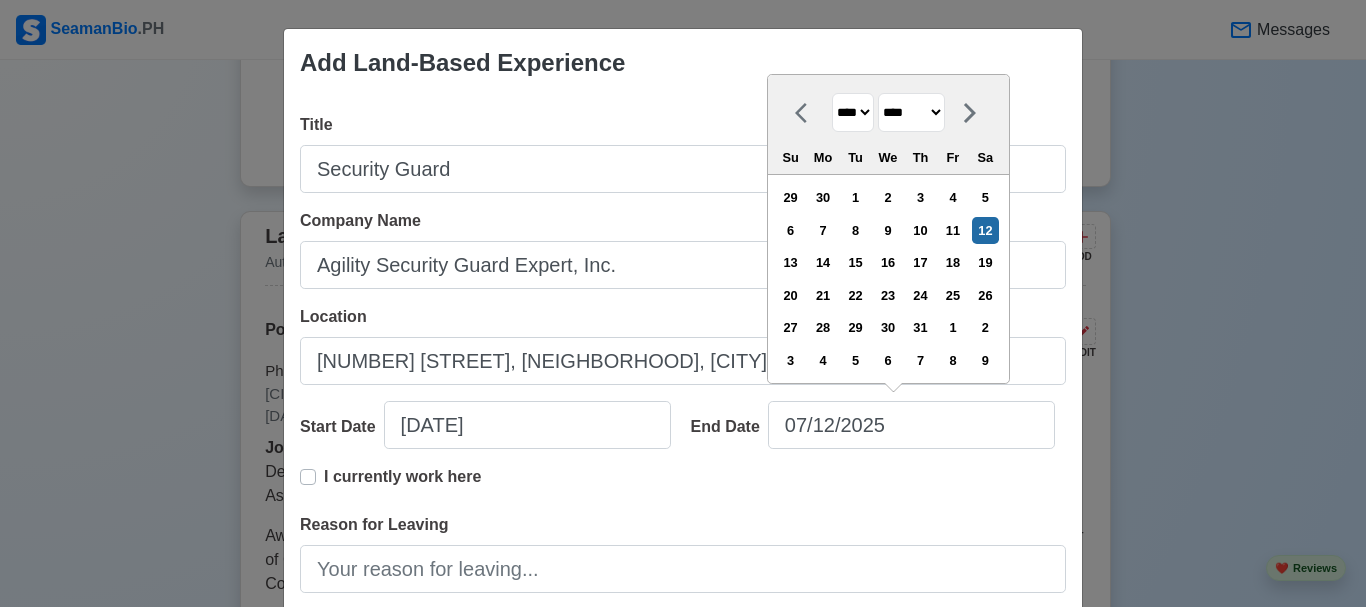 click on "******* ******** ***** ***** *** **** **** ****** ********* ******* ******** ********" at bounding box center (911, 112) 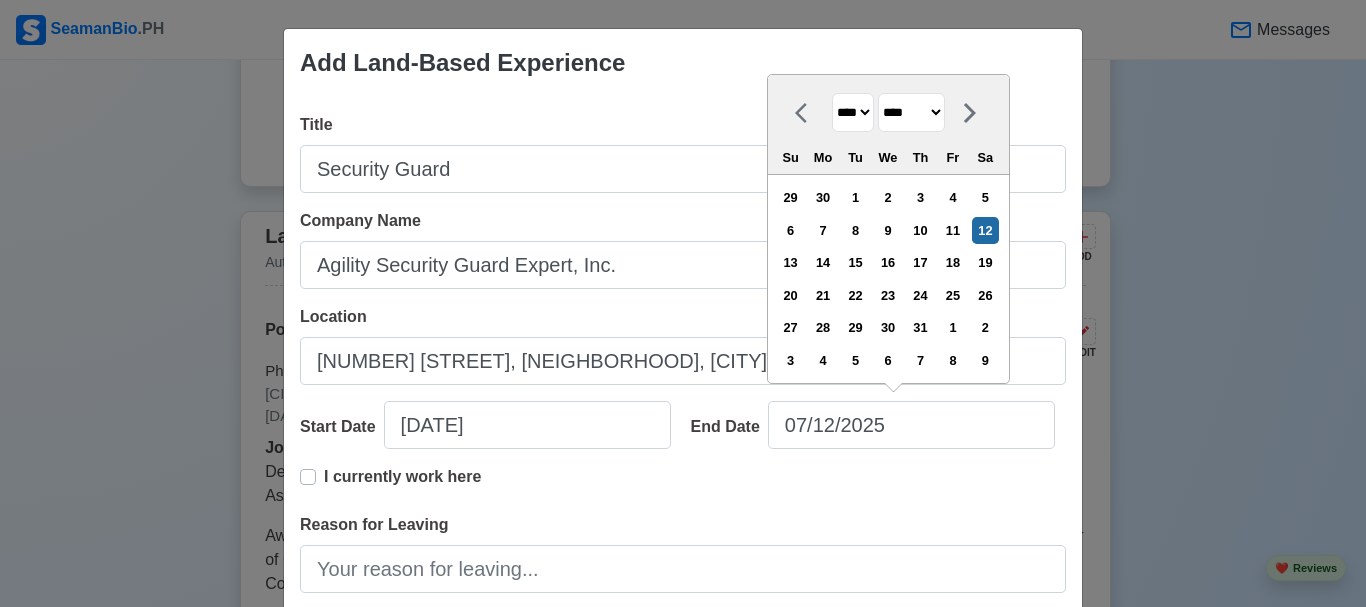 select on "*********" 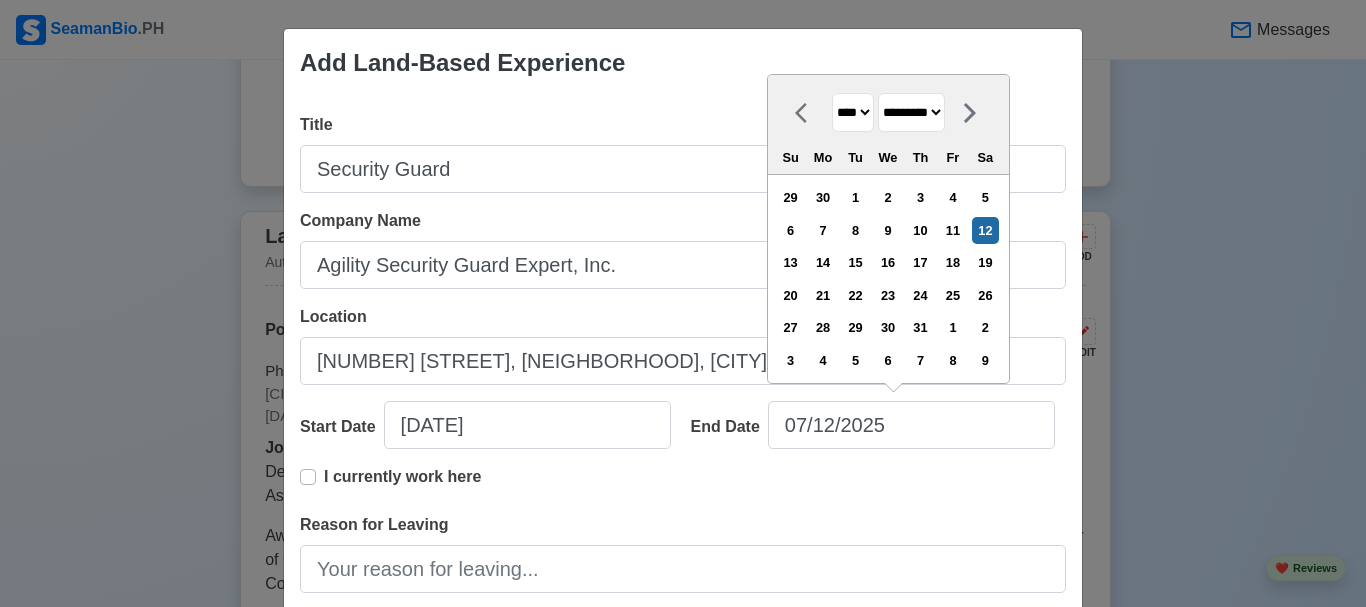 click on "******* ******** ***** ***** *** **** **** ****** ********* ******* ******** ********" at bounding box center [911, 112] 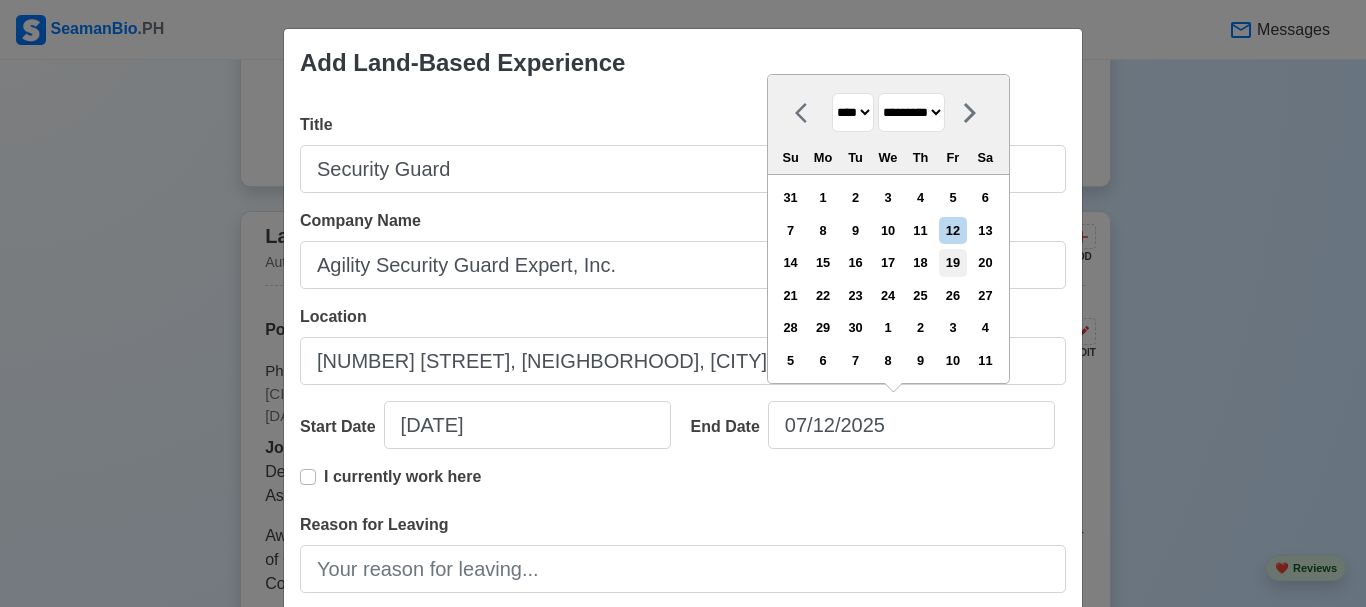 click on "19" at bounding box center [952, 262] 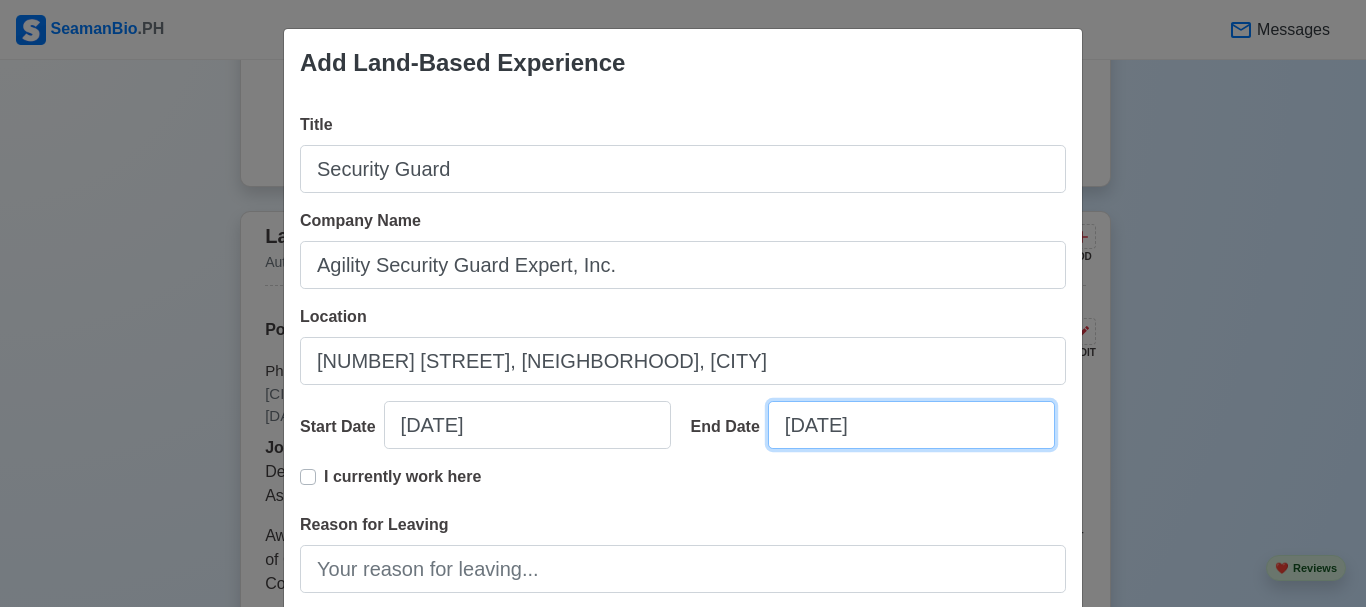 click on "[DATE]" at bounding box center (911, 425) 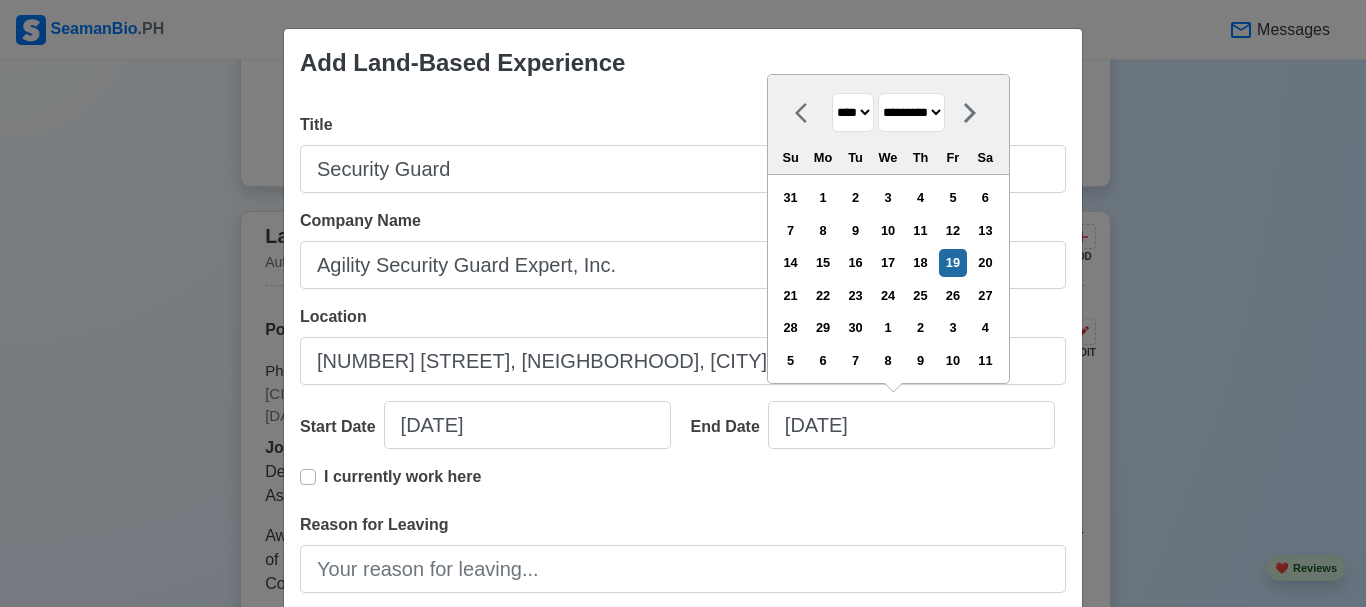 click on "**** **** **** **** **** **** **** **** **** **** **** **** **** **** **** **** **** **** **** **** **** **** **** **** **** **** **** **** **** **** **** **** **** **** **** **** **** **** **** **** **** **** **** **** **** **** **** **** **** **** **** **** **** **** **** **** **** **** **** **** **** **** **** **** **** **** **** **** **** **** **** **** **** **** **** **** **** **** **** **** **** **** **** **** **** **** **** **** **** **** **** **** **** **** **** **** **** **** **** **** **** **** **** **** **** ****" at bounding box center (853, 112) 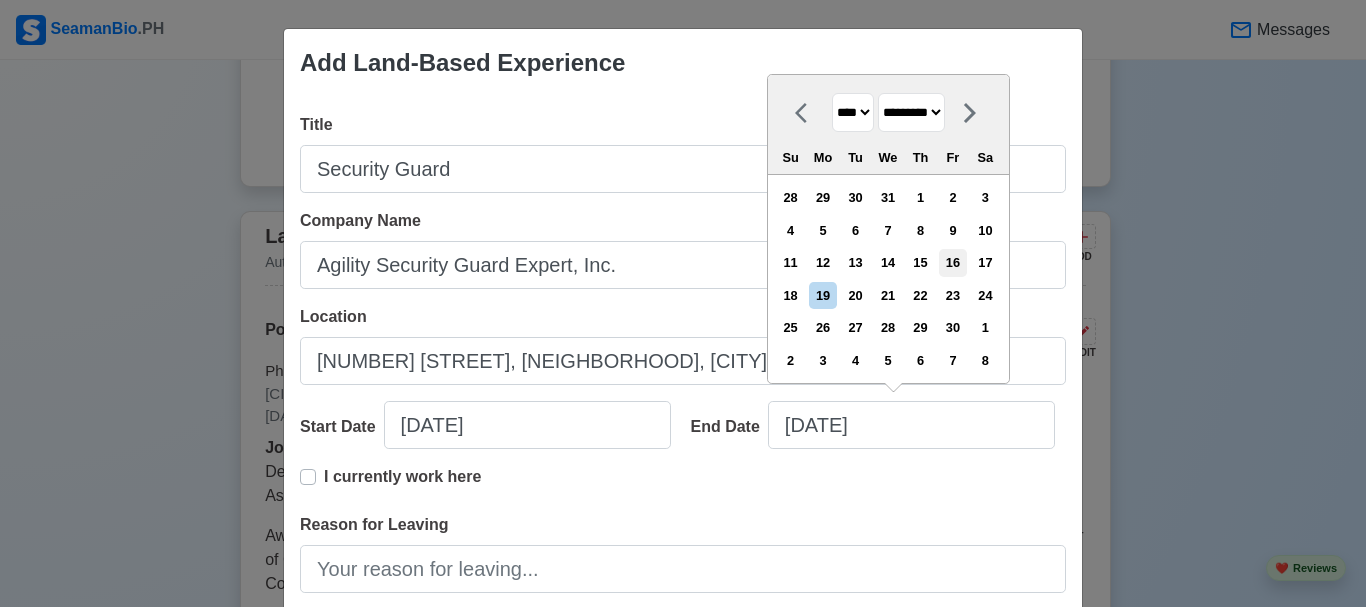 click on "16" at bounding box center (952, 262) 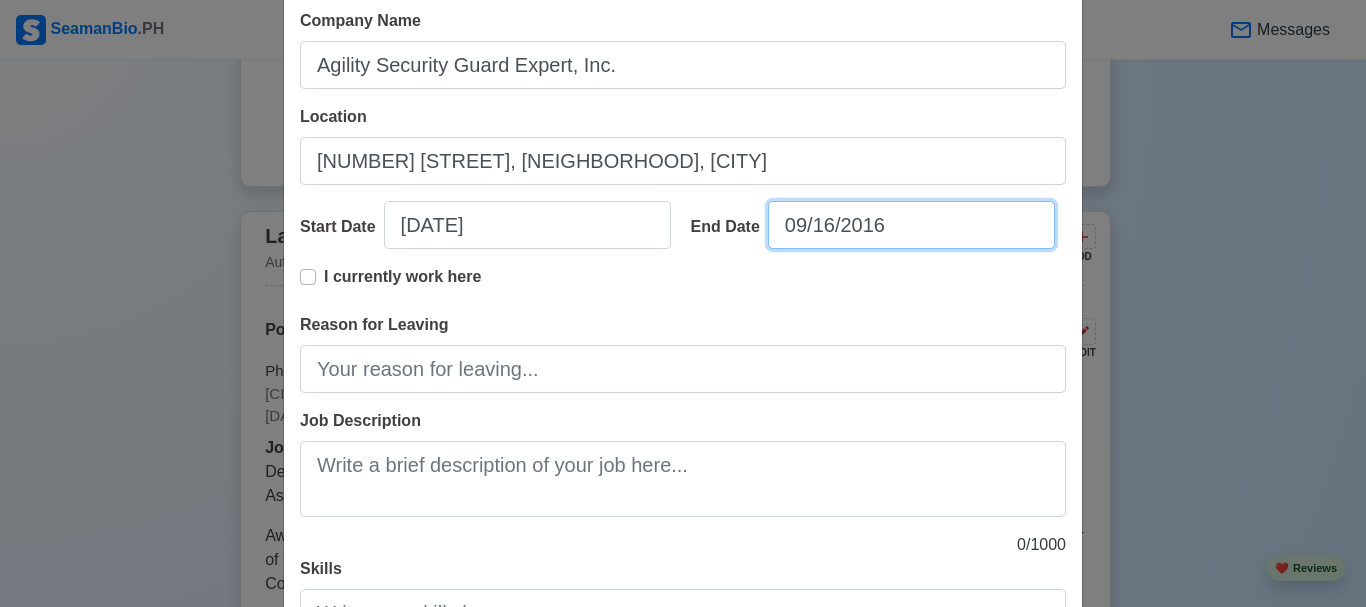 scroll, scrollTop: 300, scrollLeft: 0, axis: vertical 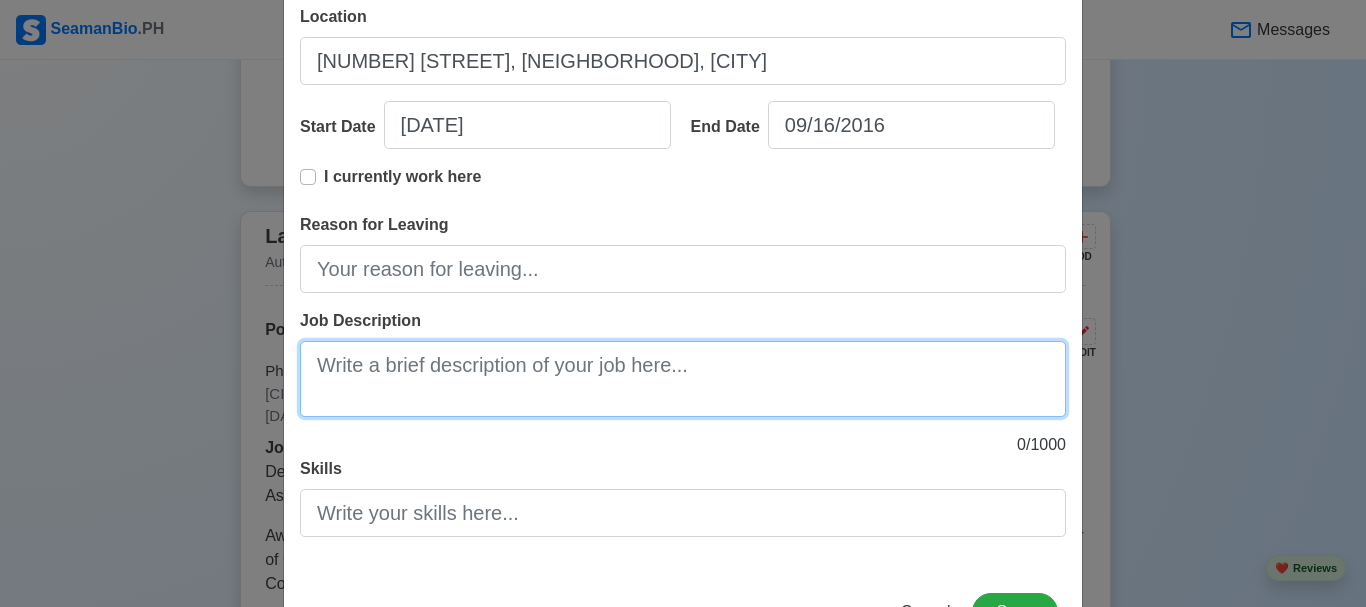 click on "Job Description" at bounding box center (683, 379) 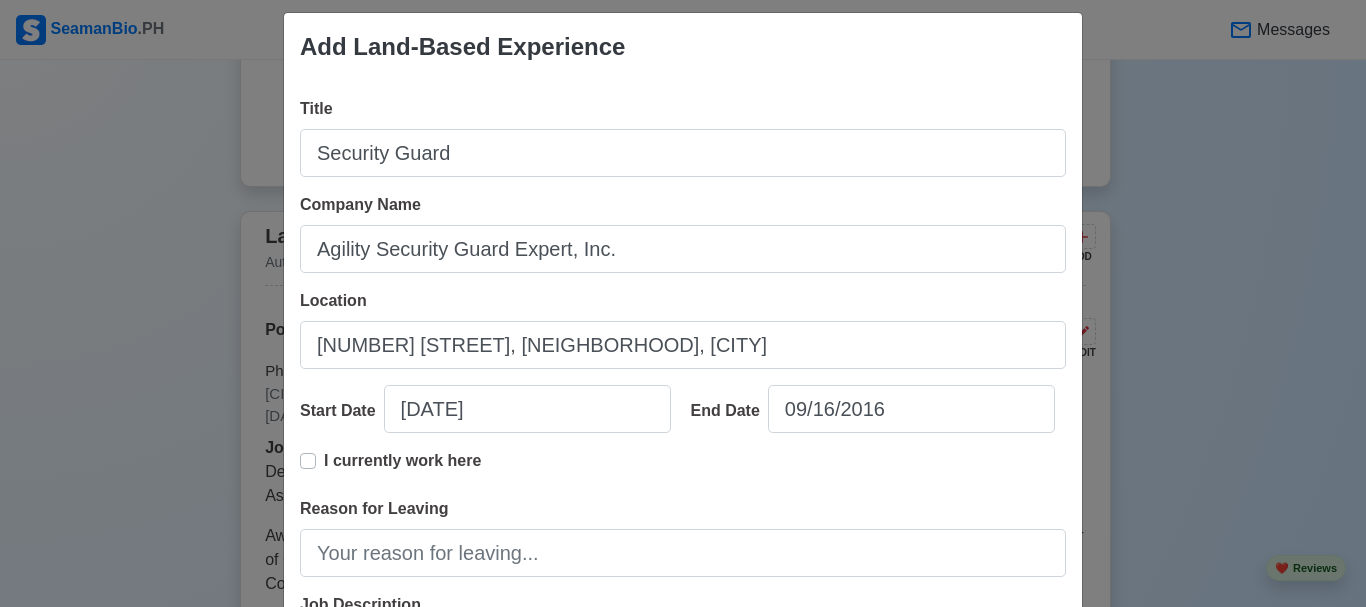 scroll, scrollTop: 0, scrollLeft: 0, axis: both 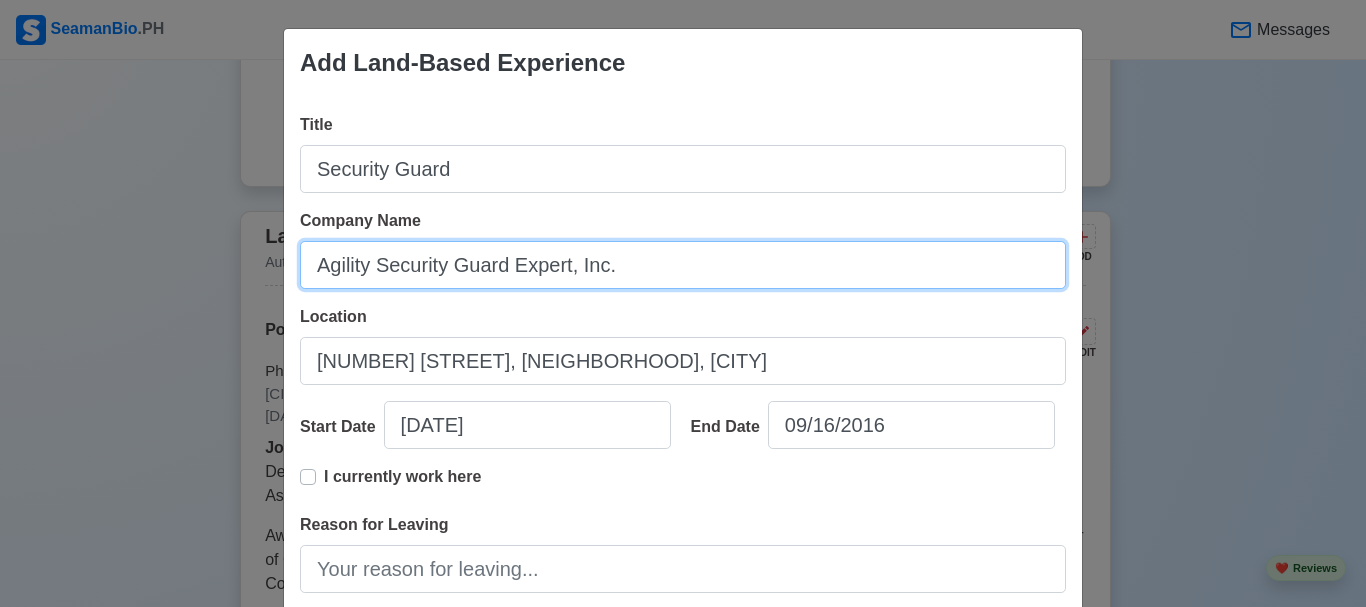click on "Agility Security Guard Expert, Inc." at bounding box center [683, 265] 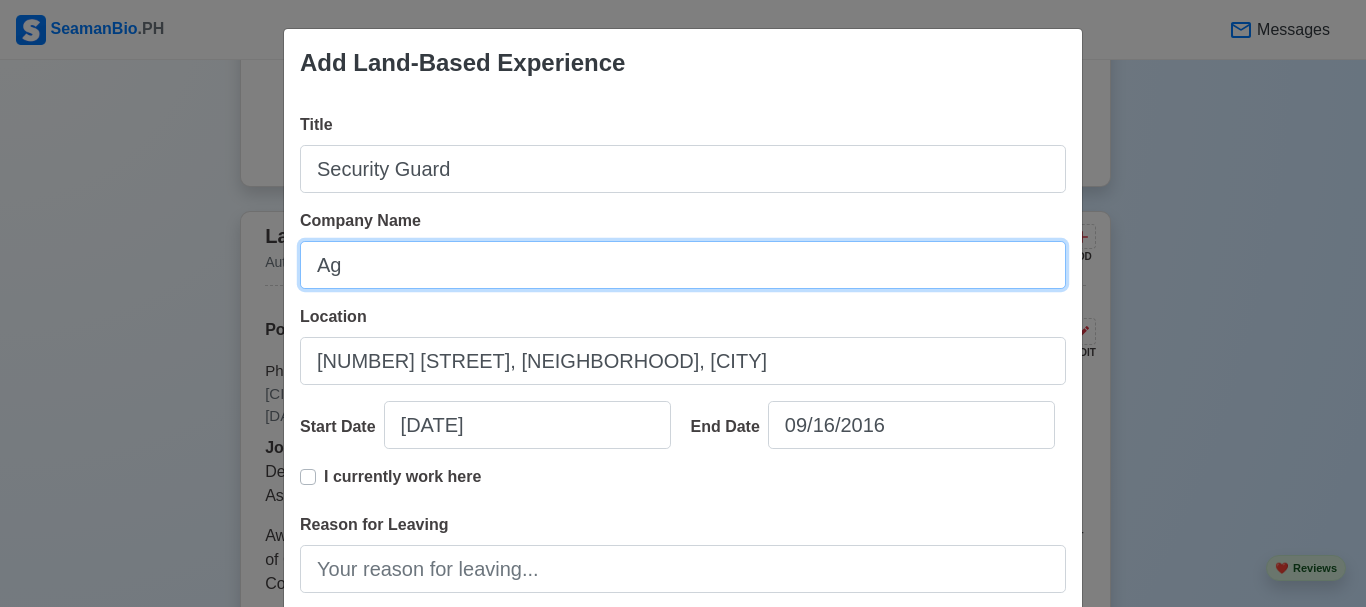 type on "A" 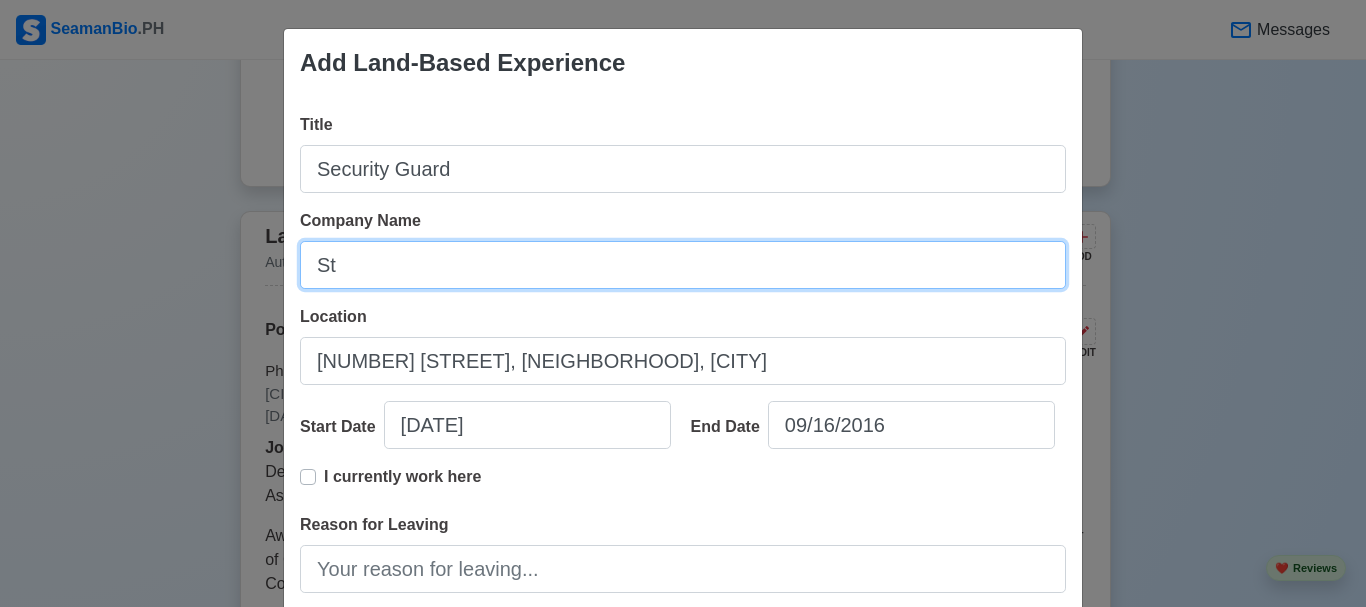type on "S" 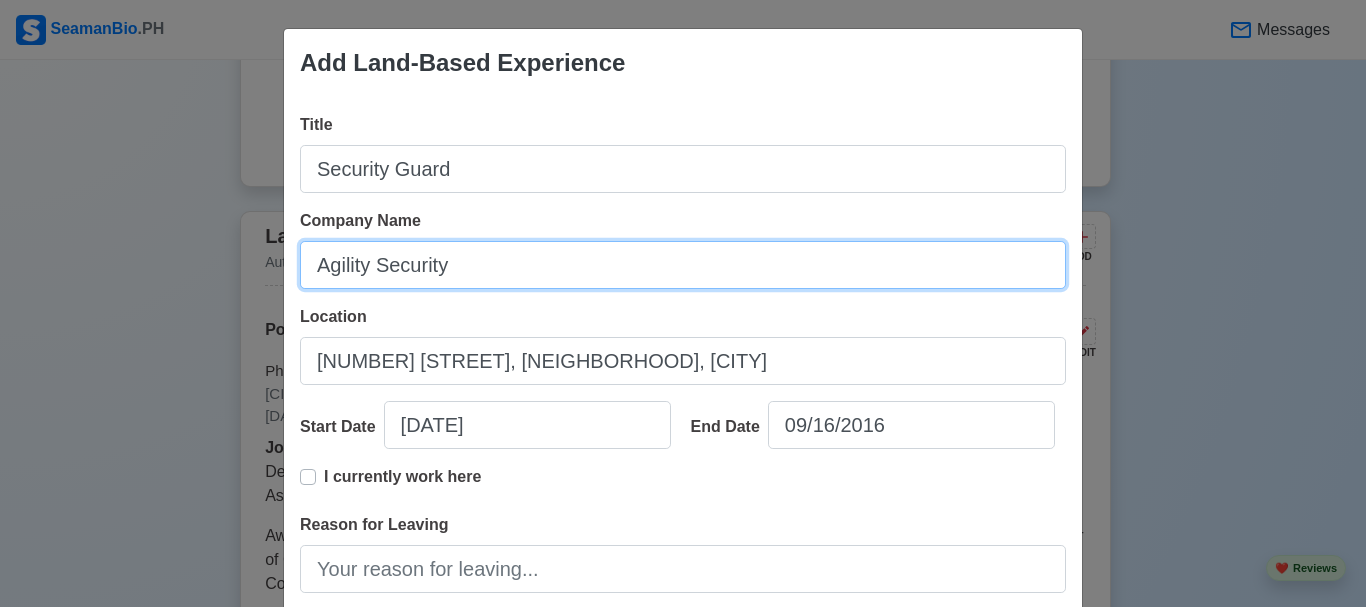 type on "Agility Security Guard Expert, Inc." 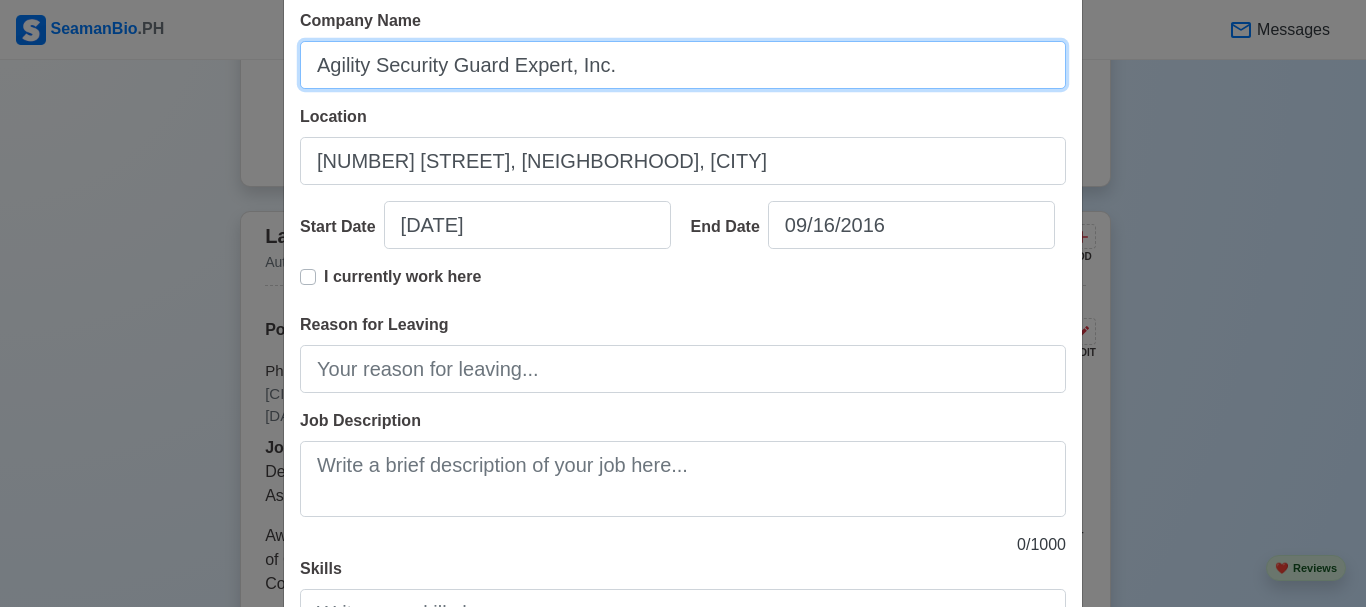 scroll, scrollTop: 300, scrollLeft: 0, axis: vertical 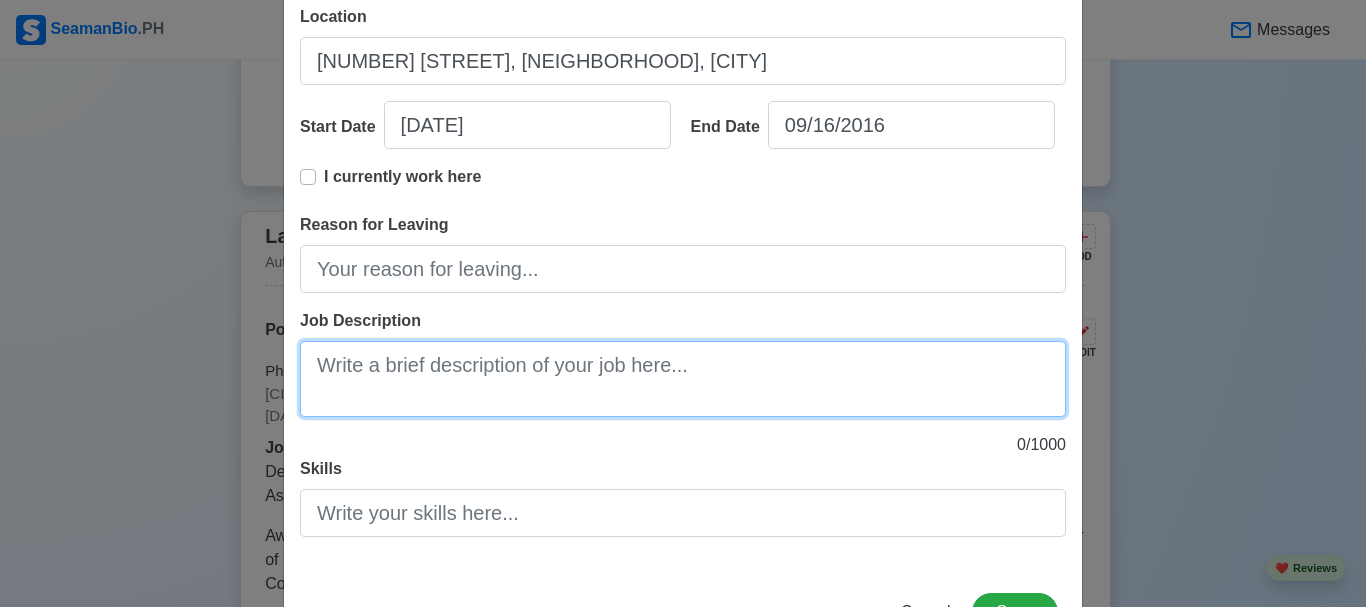 click on "Job Description" at bounding box center (683, 379) 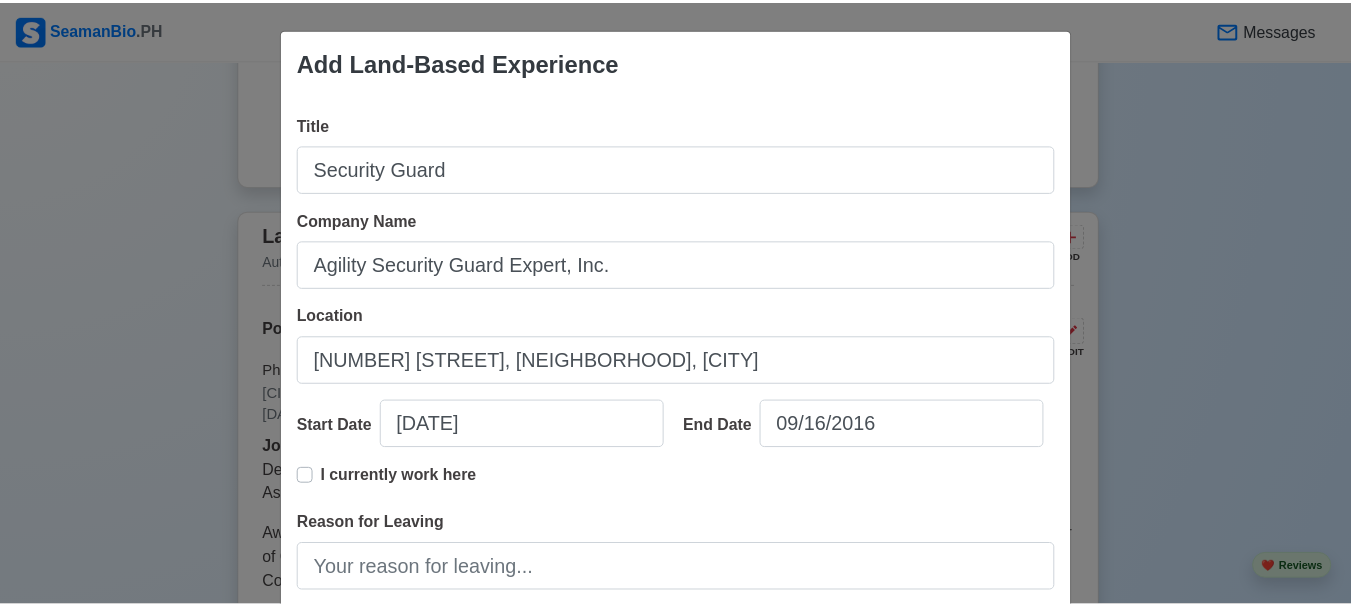 scroll, scrollTop: 377, scrollLeft: 0, axis: vertical 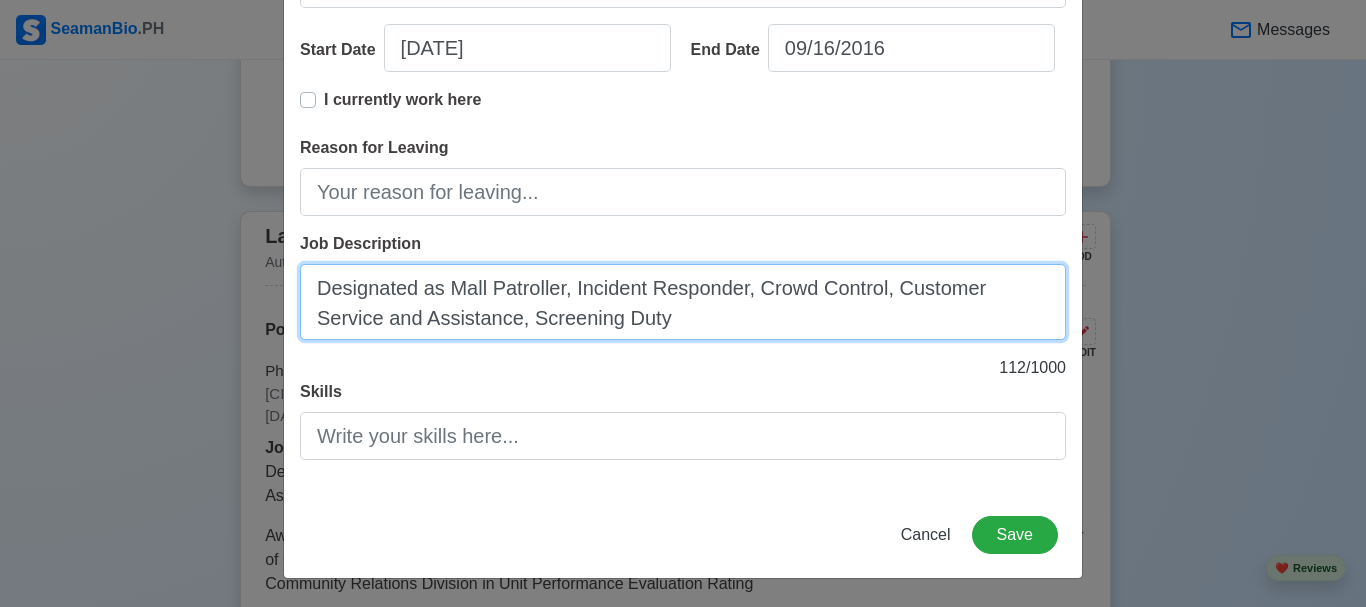 click on "Designated as Mall Patroller, Incident Responder, Crowd Control, Customer Service and Assistance, Screening Duty" at bounding box center [683, 302] 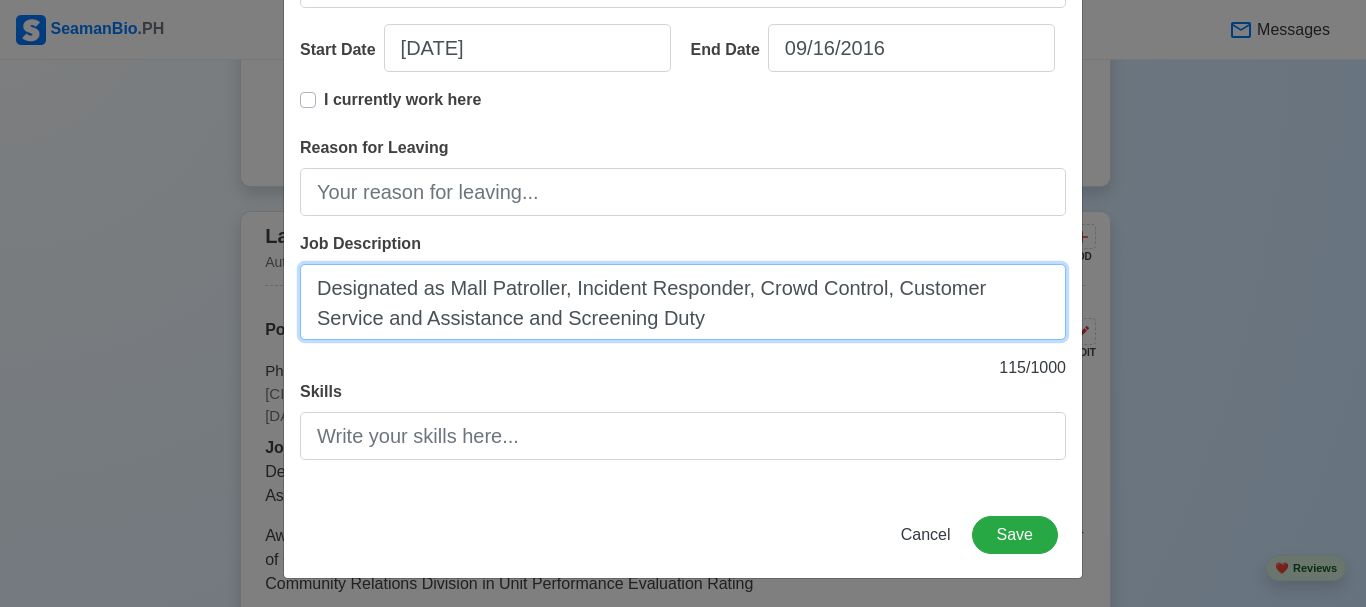 click on "Designated as Mall Patroller, Incident Responder, Crowd Control, Customer Service and Assistance and Screening Duty" at bounding box center [683, 302] 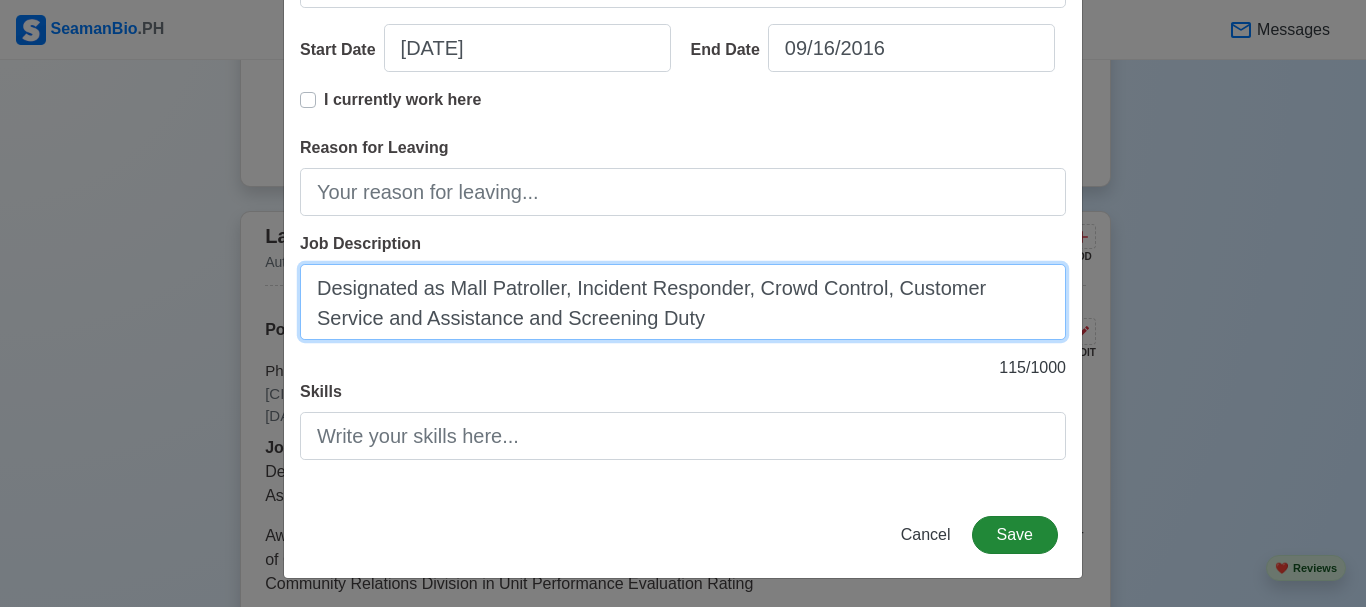 type on "Designated as Mall Patroller, Incident Responder, Crowd Control, Customer Service and Assistance and Screening Duty" 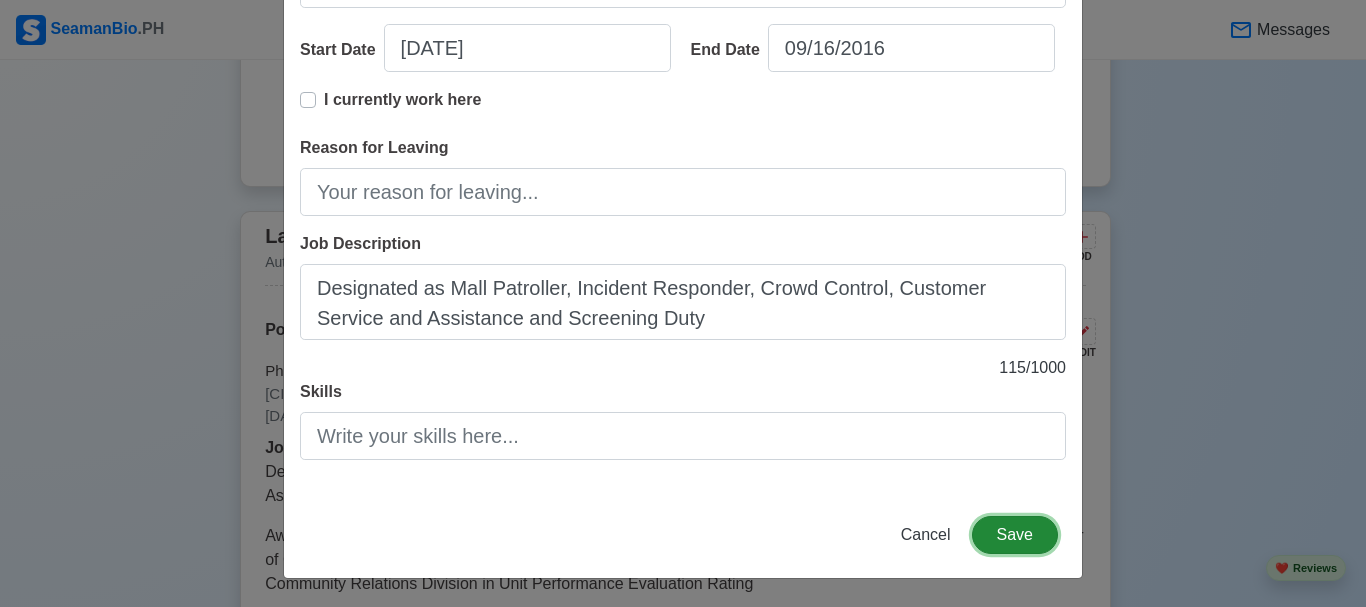 click on "Save" at bounding box center (1015, 535) 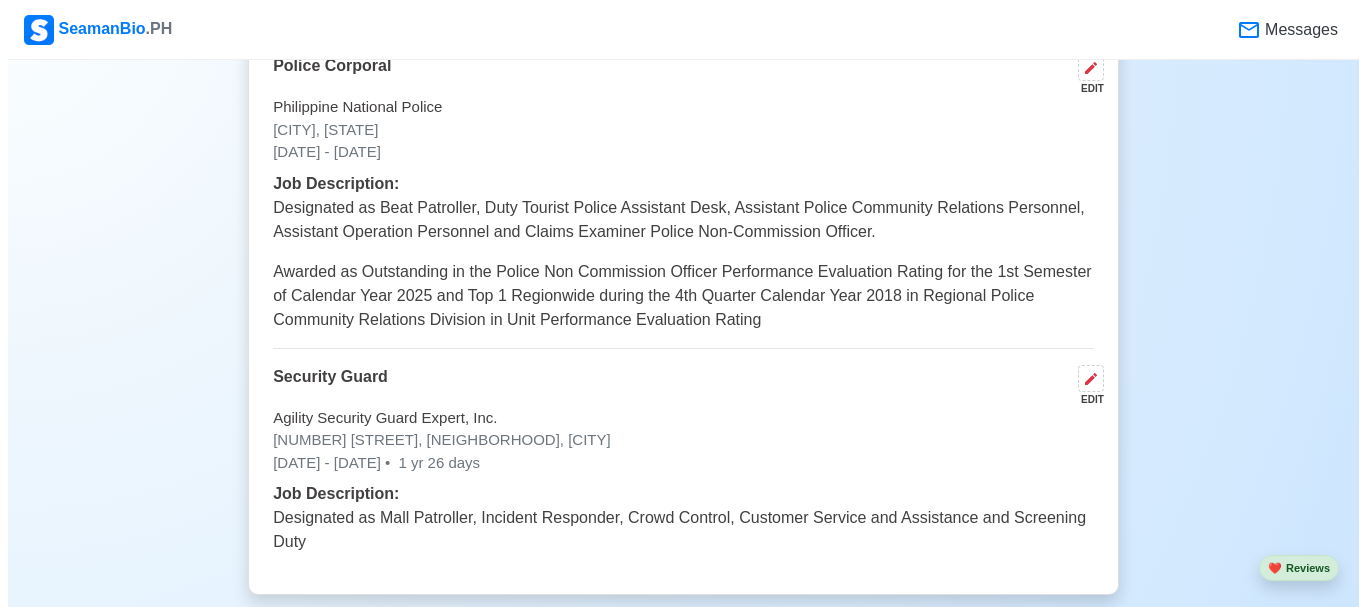 scroll, scrollTop: 4228, scrollLeft: 0, axis: vertical 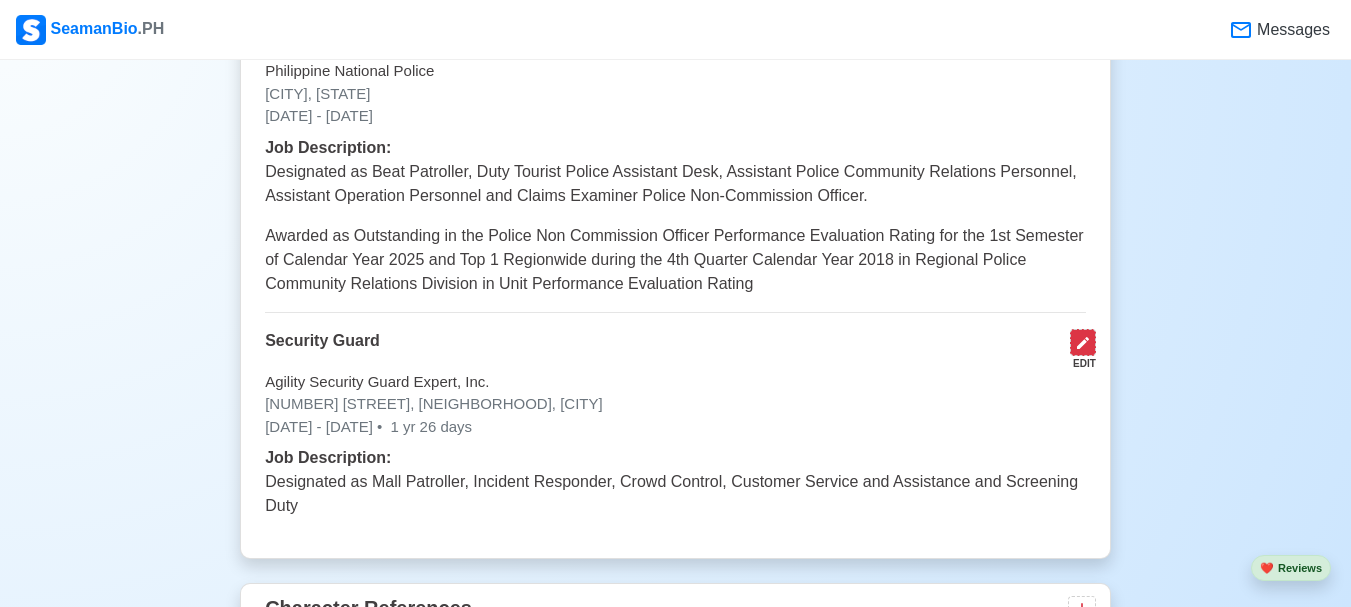 click 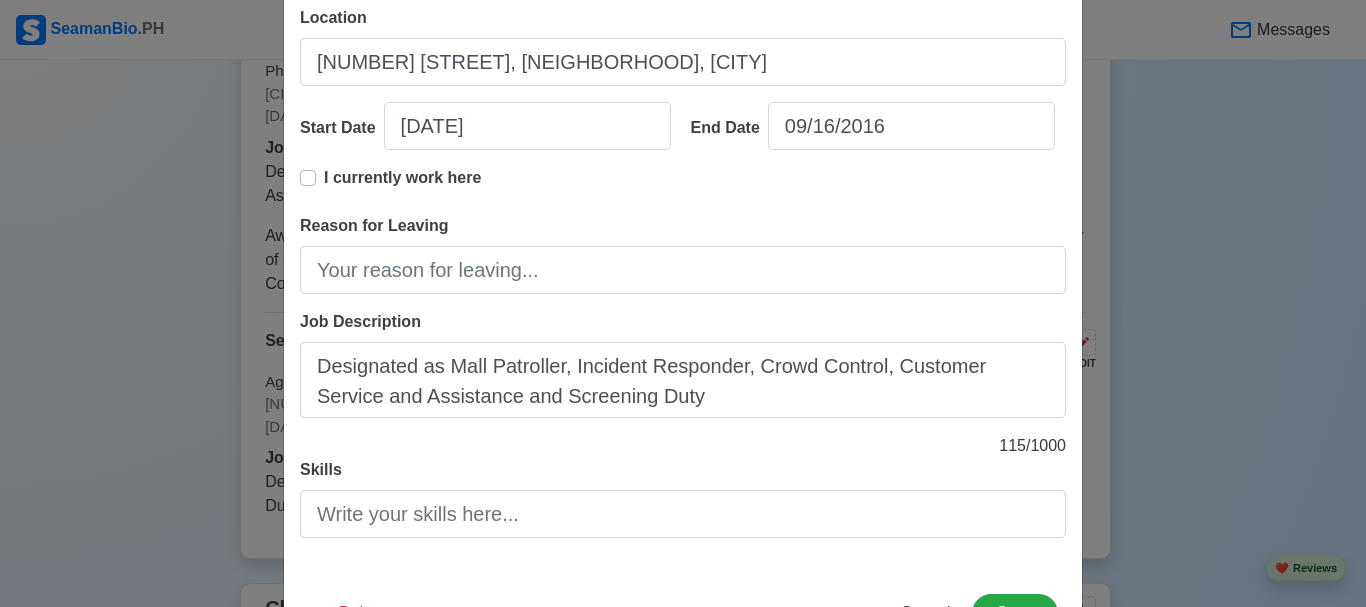scroll, scrollTop: 300, scrollLeft: 0, axis: vertical 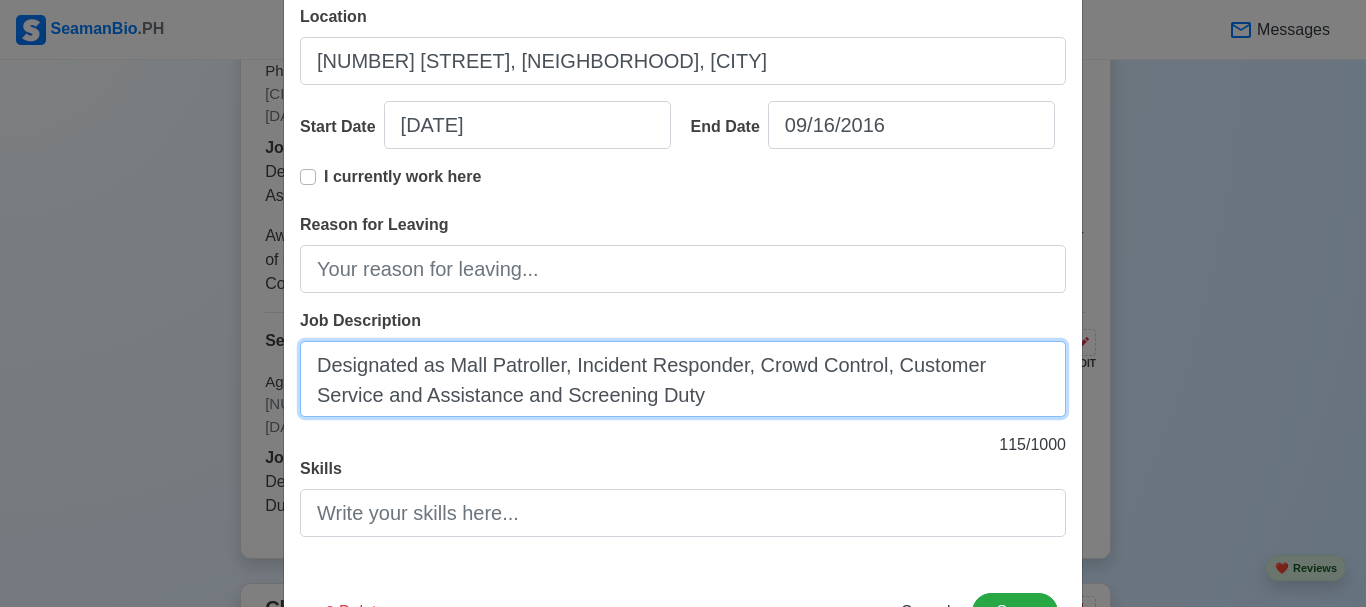 drag, startPoint x: 634, startPoint y: 396, endPoint x: 480, endPoint y: 398, distance: 154.01299 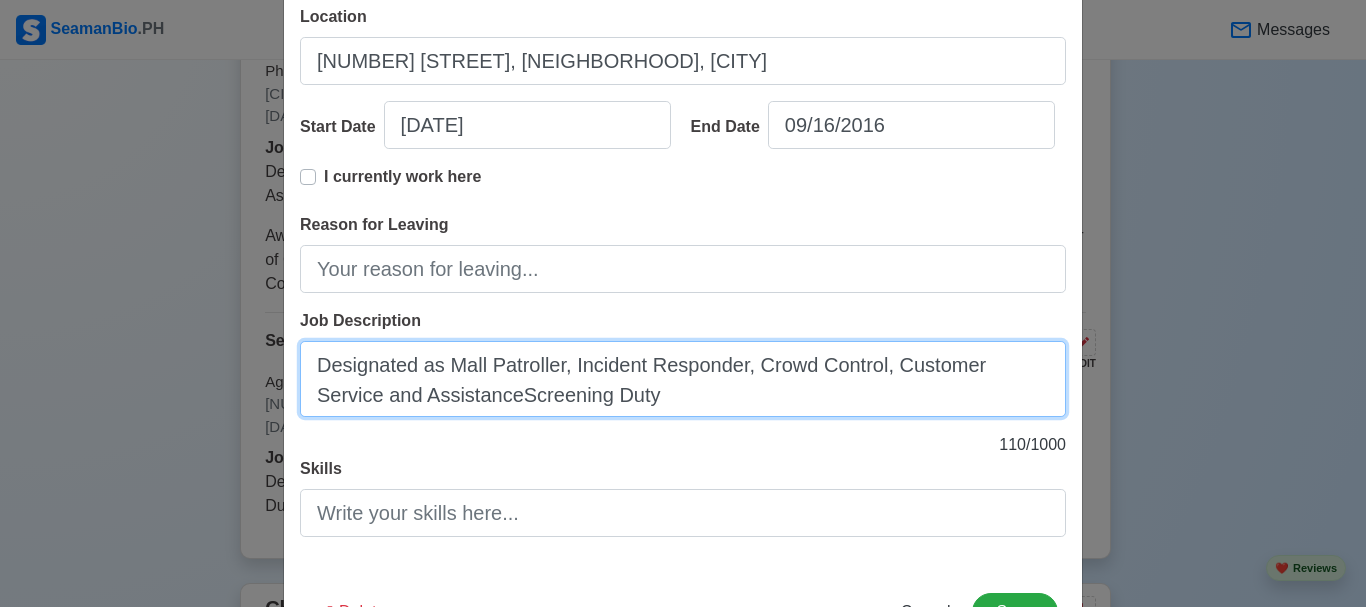 click on "Designated as Mall Patroller, Incident Responder, Crowd Control, Customer Service and AssistanceScreening Duty" at bounding box center [683, 379] 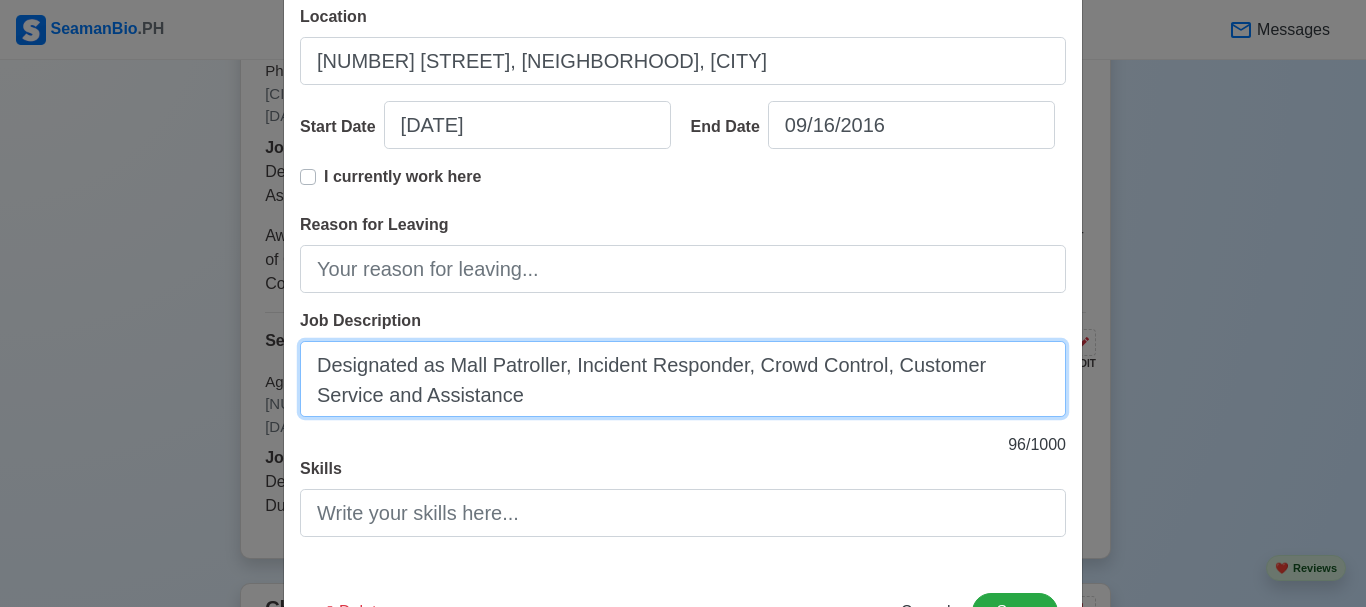 click on "Designated as Mall Patroller, Incident Responder, Crowd Control, Customer Service and Assistance" at bounding box center (683, 379) 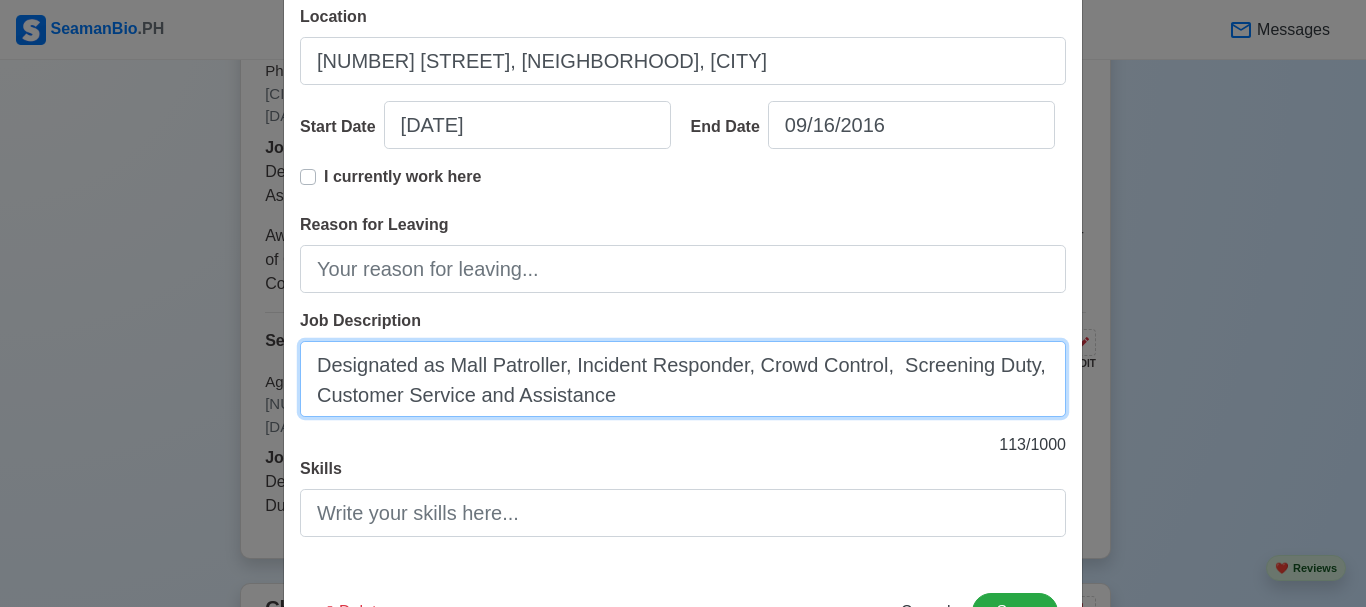 click on "Designated as Mall Patroller, Incident Responder, Crowd Control,  Screening Duty, Customer Service and Assistance" at bounding box center (683, 379) 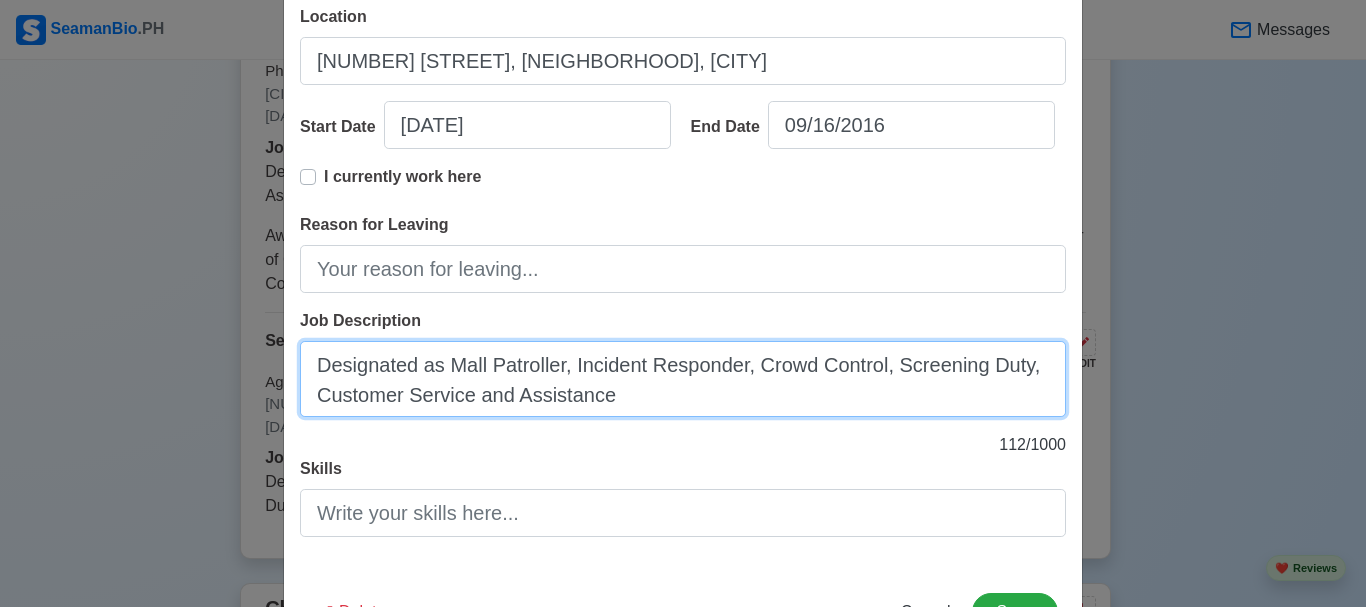 click on "Designated as Mall Patroller, Incident Responder, Crowd Control, Screening Duty, Customer Service and Assistance" at bounding box center [683, 379] 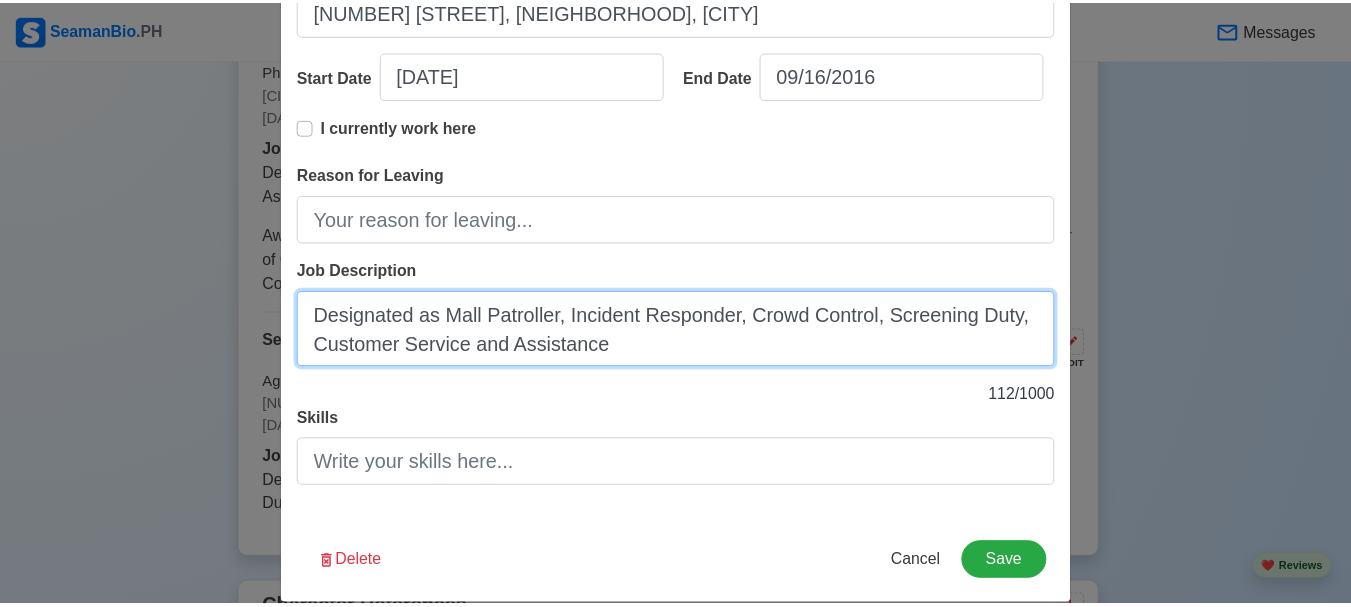 scroll, scrollTop: 377, scrollLeft: 0, axis: vertical 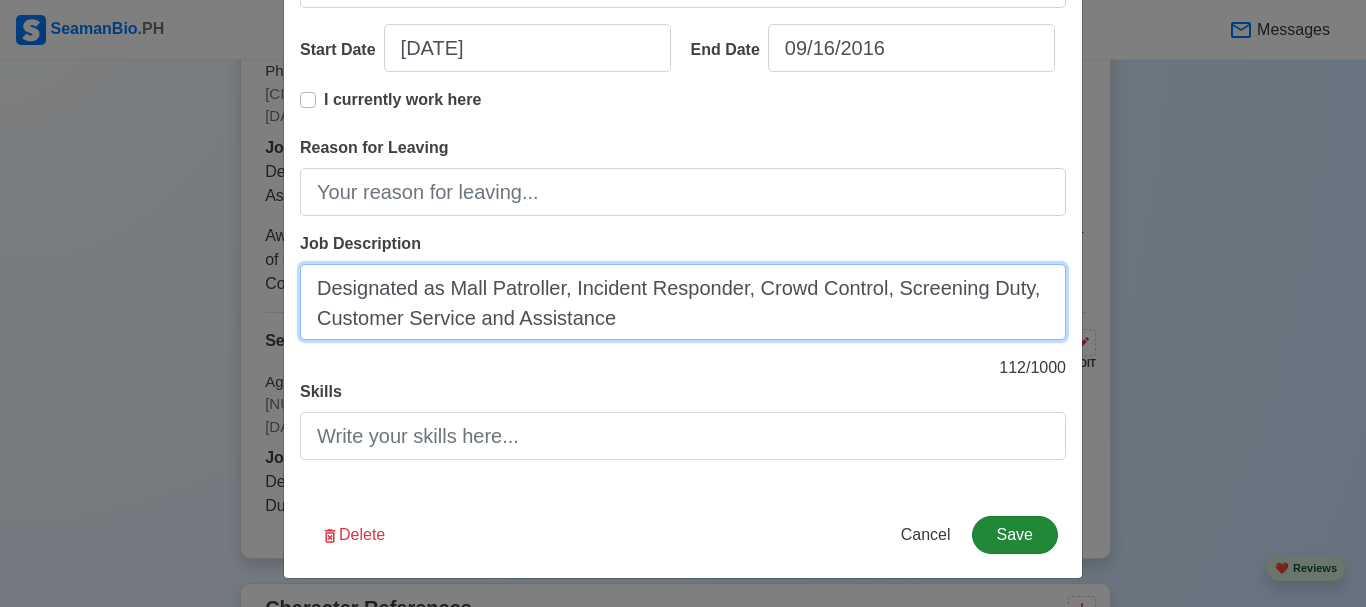 type on "Designated as Mall Patroller, Incident Responder, Crowd Control, Screening Duty, Customer Service and Assistance" 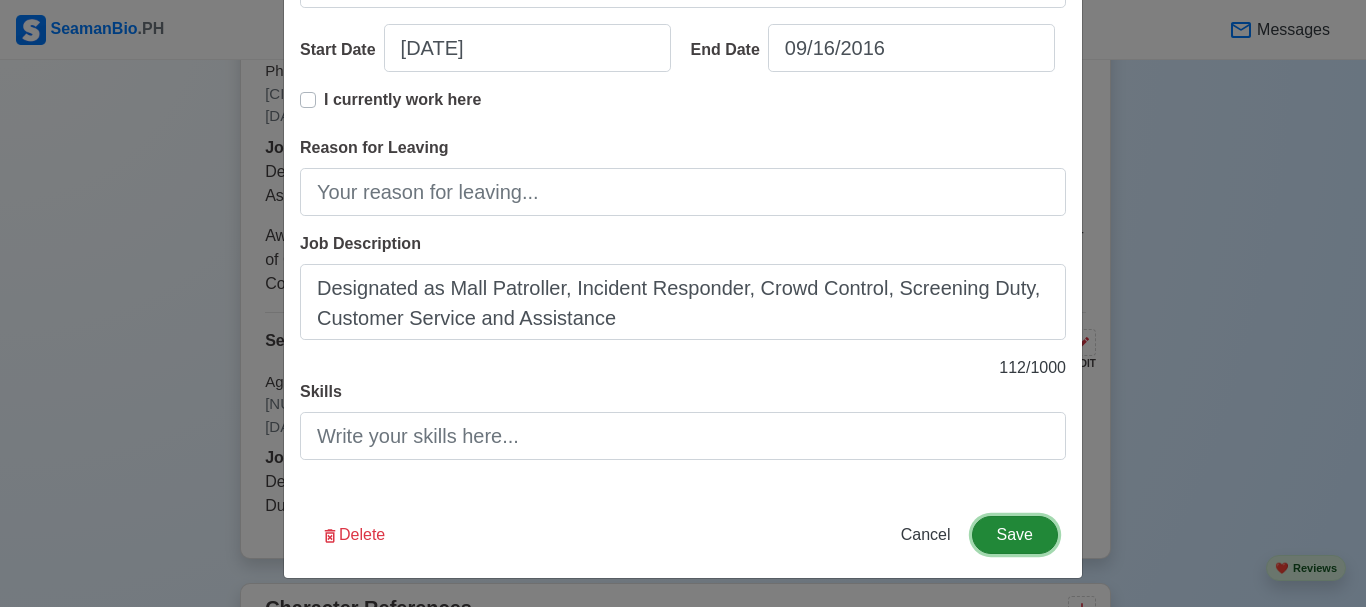 click on "Save" at bounding box center (1015, 535) 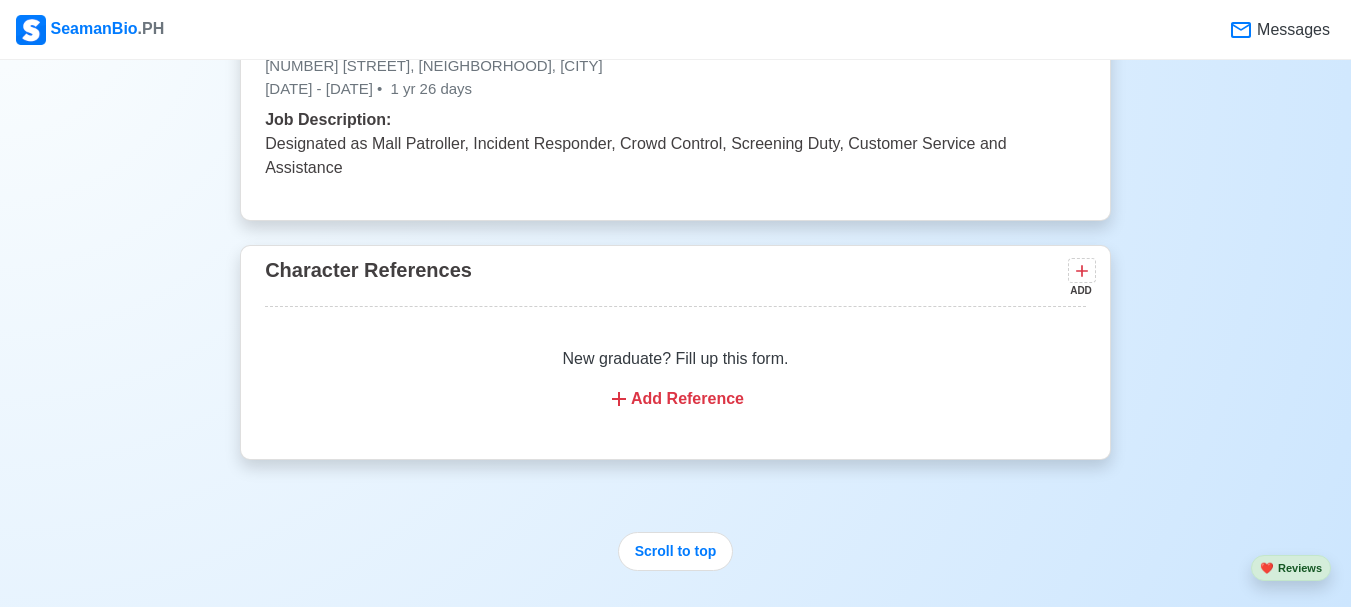 scroll, scrollTop: 4528, scrollLeft: 0, axis: vertical 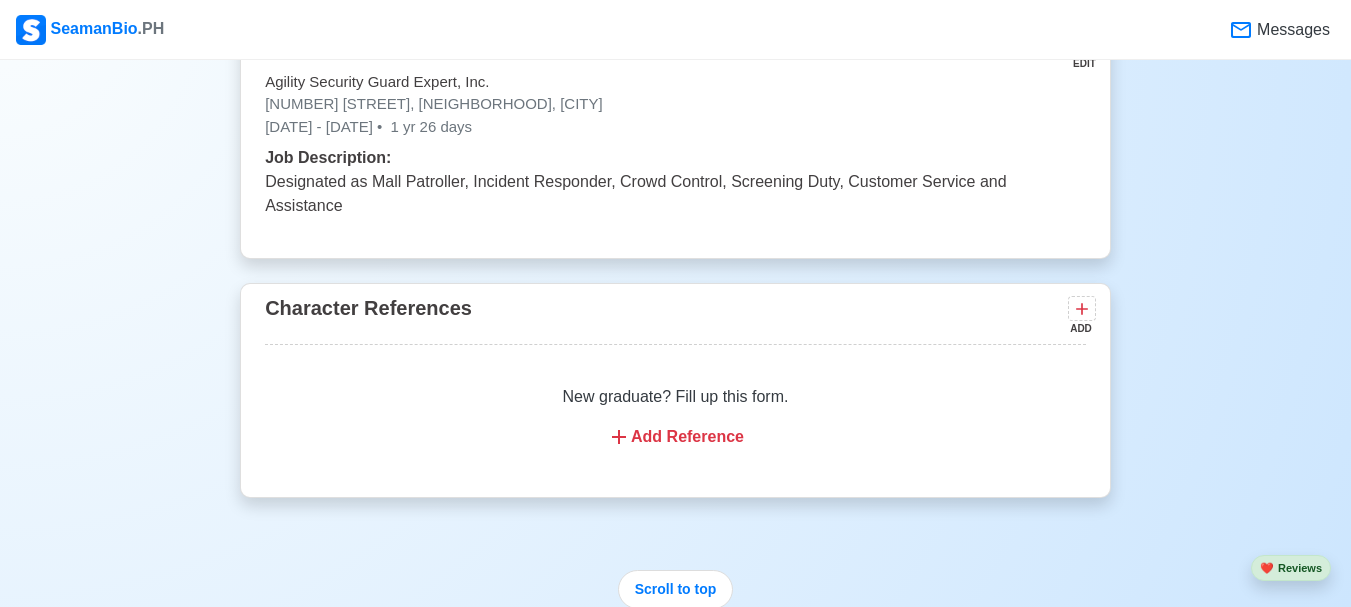 click on "Add Reference" at bounding box center [675, 437] 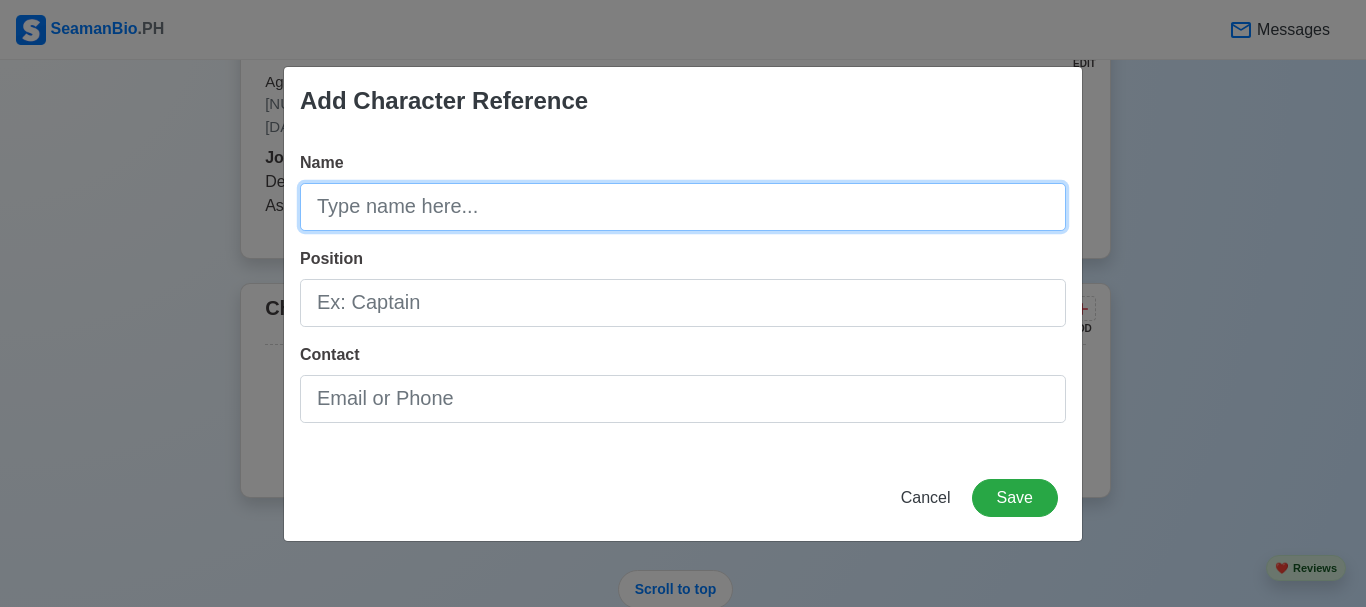click on "Name" at bounding box center [683, 207] 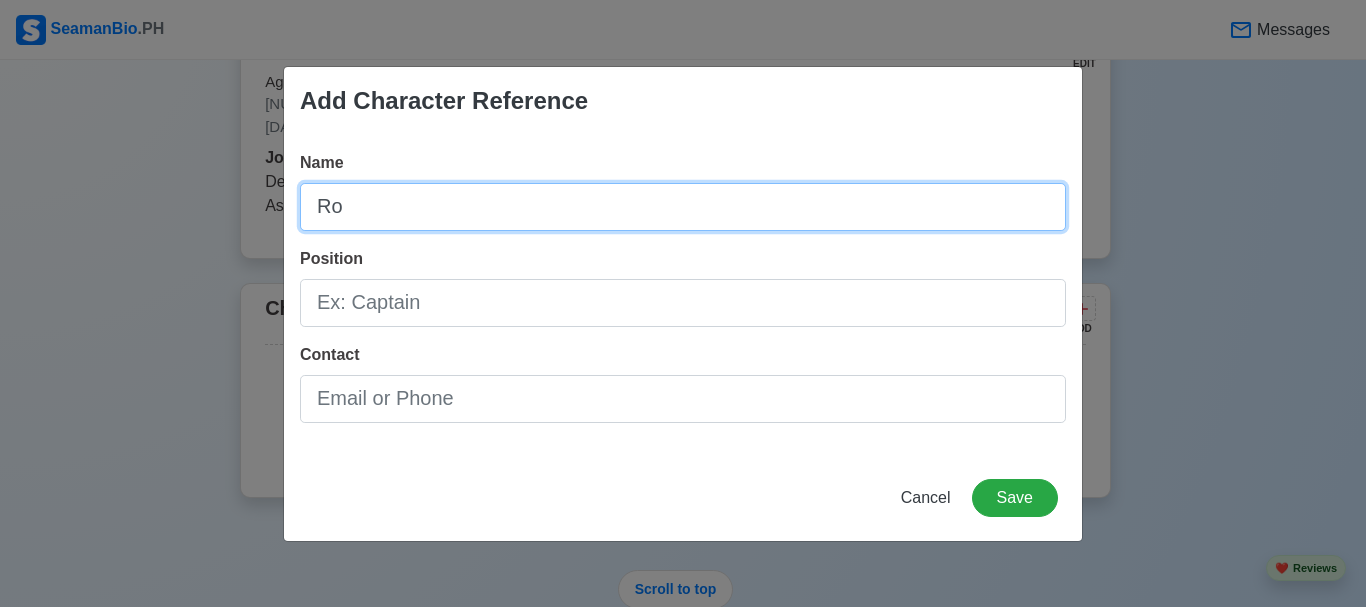type on "R" 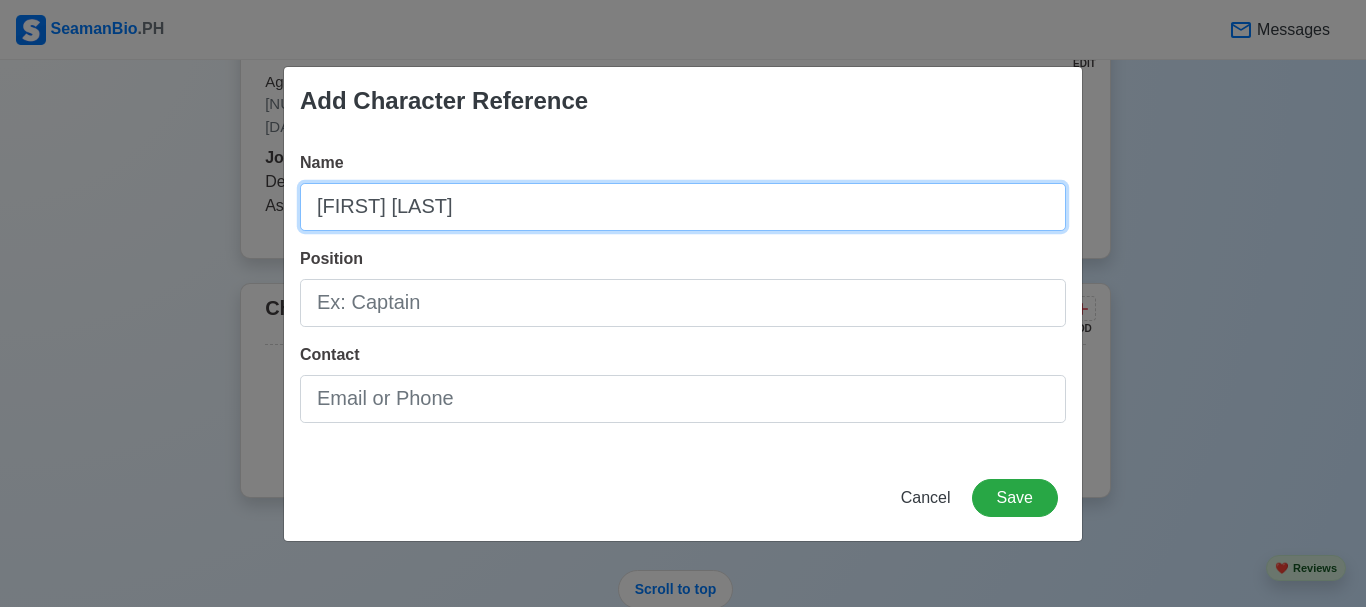 click on "[FIRST] [LAST]" at bounding box center [683, 207] 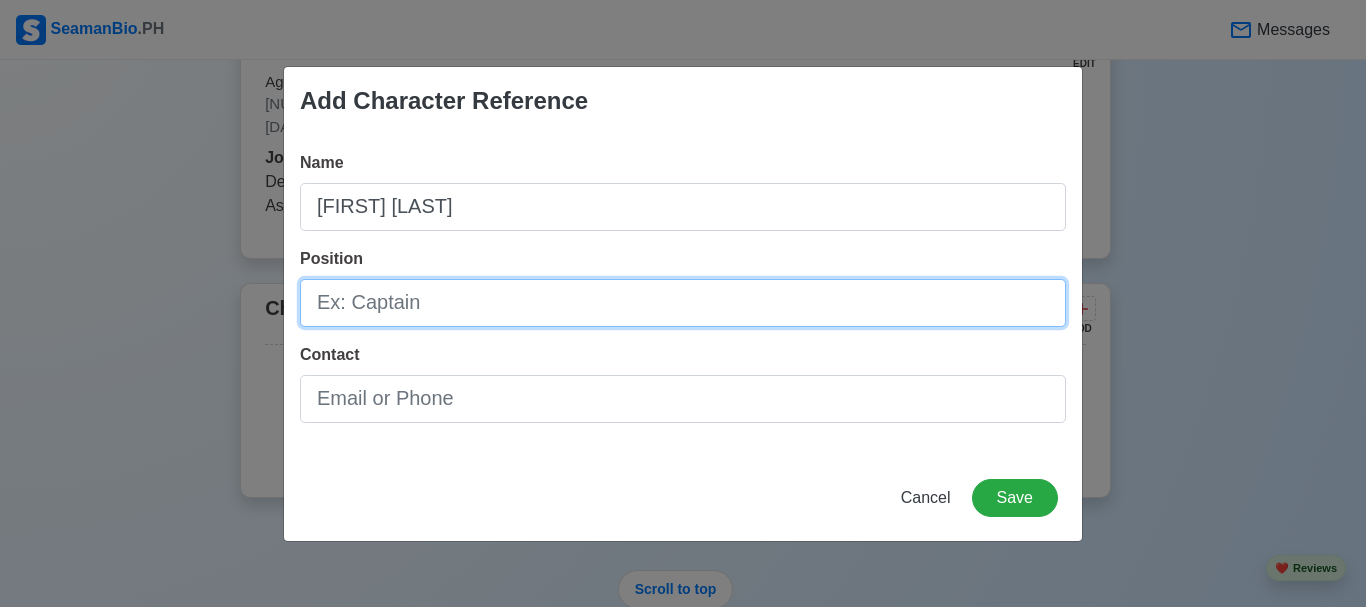click on "Position" at bounding box center (683, 303) 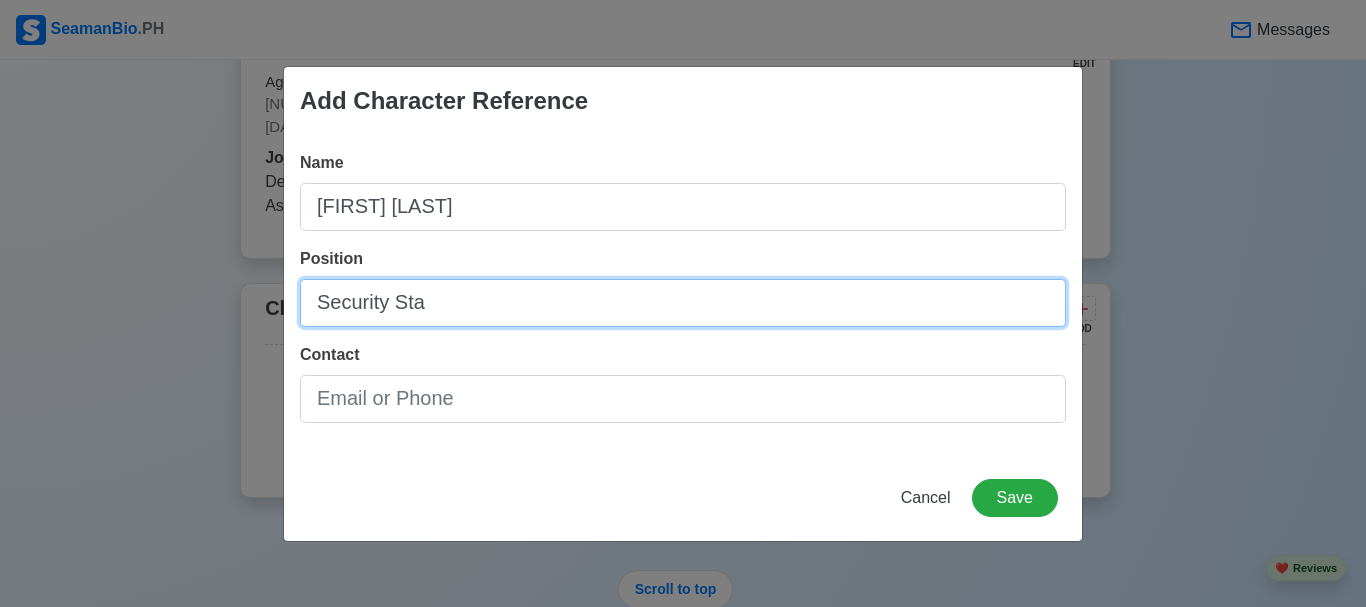 type on "Security Sta" 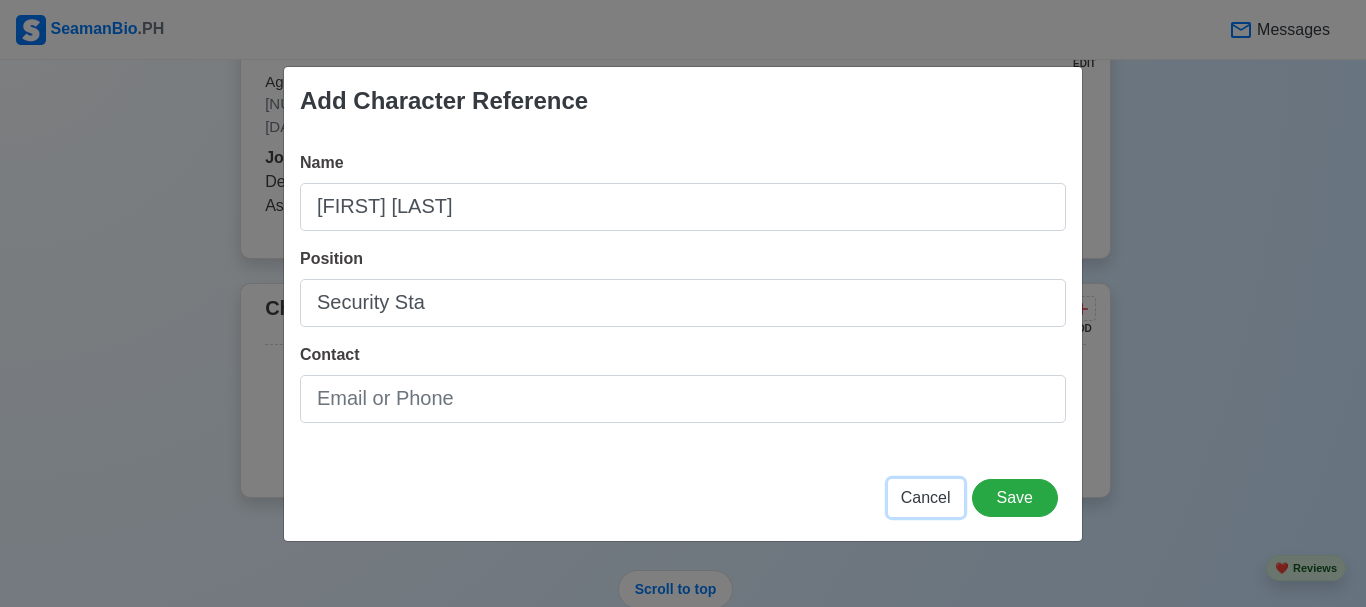 click on "Cancel" at bounding box center (926, 497) 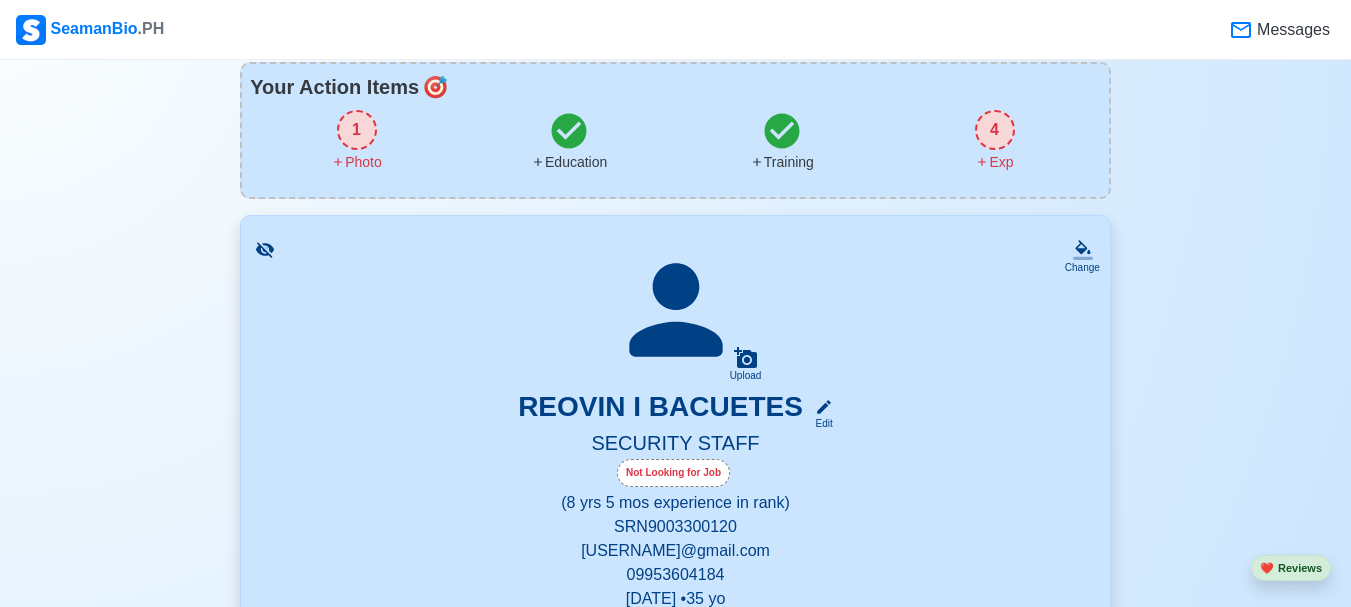 scroll, scrollTop: 128, scrollLeft: 0, axis: vertical 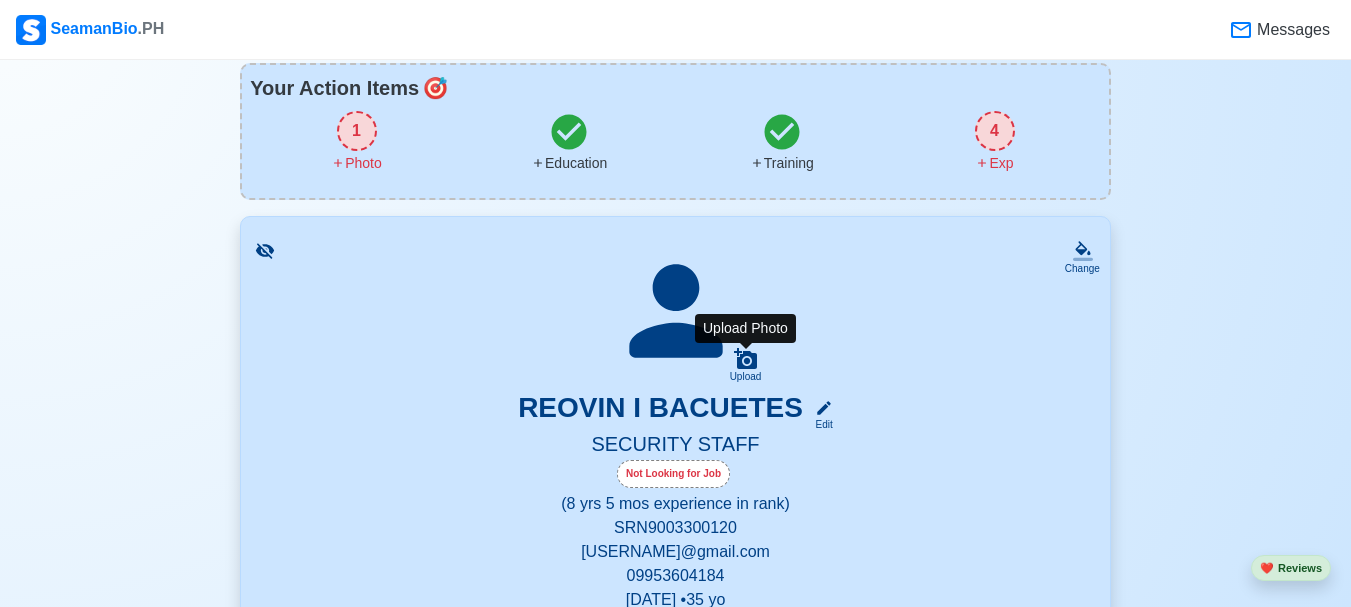 click on "Upload" at bounding box center [746, 377] 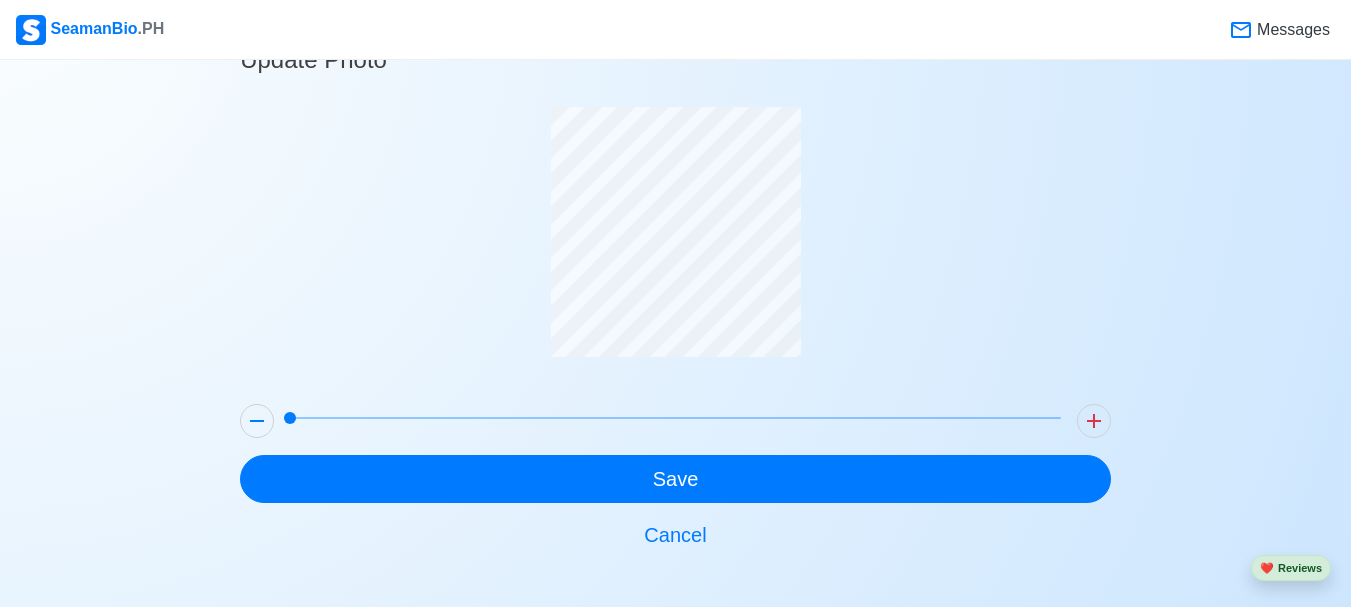 scroll, scrollTop: 60, scrollLeft: 0, axis: vertical 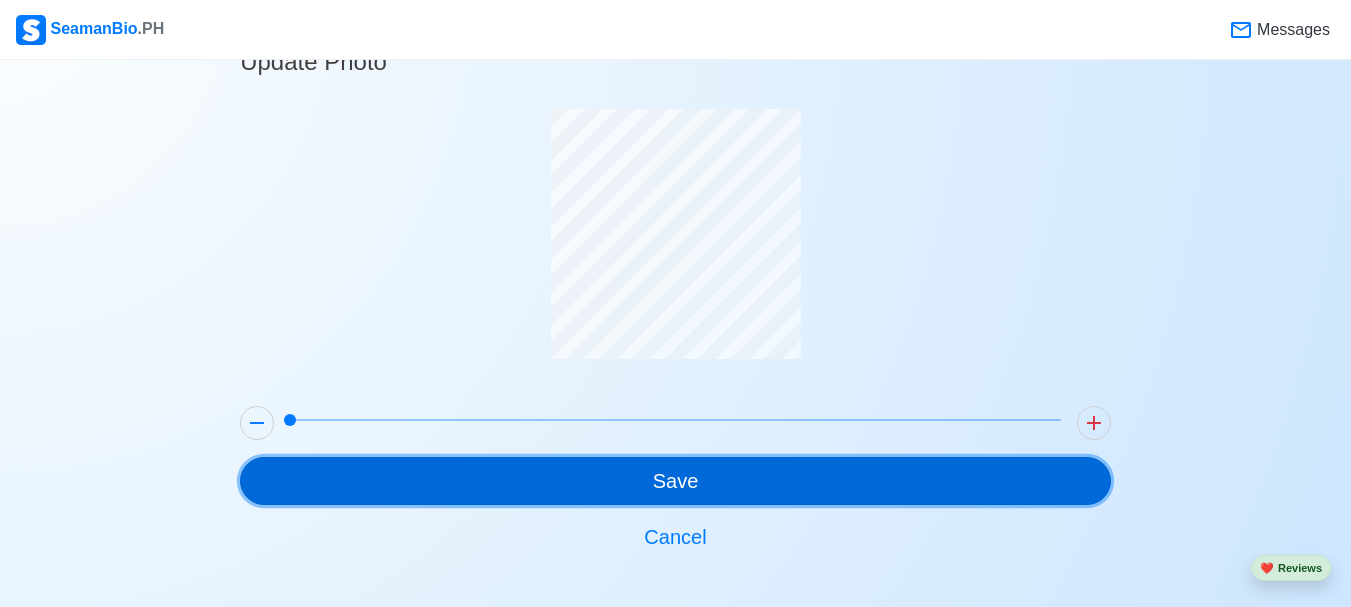 click on "Save" at bounding box center (675, 481) 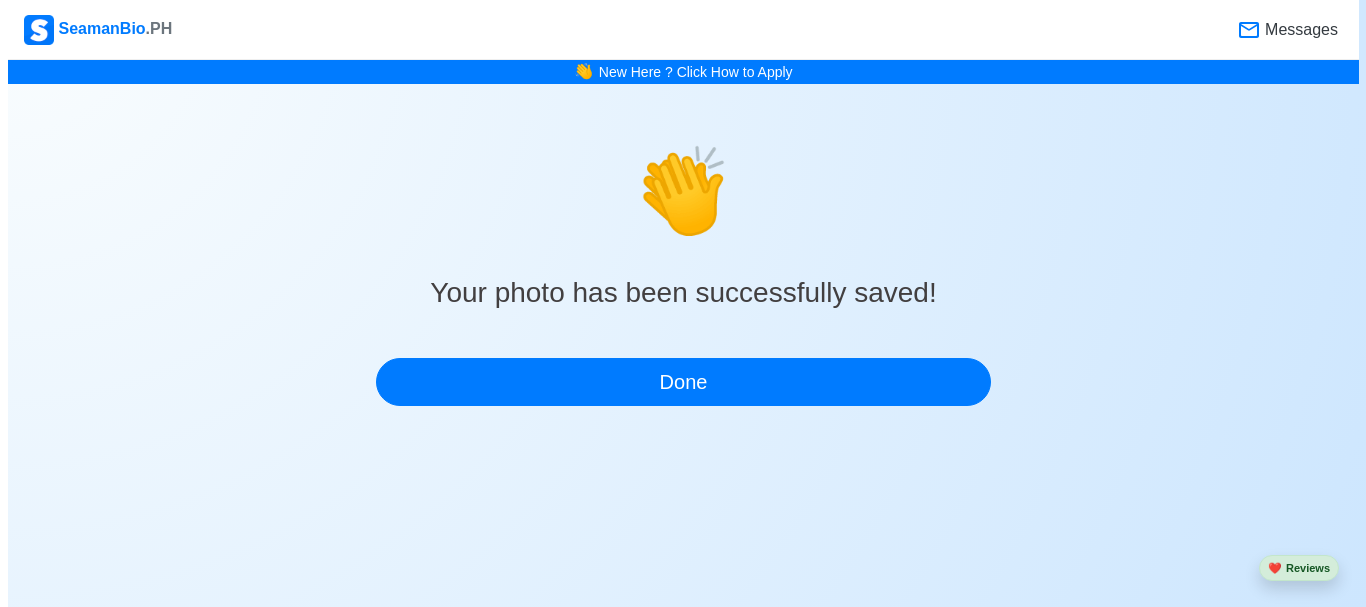 scroll, scrollTop: 0, scrollLeft: 0, axis: both 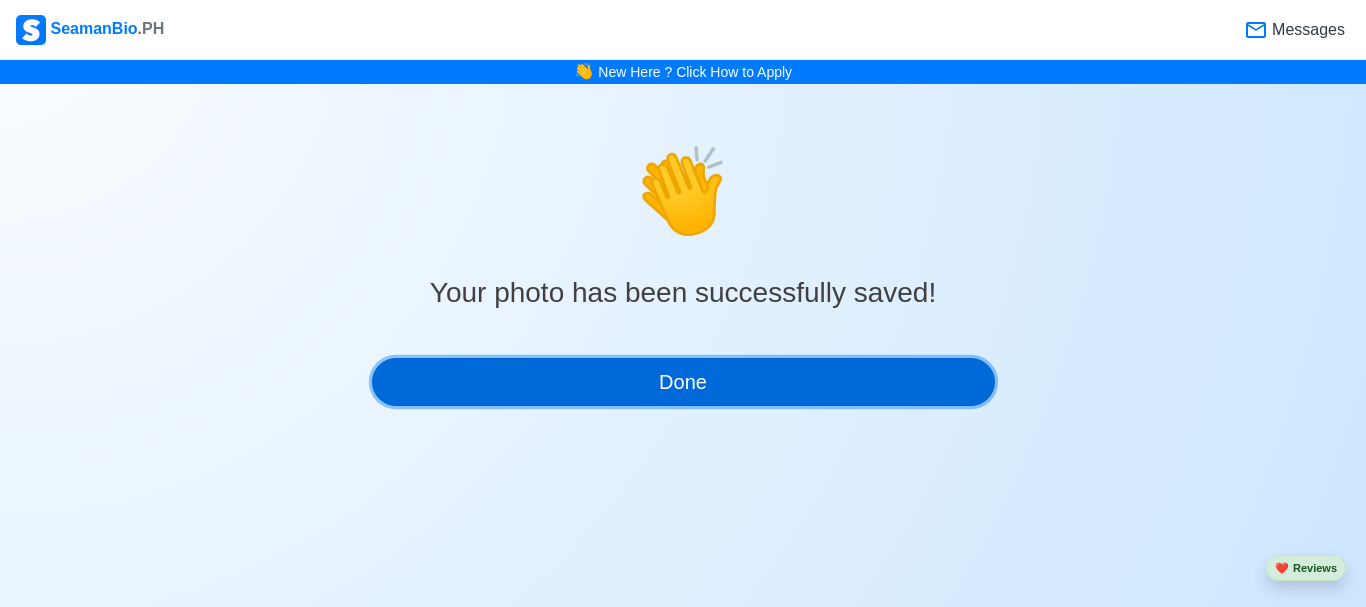 click on "Done" at bounding box center (683, 382) 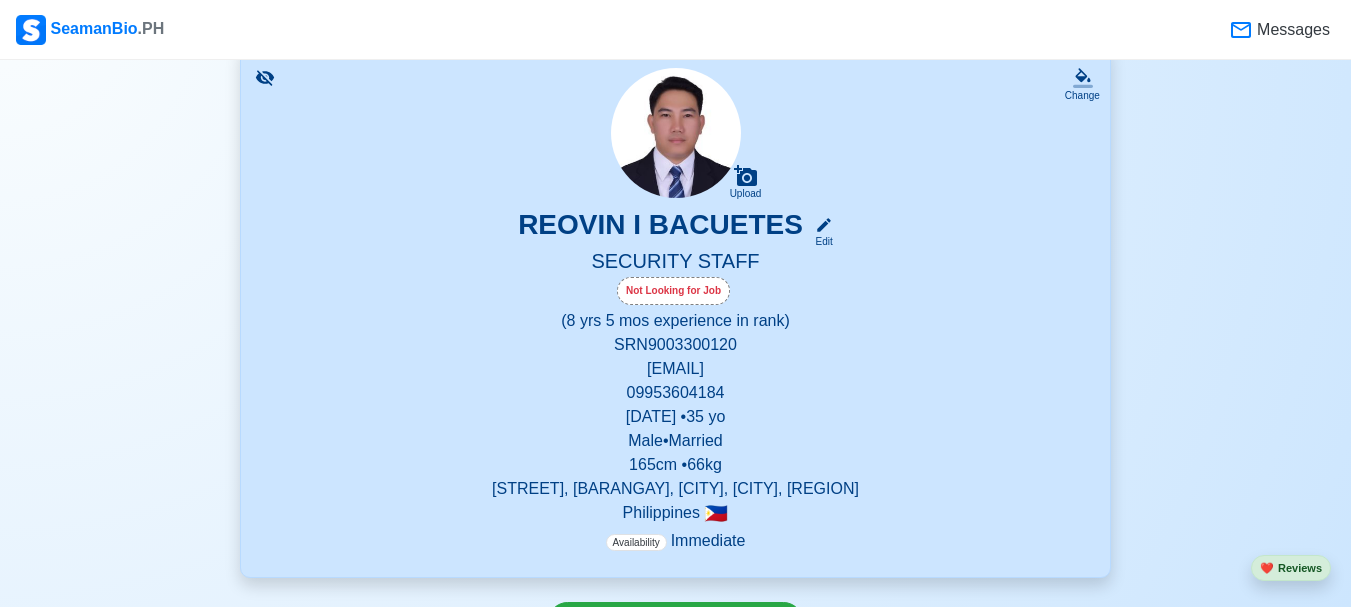 scroll, scrollTop: 300, scrollLeft: 0, axis: vertical 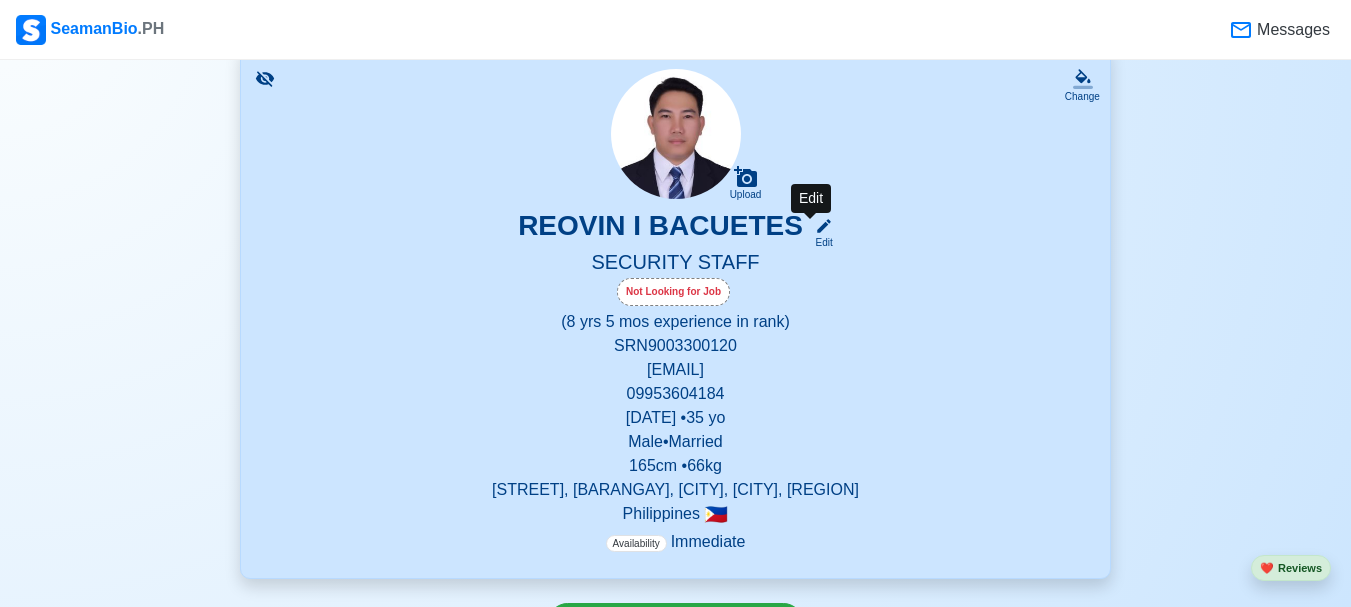 click on "Edit" at bounding box center [820, 242] 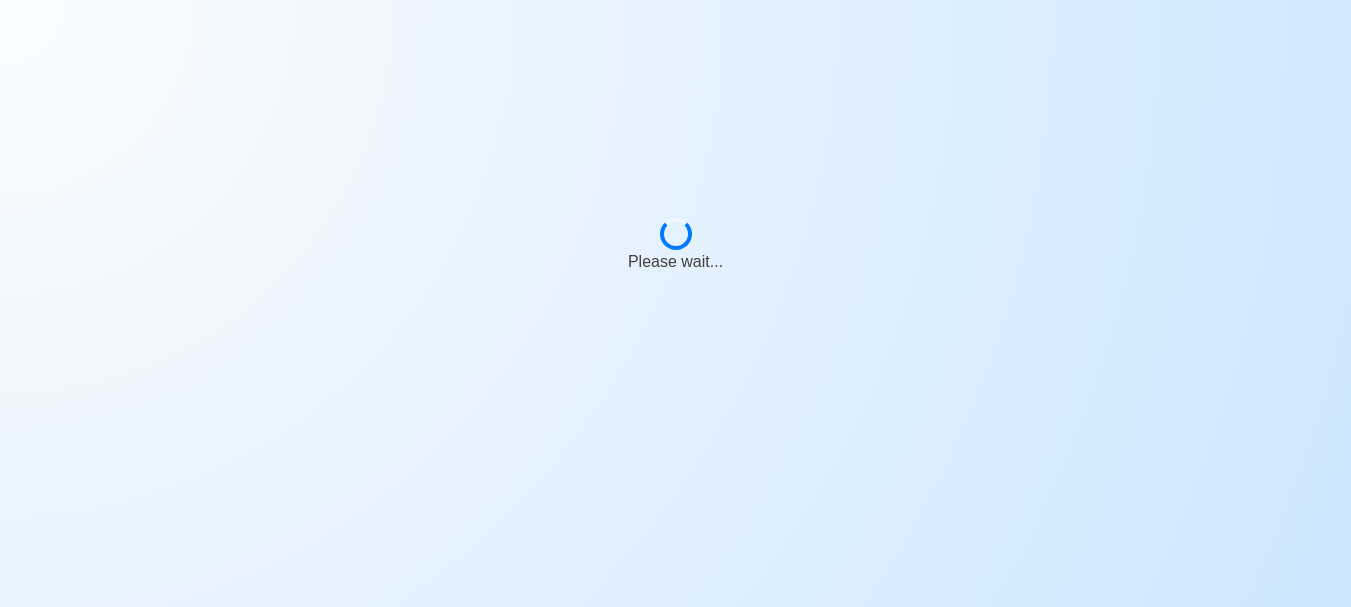 scroll, scrollTop: 0, scrollLeft: 0, axis: both 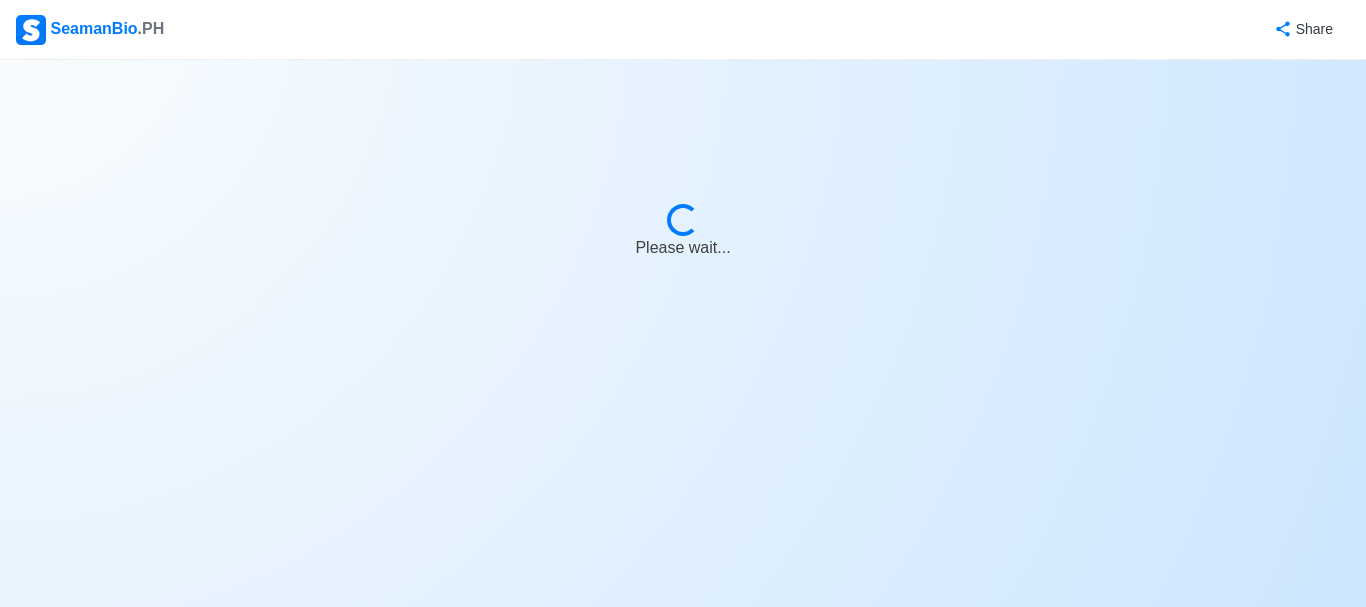 select on "Not Looking for Job" 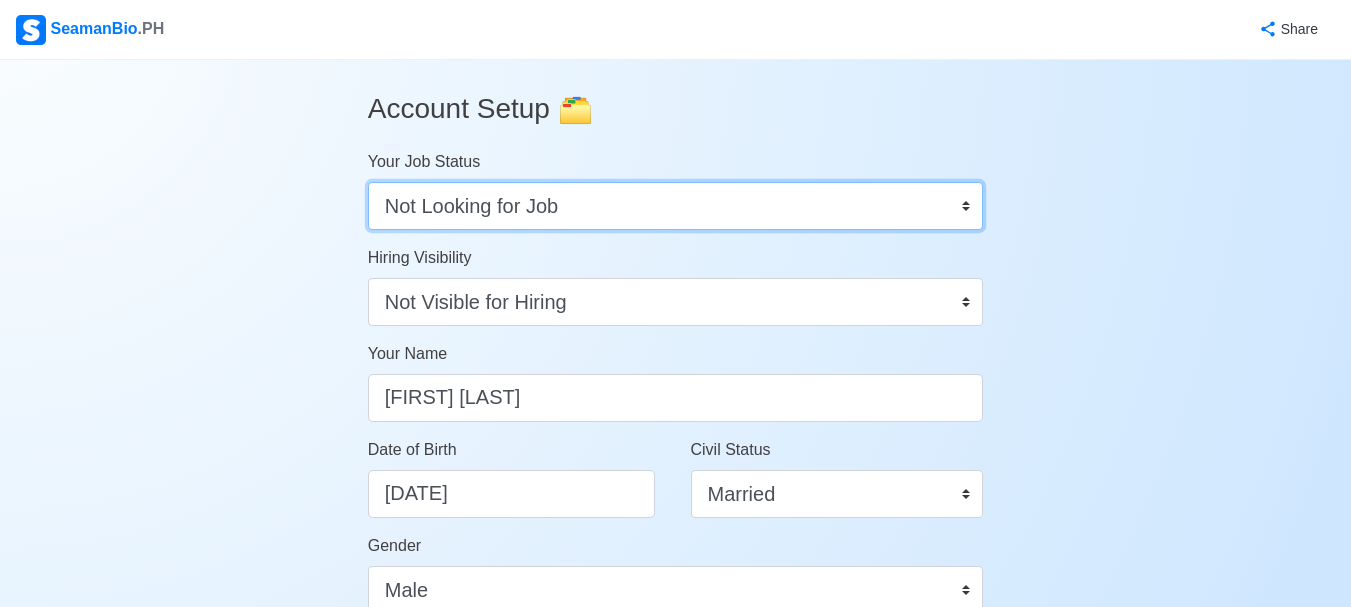 click on "Onboard Actively Looking for Job Not Looking for Job" at bounding box center [676, 206] 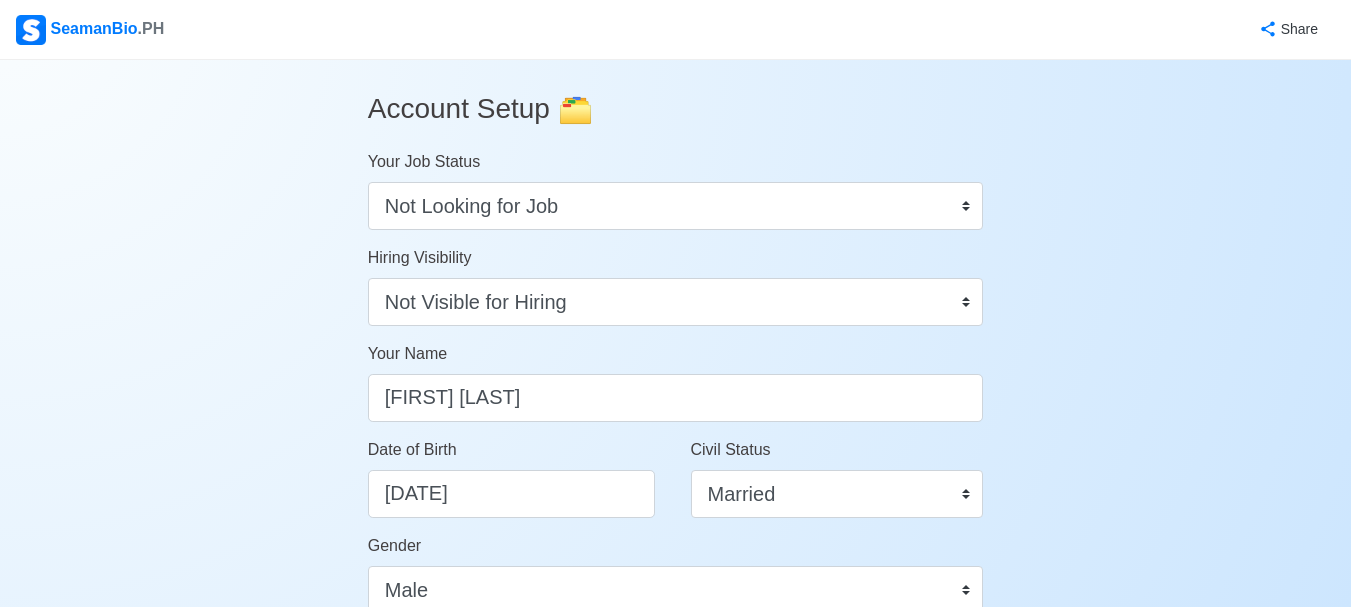 click on "Account Setup   🗂️ Your Job Status Onboard Actively Looking for Job Not Looking for Job Hiring Visibility Visible for Hiring Not Visible for Hiring Your Name [NAME] Date of Birth     [DATE] Civil Status Single Married Widowed Separated Gender Male Female Height (cm) 165 Weight (kg) 66 Phone Number [PHONE] 🔔 Make sure your phone number is contactable. When you apply & got shortlisted, agencies will contact you. Address [STREET], [BARANGAY], [CITY], [CITY], [REGION], [COUNTRY] Country Afghanistan Åland Islands Albania Algeria American Samoa Andorra Angola Anguilla Antarctica Antigua and Barbuda Argentina Armenia Aruba Australia Austria Azerbaijan Bahamas Bahrain Bangladesh Barbados Belarus Belgium Belize Benin Bermuda Bhutan Bolivia, Plurinational State of Bonaire, Sint Eustatius and Saba Bosnia and Herzegovina Botswana Bouvet Island Brazil British Indian Ocean Territory Brunei Darussalam Bulgaria Burkina Faso Burundi Cabo Verde Cambodia Cameroon Canada Cayman Islands Chad Chile China 0 1" at bounding box center (675, 972) 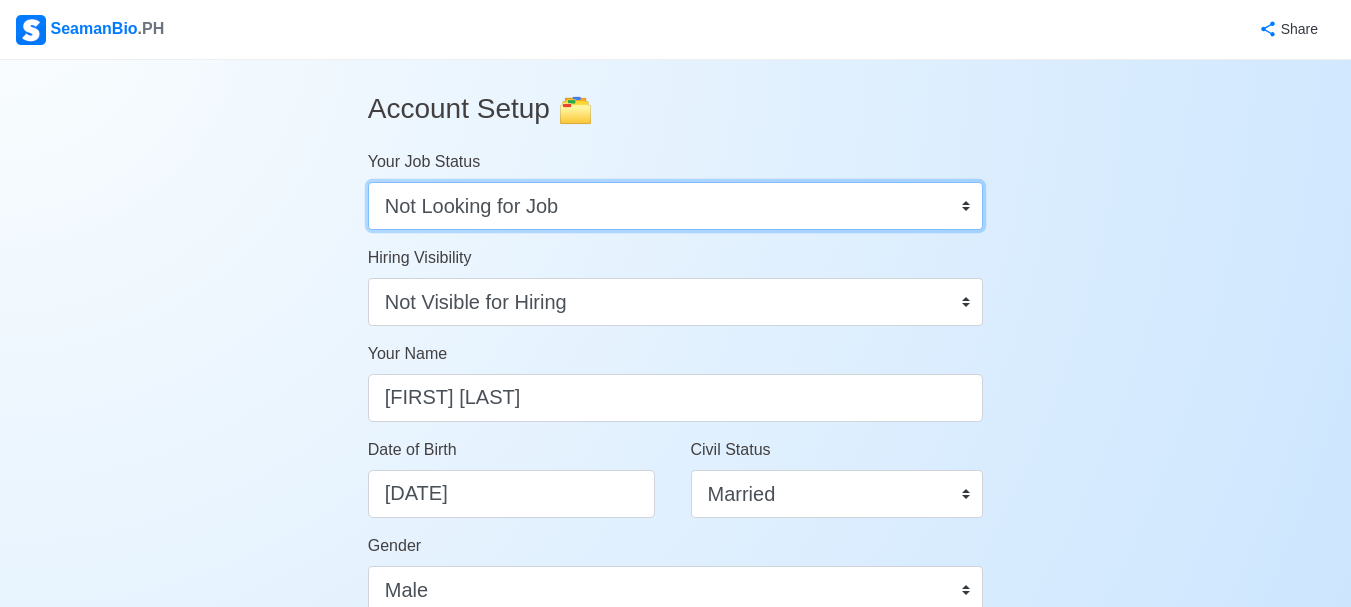 click on "Onboard Actively Looking for Job Not Looking for Job" at bounding box center (676, 206) 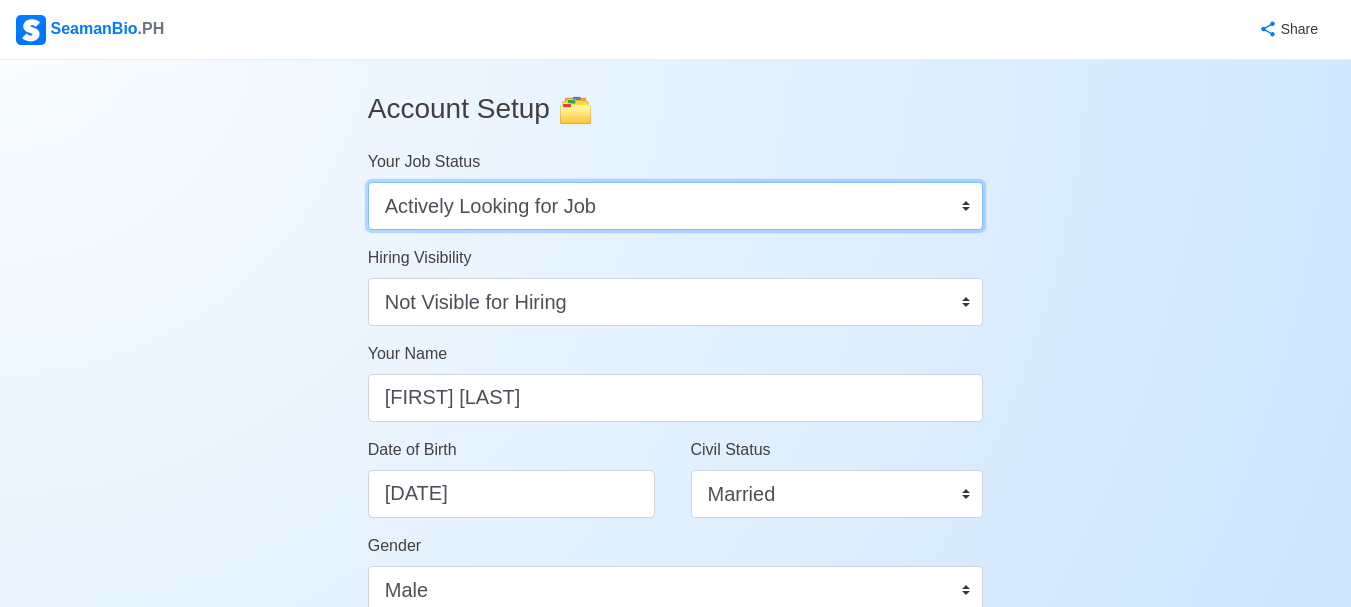 click on "Onboard Actively Looking for Job Not Looking for Job" at bounding box center (676, 206) 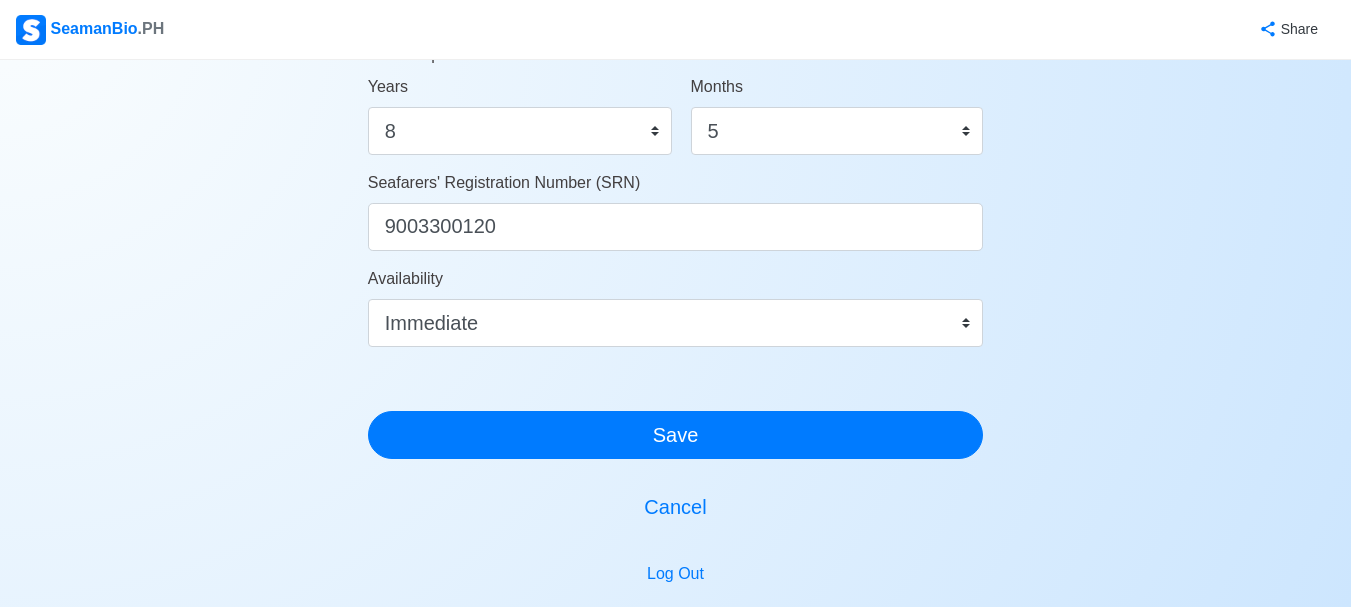 scroll, scrollTop: 1200, scrollLeft: 0, axis: vertical 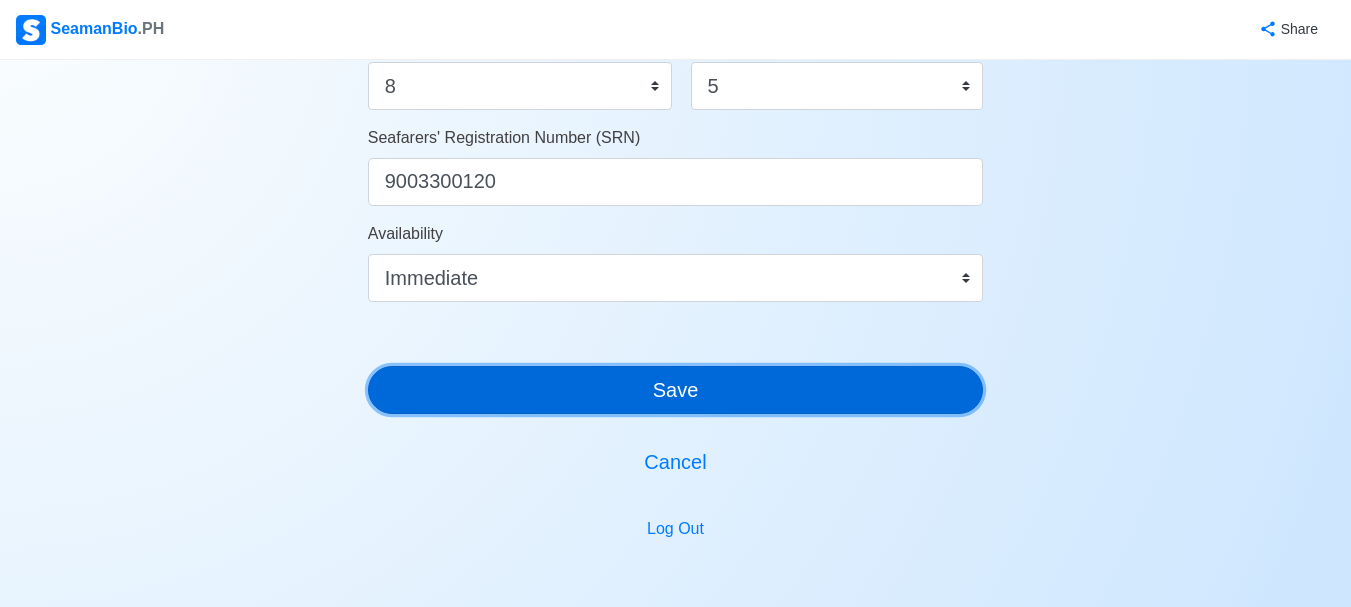 click on "Save" at bounding box center (676, 390) 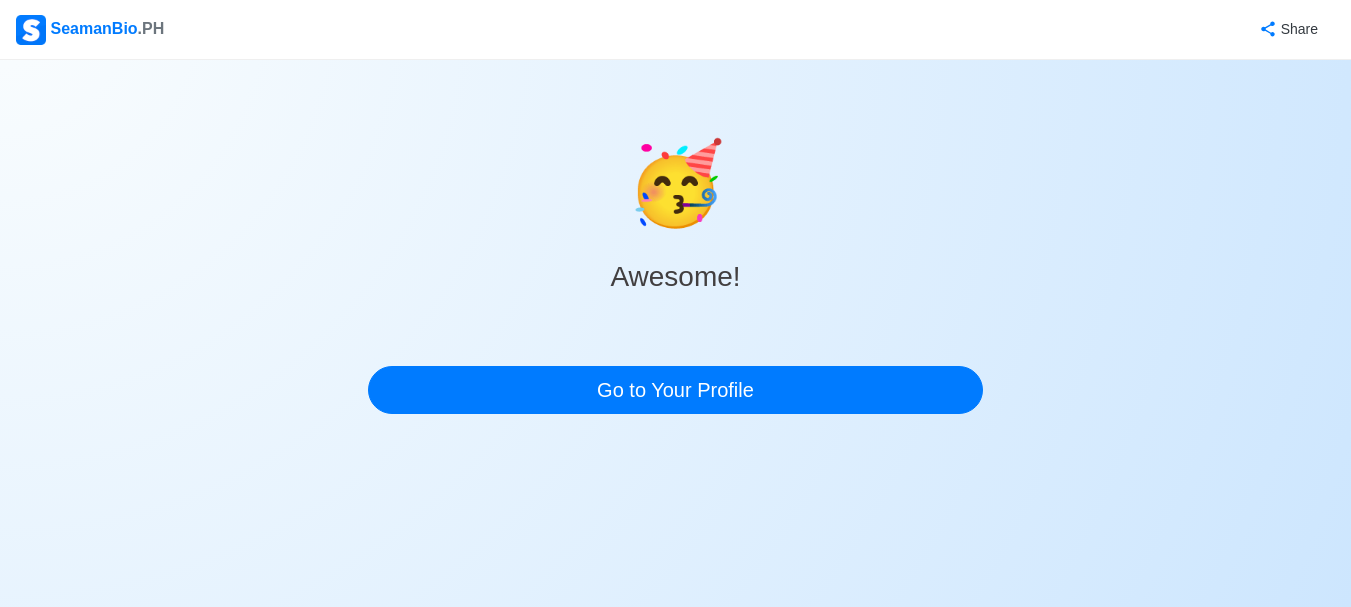 scroll, scrollTop: 0, scrollLeft: 0, axis: both 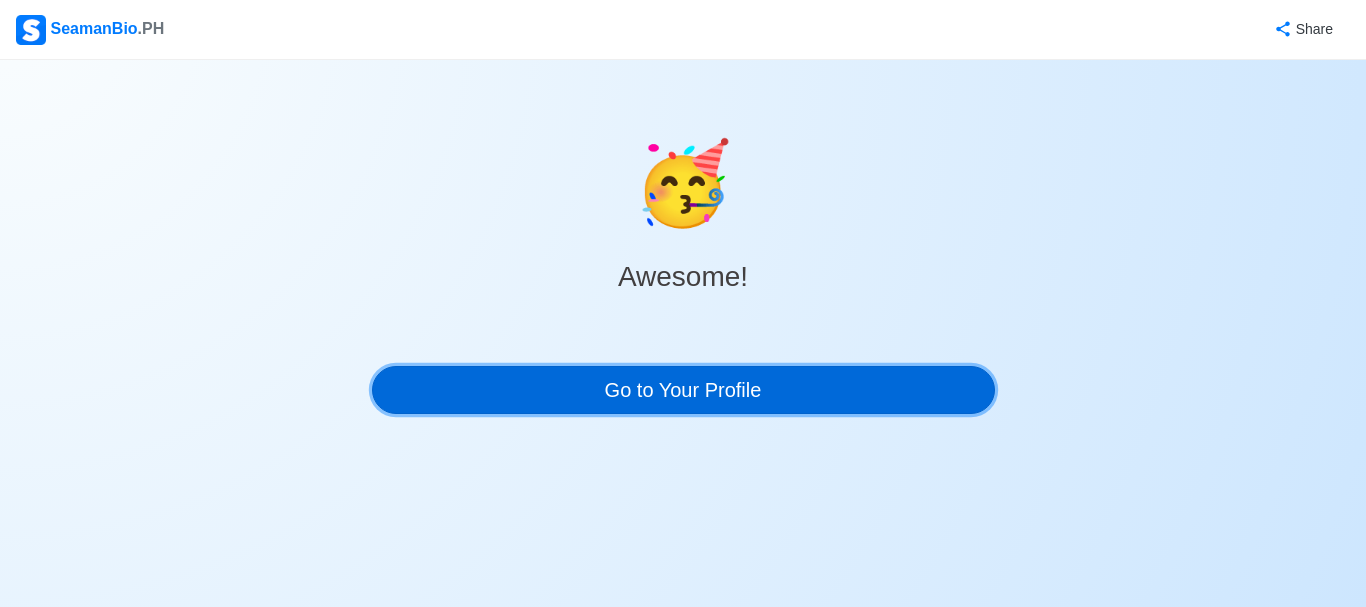 click on "Go to Your Profile" at bounding box center [683, 390] 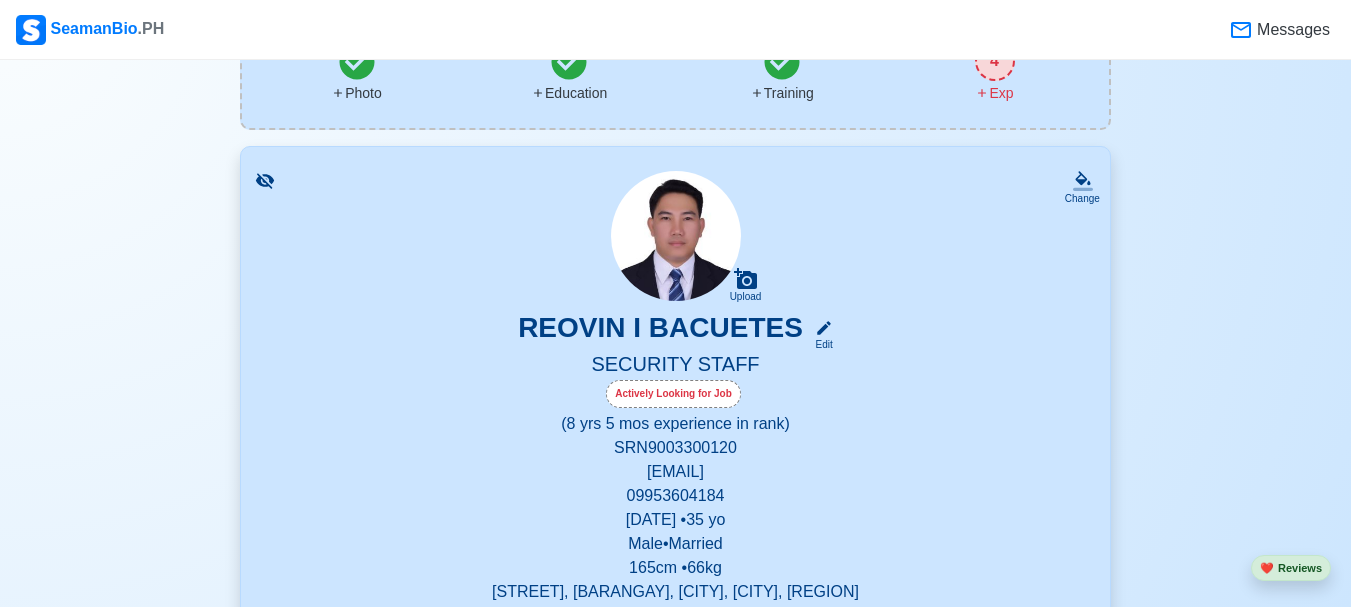 scroll, scrollTop: 200, scrollLeft: 0, axis: vertical 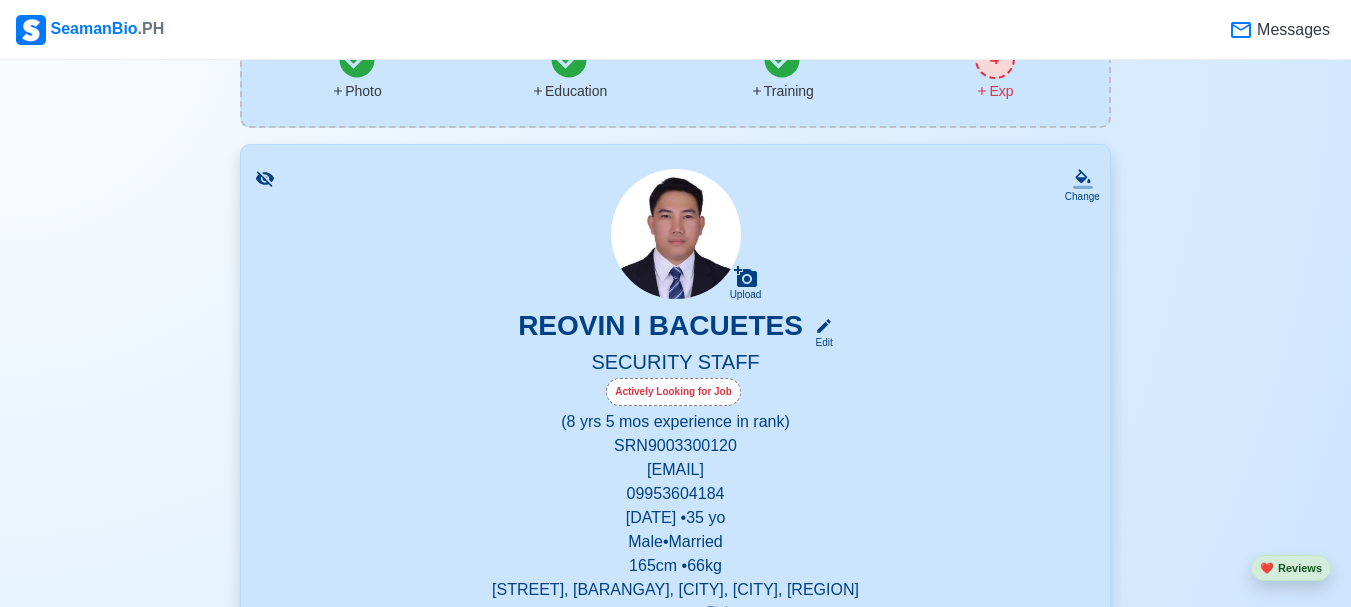 click on "Actively Looking for Job" at bounding box center [673, 392] 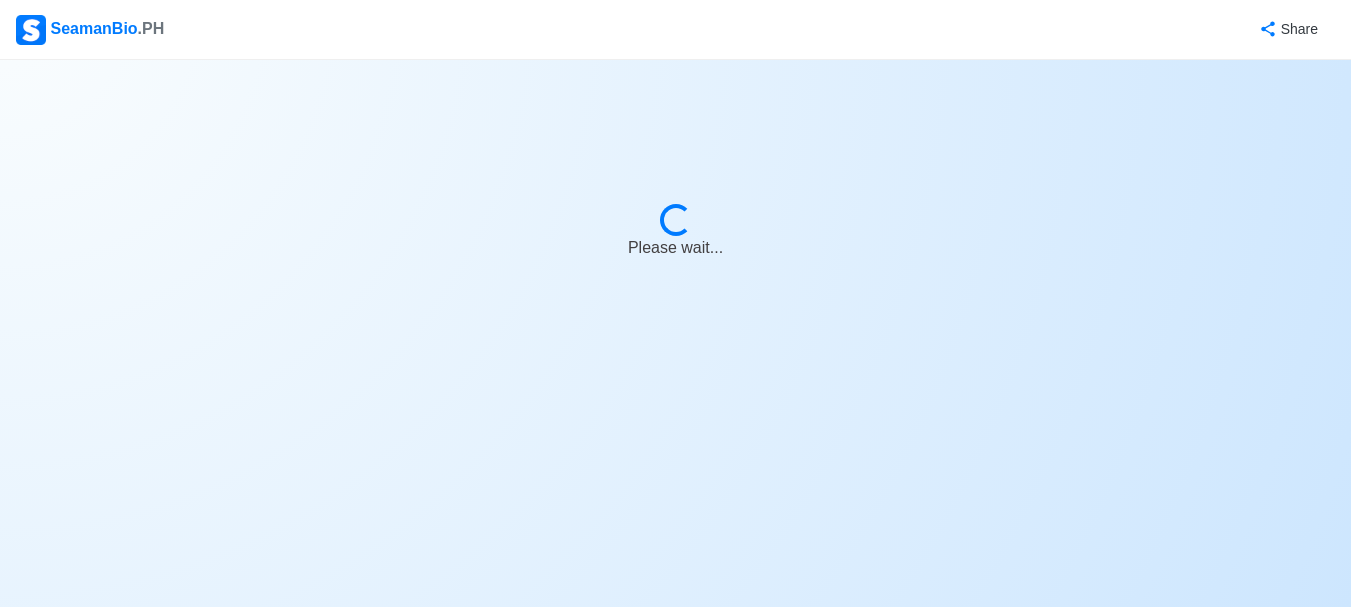 select on "Actively Looking for Job" 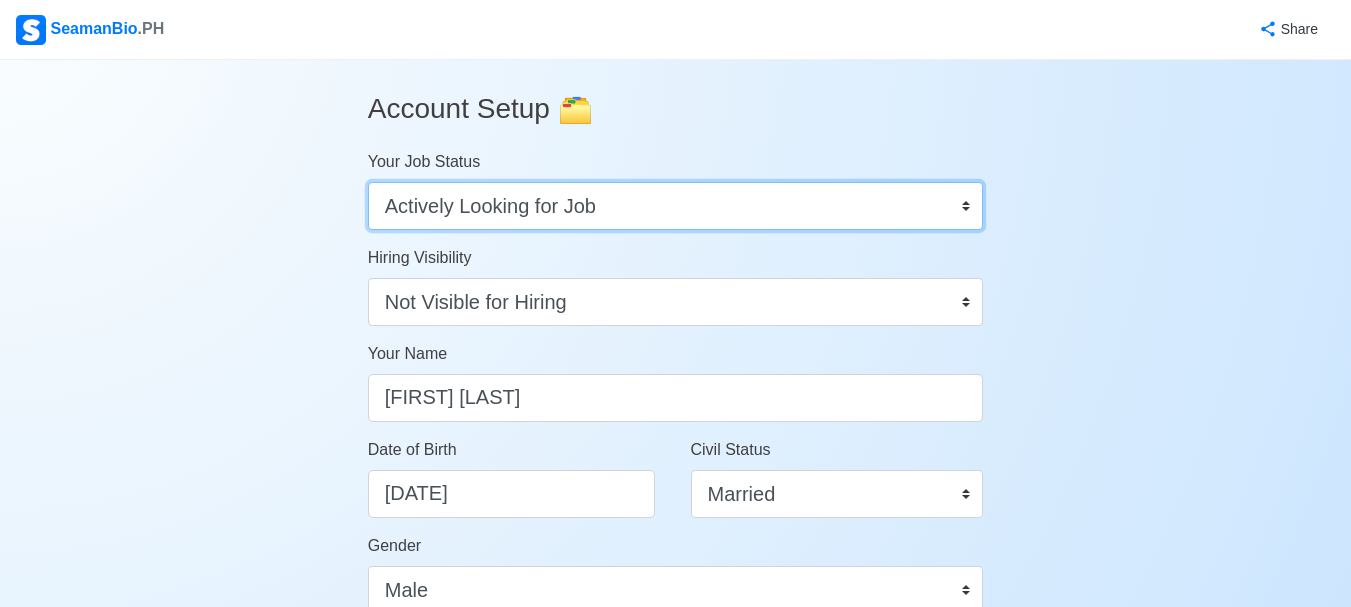 click on "Onboard Actively Looking for Job Not Looking for Job" at bounding box center [676, 206] 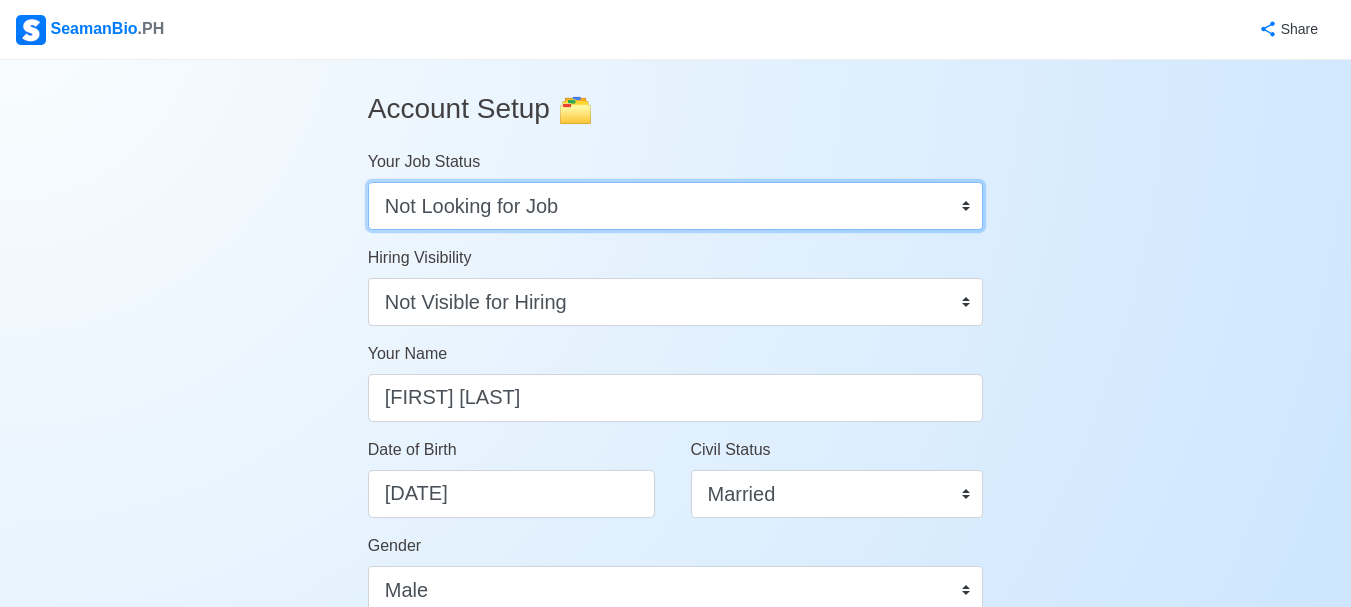 click on "Onboard Actively Looking for Job Not Looking for Job" at bounding box center [676, 206] 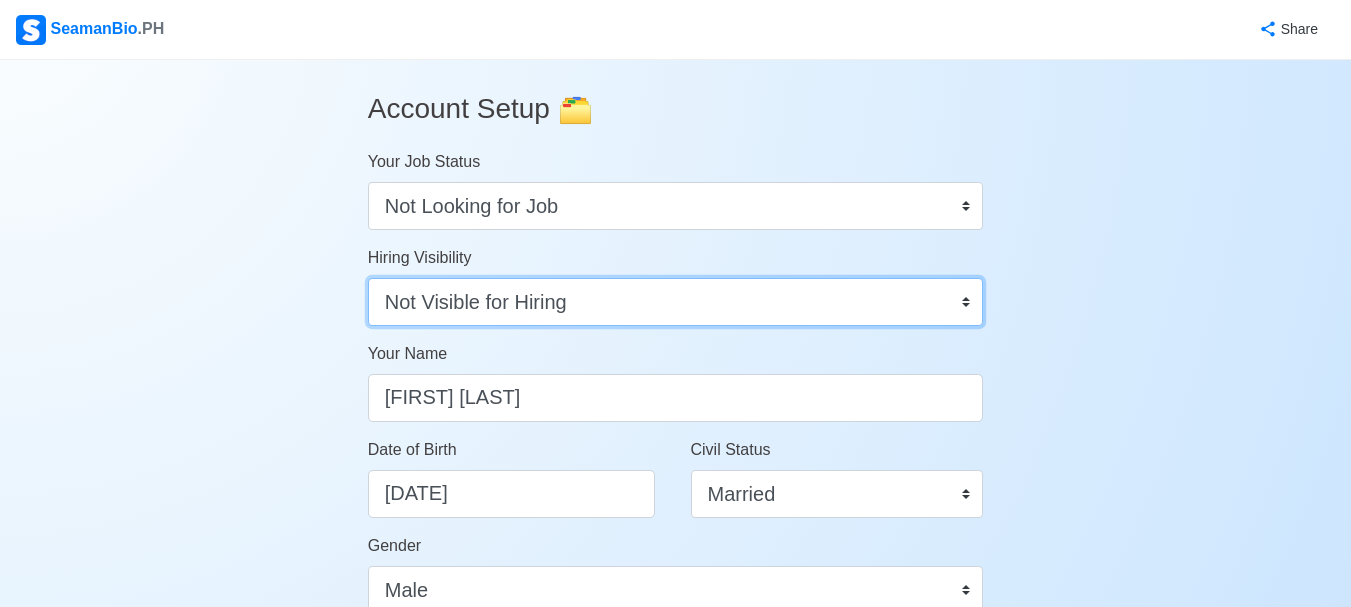 click on "Visible for Hiring Not Visible for Hiring" at bounding box center [676, 302] 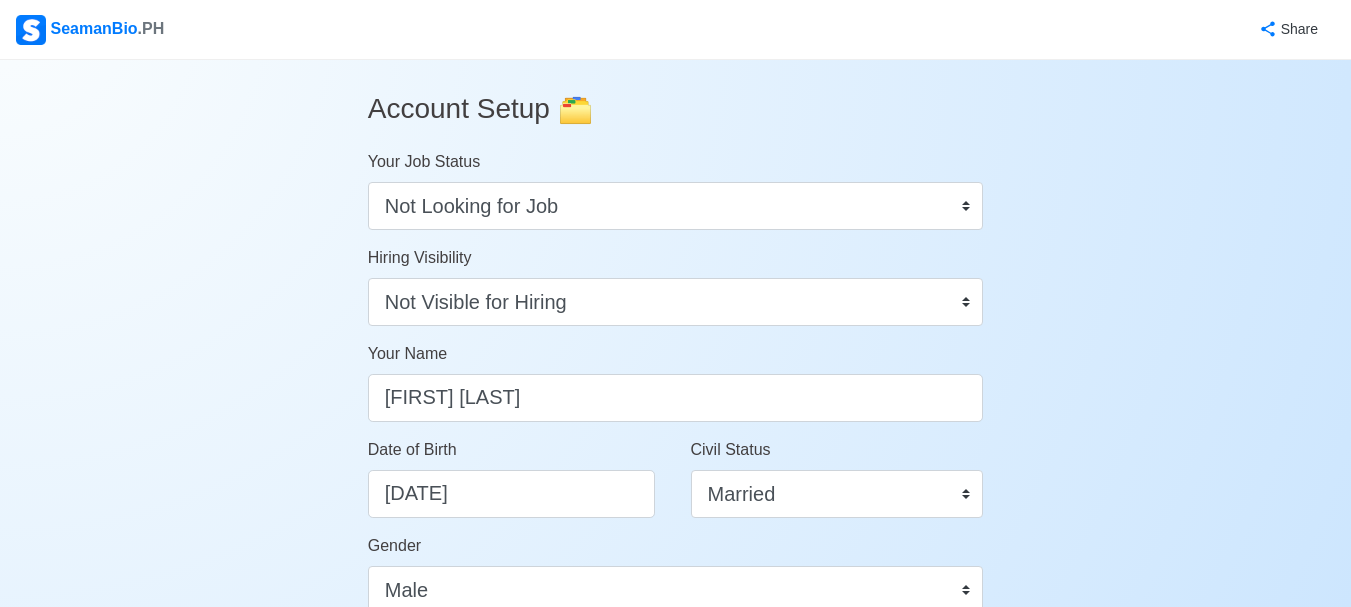 click on "Account Setup   🗂️ Your Job Status Onboard Actively Looking for Job Not Looking for Job Hiring Visibility Visible for Hiring Not Visible for Hiring Your Name [FIRST] [LAST] Date of Birth     03/30/1990 Civil Status Single Married Widowed Separated Gender Male Female Height (cm) 165 Weight (kg) 66 Phone Number [PHONE] 🔔 Make sure your phone number is contactable. When you apply & got shortlisted, agencies will contact you. Address [STREET], [BARANGAY], [CITY], [CITY], [COUNTRY] Afghanistan Åland Islands Albania Algeria American Samoa Andorra Angola Anguilla Antarctica Antigua and Barbuda Argentina Armenia Aruba Australia Austria Azerbaijan Bahamas Bahrain Bangladesh Barbados Belarus Belgium Belize Benin Bermuda Bhutan Bolivia, Plurinational State of Bonaire, Sint Eustatius and Saba Bosnia and Herzegovina Botswana Bouvet Island Brazil British Indian Ocean Territory Brunei Darussalam Bulgaria Burkina Faso Burundi Cabo Verde Cambodia Cameroon Canada Cayman Islands Chad Chile China 0 1" at bounding box center (675, 972) 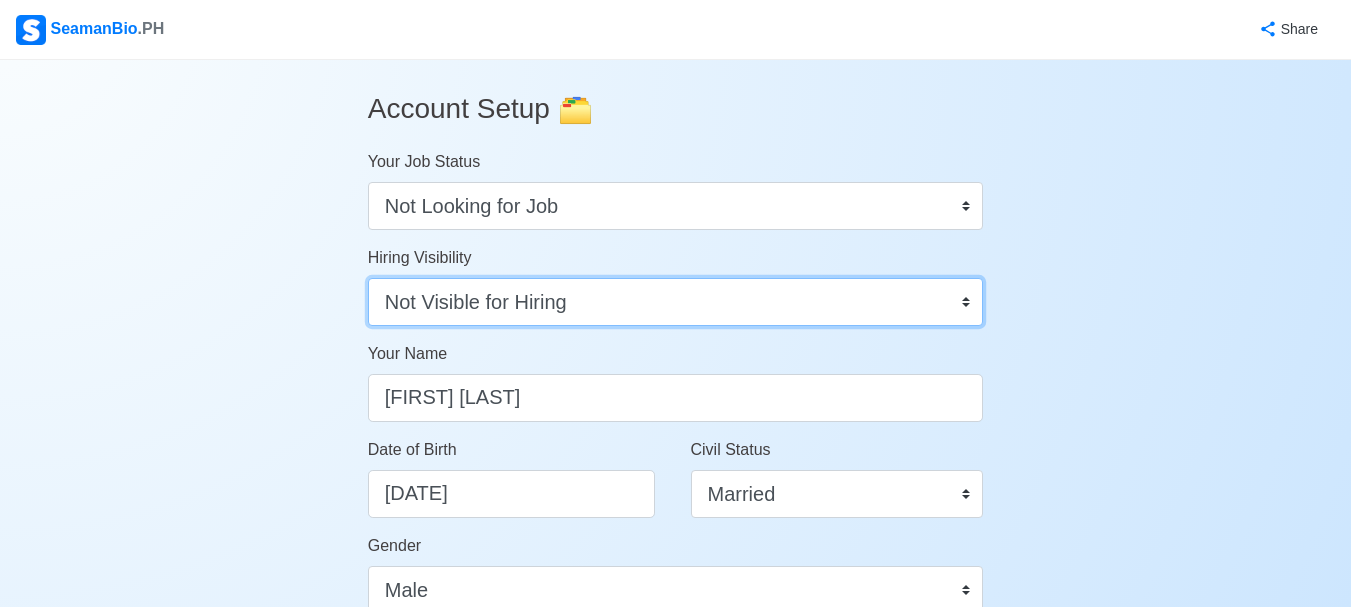 click on "Visible for Hiring Not Visible for Hiring" at bounding box center (676, 302) 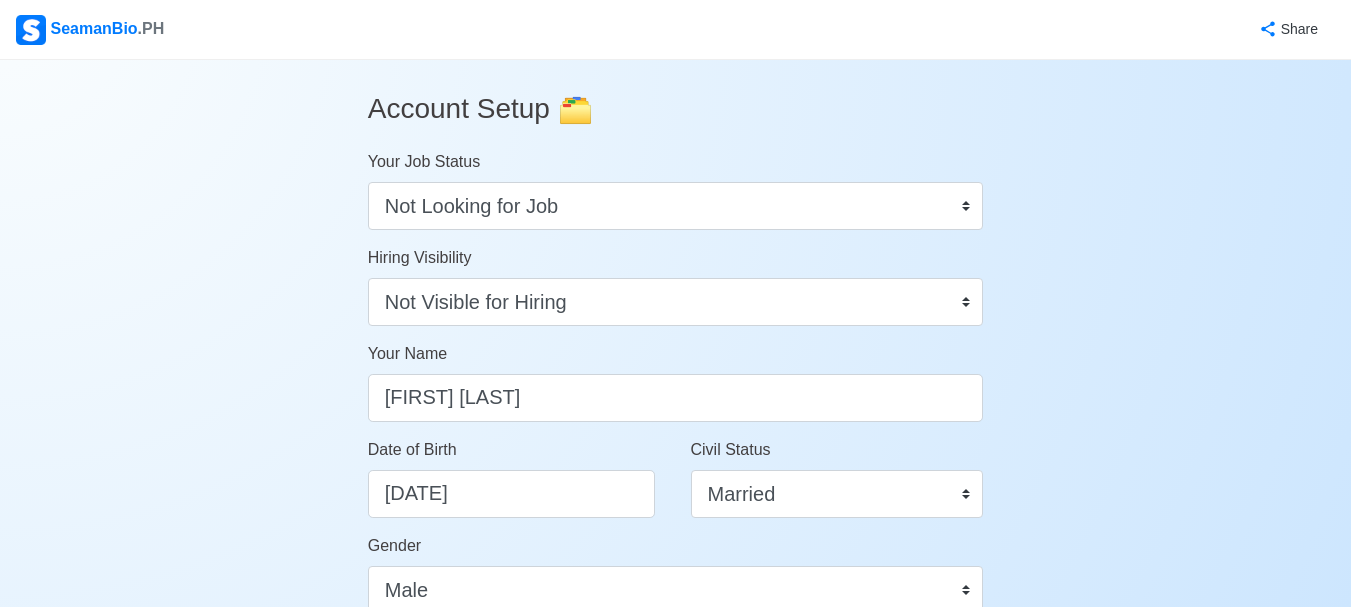 click on "Account Setup   🗂️ Your Job Status Onboard Actively Looking for Job Not Looking for Job Hiring Visibility Visible for Hiring Not Visible for Hiring Your Name [FIRST] [LAST] Date of Birth     03/30/1990 Civil Status Single Married Widowed Separated Gender Male Female Height (cm) 165 Weight (kg) 66 Phone Number [PHONE] 🔔 Make sure your phone number is contactable. When you apply & got shortlisted, agencies will contact you. Address [STREET], [BARANGAY], [CITY], [CITY], [COUNTRY] Afghanistan Åland Islands Albania Algeria American Samoa Andorra Angola Anguilla Antarctica Antigua and Barbuda Argentina Armenia Aruba Australia Austria Azerbaijan Bahamas Bahrain Bangladesh Barbados Belarus Belgium Belize Benin Bermuda Bhutan Bolivia, Plurinational State of Bonaire, Sint Eustatius and Saba Bosnia and Herzegovina Botswana Bouvet Island Brazil British Indian Ocean Territory Brunei Darussalam Bulgaria Burkina Faso Burundi Cabo Verde Cambodia Cameroon Canada Cayman Islands Chad Chile China 0 1" at bounding box center [675, 972] 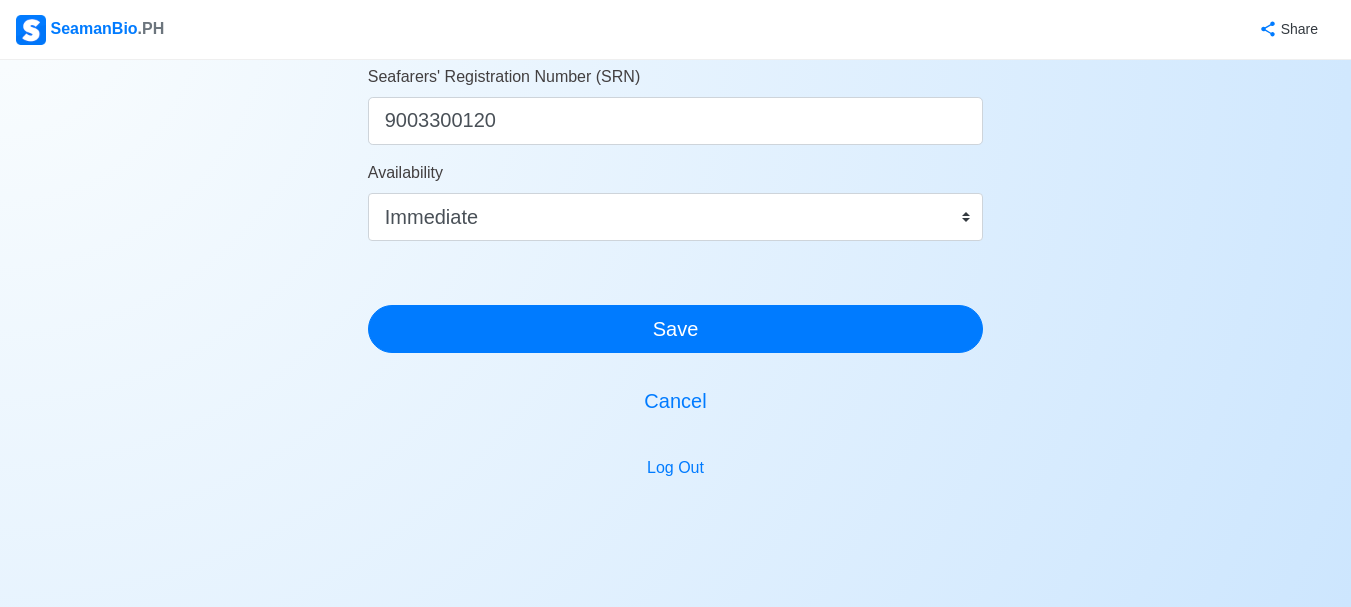 scroll, scrollTop: 1225, scrollLeft: 0, axis: vertical 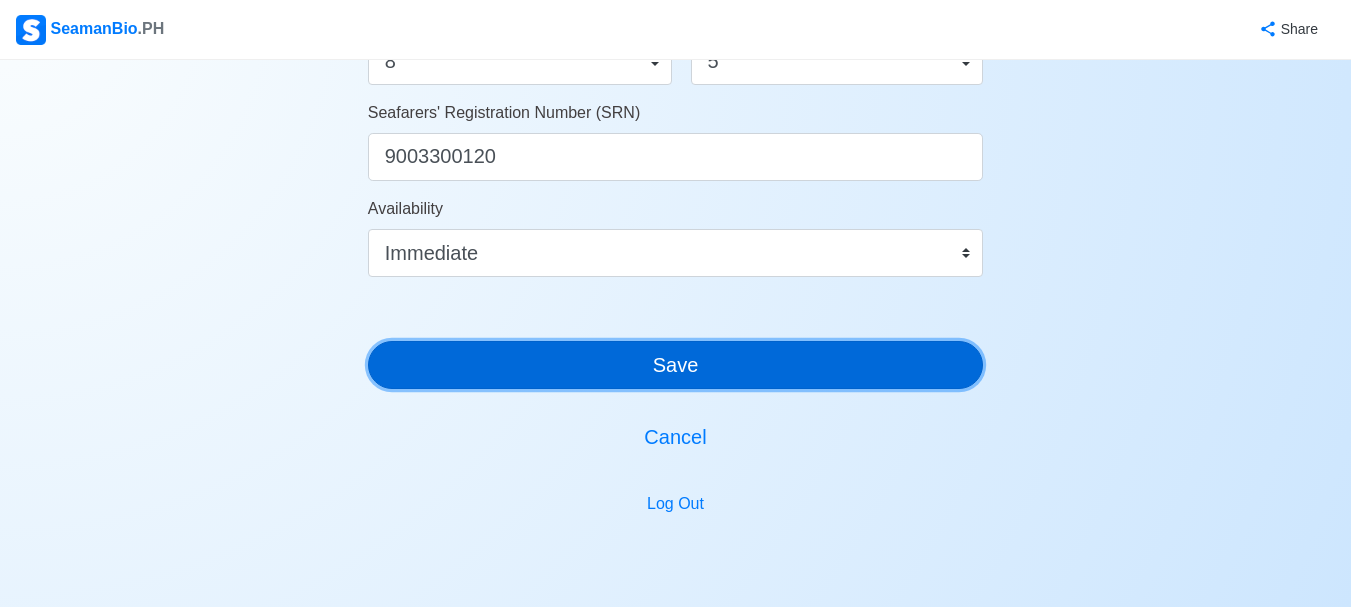 click on "Save" at bounding box center (676, 365) 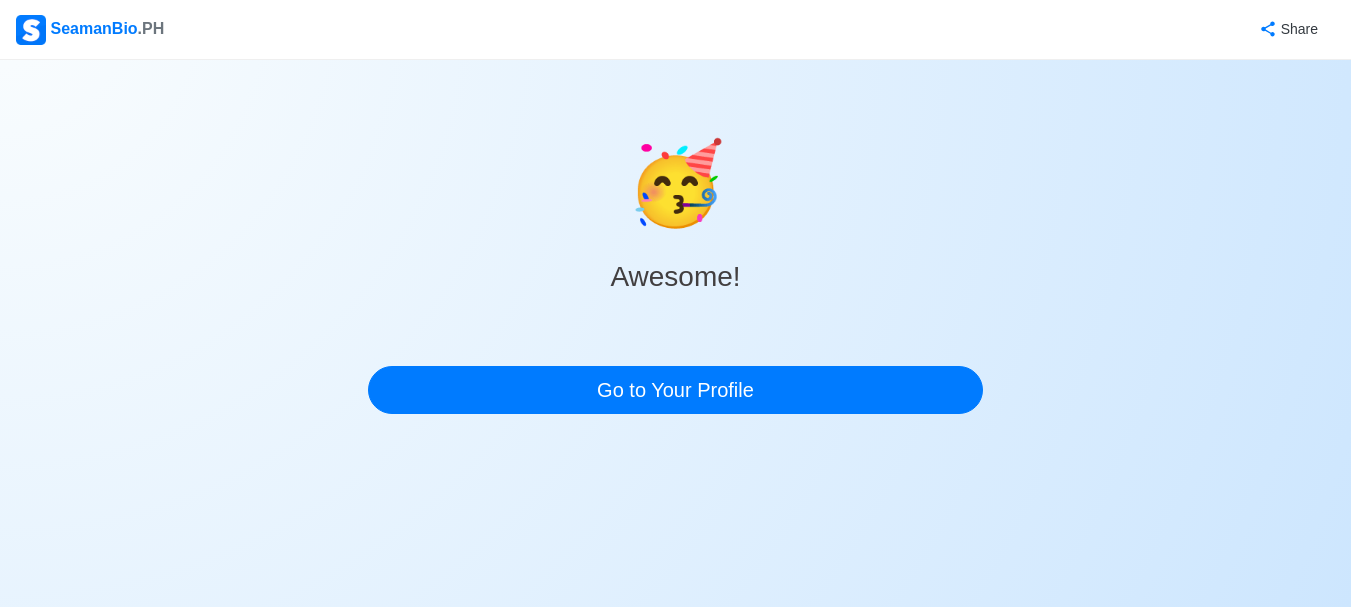 scroll, scrollTop: 0, scrollLeft: 0, axis: both 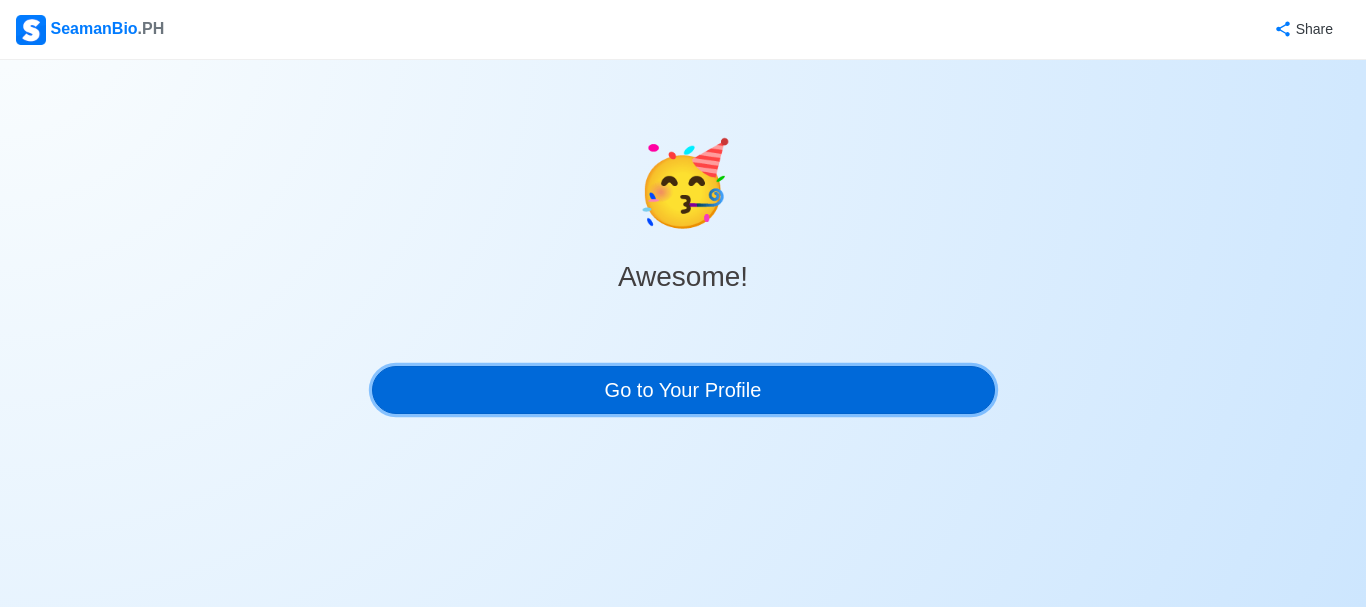 click on "Go to Your Profile" at bounding box center [683, 390] 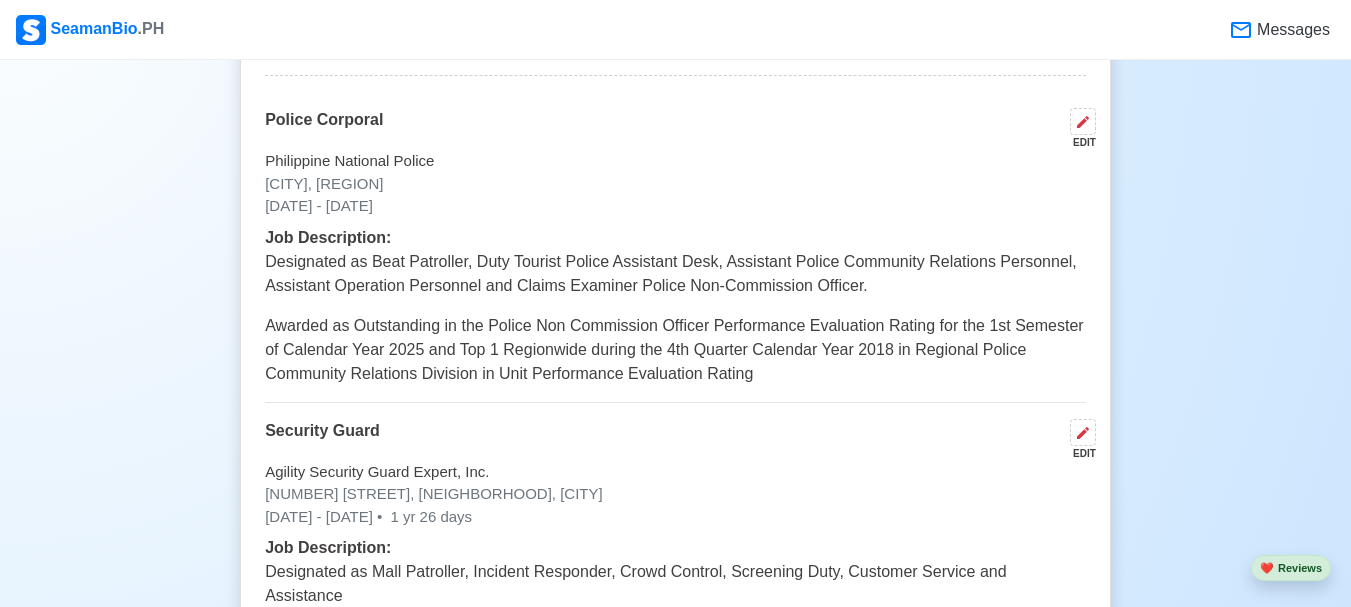 scroll, scrollTop: 4100, scrollLeft: 0, axis: vertical 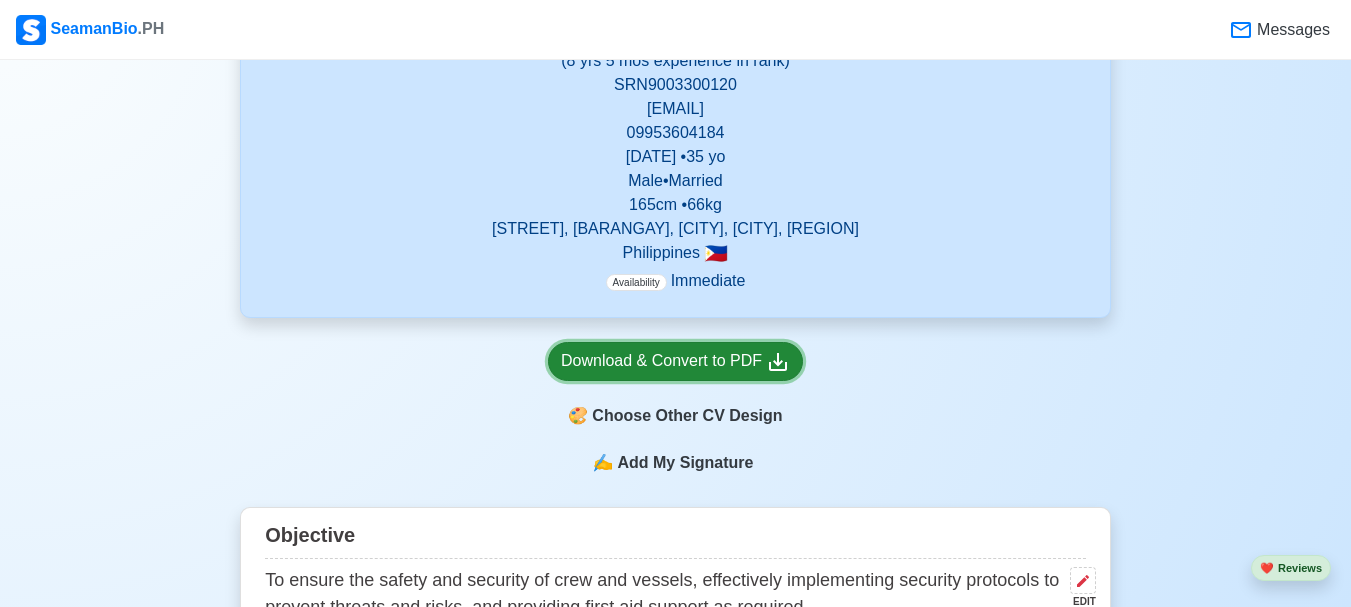 click on "Download & Convert to PDF" at bounding box center (675, 361) 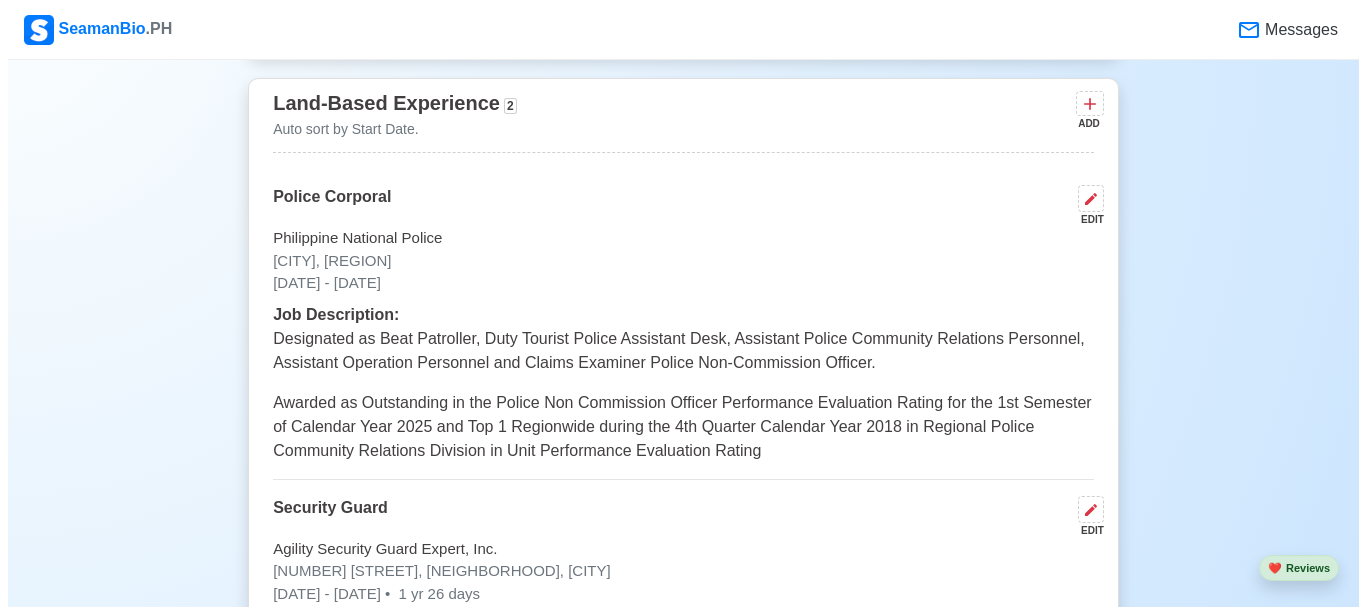 scroll, scrollTop: 4061, scrollLeft: 0, axis: vertical 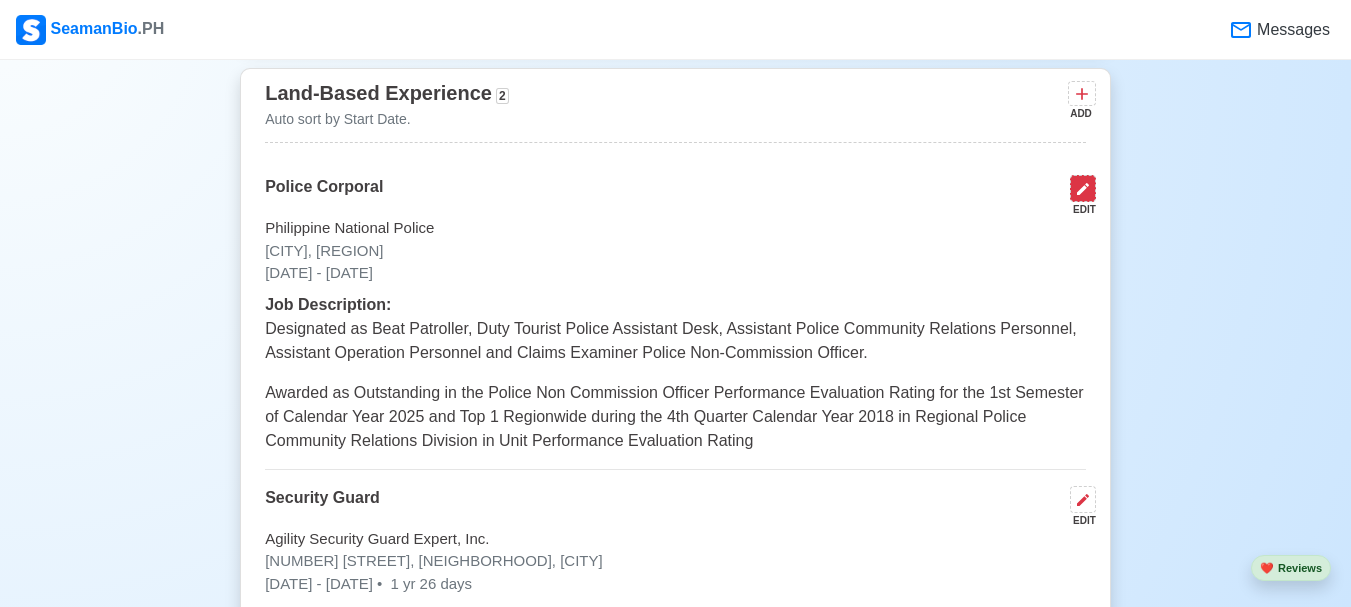 click 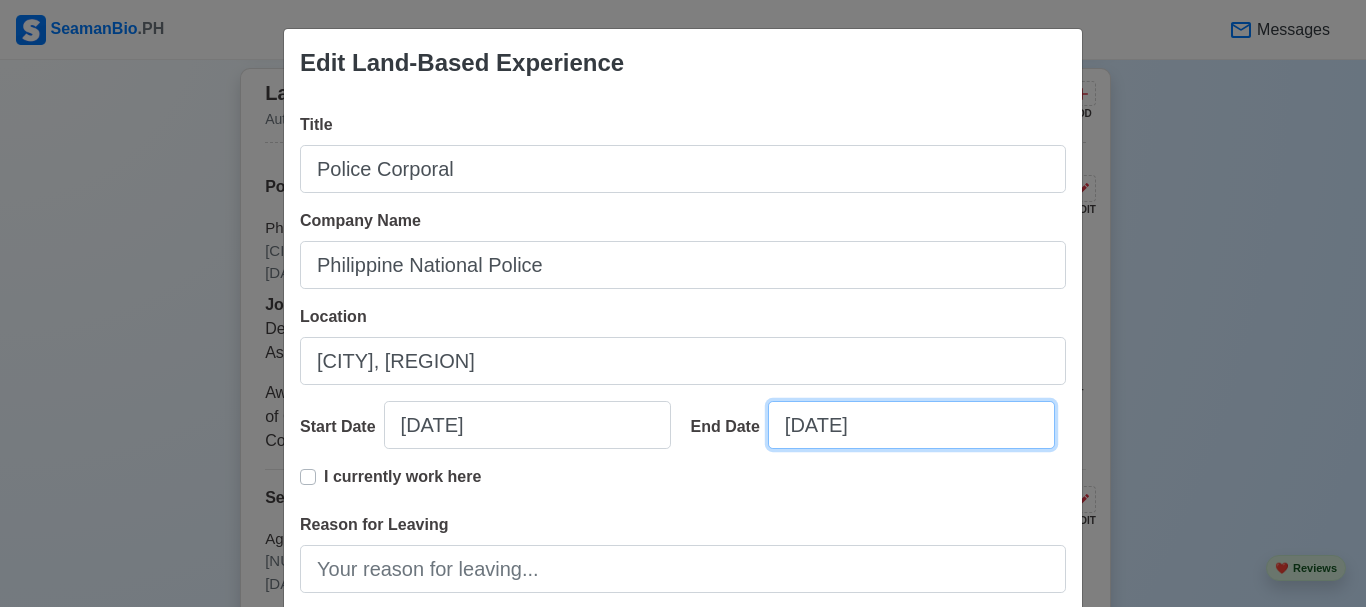 select on "****" 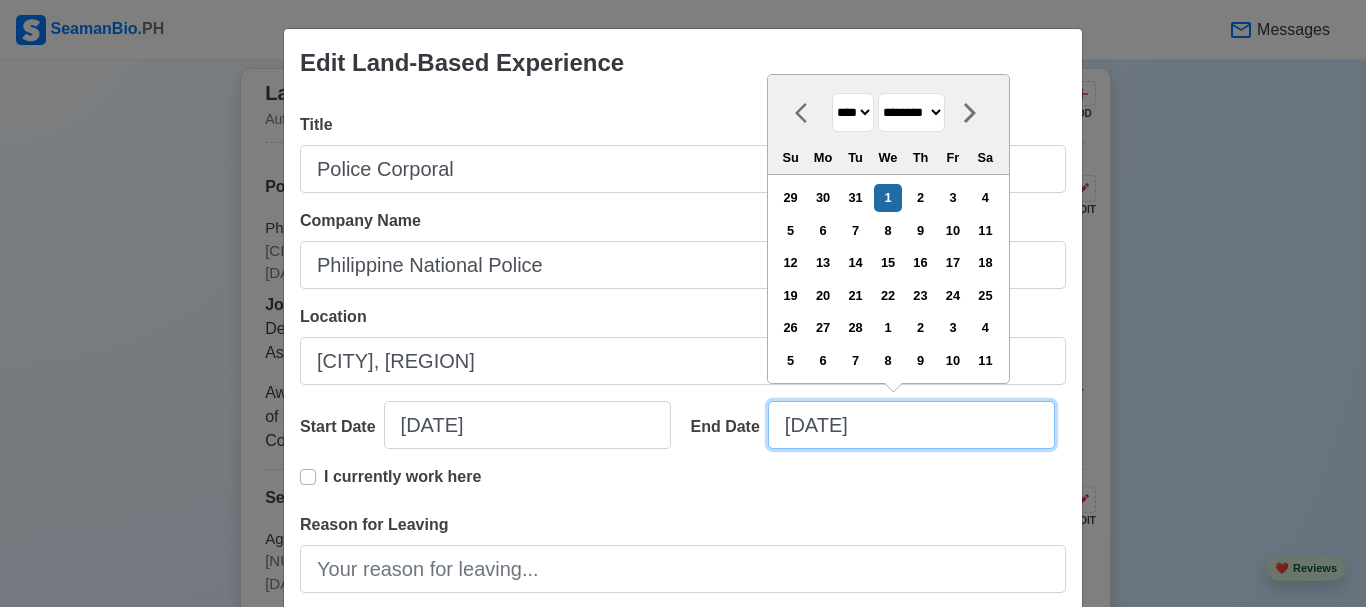 click on "[DATE]" at bounding box center [911, 425] 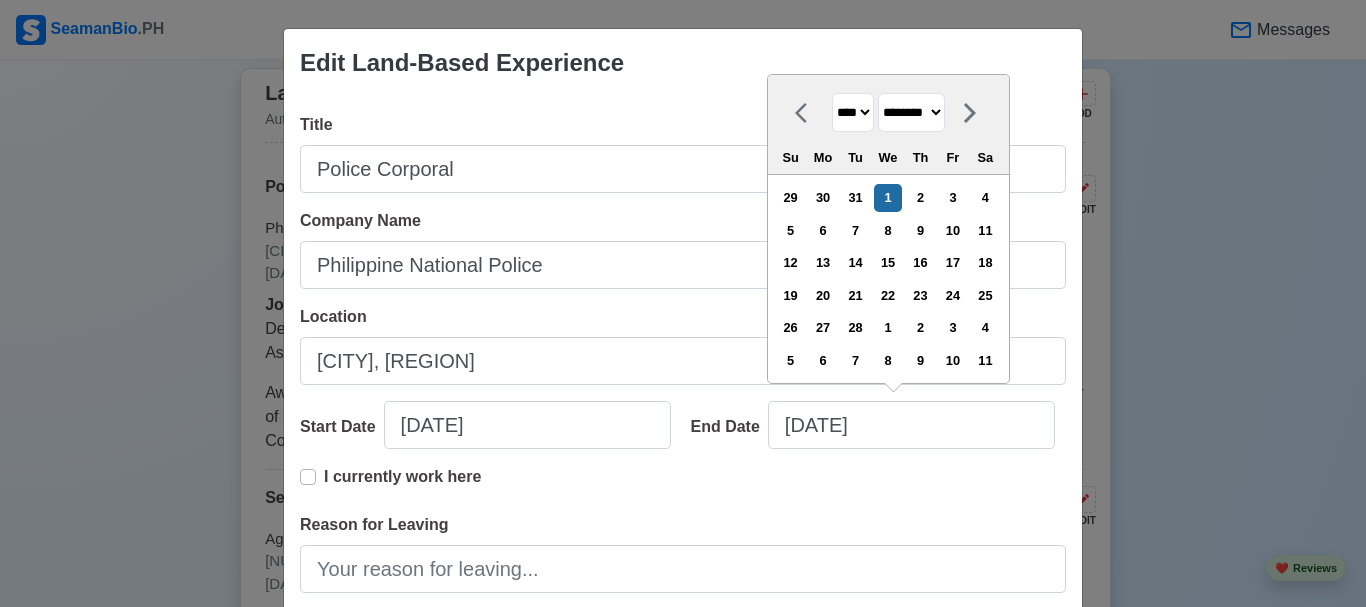 click on "******* ******** ***** ***** *** **** **** ****** ********* ******* ******** ********" at bounding box center [911, 112] 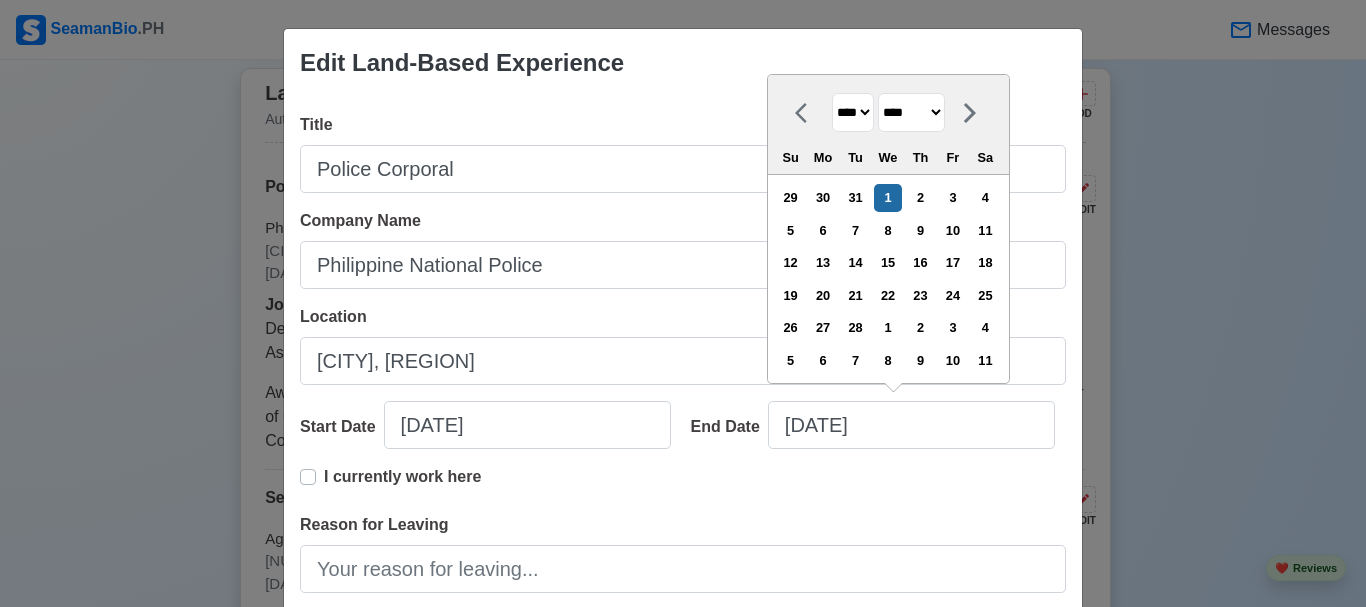 click on "******* ******** ***** ***** *** **** **** ****** ********* ******* ******** ********" at bounding box center [911, 112] 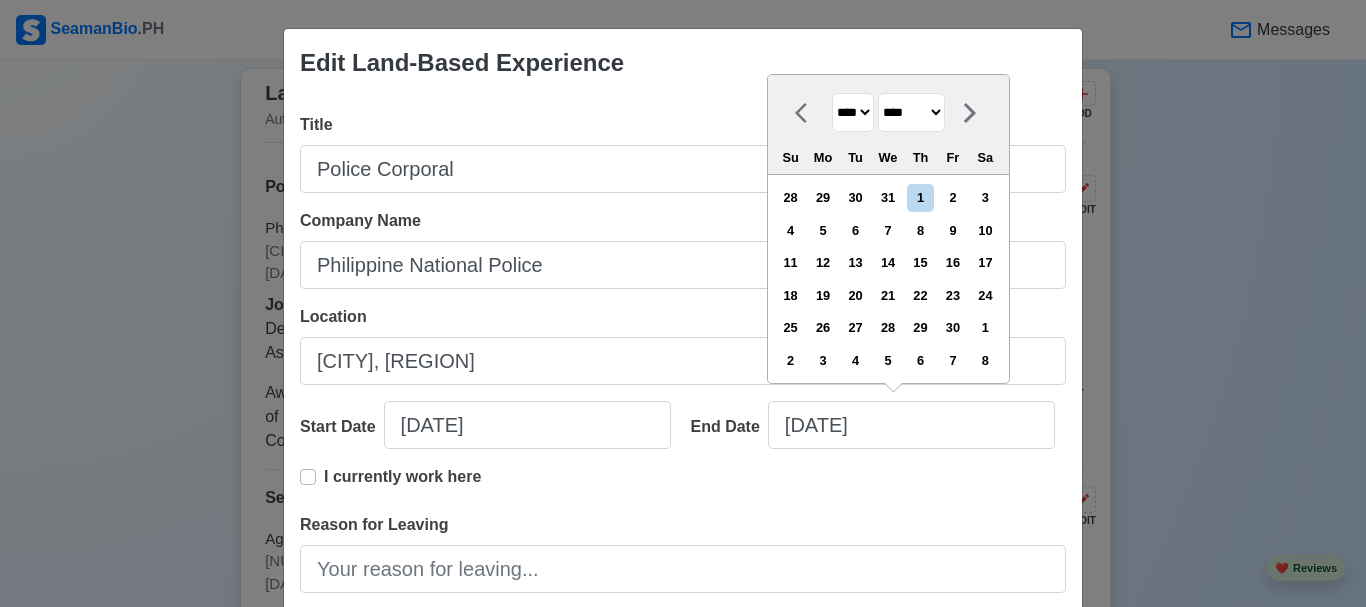 click on "**** **** **** **** **** **** **** **** **** **** **** **** **** **** **** **** **** **** **** **** **** **** **** **** **** **** **** **** **** **** **** **** **** **** **** **** **** **** **** **** **** **** **** **** **** **** **** **** **** **** **** **** **** **** **** **** **** **** **** **** **** **** **** **** **** **** **** **** **** **** **** **** **** **** **** **** **** **** **** **** **** **** **** **** **** **** **** **** **** **** **** **** **** **** **** **** **** **** **** **** **** **** **** **** **** ****" at bounding box center (853, 112) 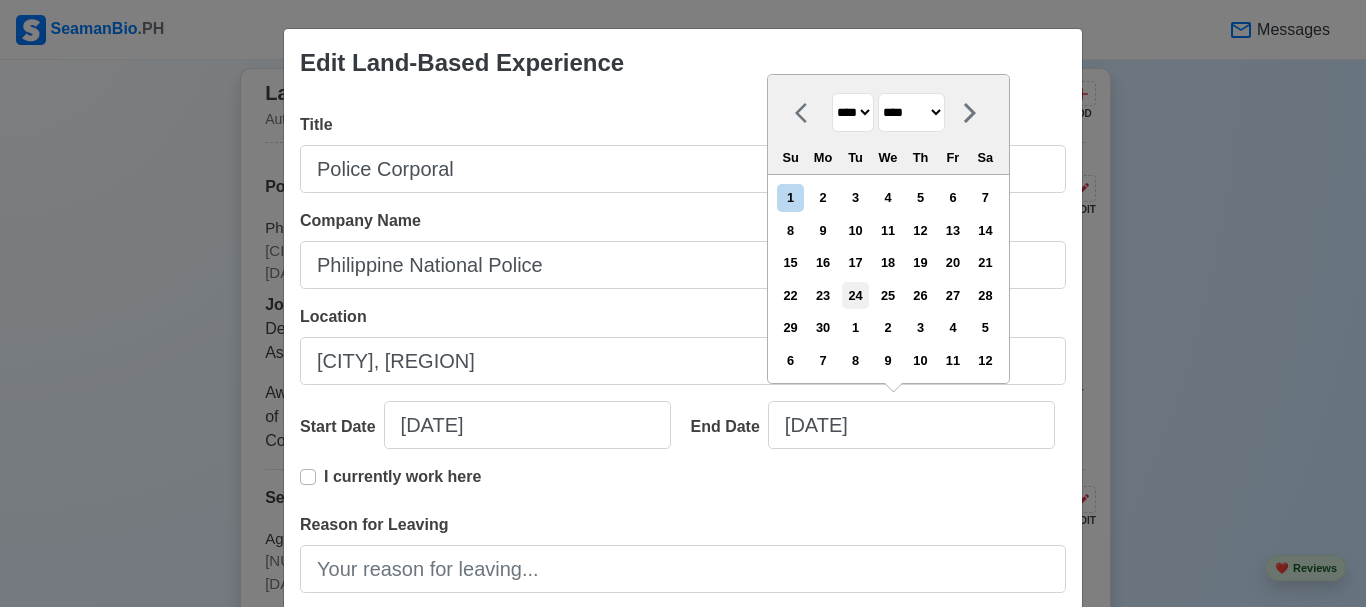 click on "24" at bounding box center (855, 295) 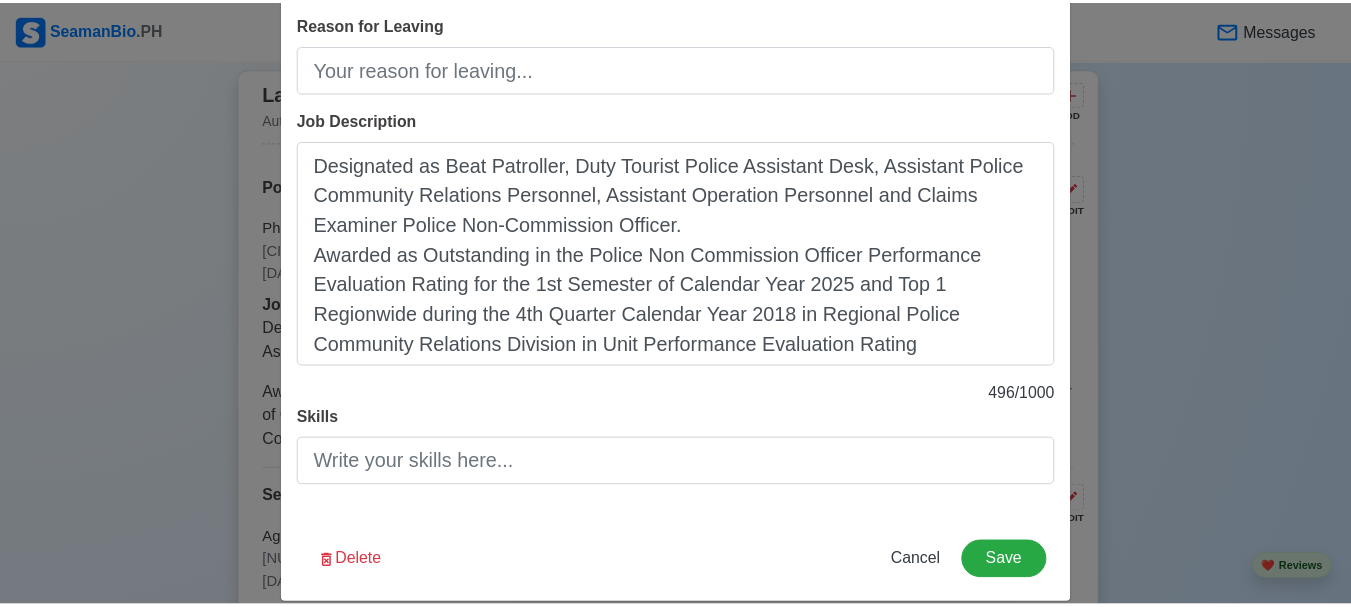 scroll, scrollTop: 527, scrollLeft: 0, axis: vertical 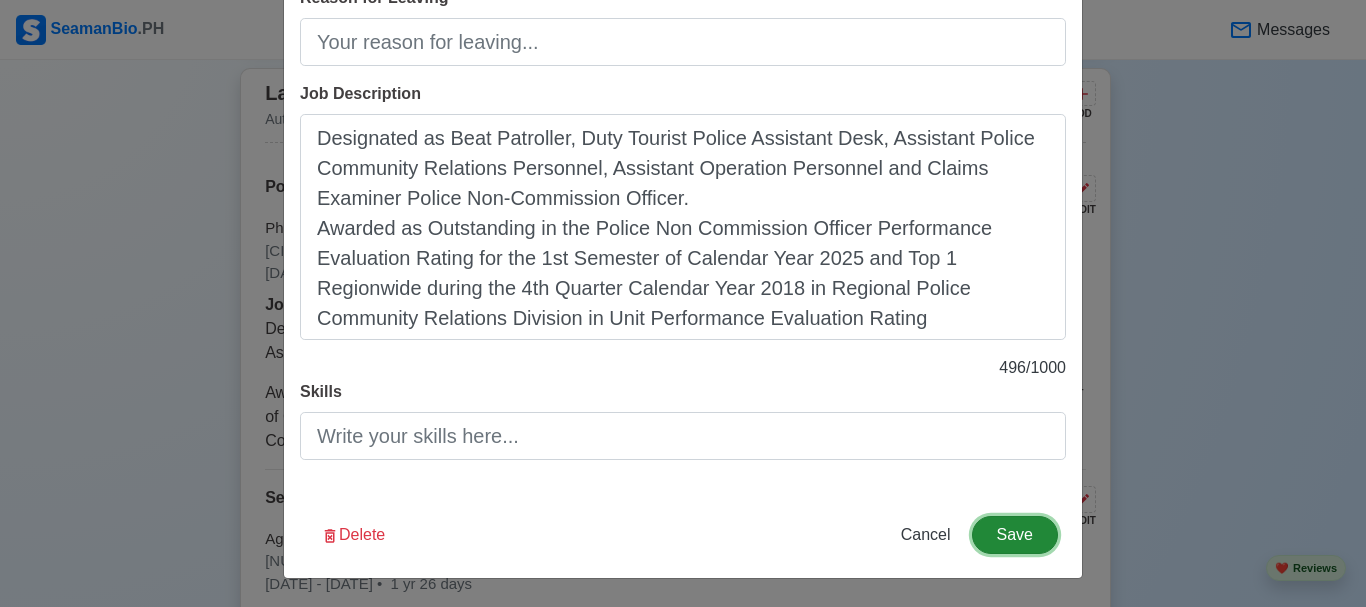 click on "Save" at bounding box center [1015, 535] 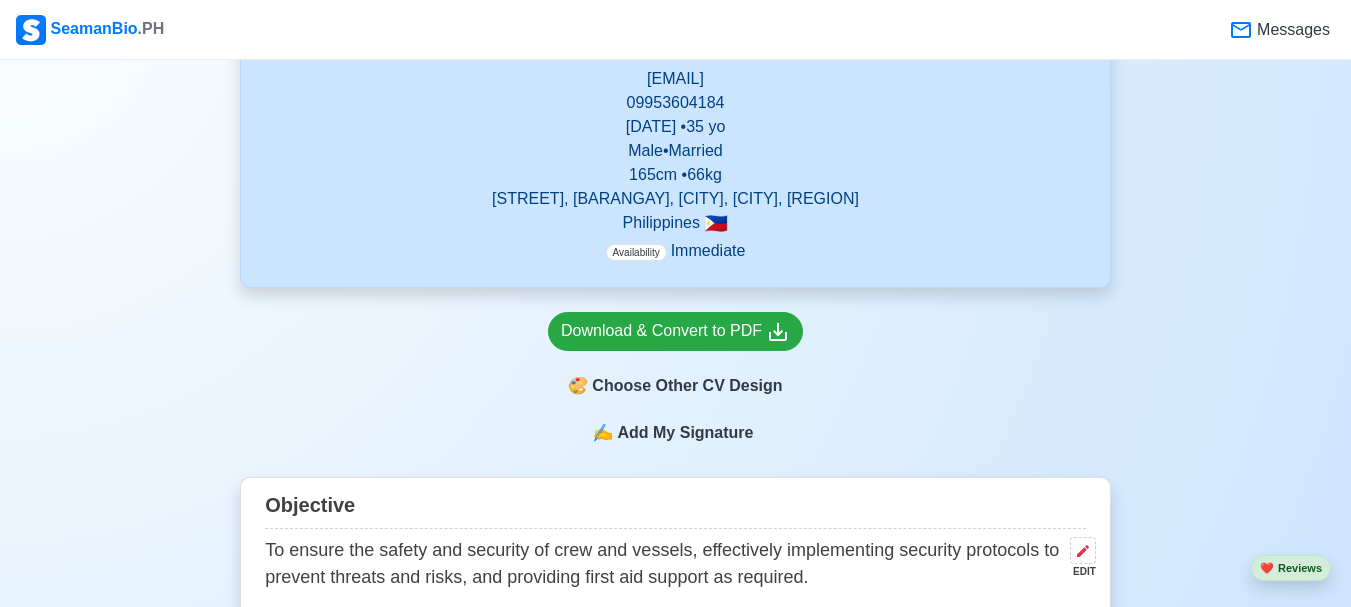 scroll, scrollTop: 561, scrollLeft: 0, axis: vertical 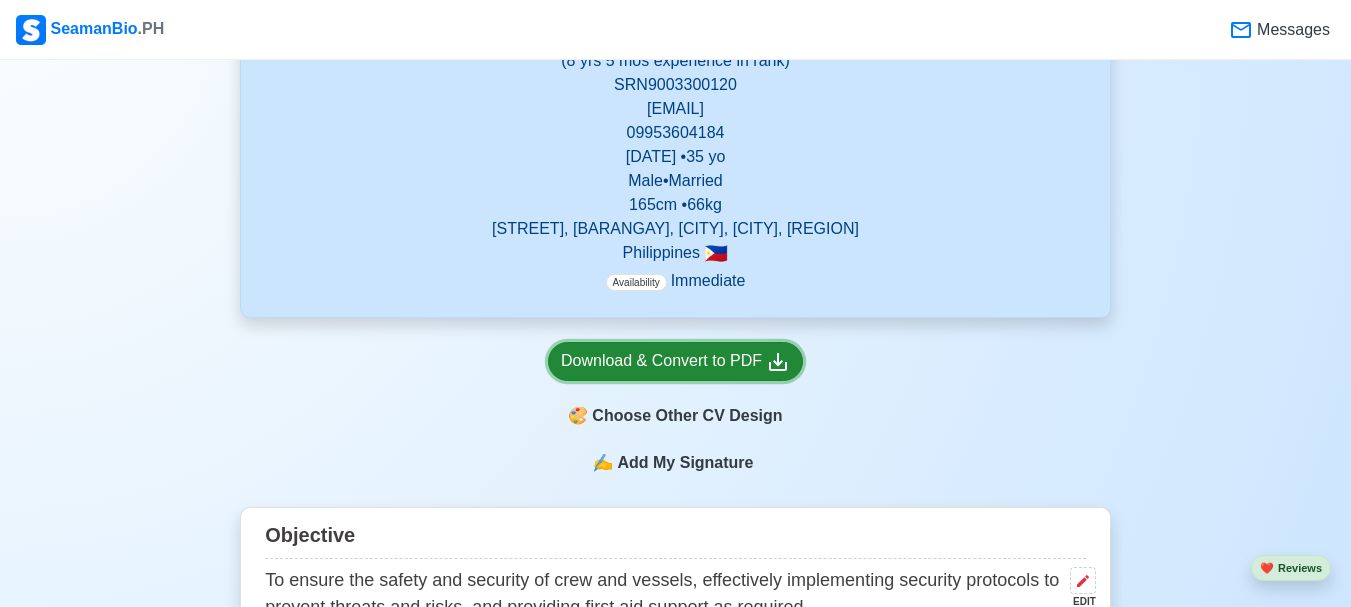 click on "Download & Convert to PDF" at bounding box center [675, 361] 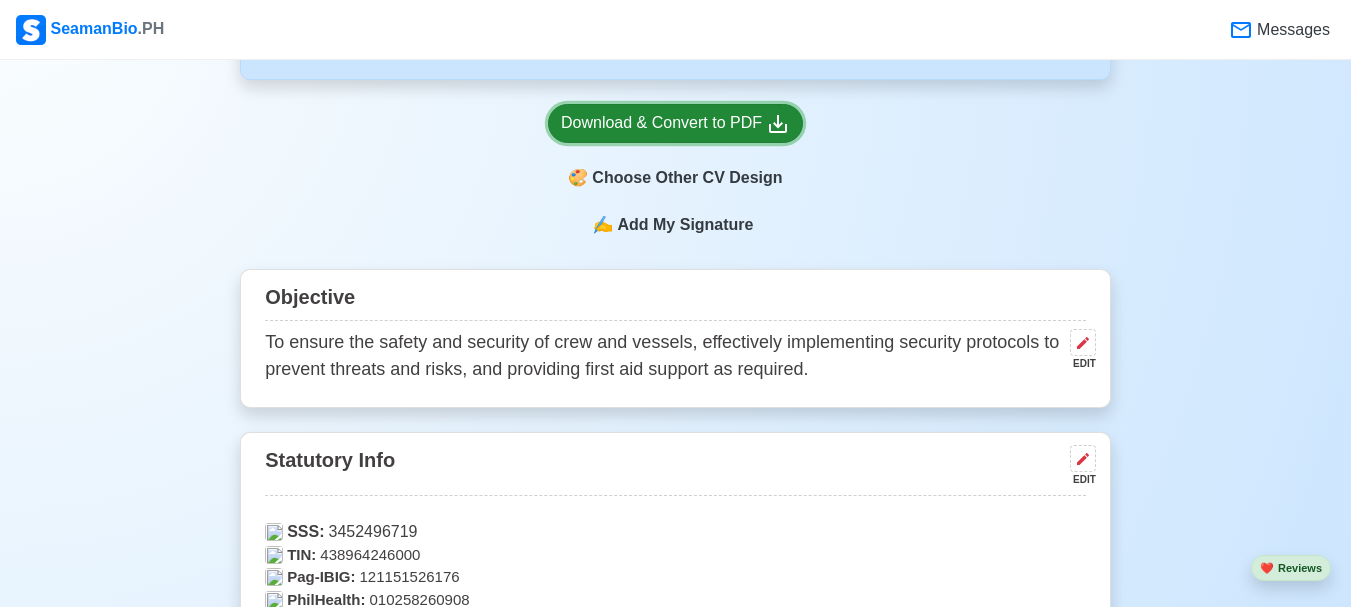 scroll, scrollTop: 800, scrollLeft: 0, axis: vertical 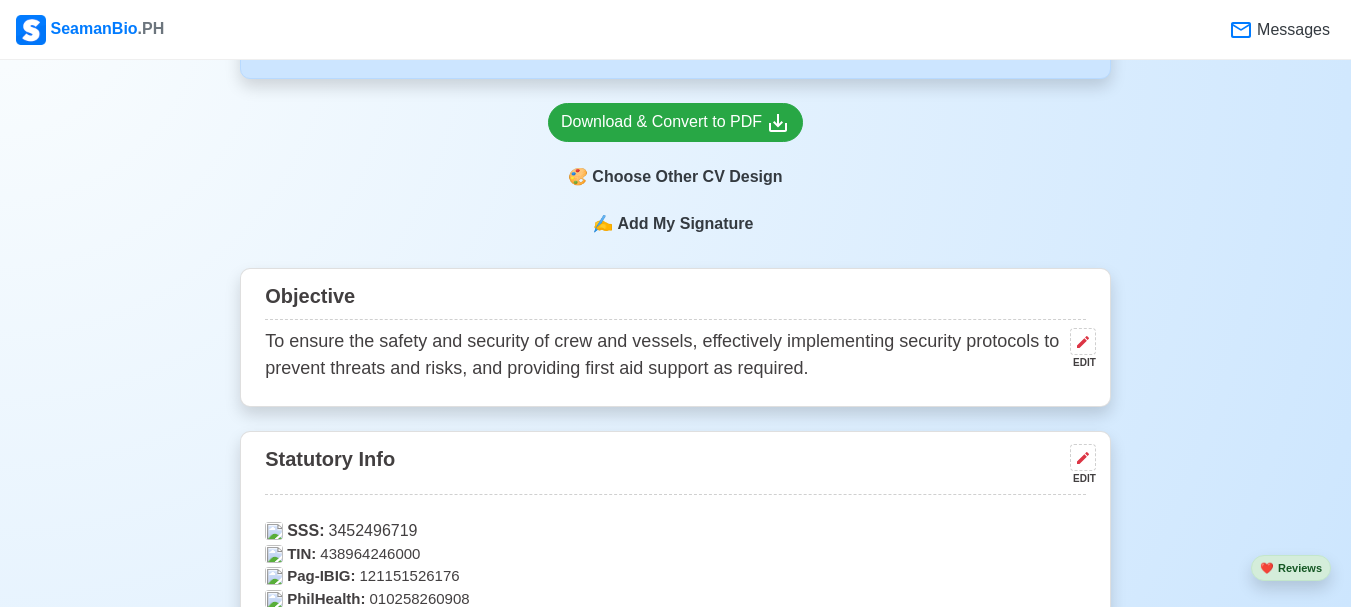 click on "New 🧑🏻‍💻   Practice Interview 🏬   Apply to Agencies 🔥 Apply Jobs 🚢   Log My Travels Your Action Items   🎯 Photo Education Training 4 Exp Change Upload REOVIN I BACUETES Edit SECURITY STAFF Not Looking for Job (8 yrs 5 mos experience in rank) SRN  9003300120 troydrewven40@gmail.com 09953604184 March 30, 1990   •  35   yo Male  •  Married 165  cm •  66  kg MENDOZA ST., BARANGAY, BIŇAN, PAGSANJAN, LAGUNA Philippines   🇵🇭 Availability Immediate Download & Convert to PDF 🎨 Choose Other CV Design ✍️ Add My Signature Objective To ensure the safety and security of crew and vessels, effectively implementing security protocols to prevent threats and risks, and providing first aid support as required. EDIT Statutory Info EDIT SSS: 3452496719 TIN: 438964246000 Pag-IBIG: 121151526176 PhilHealth: 010258260908 Education 1 Auto sort by Start Date. ADD Colegio de San Lorenzo Ruiz de Manila EDIT BS in Criminology Jun 2009 - Apr 2013 Awards: Best in Practicum Travel Documents 1 ADD 3 5" at bounding box center [675, 1990] 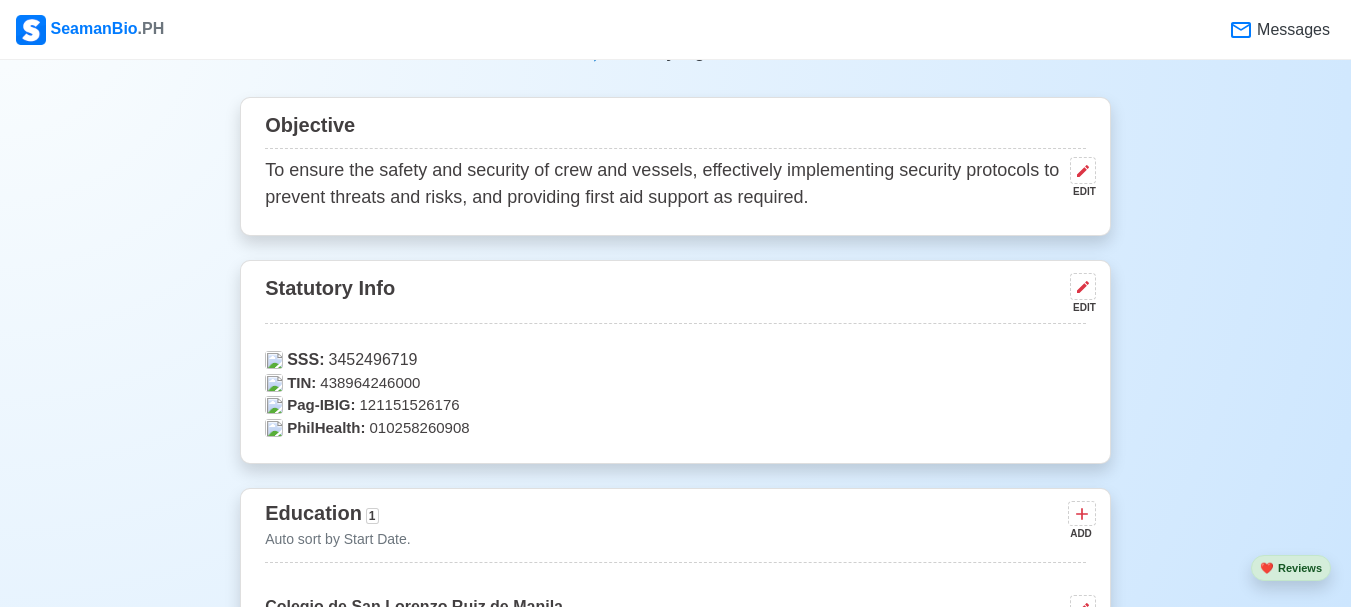 scroll, scrollTop: 1000, scrollLeft: 0, axis: vertical 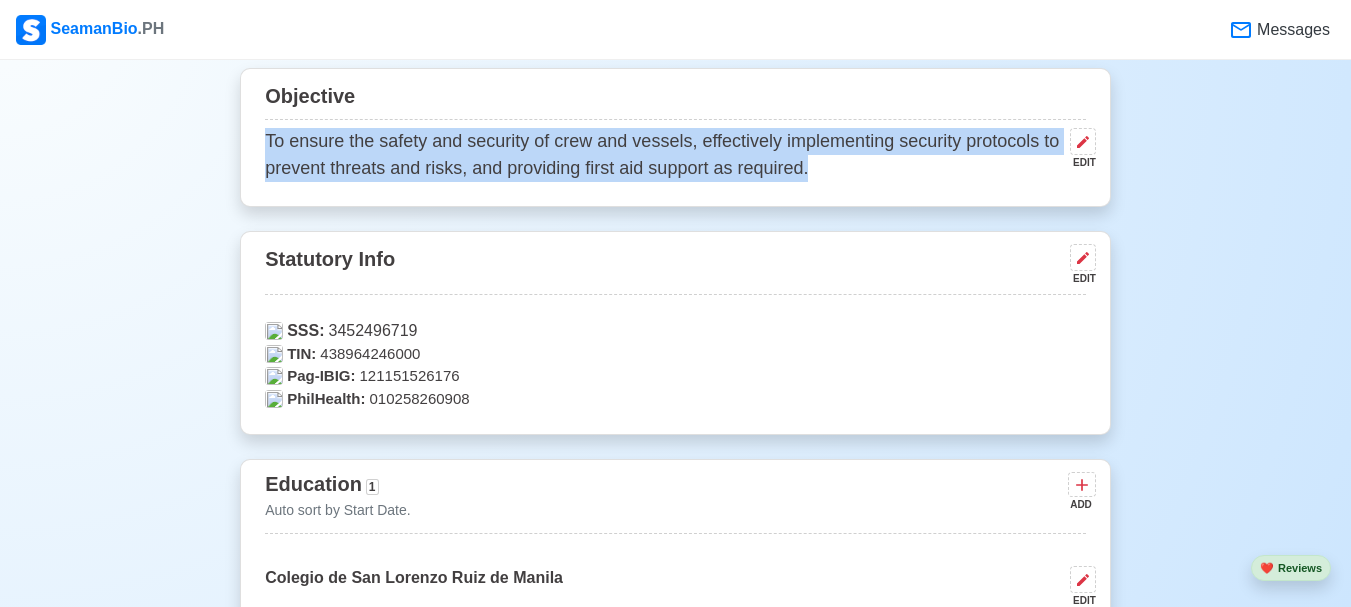 drag, startPoint x: 817, startPoint y: 168, endPoint x: 263, endPoint y: 151, distance: 554.26074 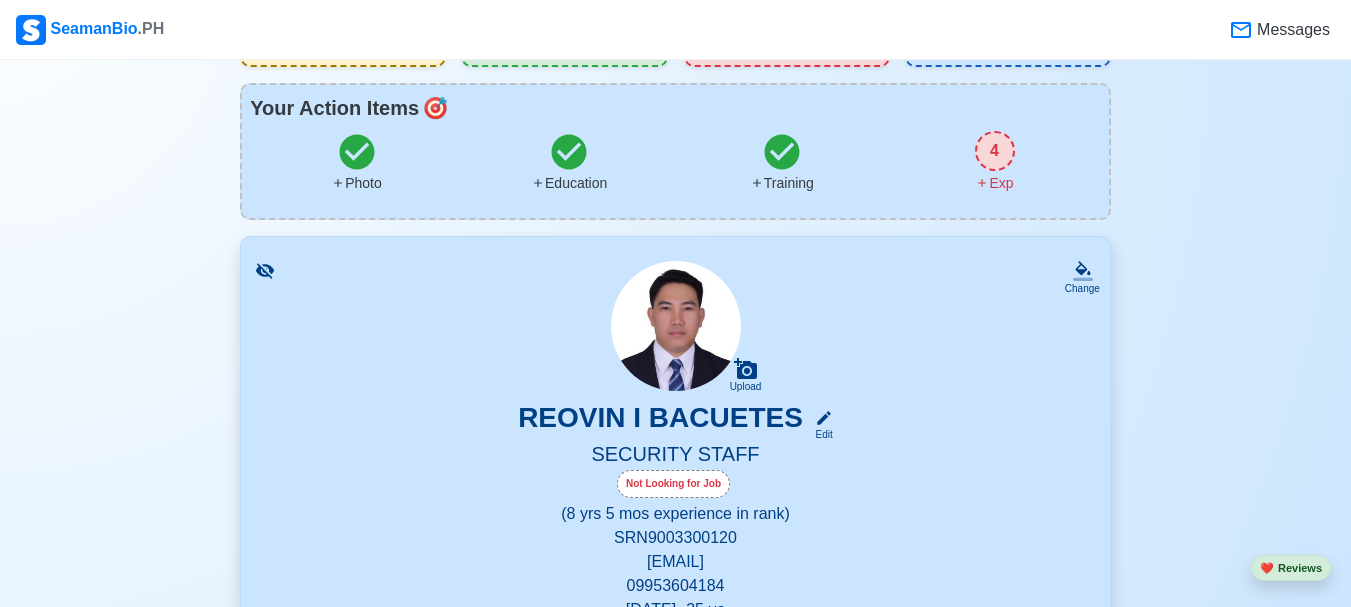 scroll, scrollTop: 100, scrollLeft: 0, axis: vertical 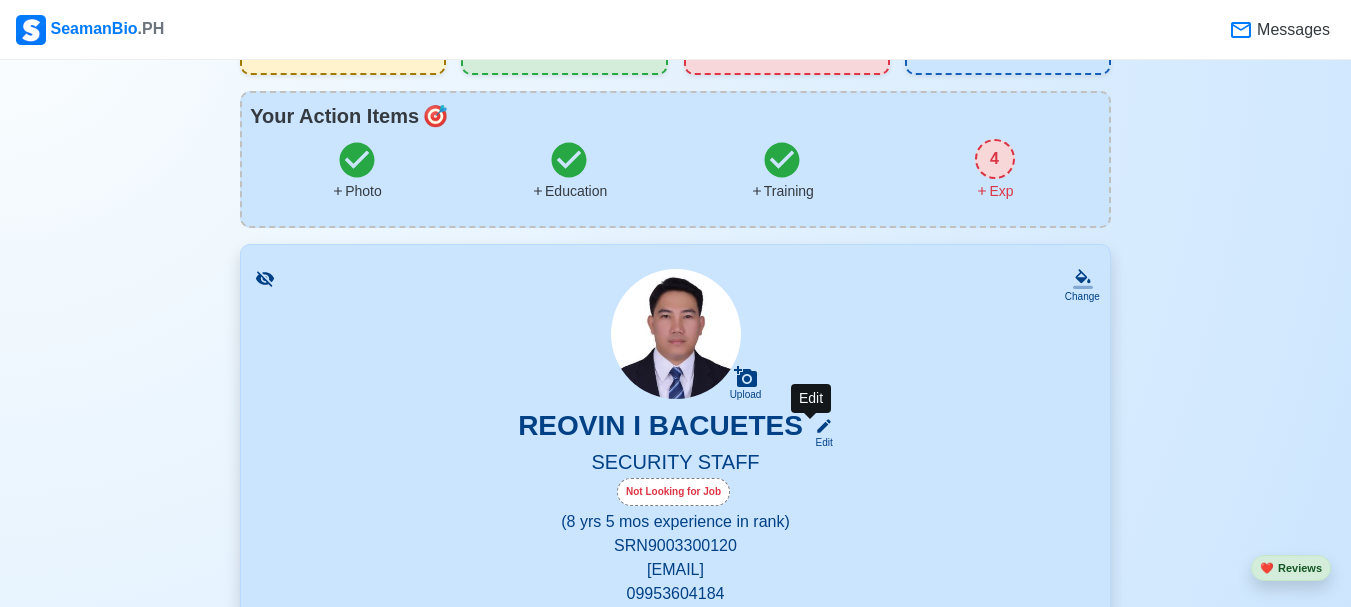 click 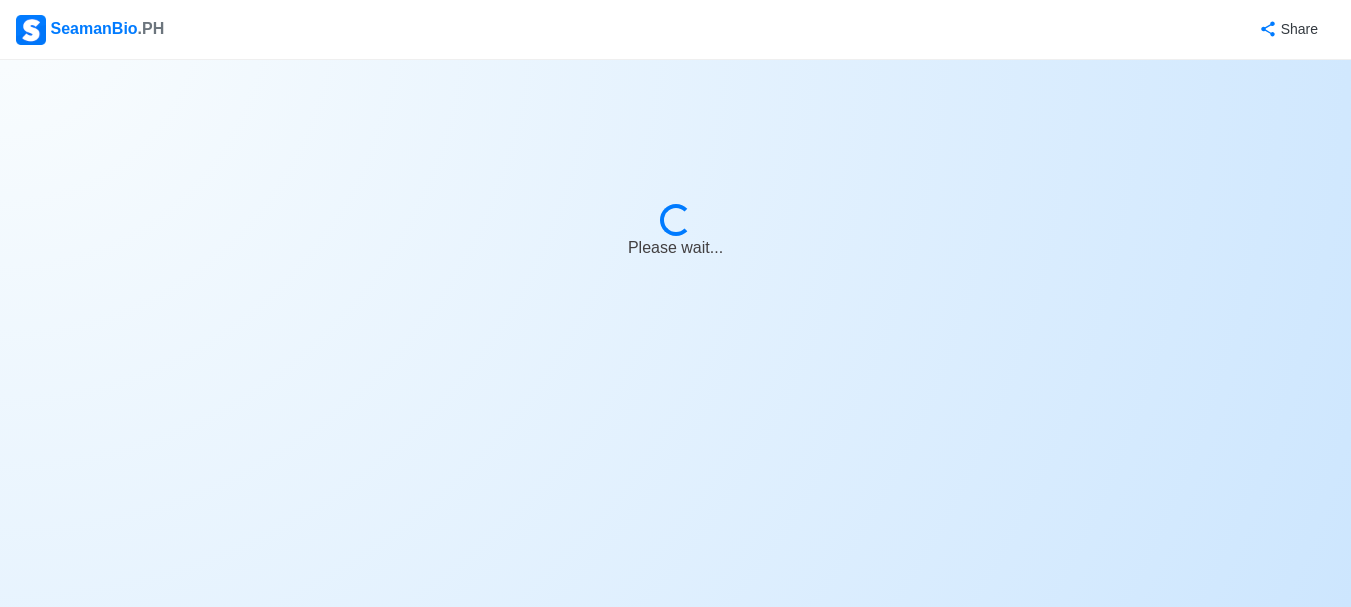 scroll, scrollTop: 0, scrollLeft: 0, axis: both 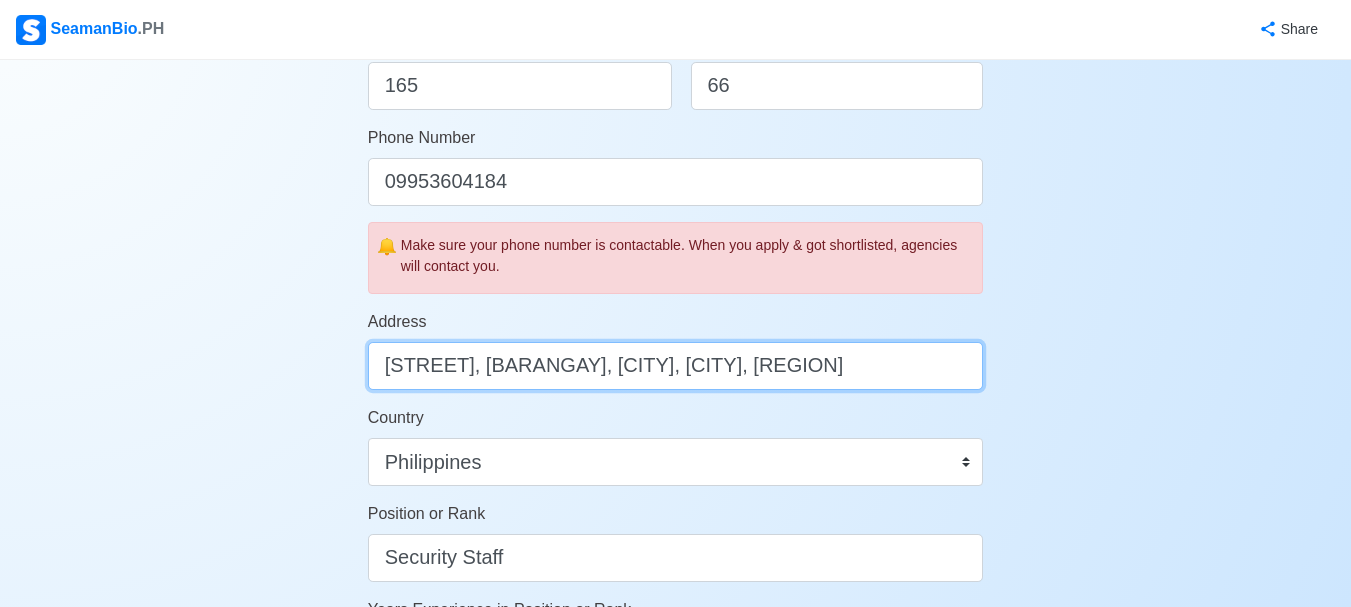 click on "[STREET], [BARANGAY], [CITY], [CITY], [COUNTRY]" at bounding box center (676, 366) 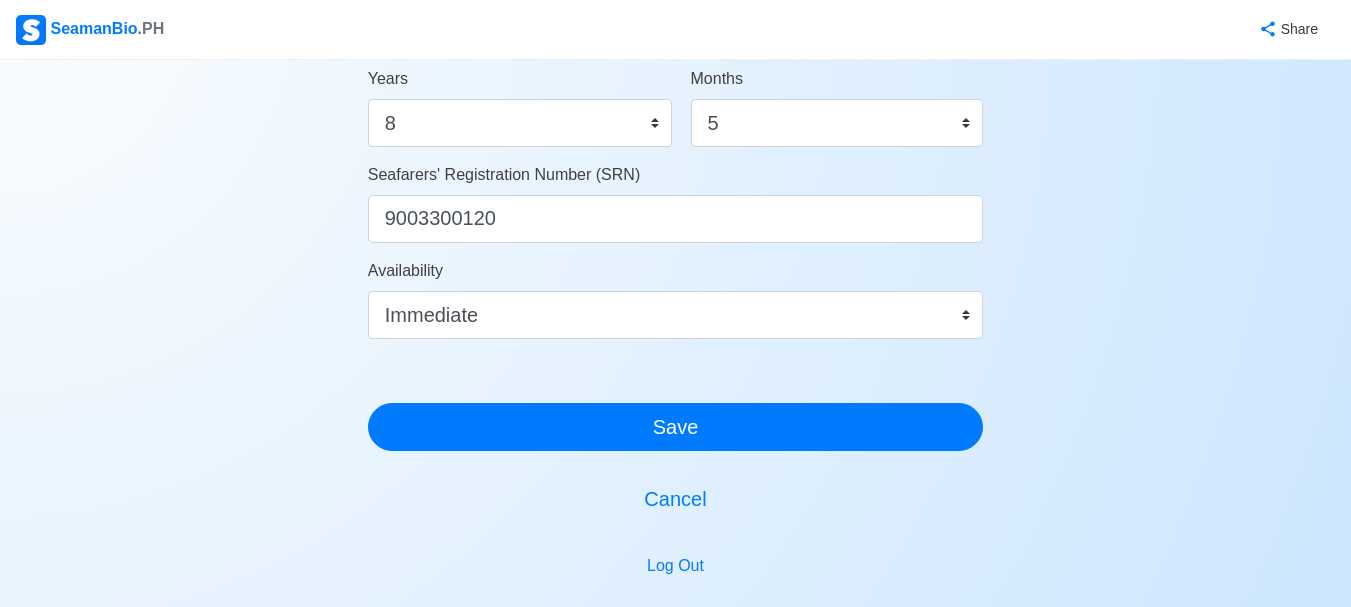 scroll, scrollTop: 1300, scrollLeft: 0, axis: vertical 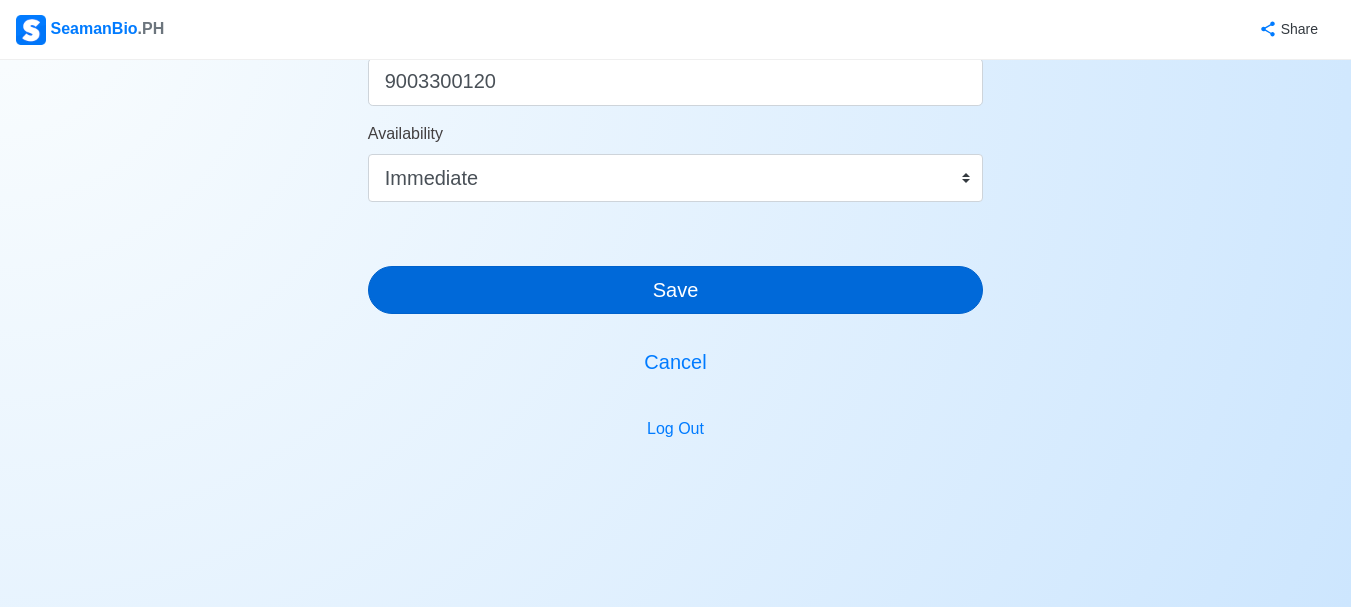 type on "Mendoza St., Barangay, Binan, Pagsanjan, Laguna" 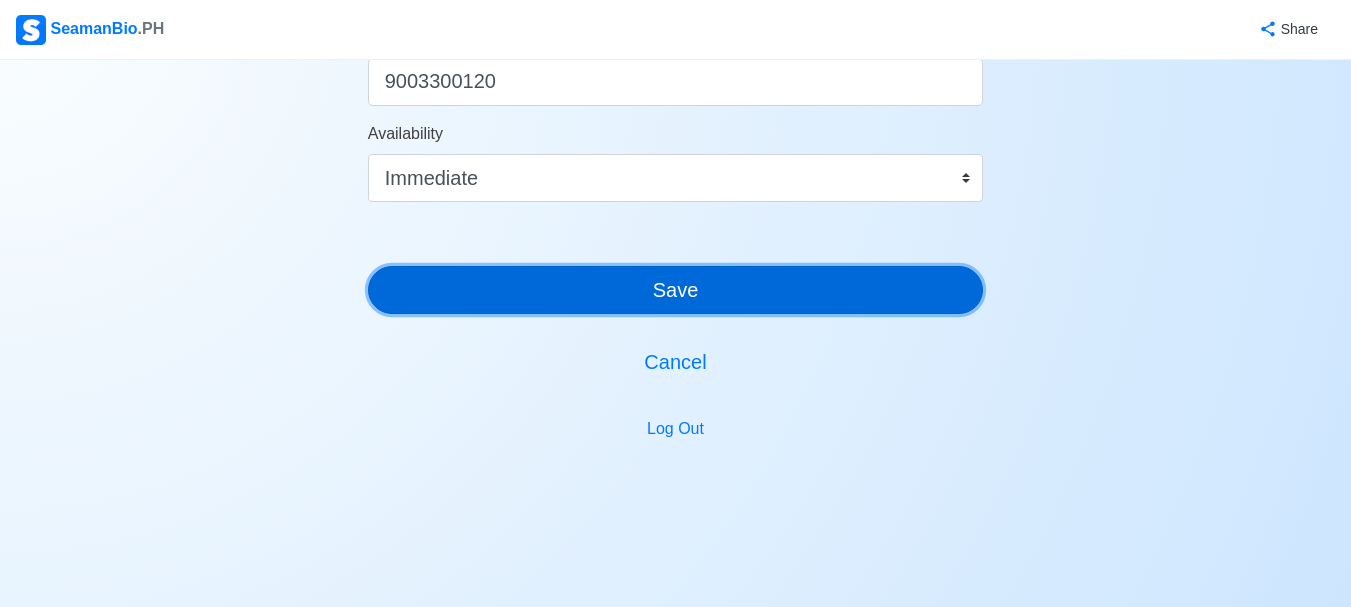 click on "Save" at bounding box center [676, 290] 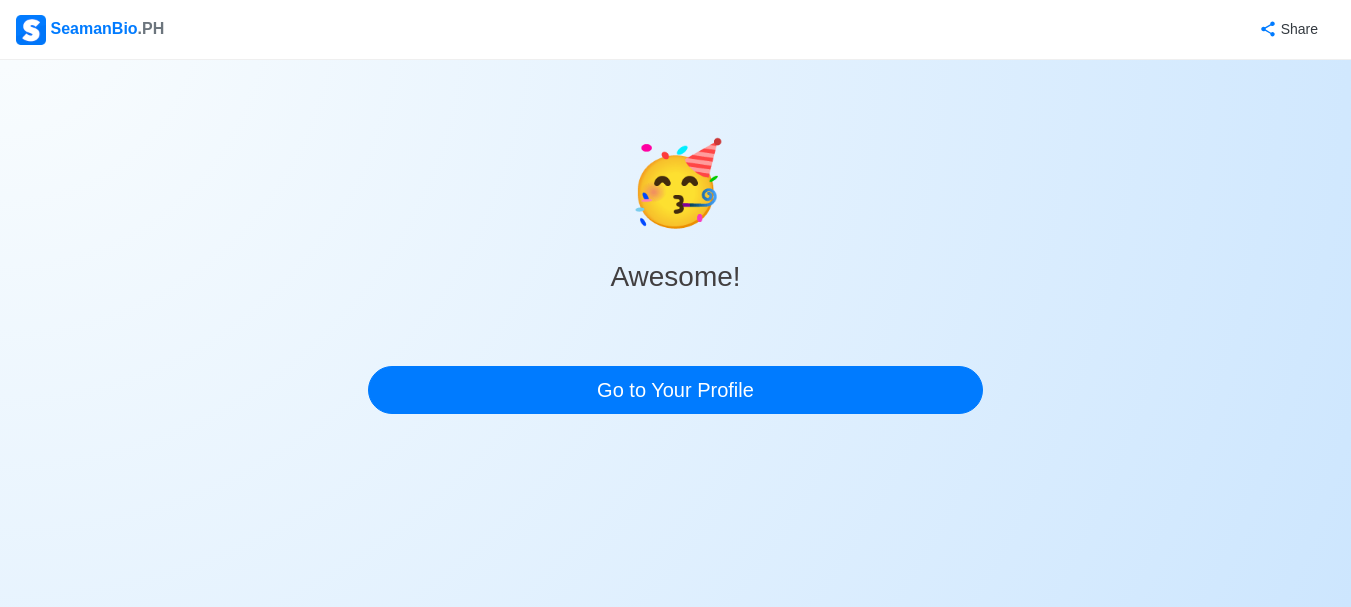 scroll, scrollTop: 0, scrollLeft: 0, axis: both 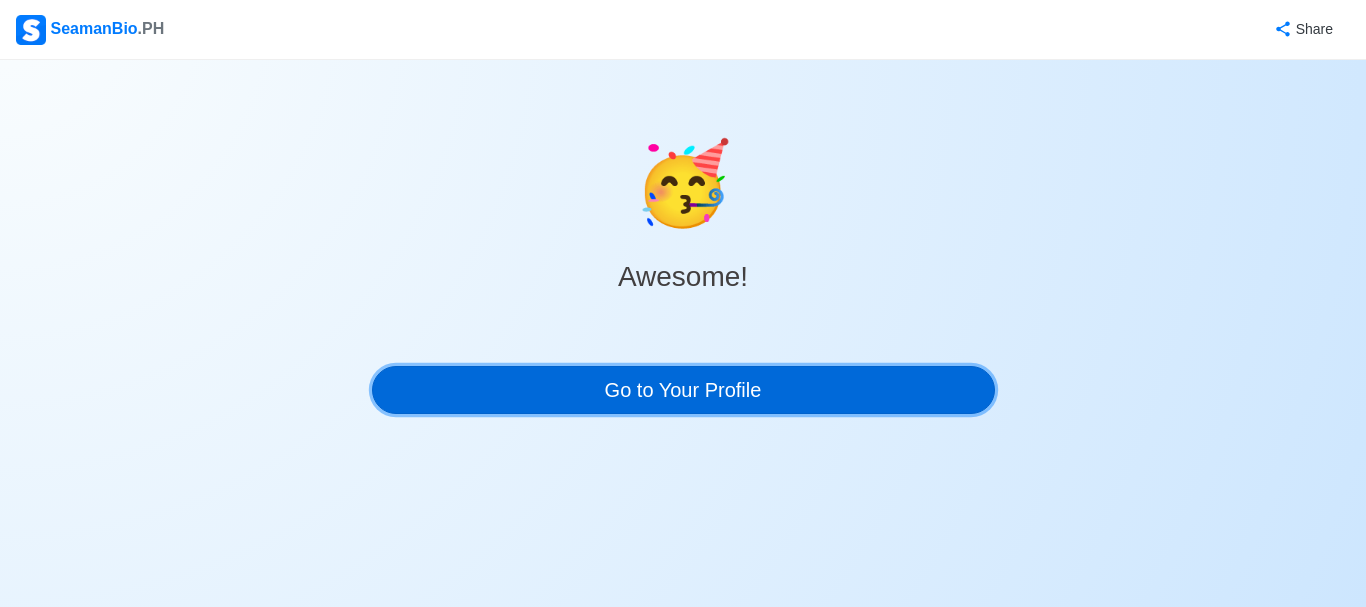 click on "Go to Your Profile" at bounding box center [683, 390] 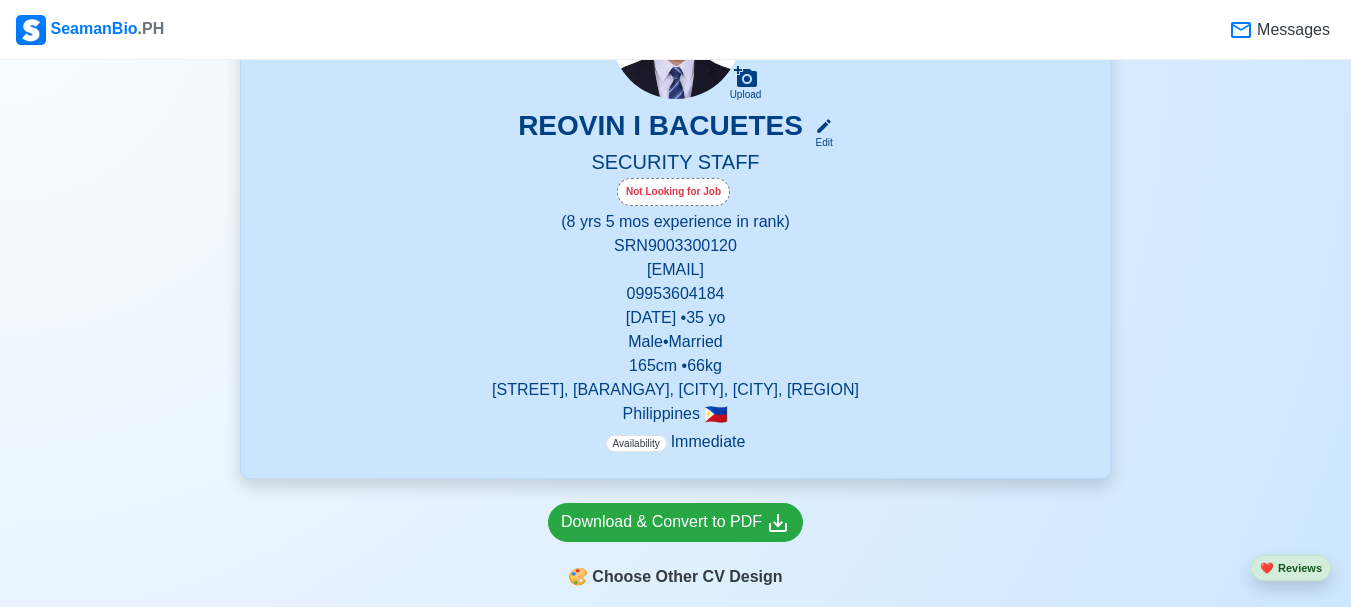scroll, scrollTop: 200, scrollLeft: 0, axis: vertical 